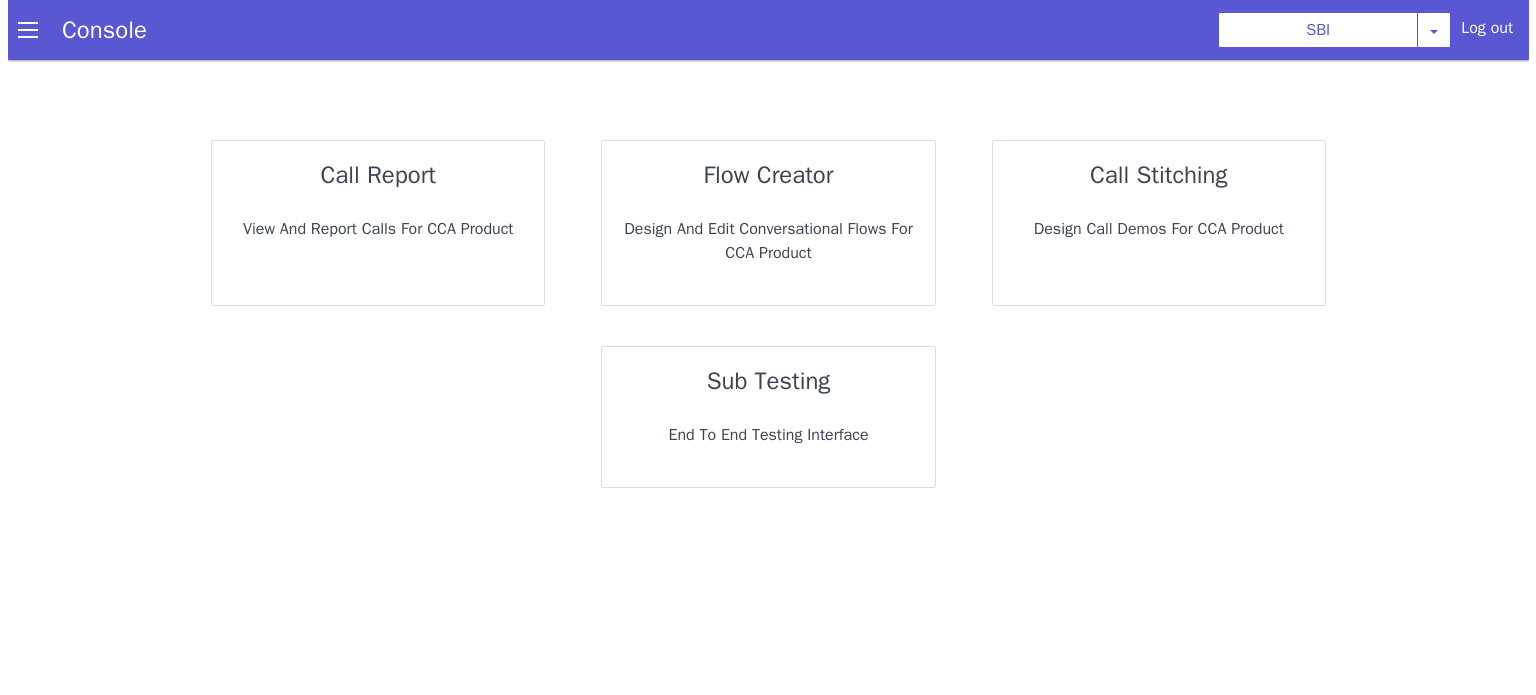 scroll, scrollTop: 0, scrollLeft: 0, axis: both 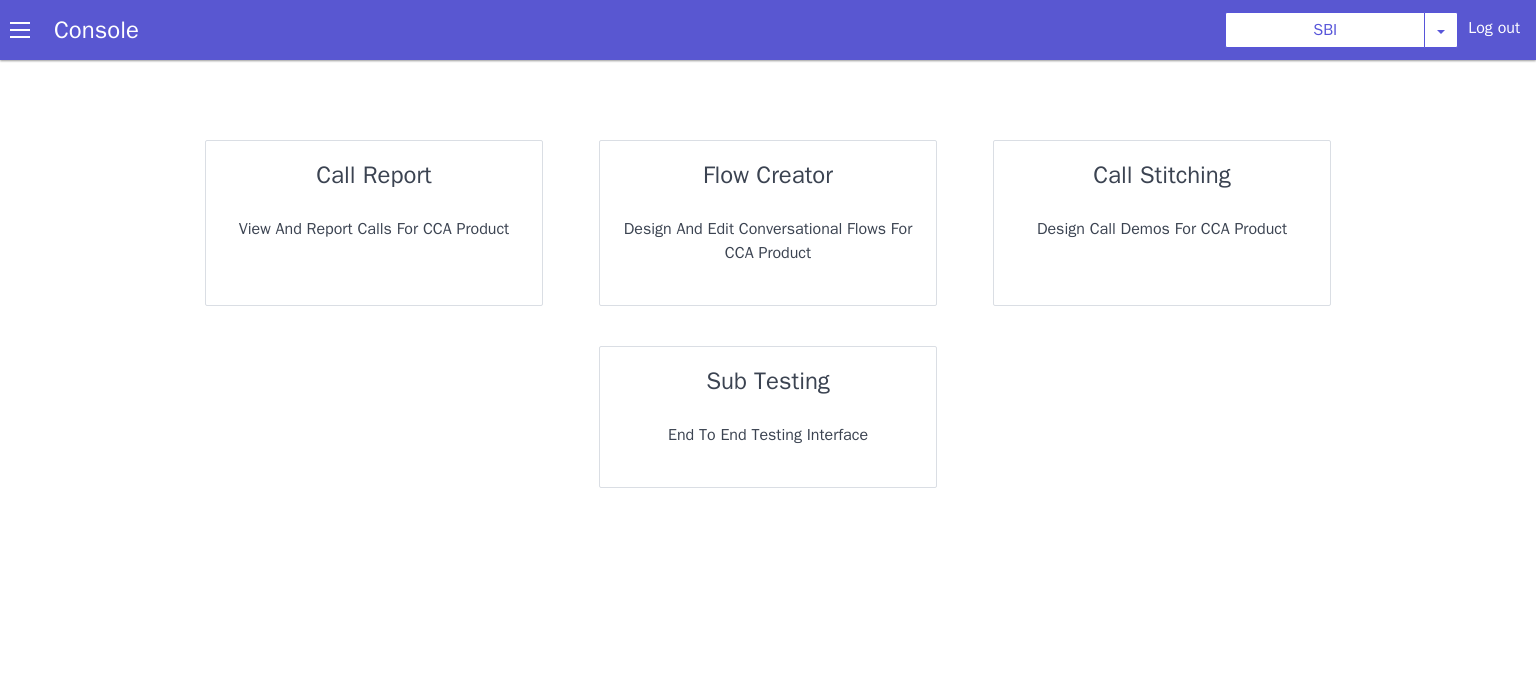 click on "call report" at bounding box center (373, 175) 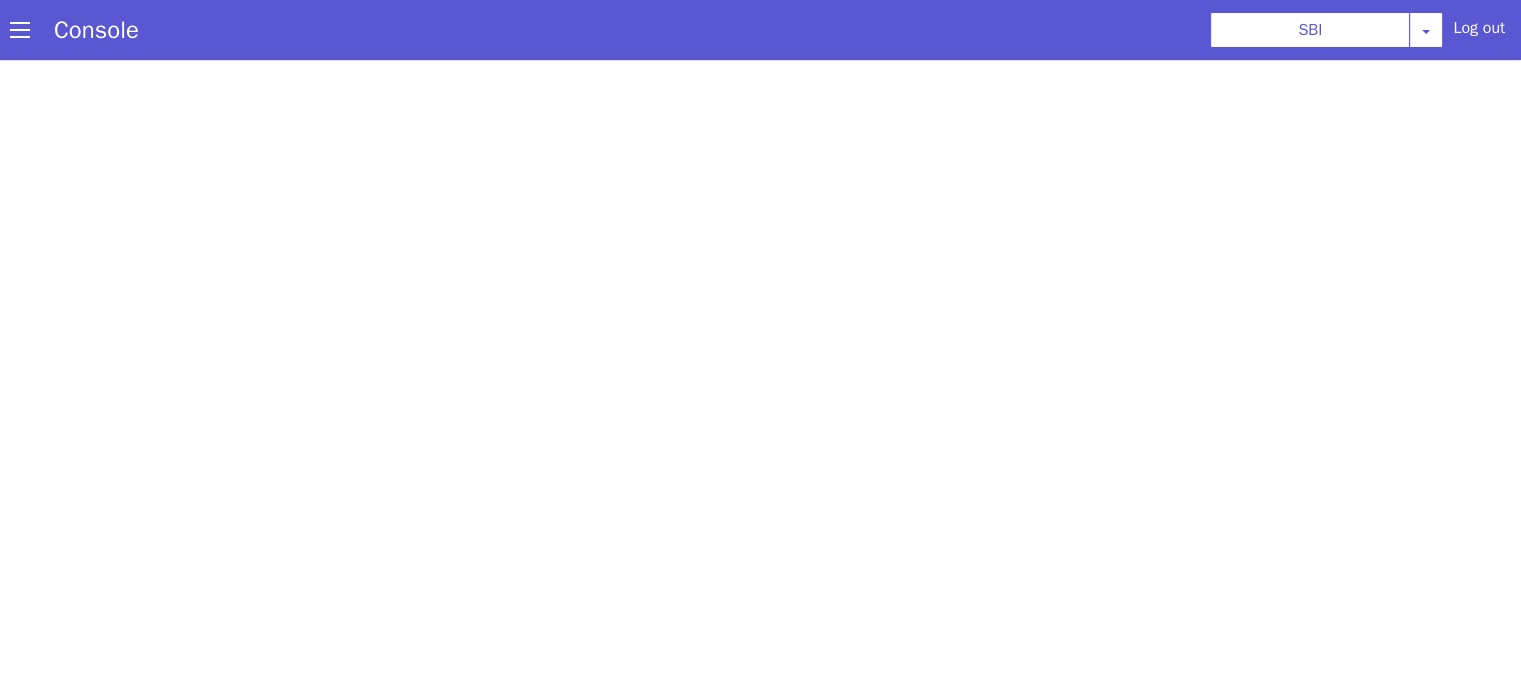 scroll, scrollTop: 0, scrollLeft: 0, axis: both 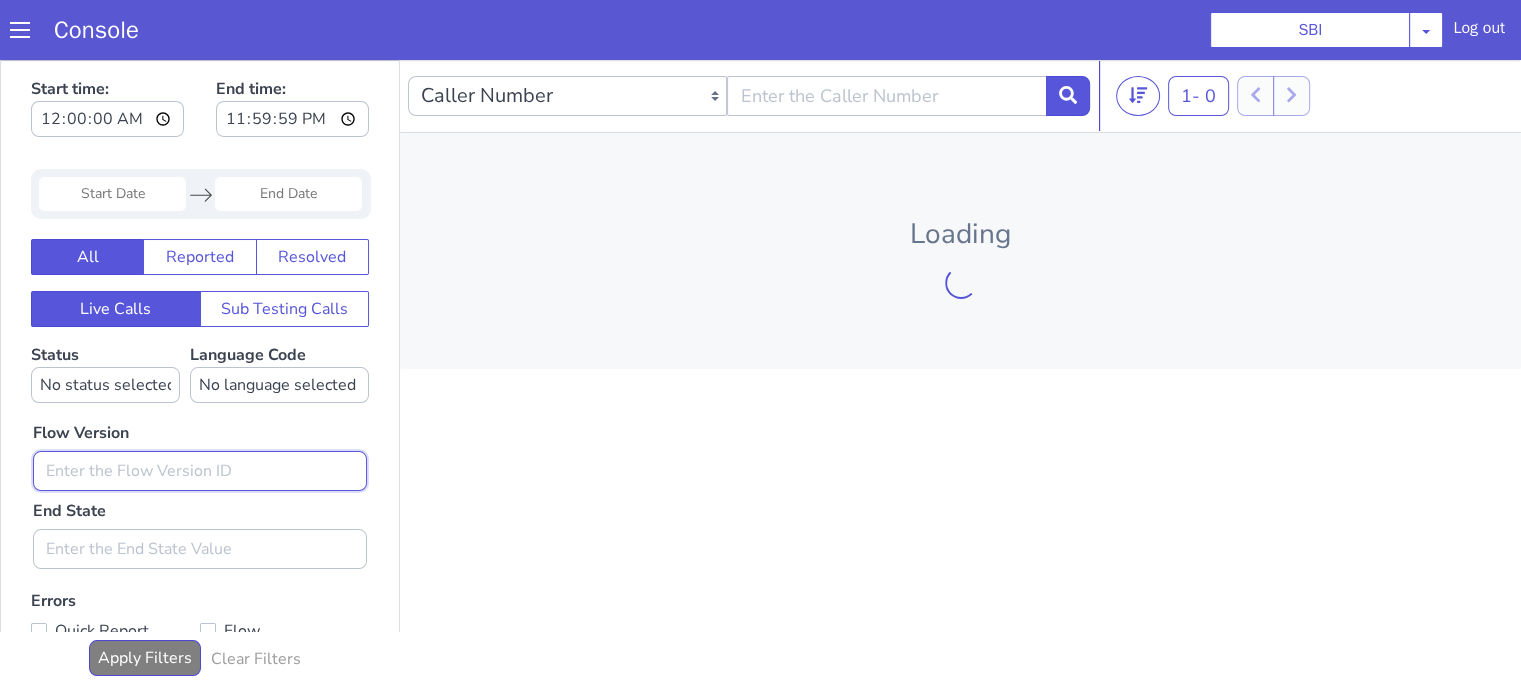 click at bounding box center [200, 471] 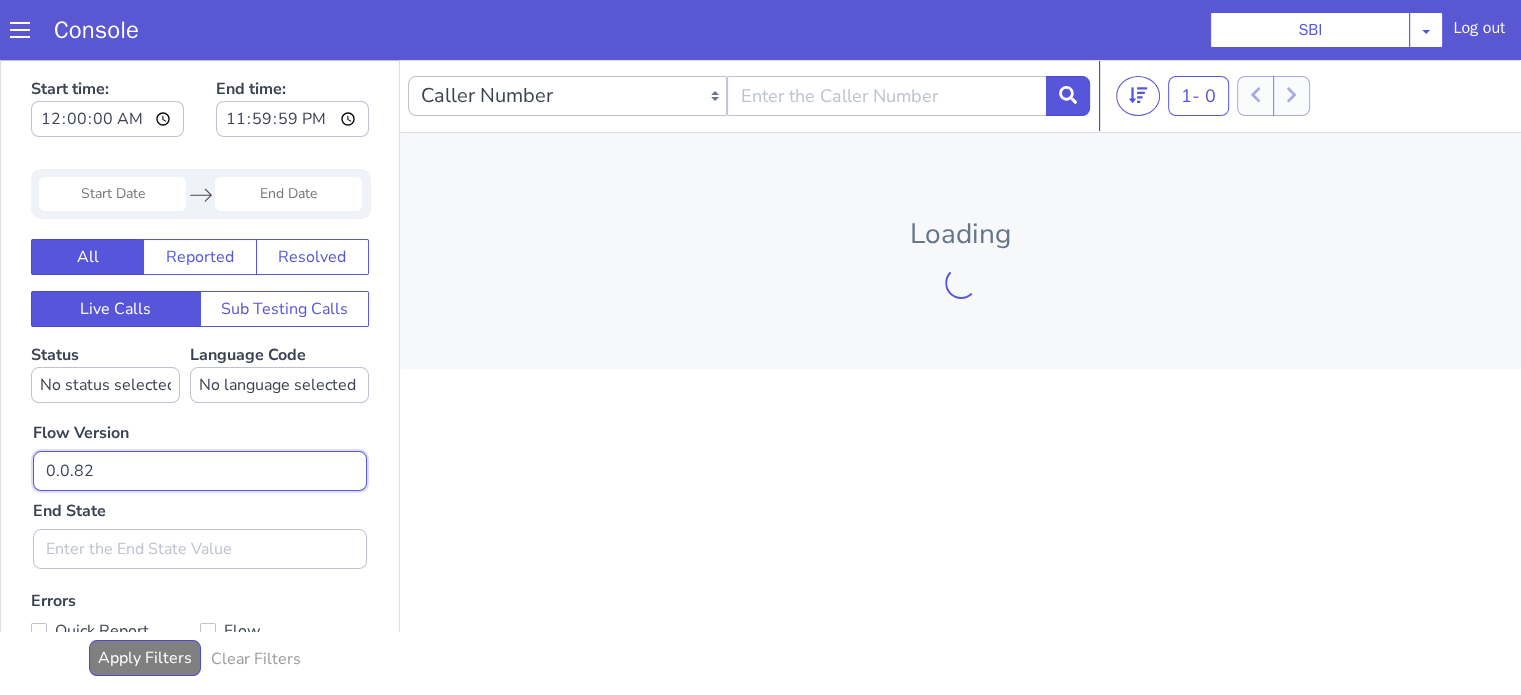 type on "0.0.82" 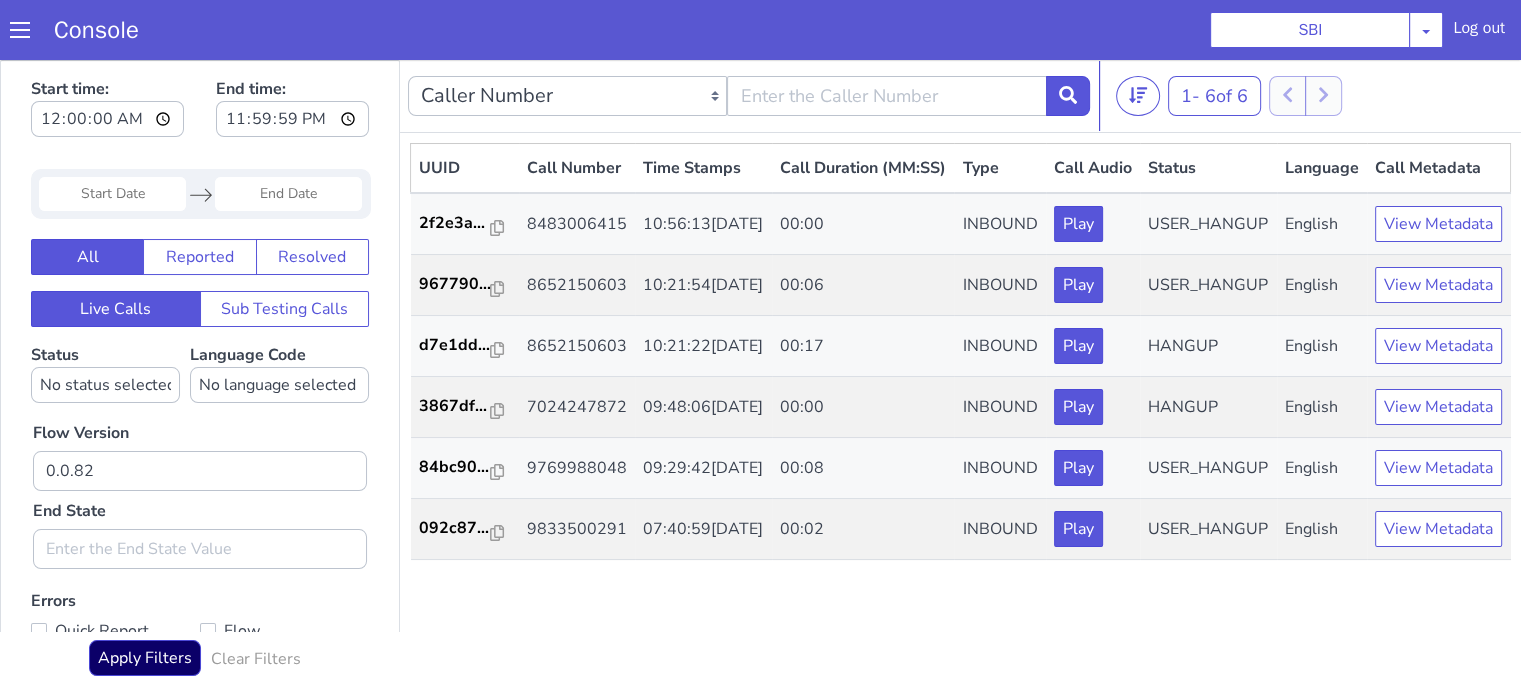 click at bounding box center (112, 194) 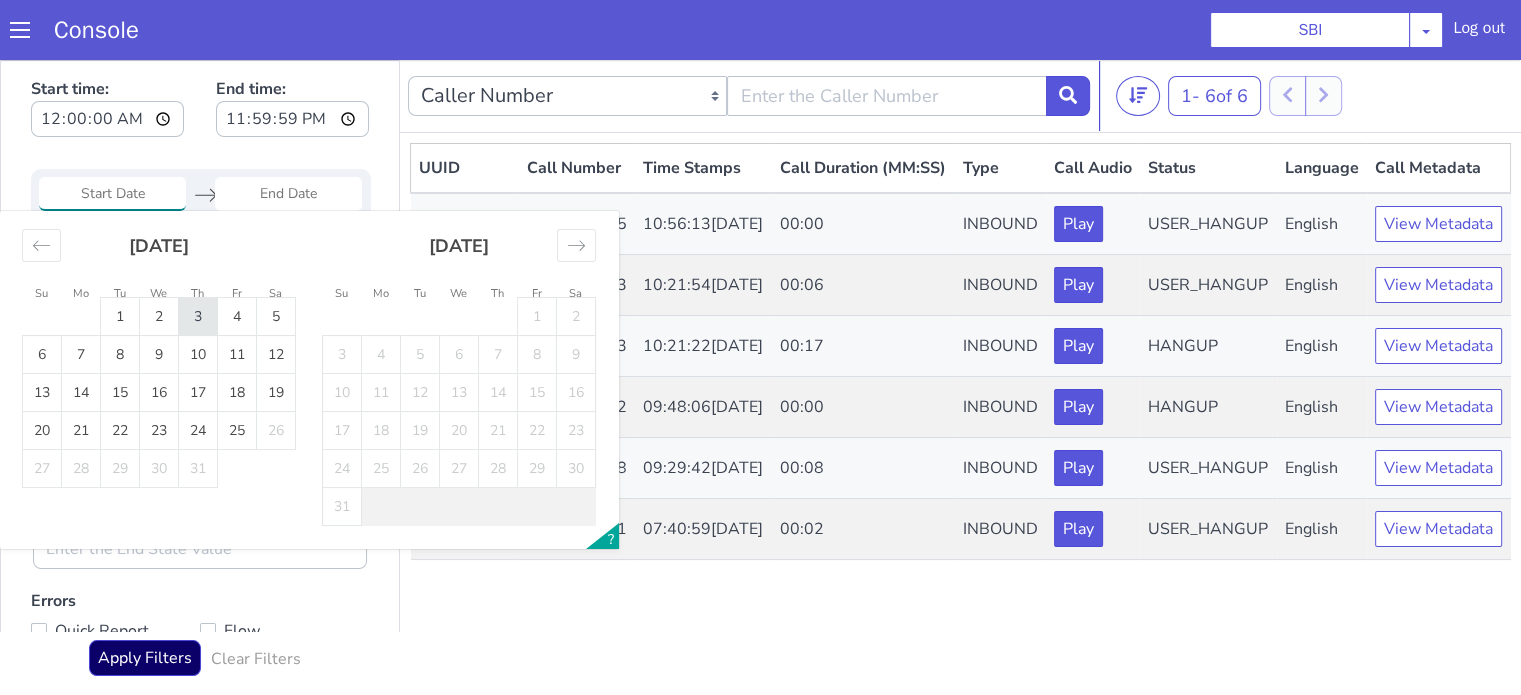 click on "3" at bounding box center (198, 317) 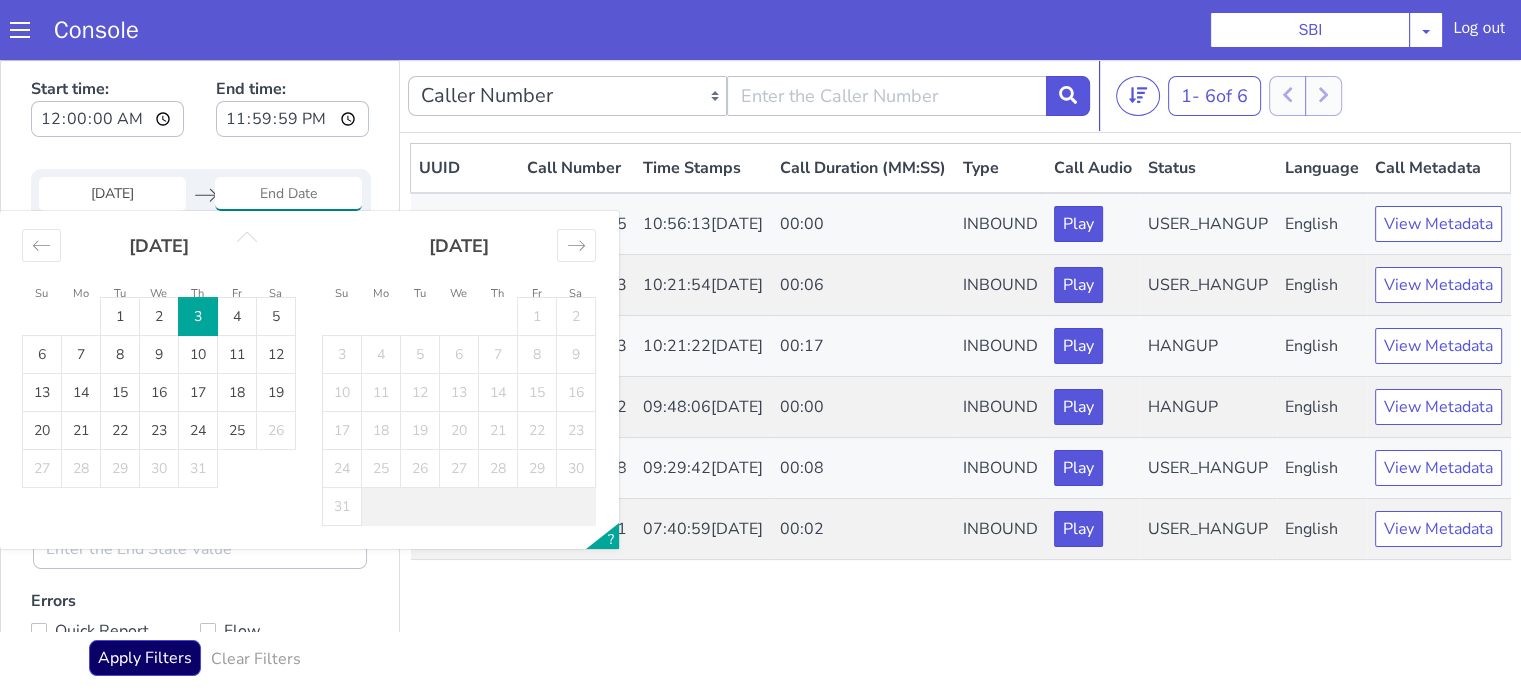 click on "3" at bounding box center (198, 317) 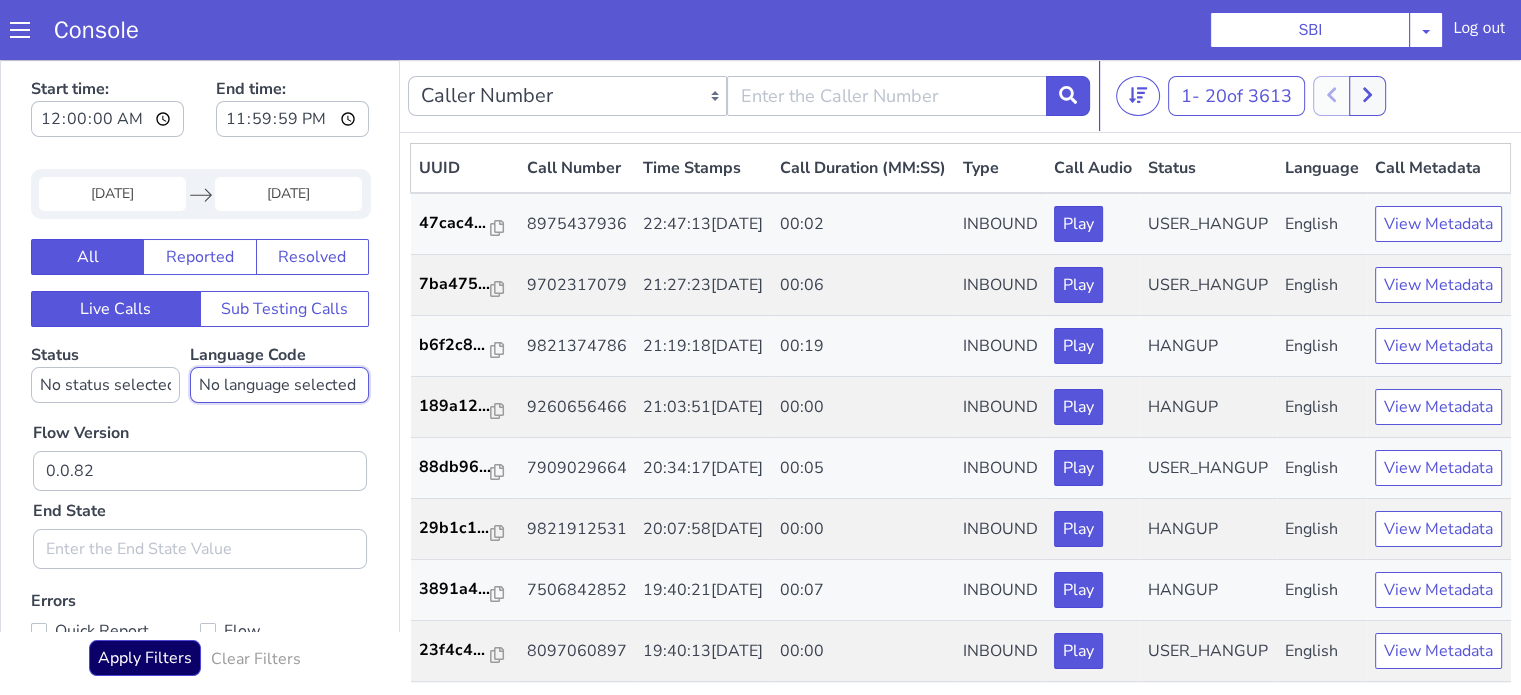 click on "No language selected Hindi English Tamil Telugu Kanada Marathi Malayalam Gujarati Bengali Indonesian Malay English US English GB" at bounding box center [279, 385] 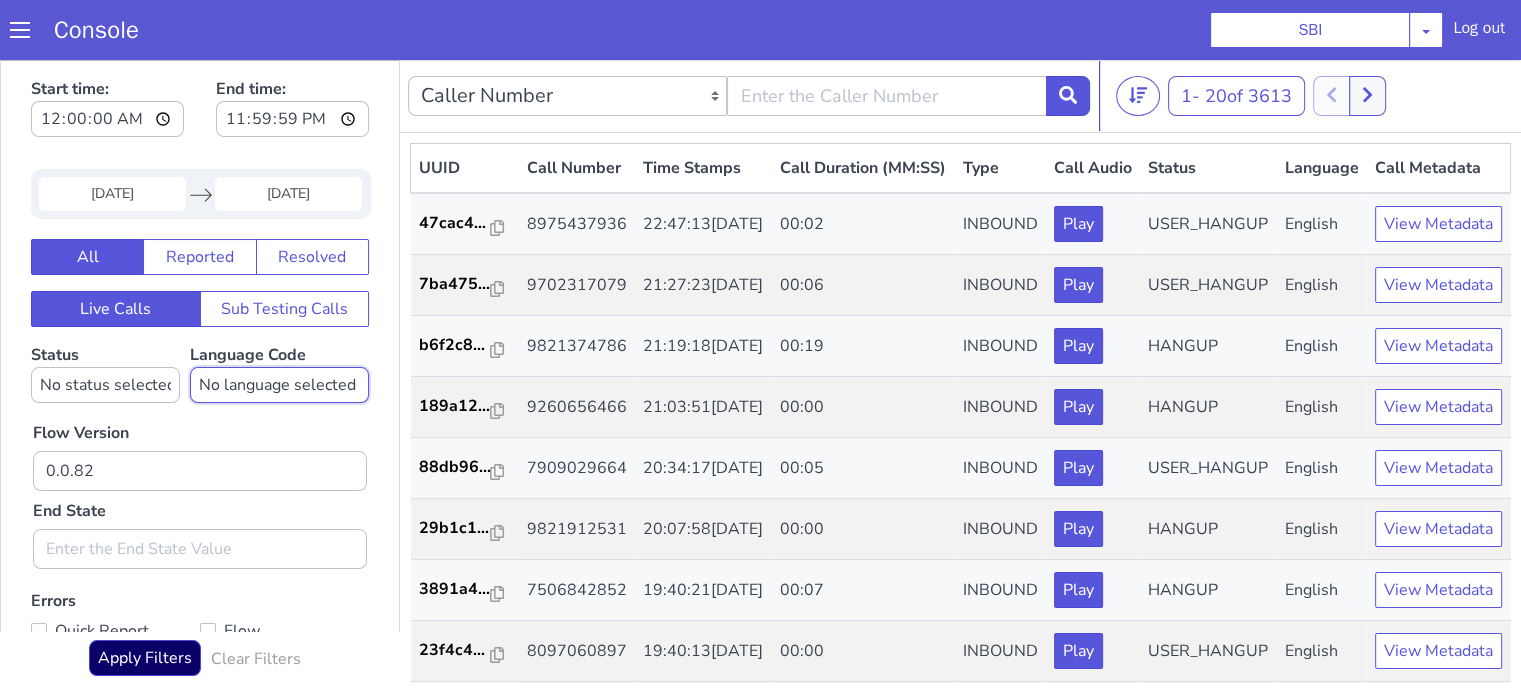 select on "en" 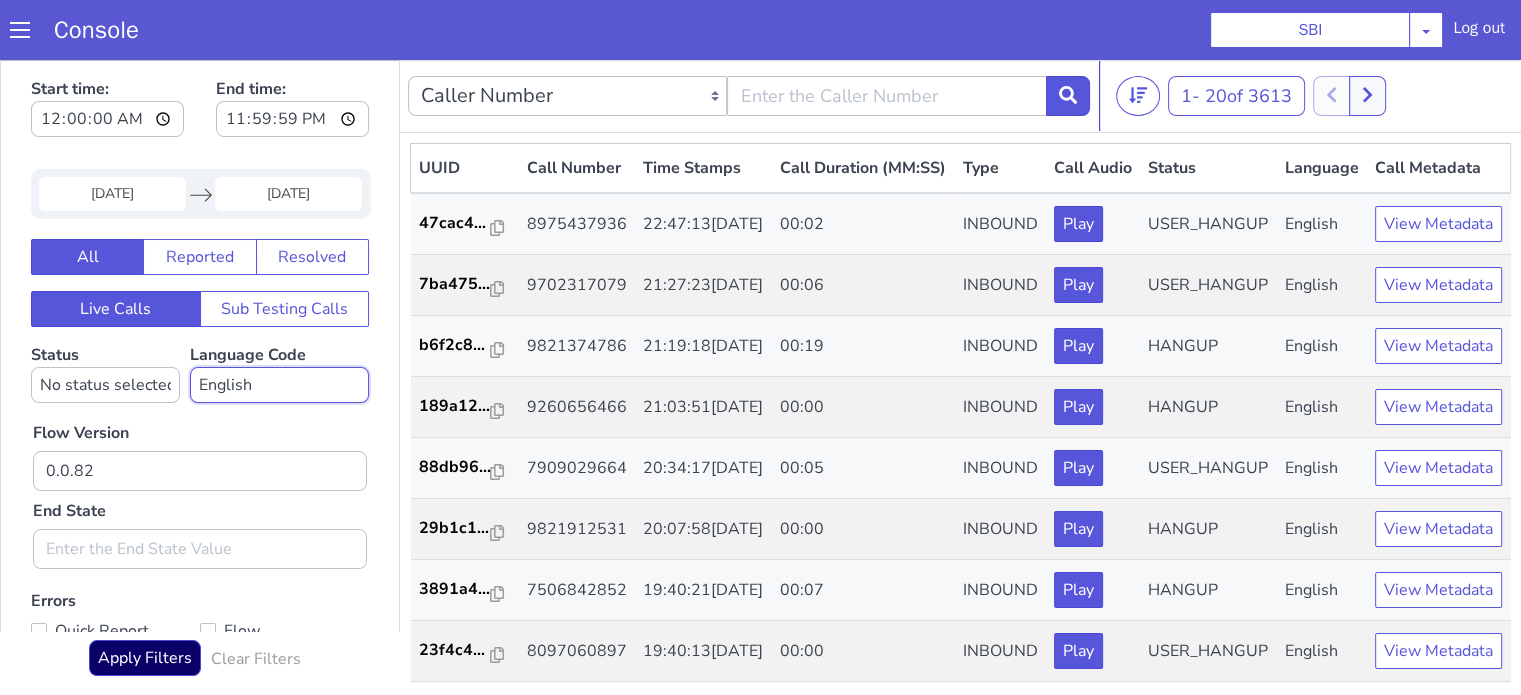 click on "No language selected Hindi English Tamil Telugu Kanada Marathi Malayalam Gujarati Bengali Indonesian Malay English US English GB" at bounding box center [279, 385] 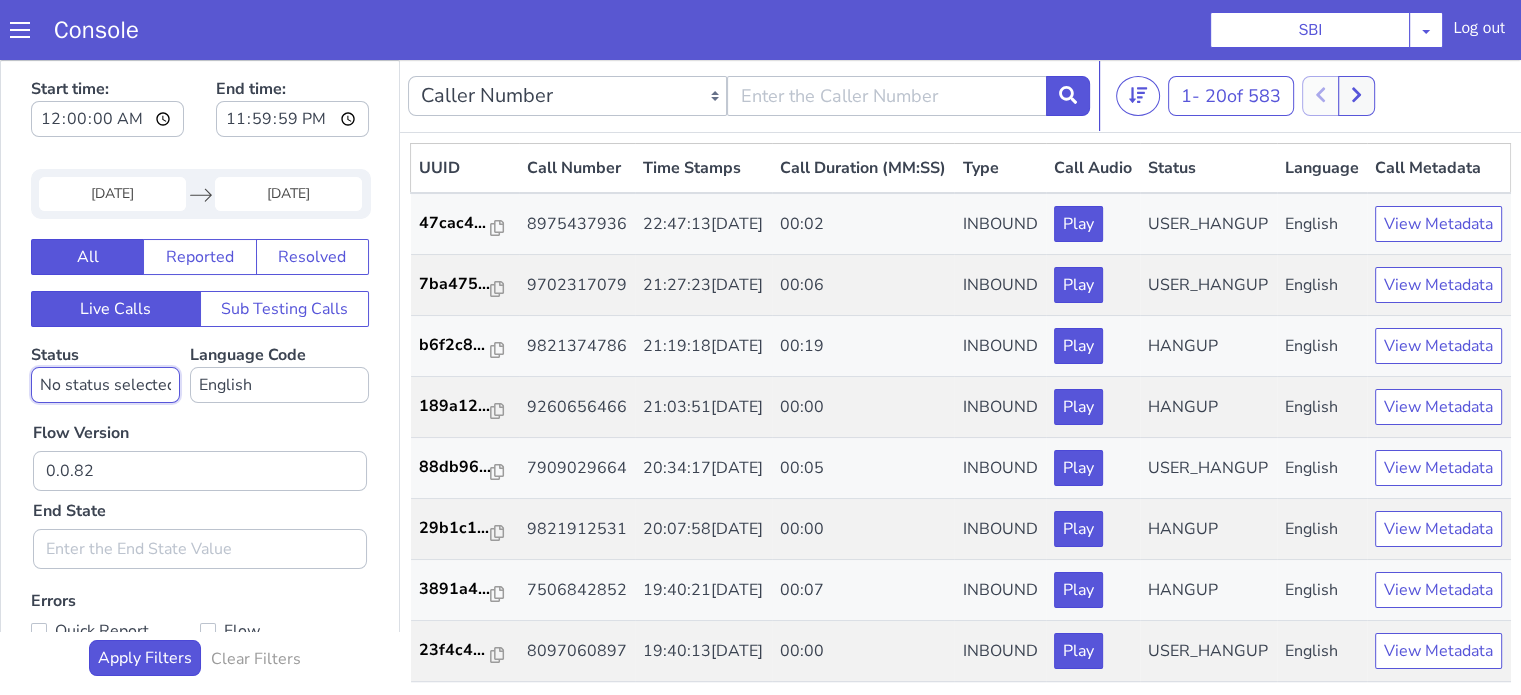 click on "No status selected HANGUP USER_HANGUP TRANSFER UNKNOWN" at bounding box center (105, 385) 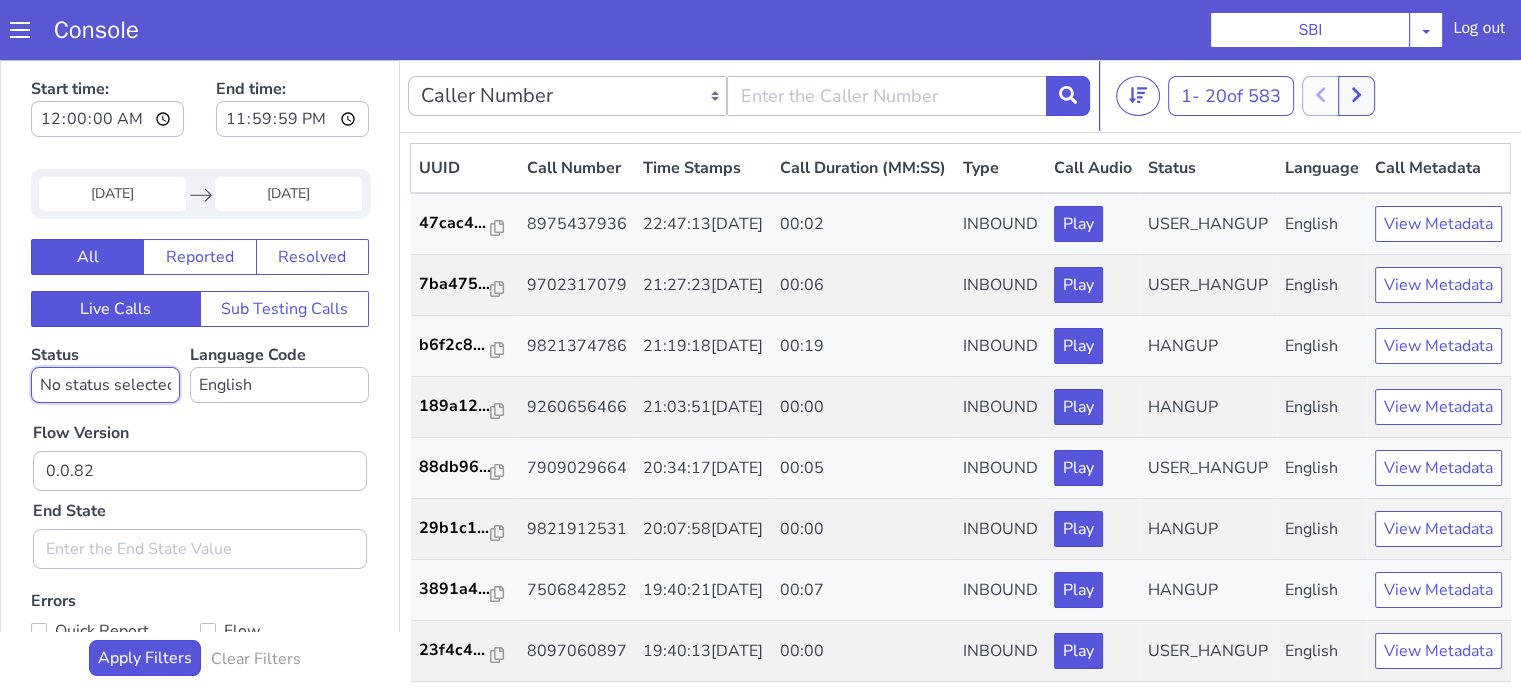 select on "HANGUP" 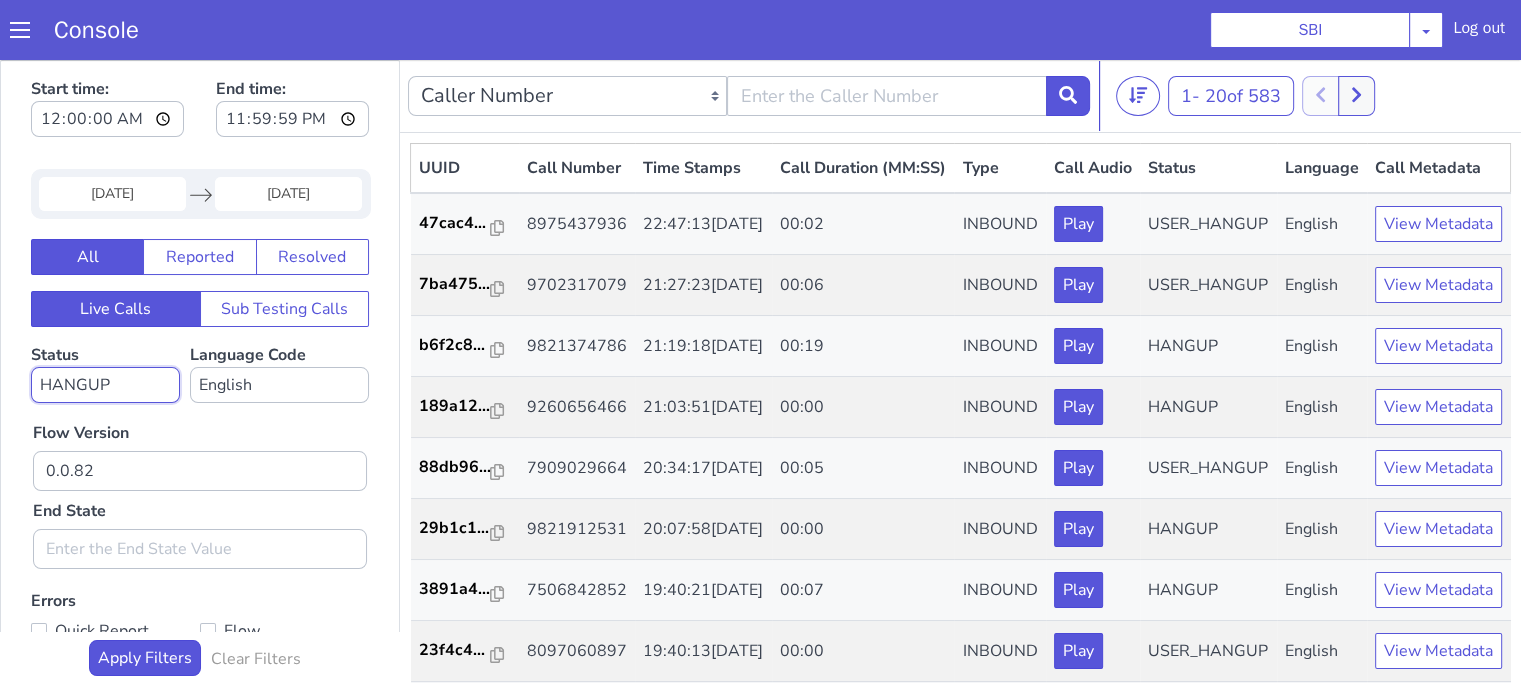 click on "No status selected HANGUP USER_HANGUP TRANSFER UNKNOWN" at bounding box center [105, 385] 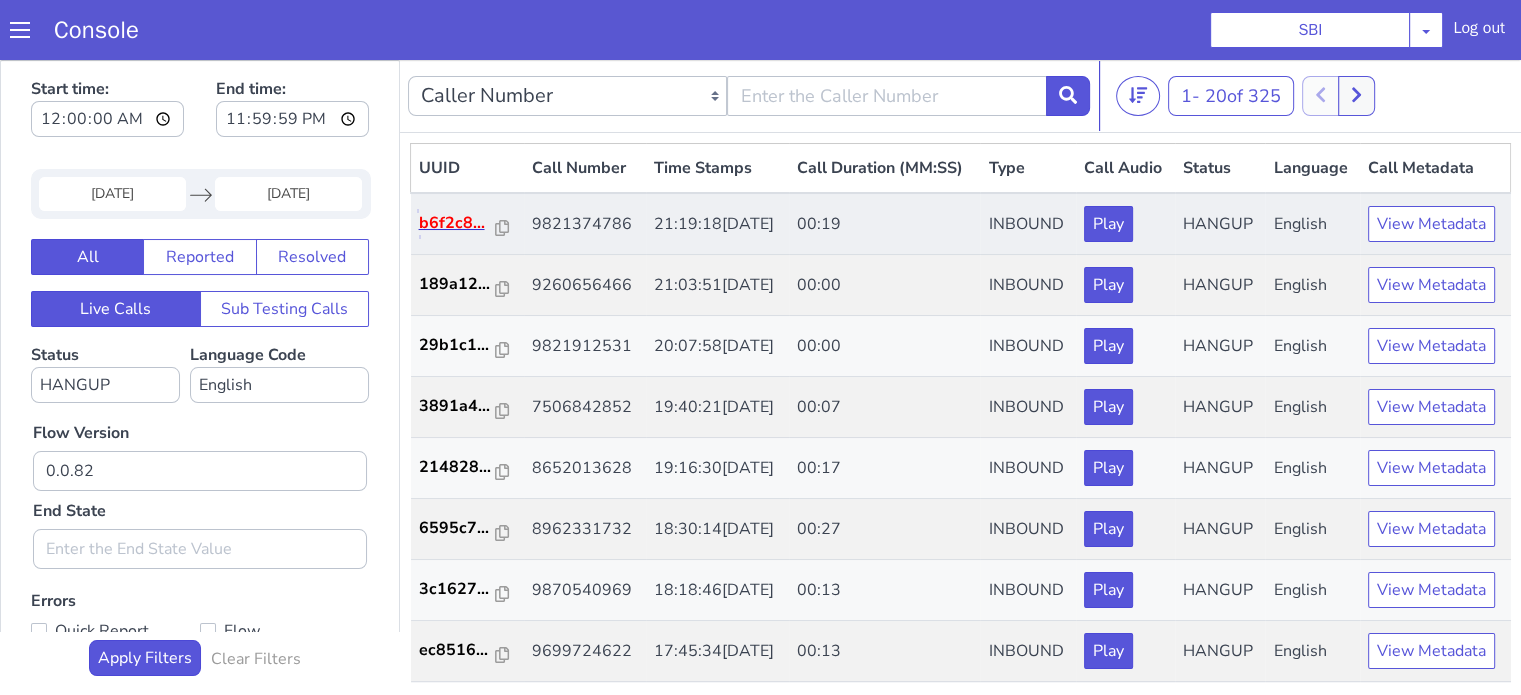 click on "b6f2c8..." at bounding box center [458, 223] 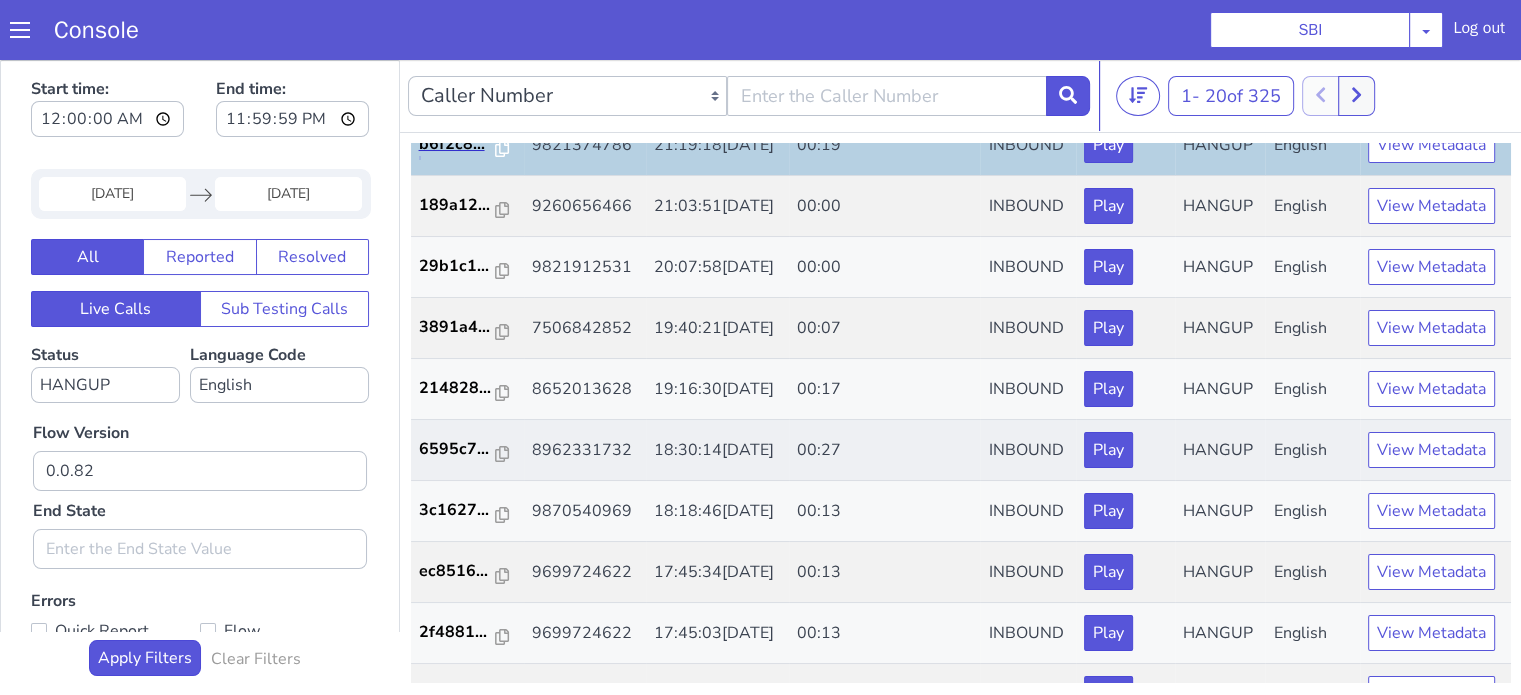 scroll, scrollTop: 100, scrollLeft: 0, axis: vertical 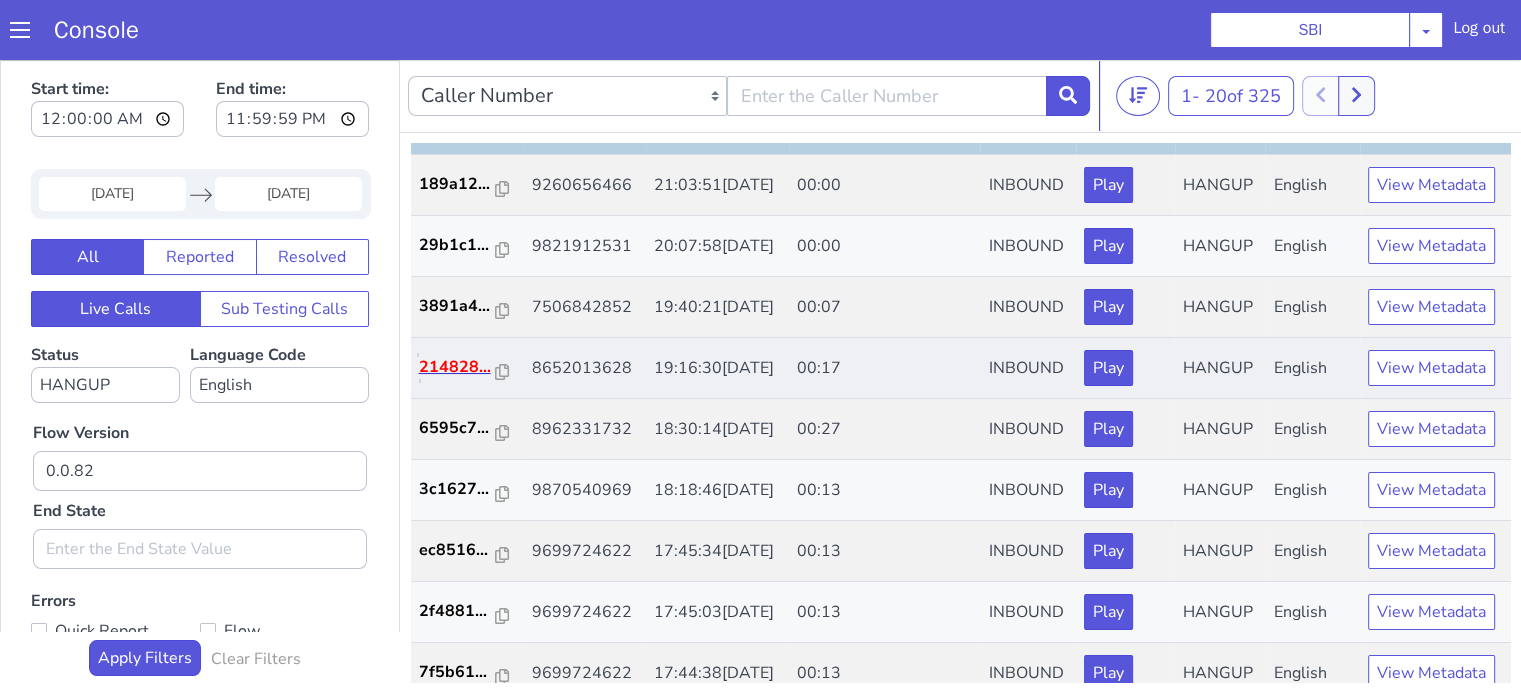 click on "214828..." at bounding box center [458, 367] 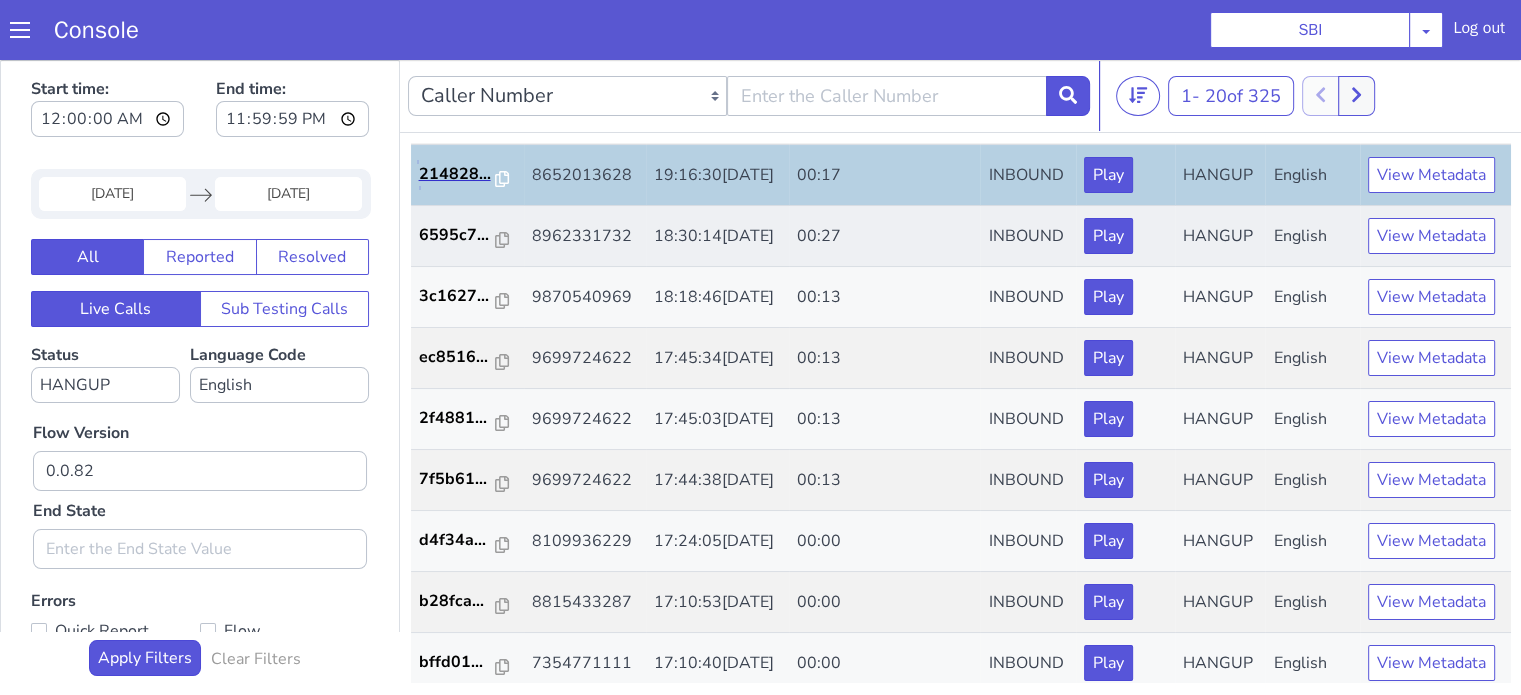 scroll, scrollTop: 300, scrollLeft: 0, axis: vertical 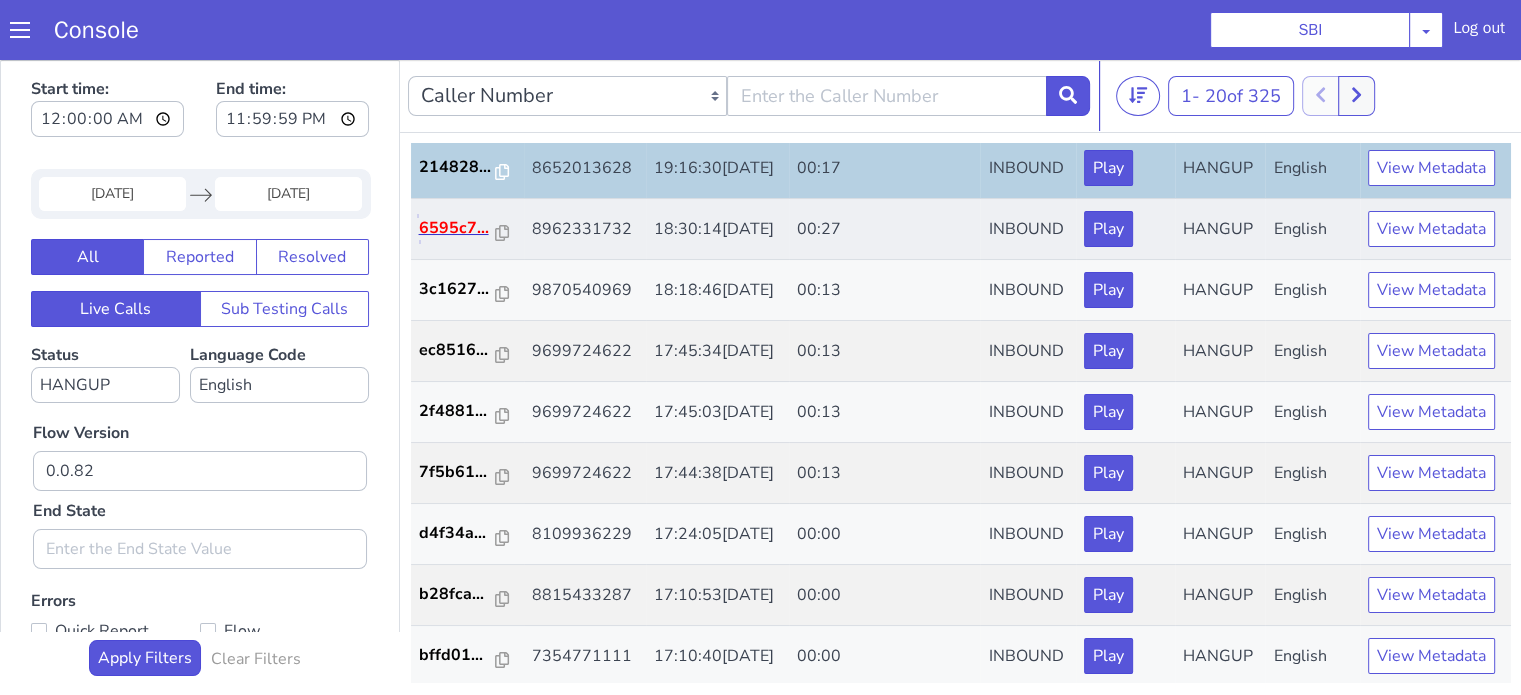 click on "6595c7..." at bounding box center [458, 228] 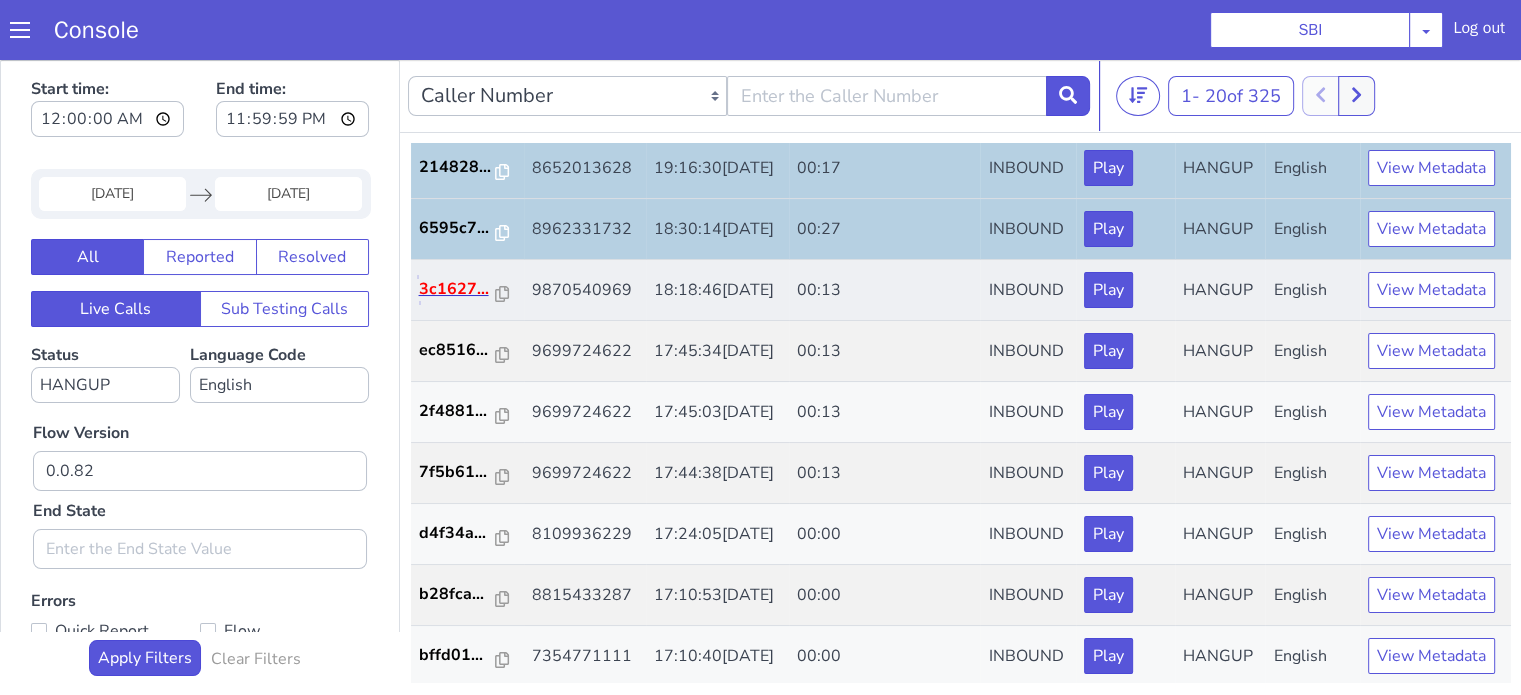 click on "3c1627..." at bounding box center [458, 289] 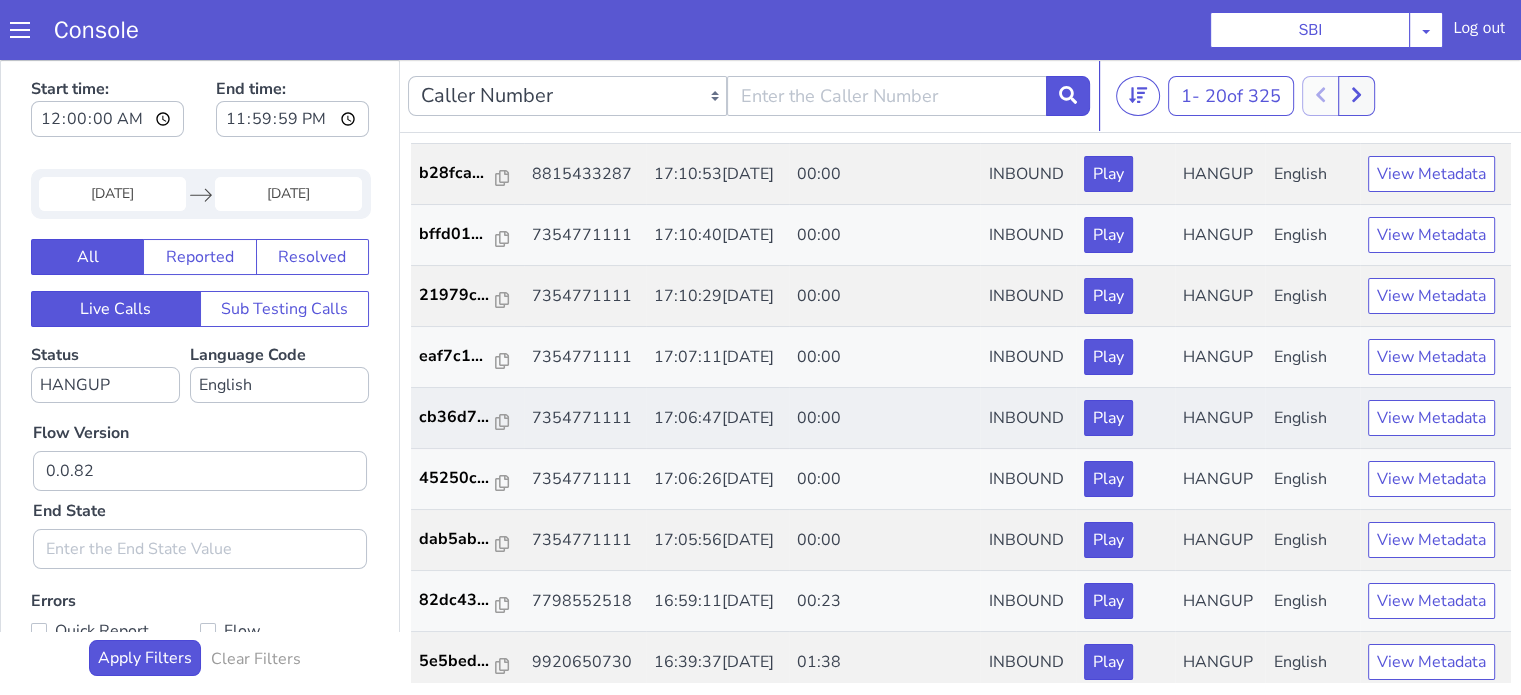 scroll, scrollTop: 726, scrollLeft: 0, axis: vertical 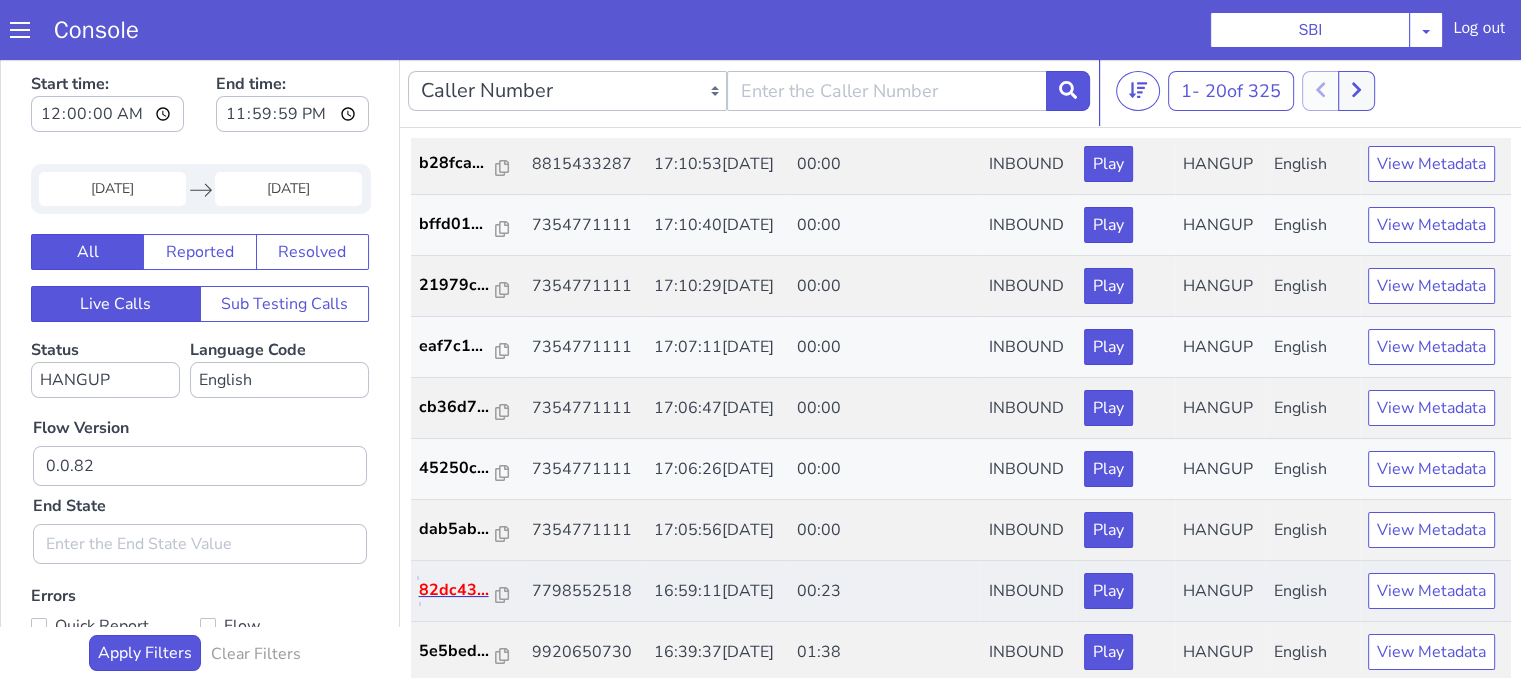 click on "82dc43..." at bounding box center (458, 590) 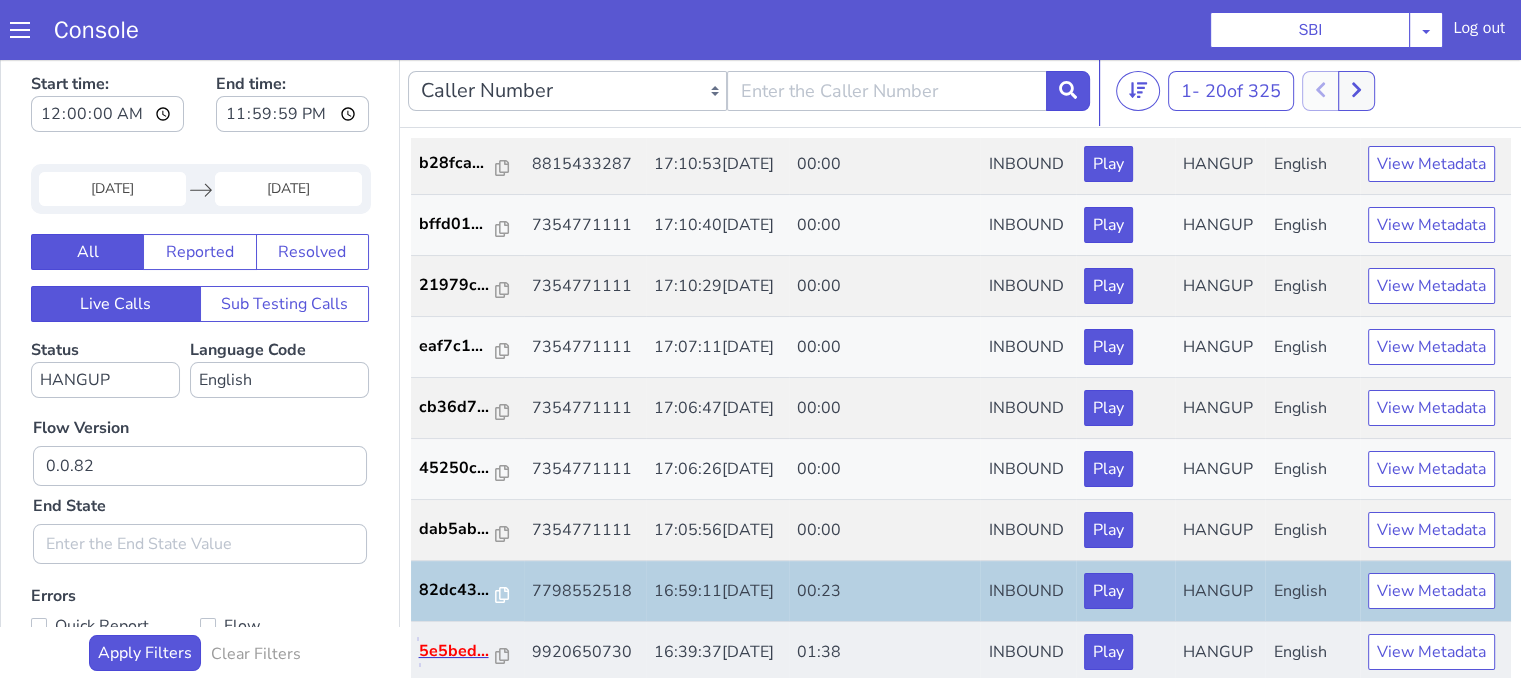 click on "5e5bed..." at bounding box center [458, 651] 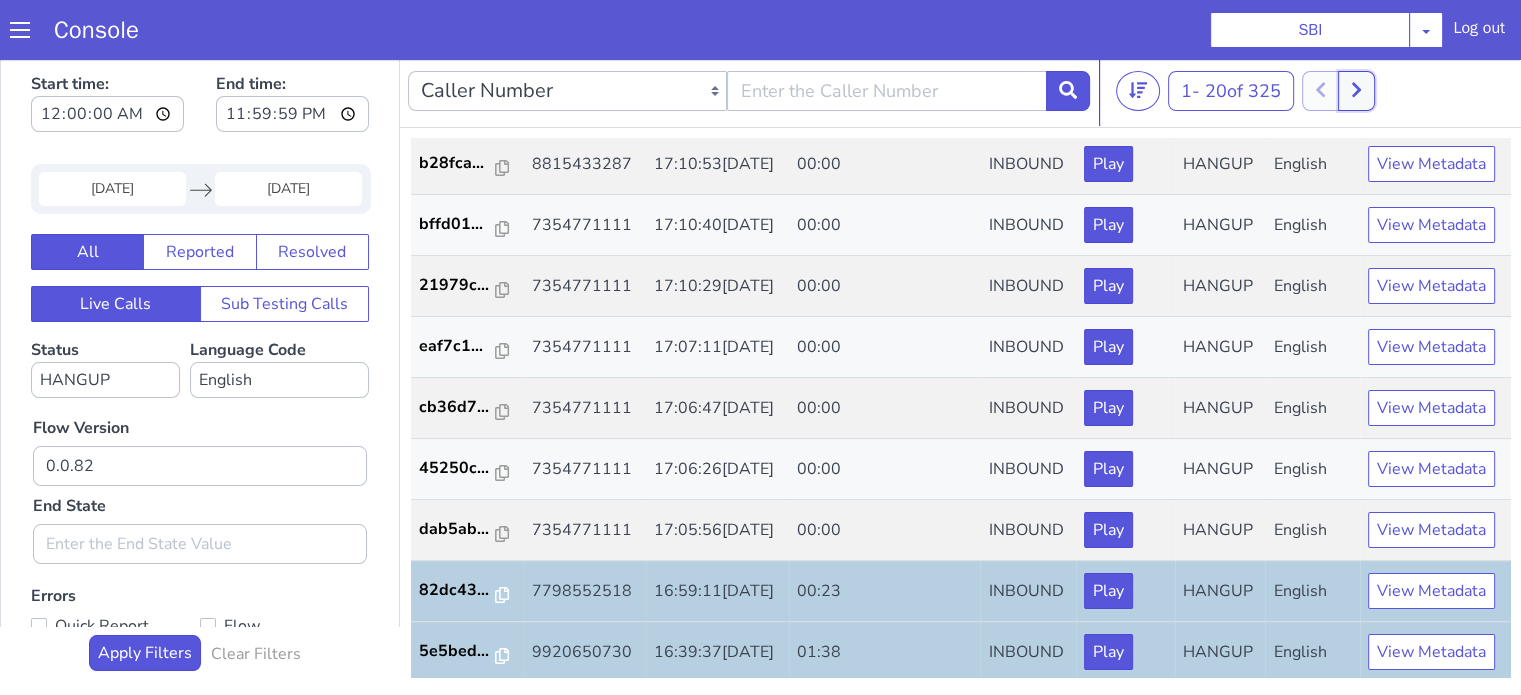 click 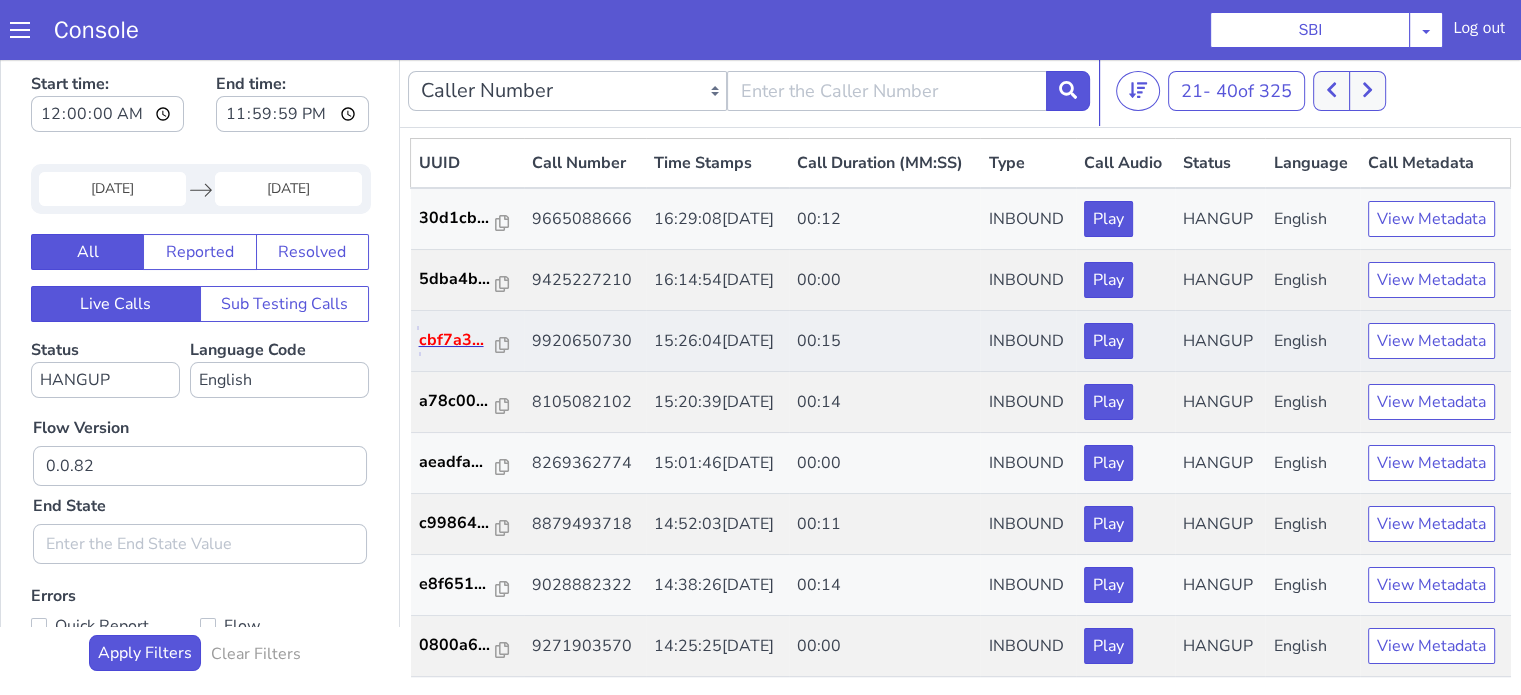 click on "cbf7a3..." at bounding box center [458, 340] 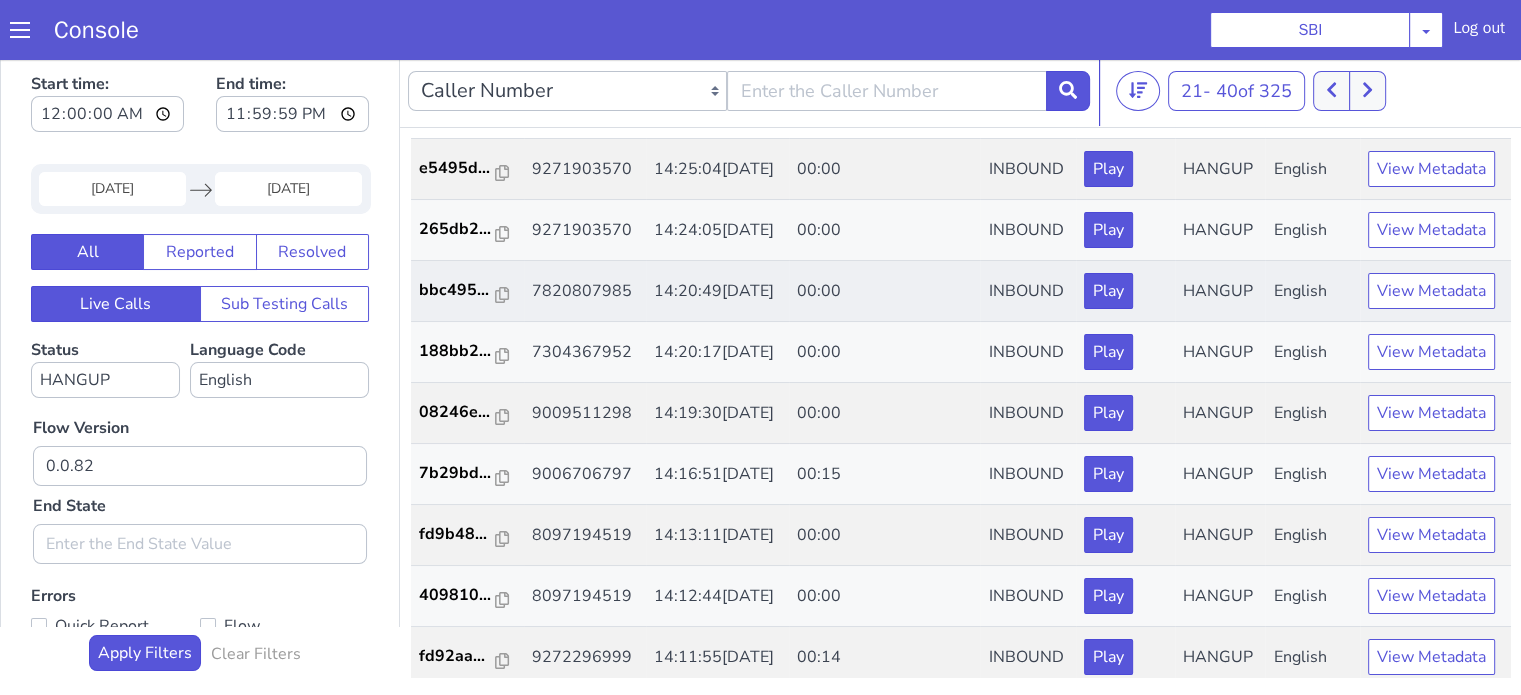 scroll, scrollTop: 726, scrollLeft: 0, axis: vertical 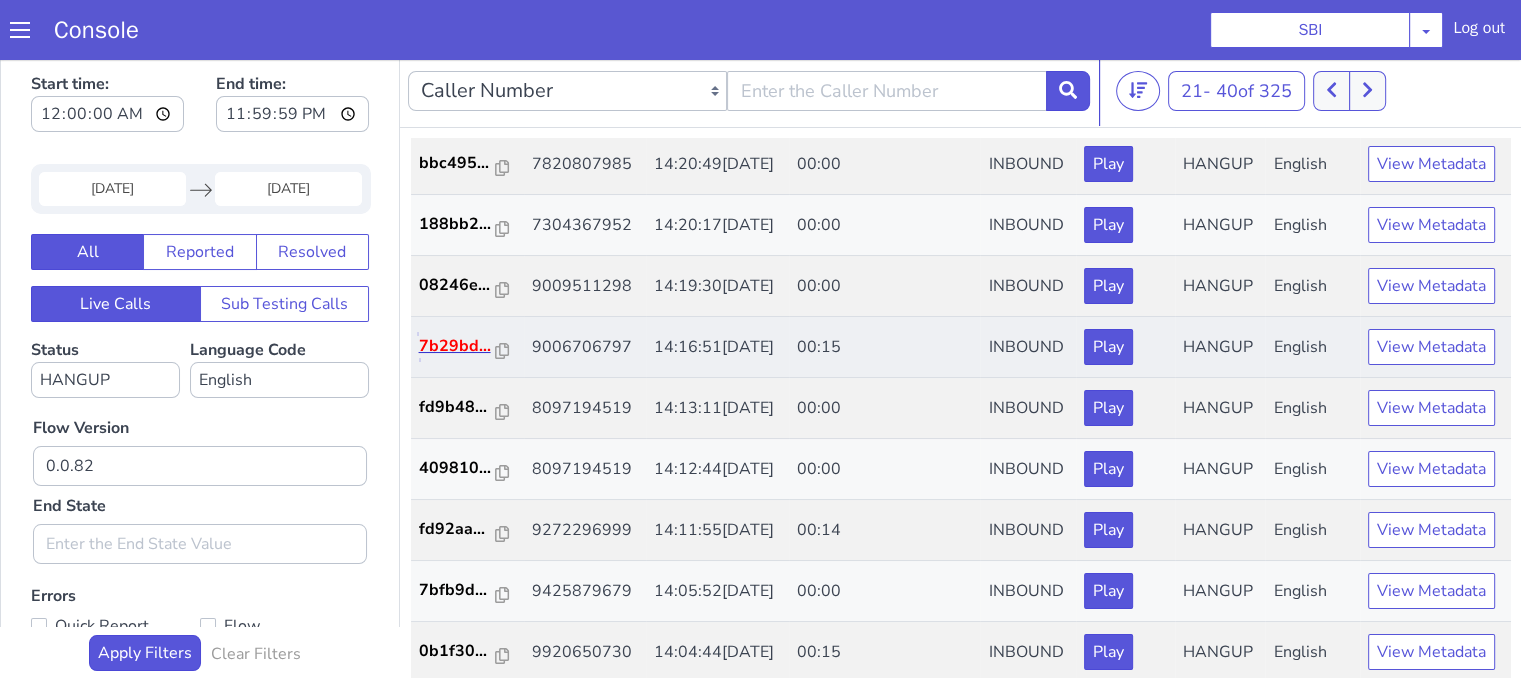 click on "7b29bd..." at bounding box center (458, 346) 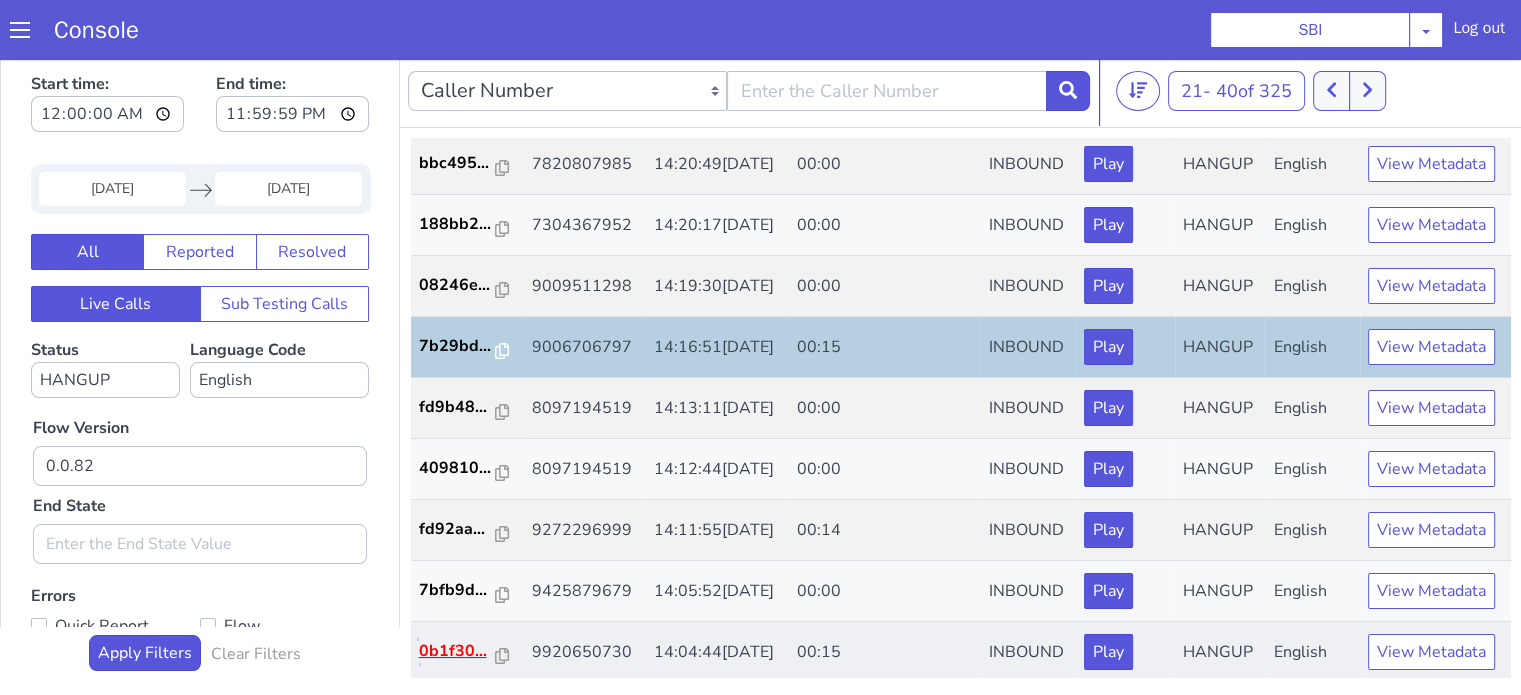 click on "0b1f30..." at bounding box center (458, 651) 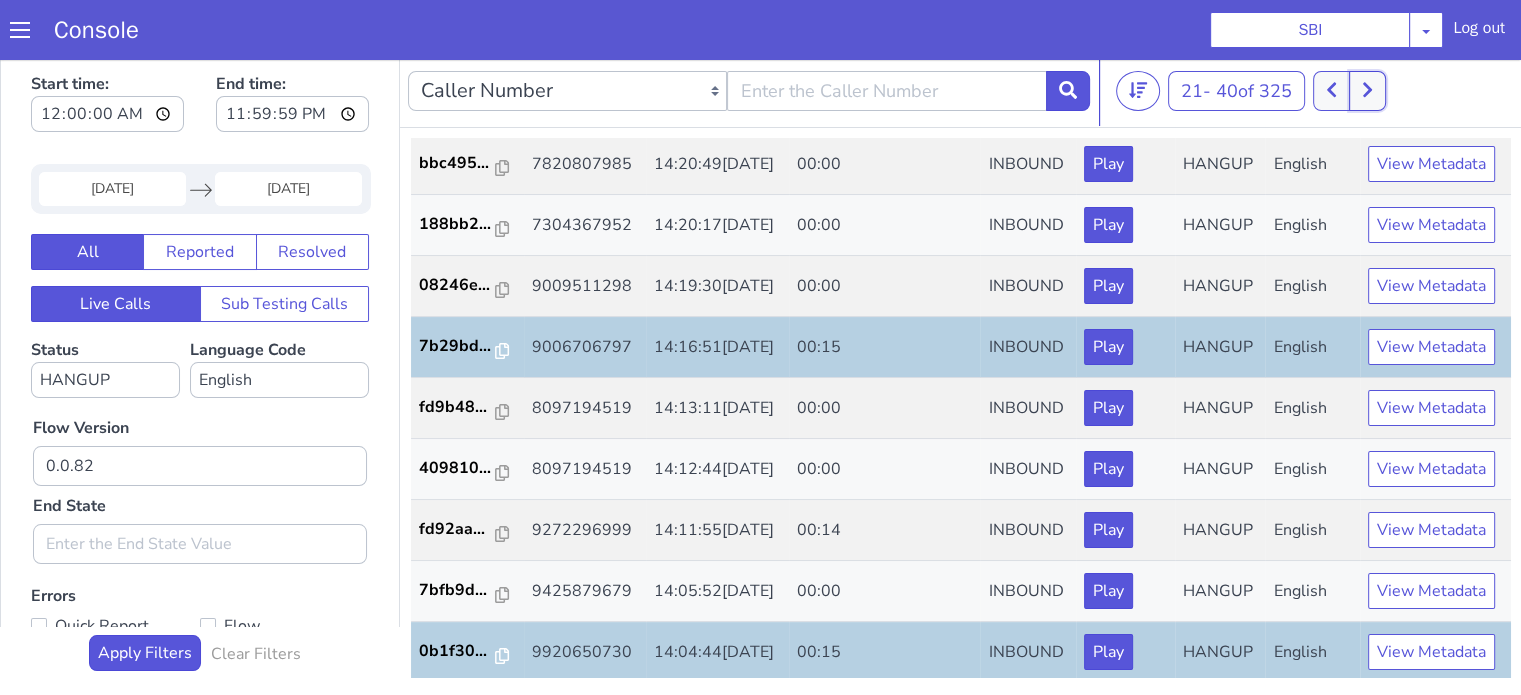 click at bounding box center [1367, 91] 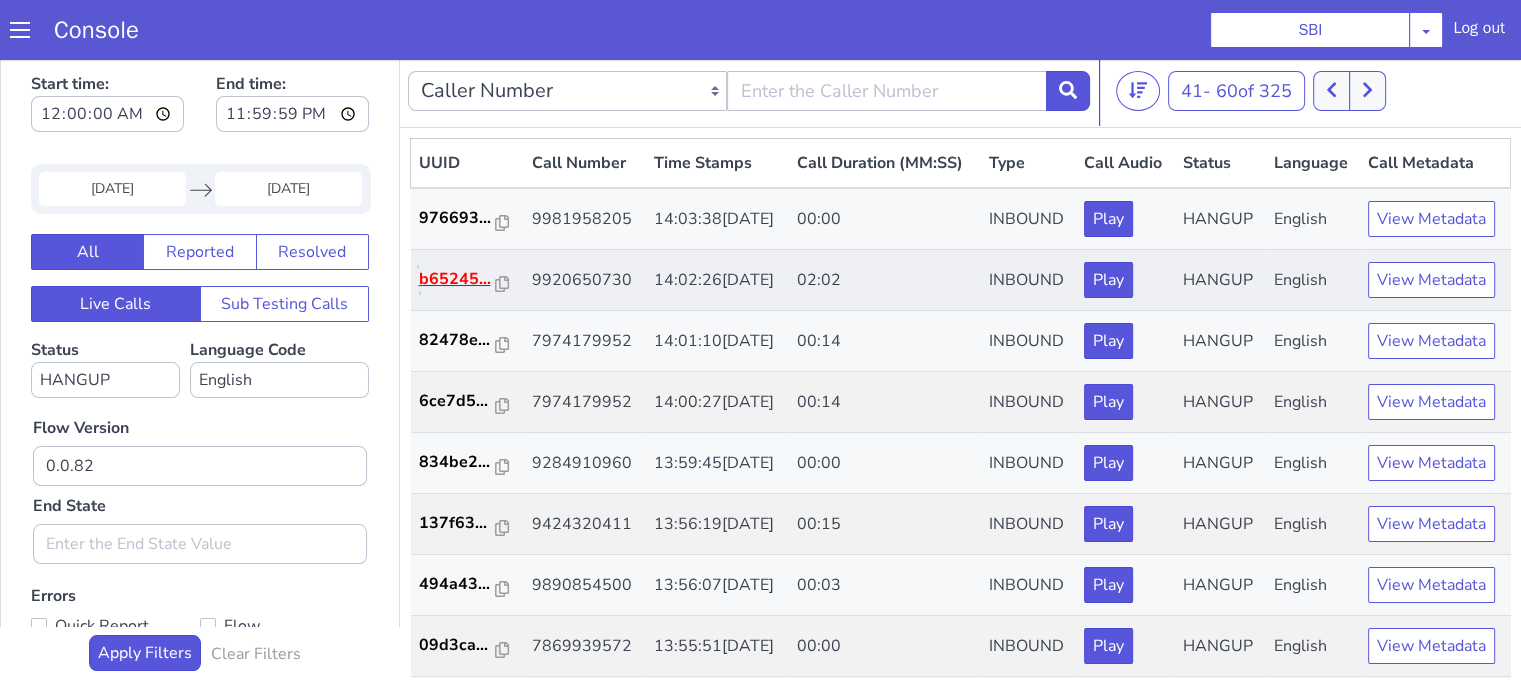 click on "b65245..." at bounding box center (458, 279) 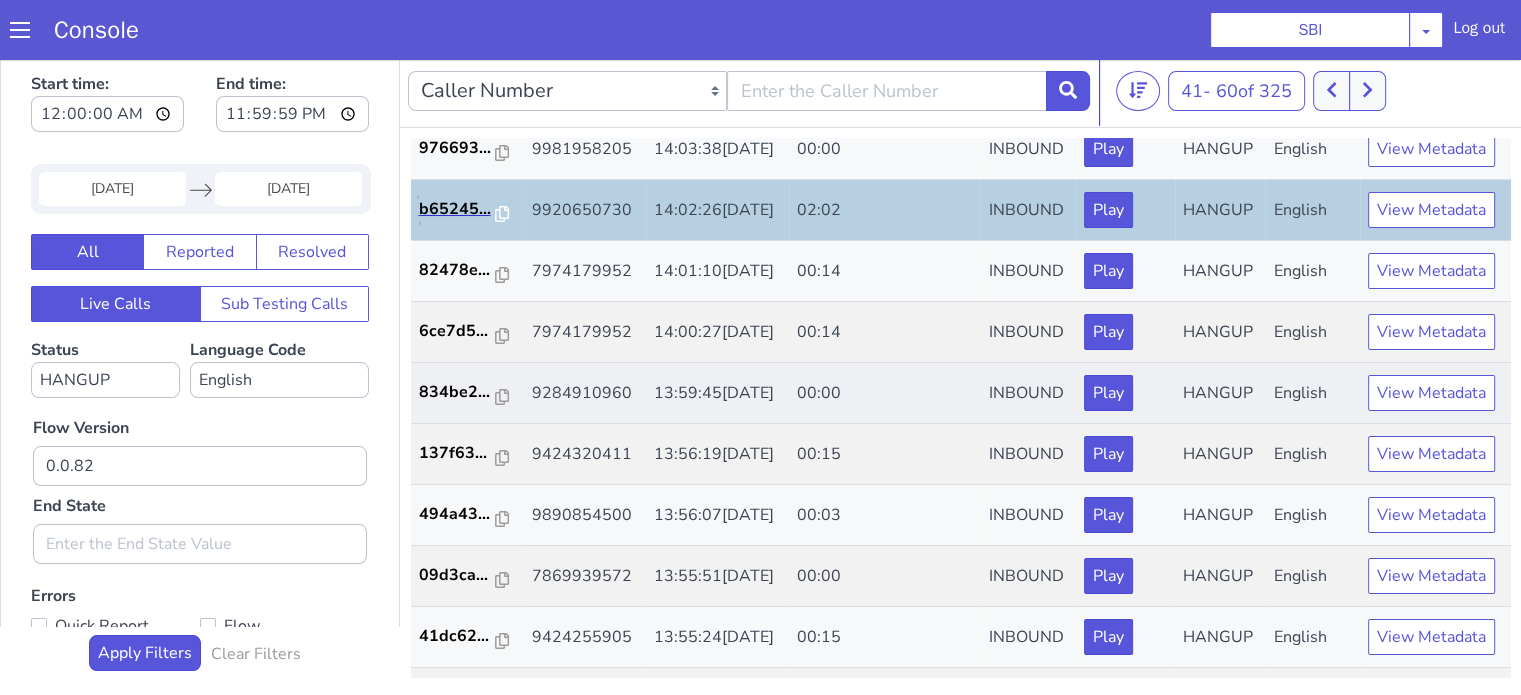 scroll, scrollTop: 100, scrollLeft: 0, axis: vertical 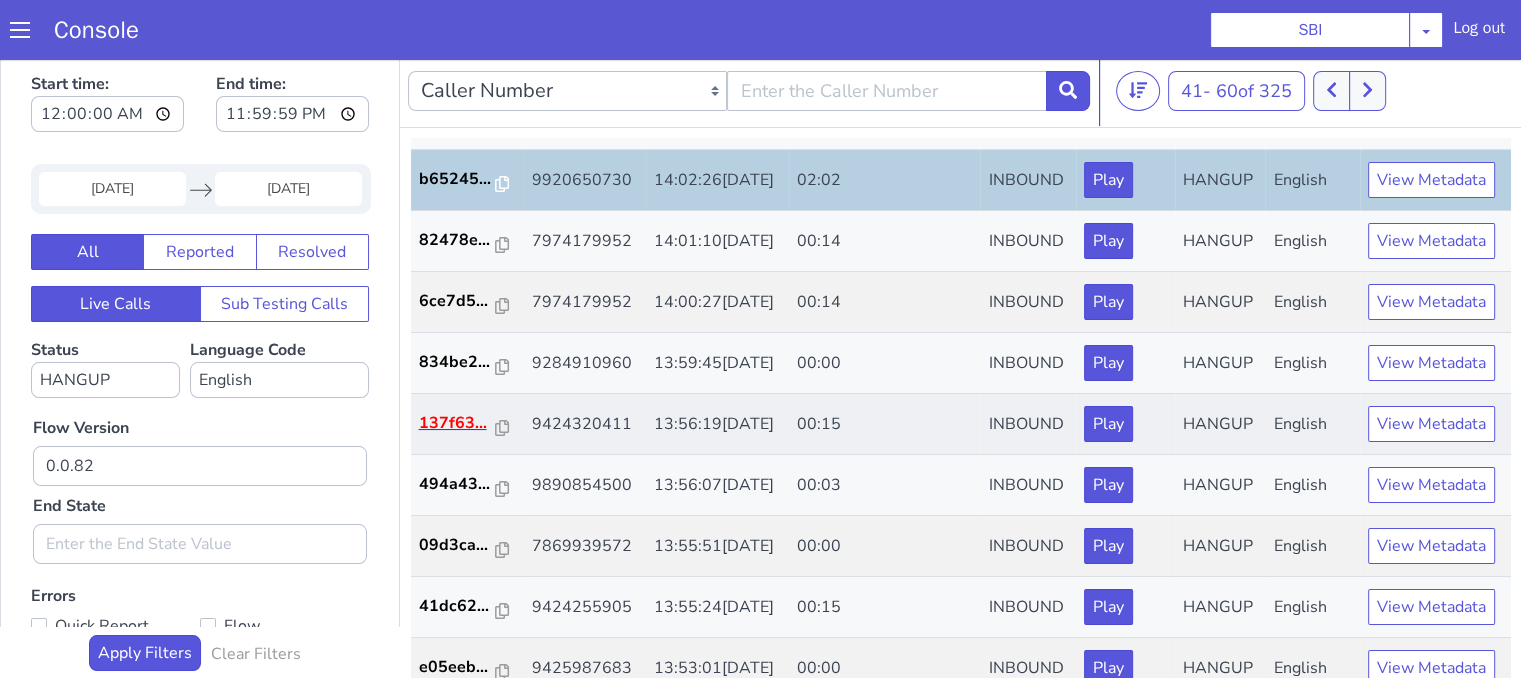 click on "137f63..." at bounding box center [468, 424] 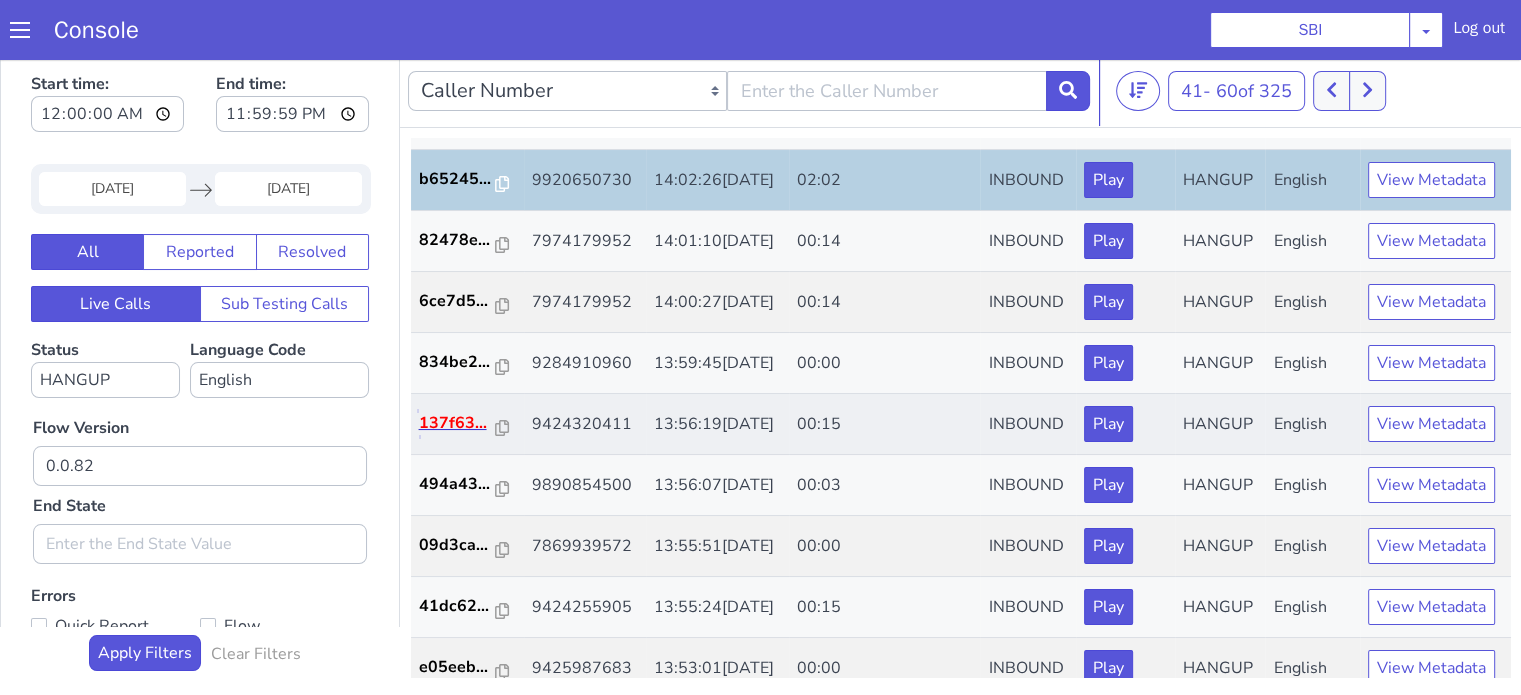 click on "137f63..." at bounding box center [458, 423] 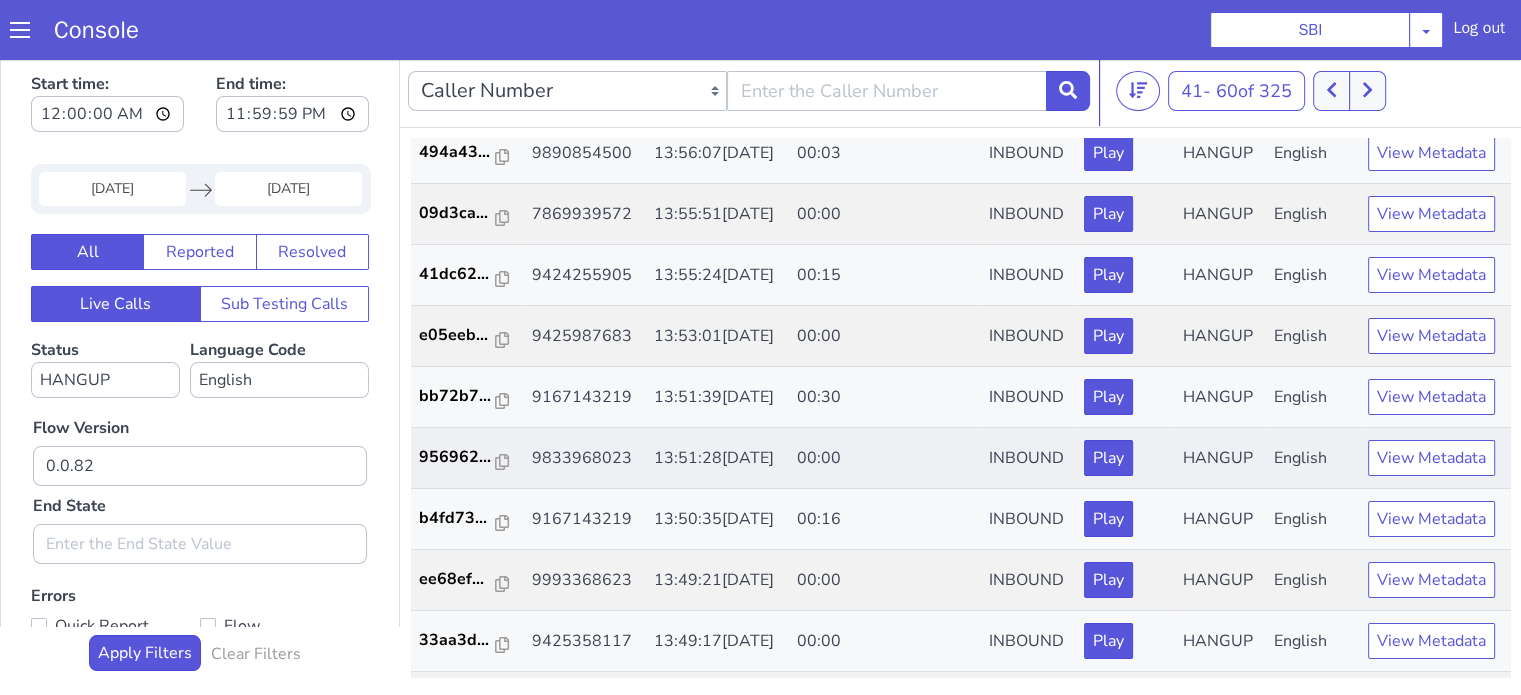 scroll, scrollTop: 500, scrollLeft: 0, axis: vertical 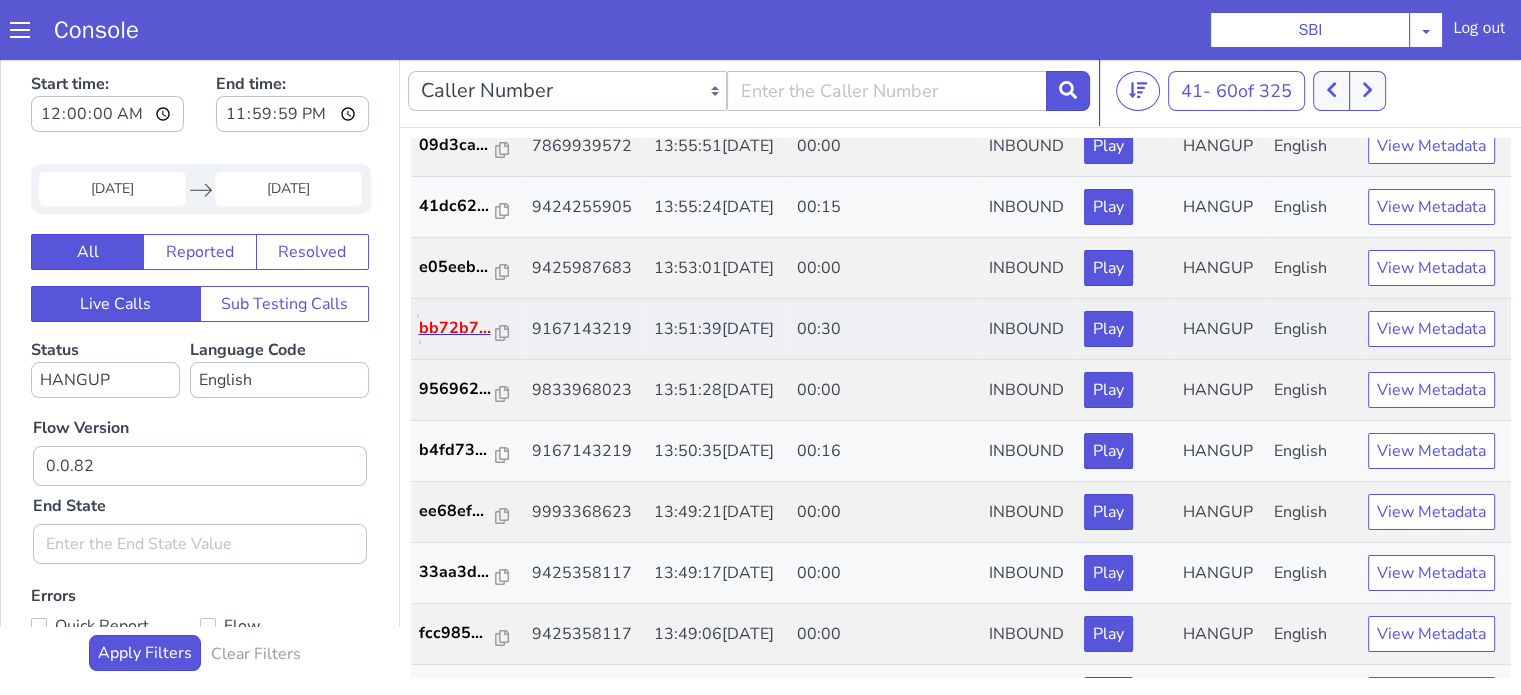 click on "bb72b7..." at bounding box center [458, 328] 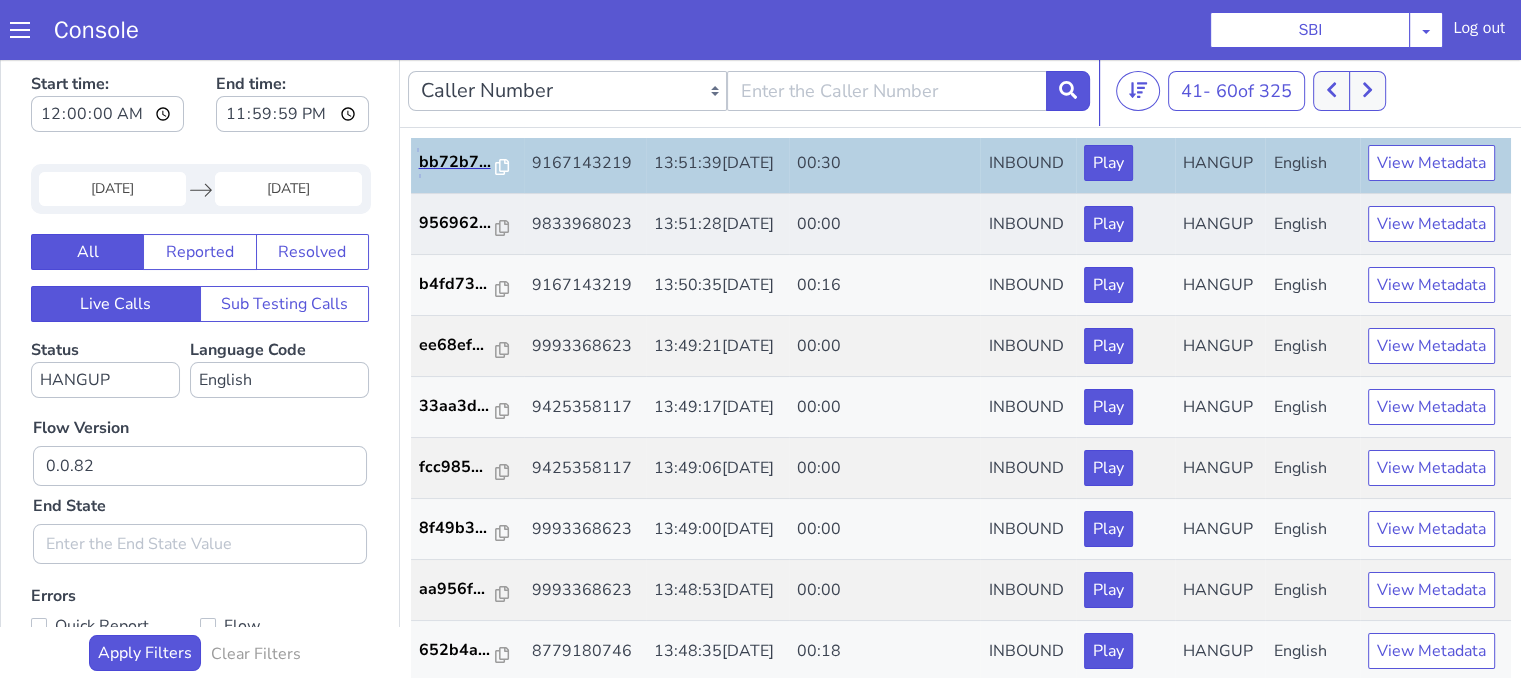 scroll, scrollTop: 726, scrollLeft: 0, axis: vertical 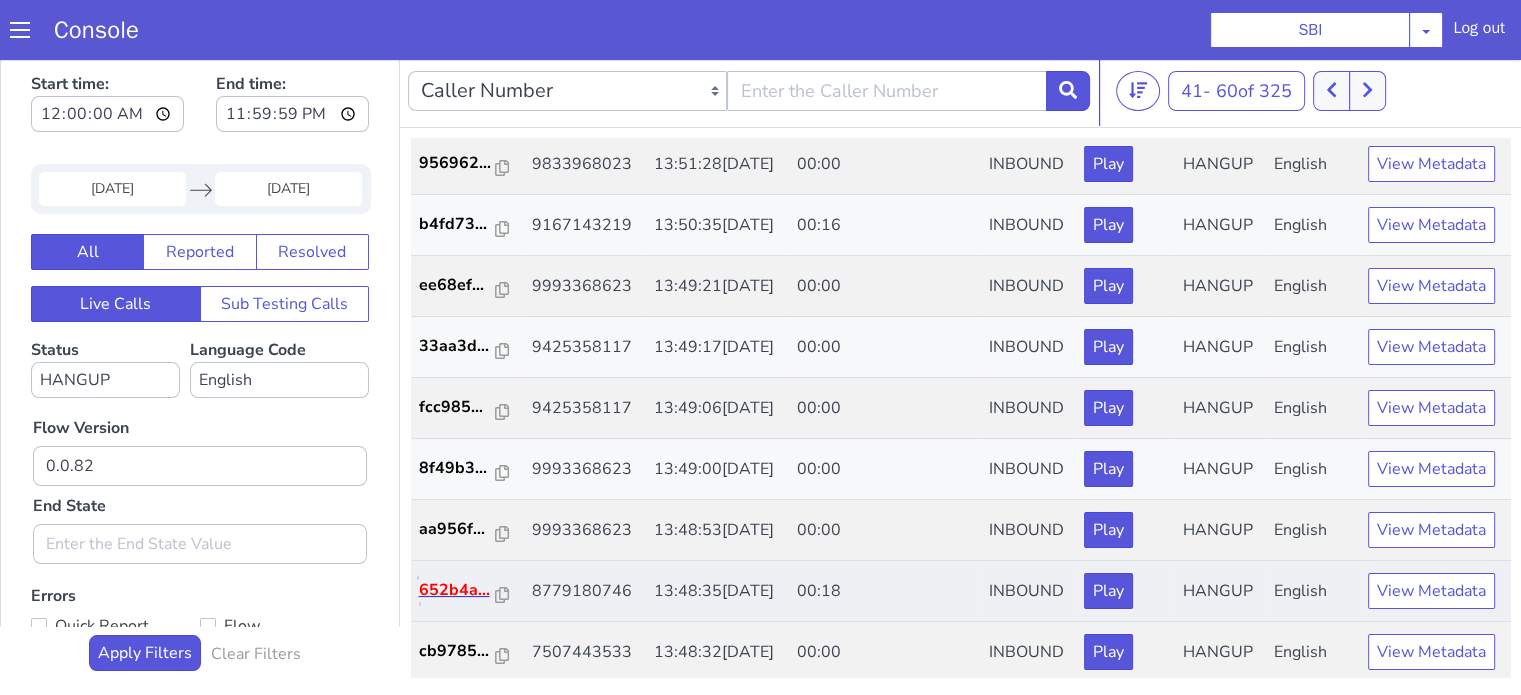 click on "652b4a..." at bounding box center [458, 590] 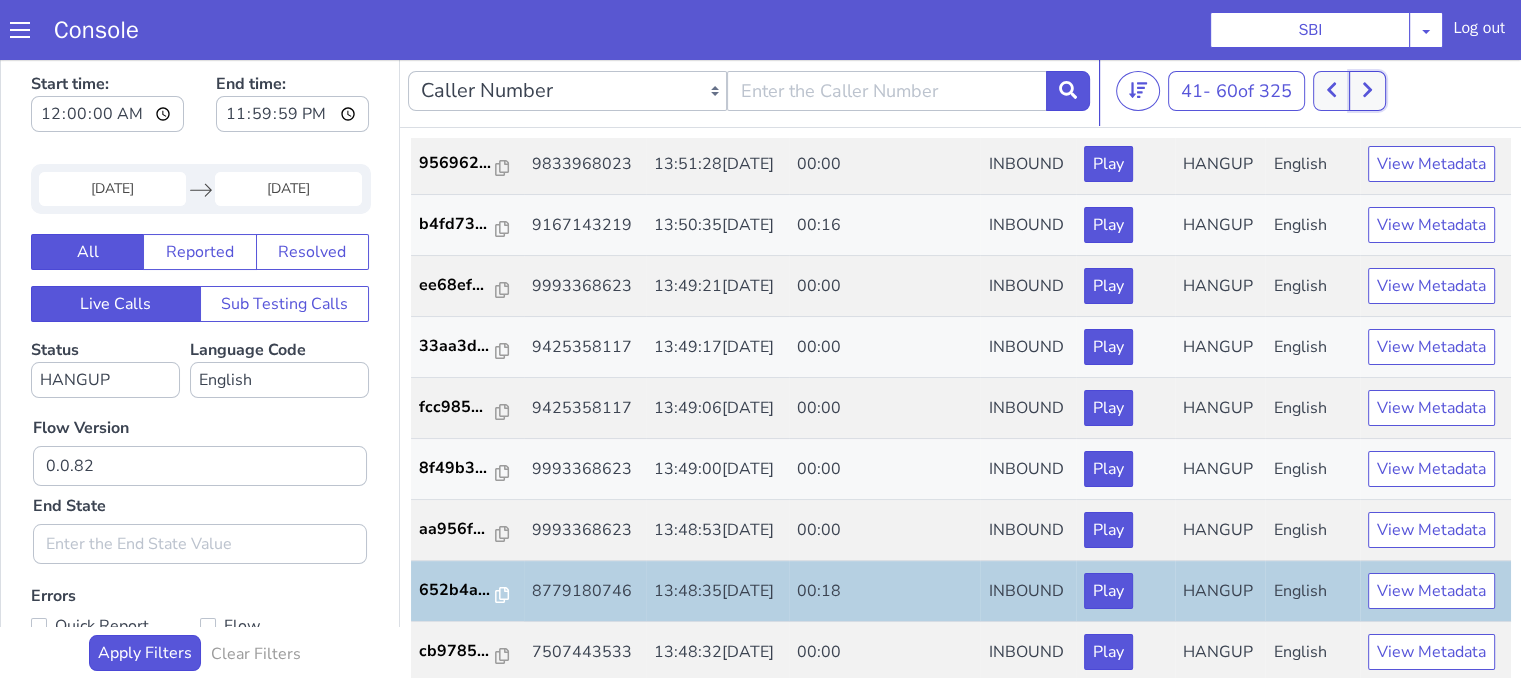 click 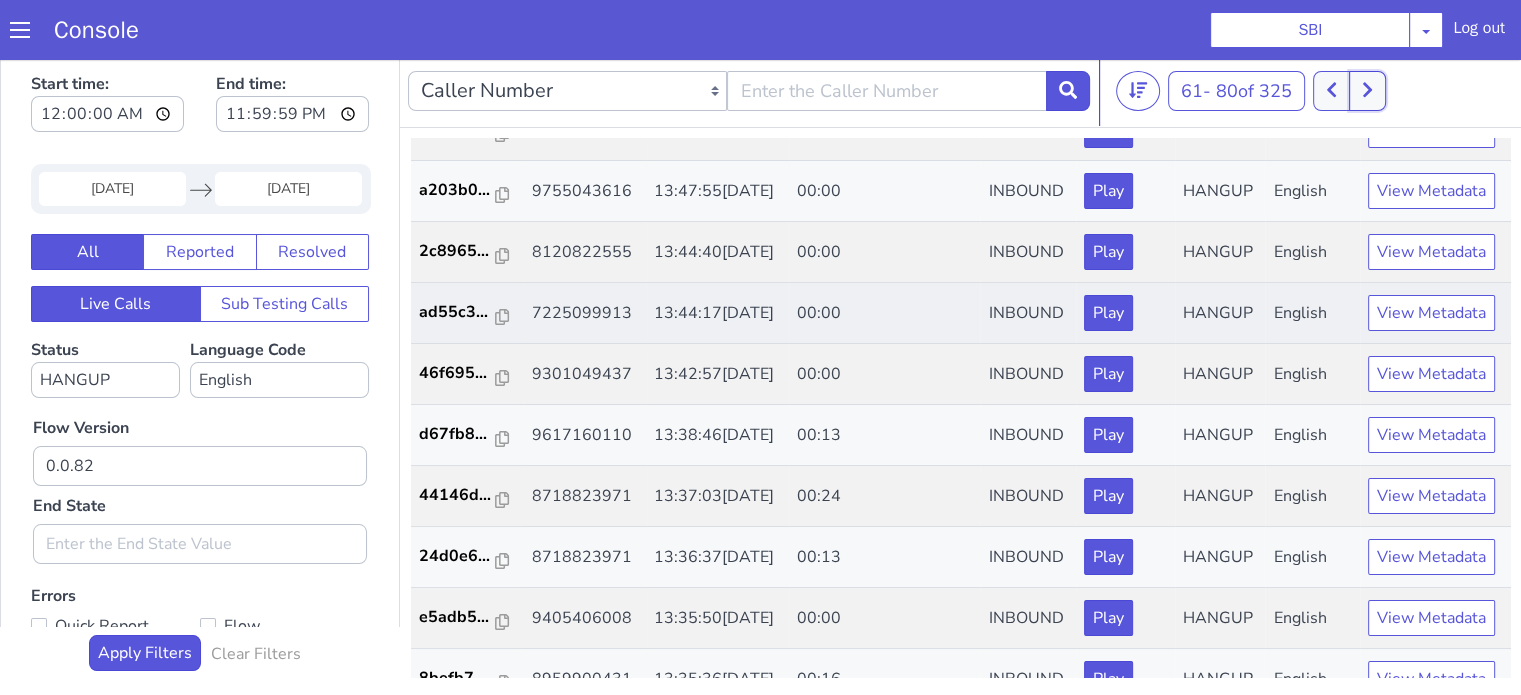 scroll, scrollTop: 300, scrollLeft: 0, axis: vertical 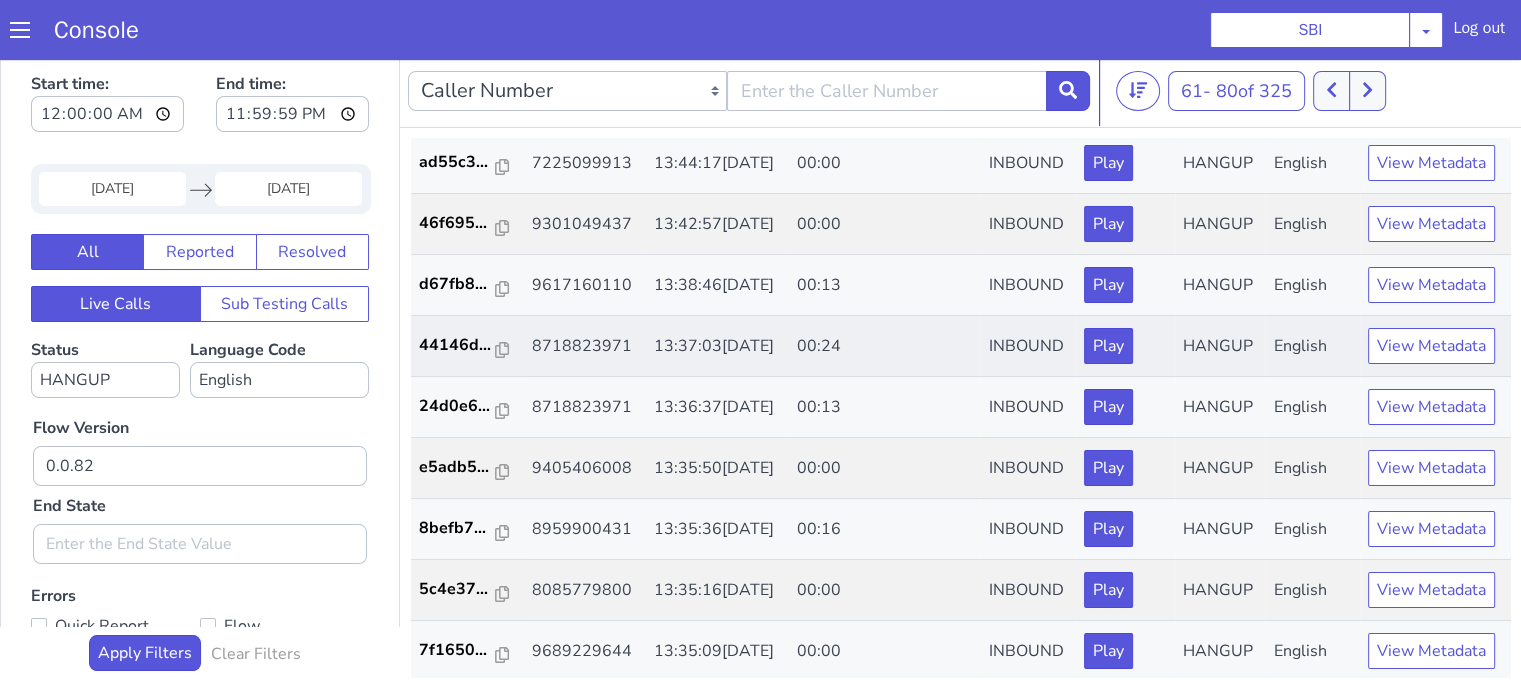 click on "44146d..." at bounding box center [468, 346] 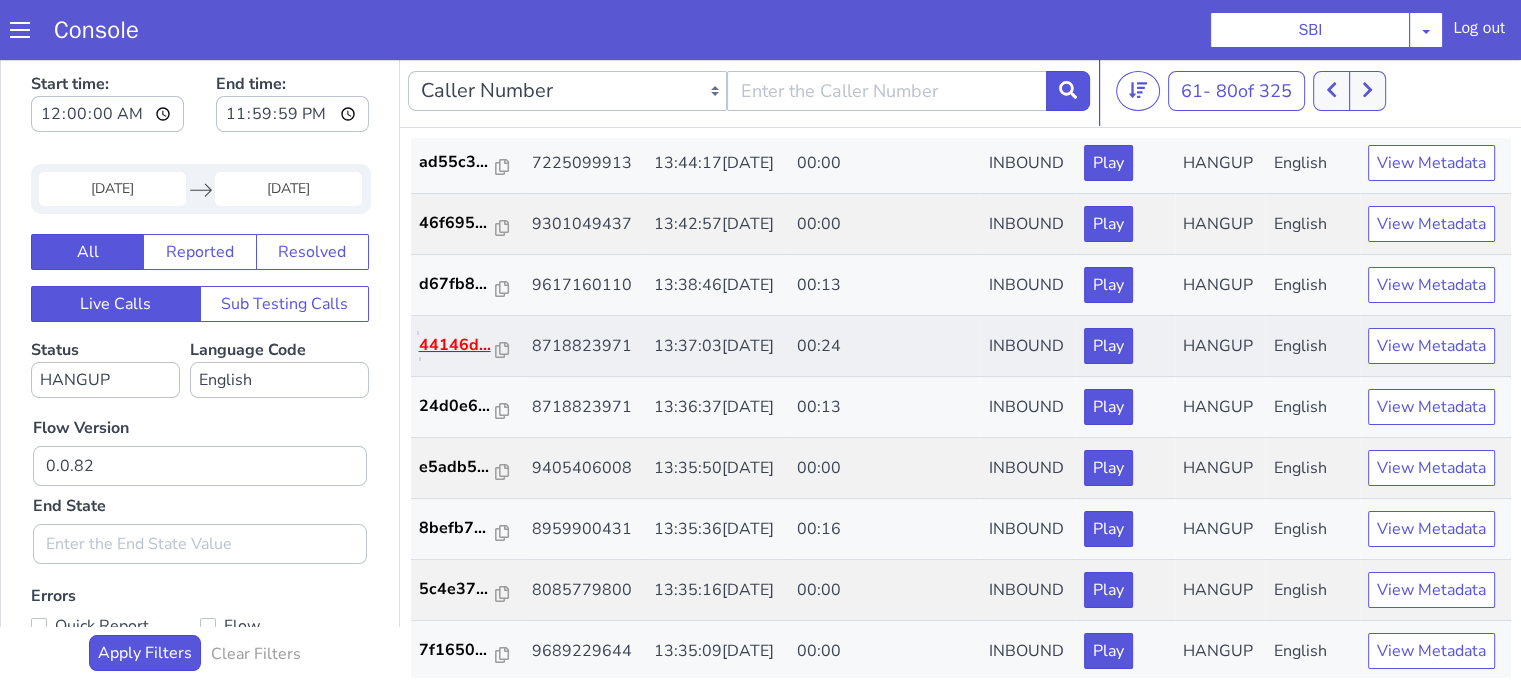 click on "44146d..." at bounding box center [458, 345] 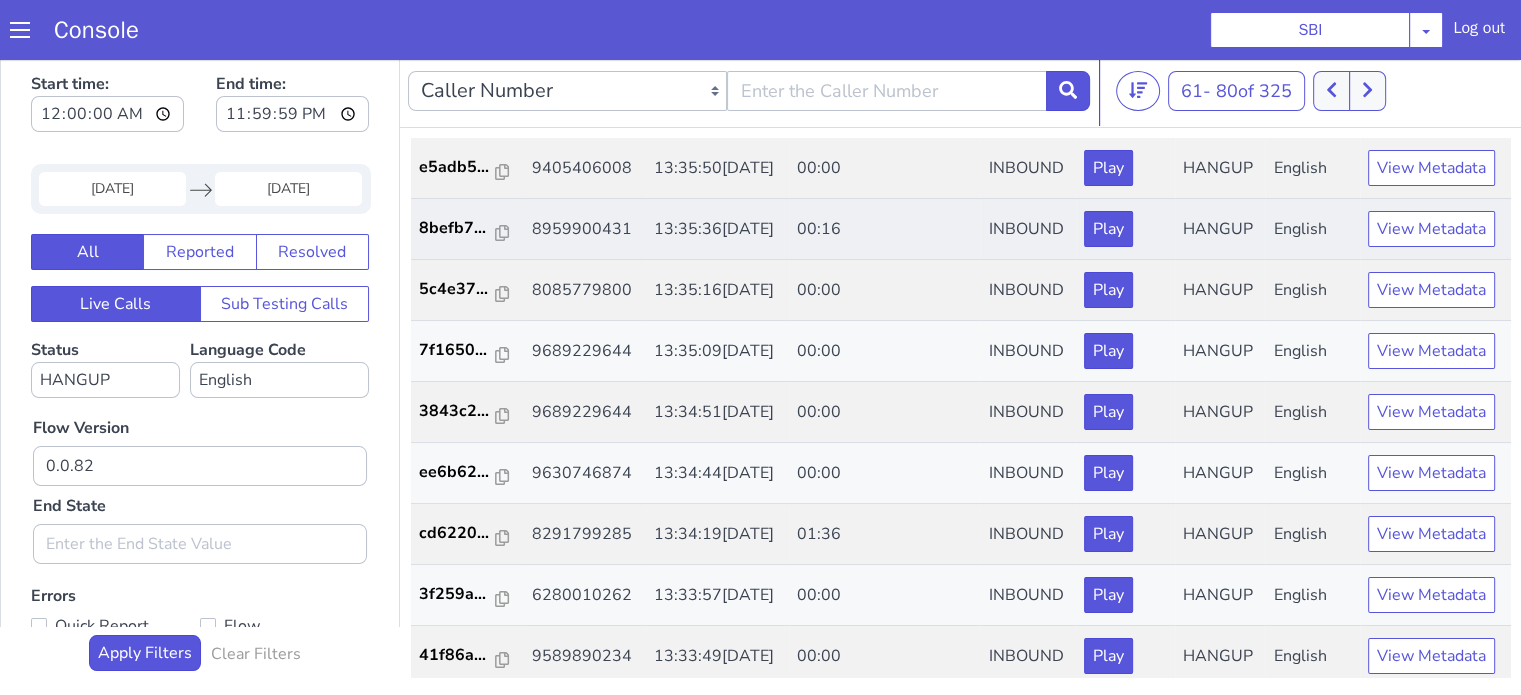 scroll, scrollTop: 726, scrollLeft: 0, axis: vertical 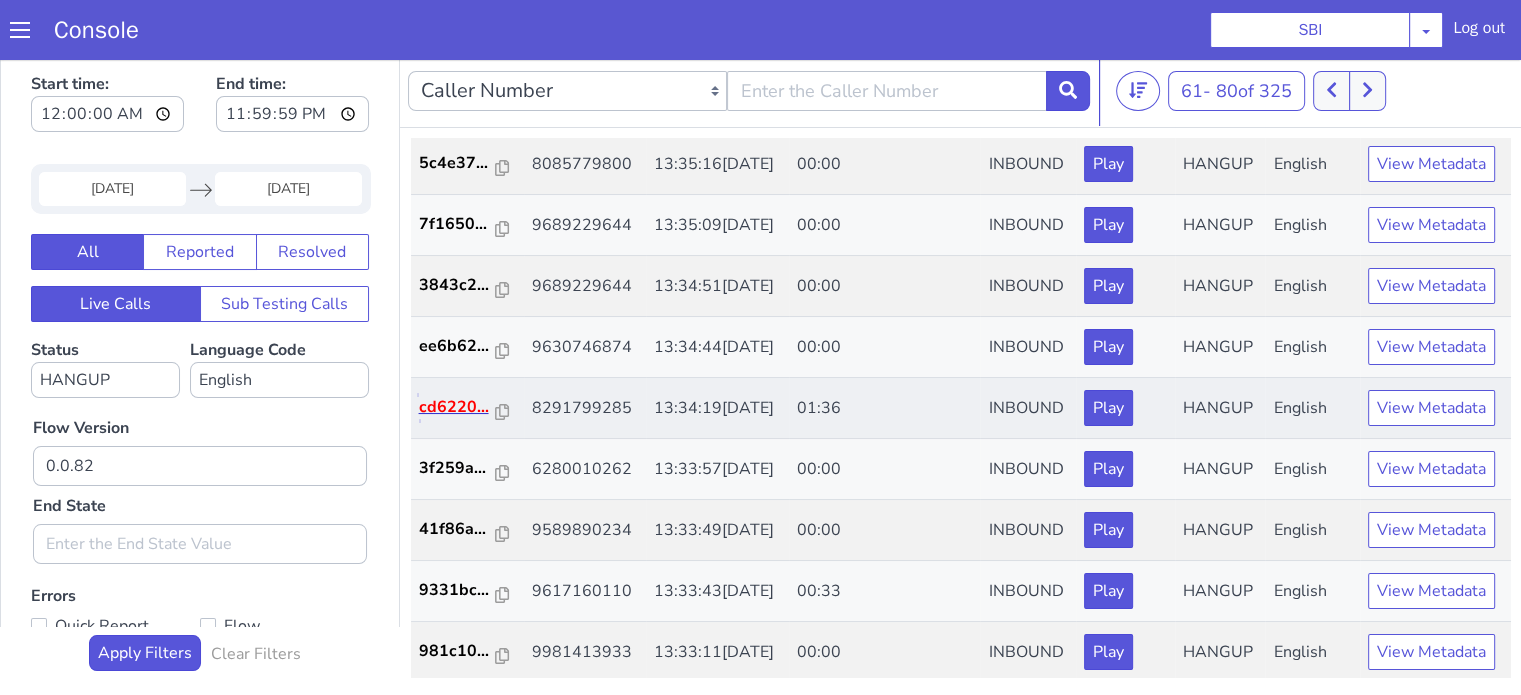 click on "cd6220..." at bounding box center (458, 407) 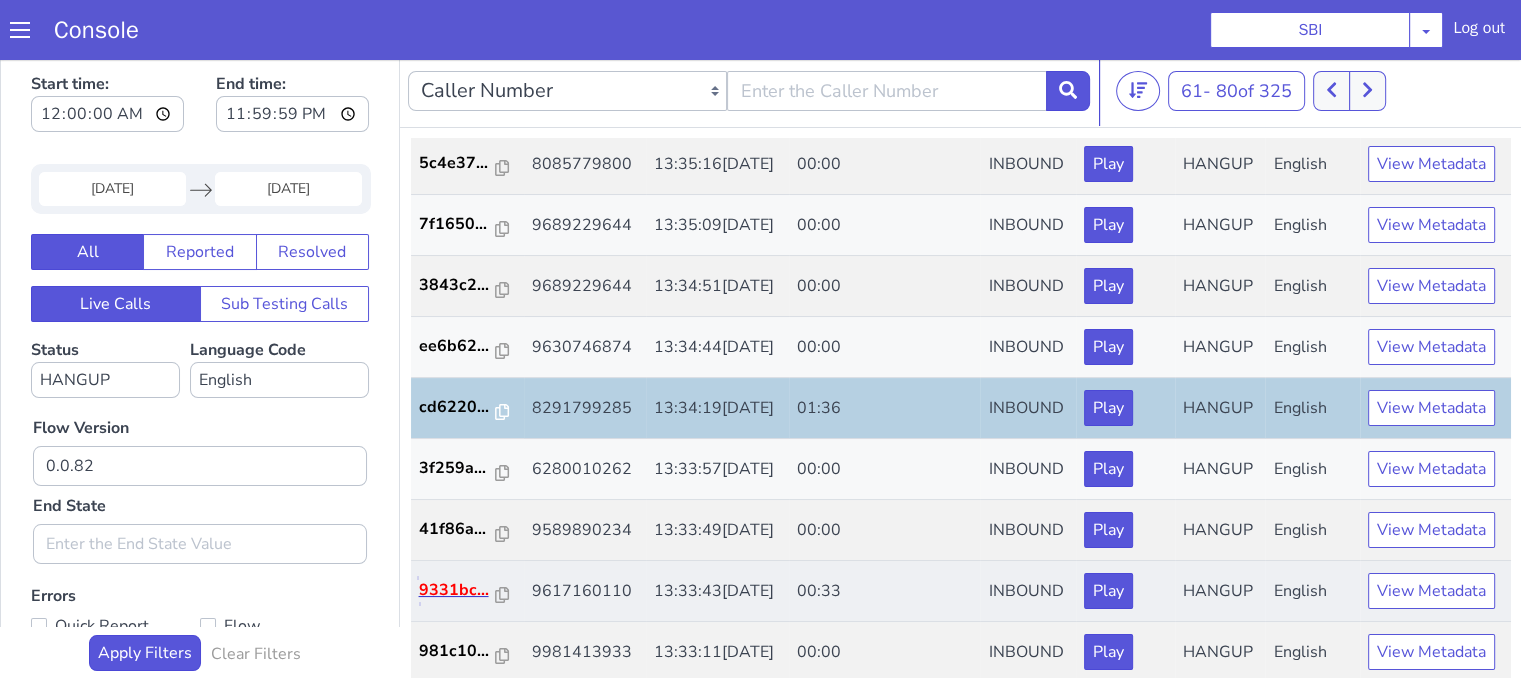 click on "9331bc..." at bounding box center (458, 590) 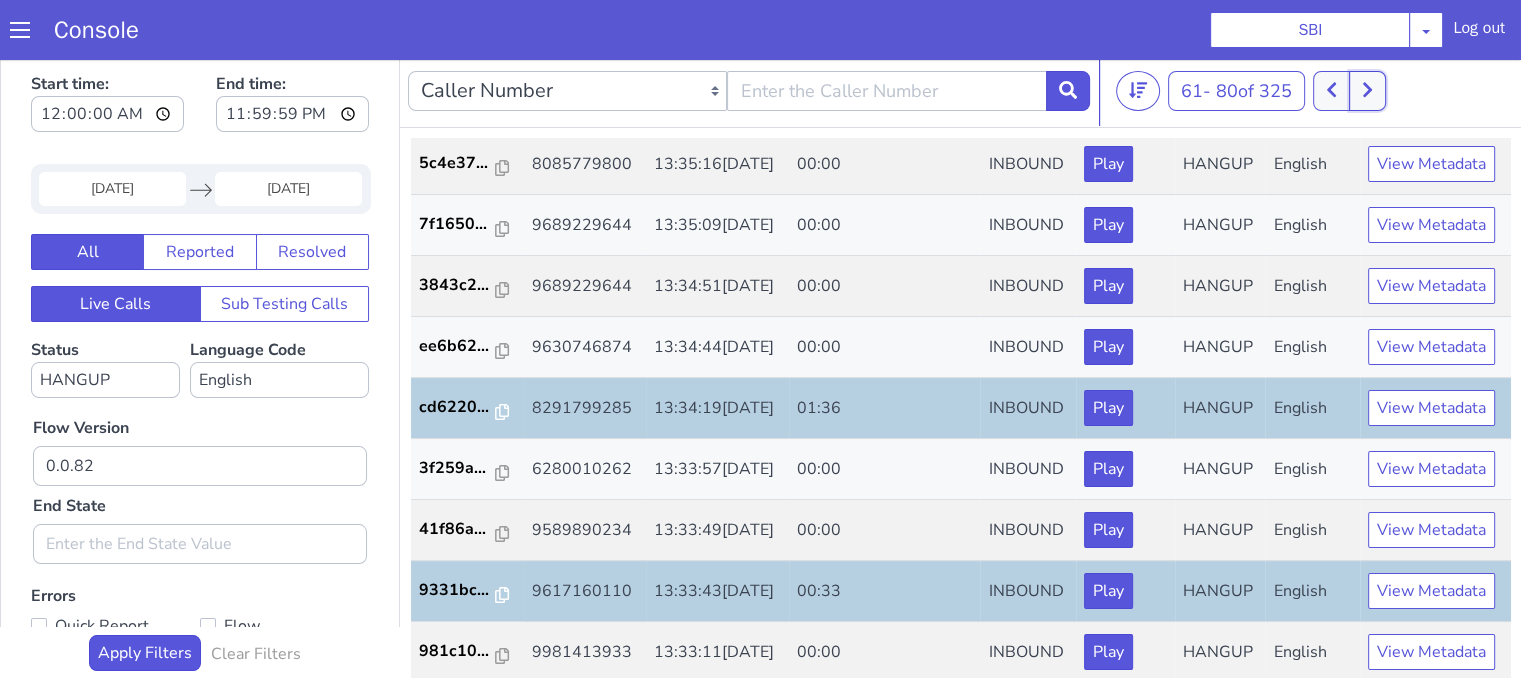 click 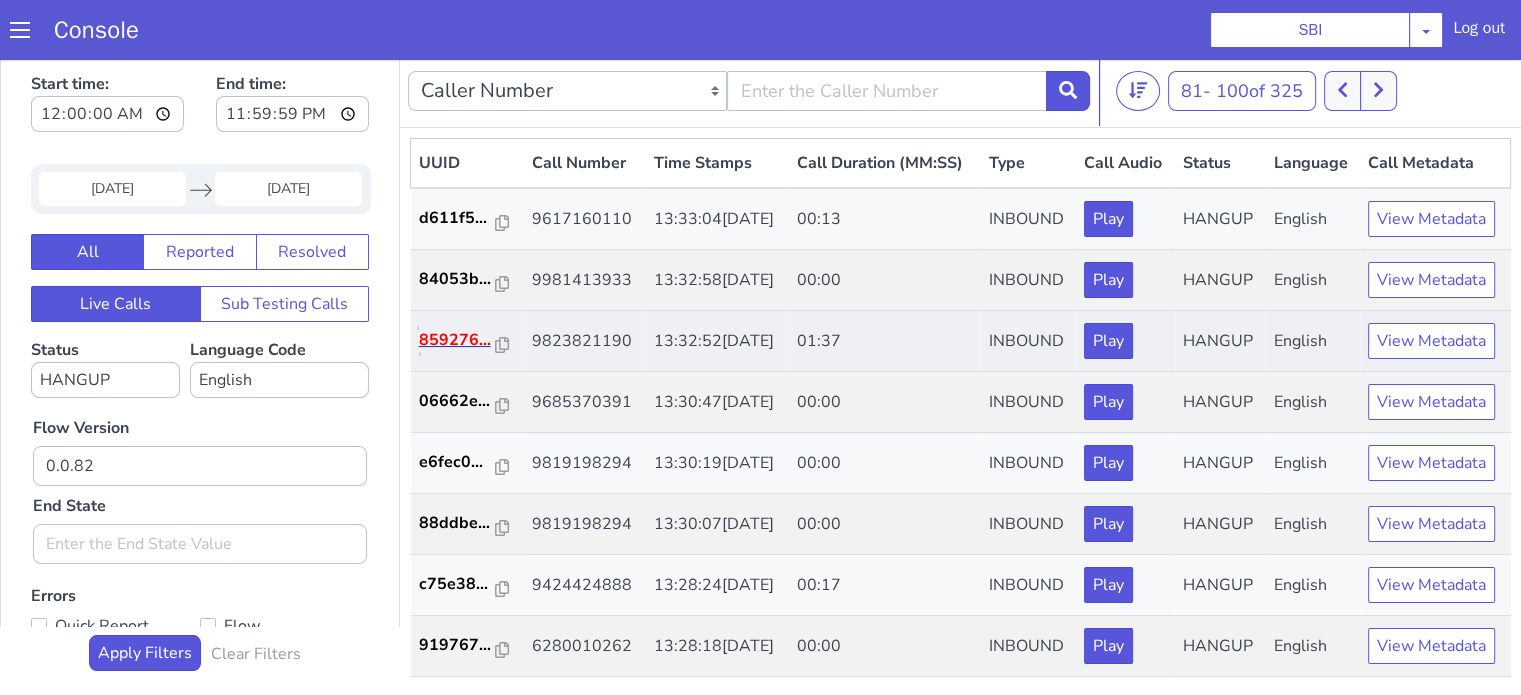 click on "859276..." at bounding box center (458, 340) 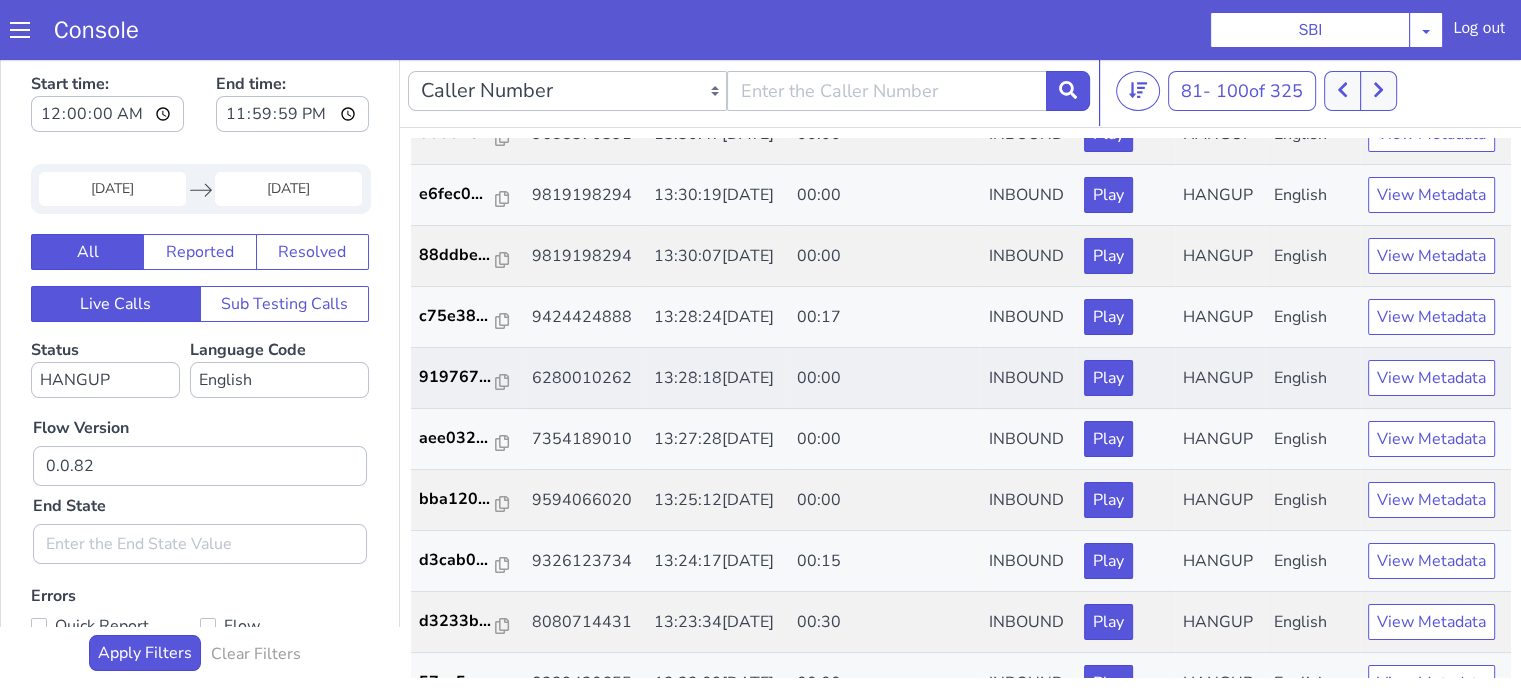 scroll, scrollTop: 300, scrollLeft: 0, axis: vertical 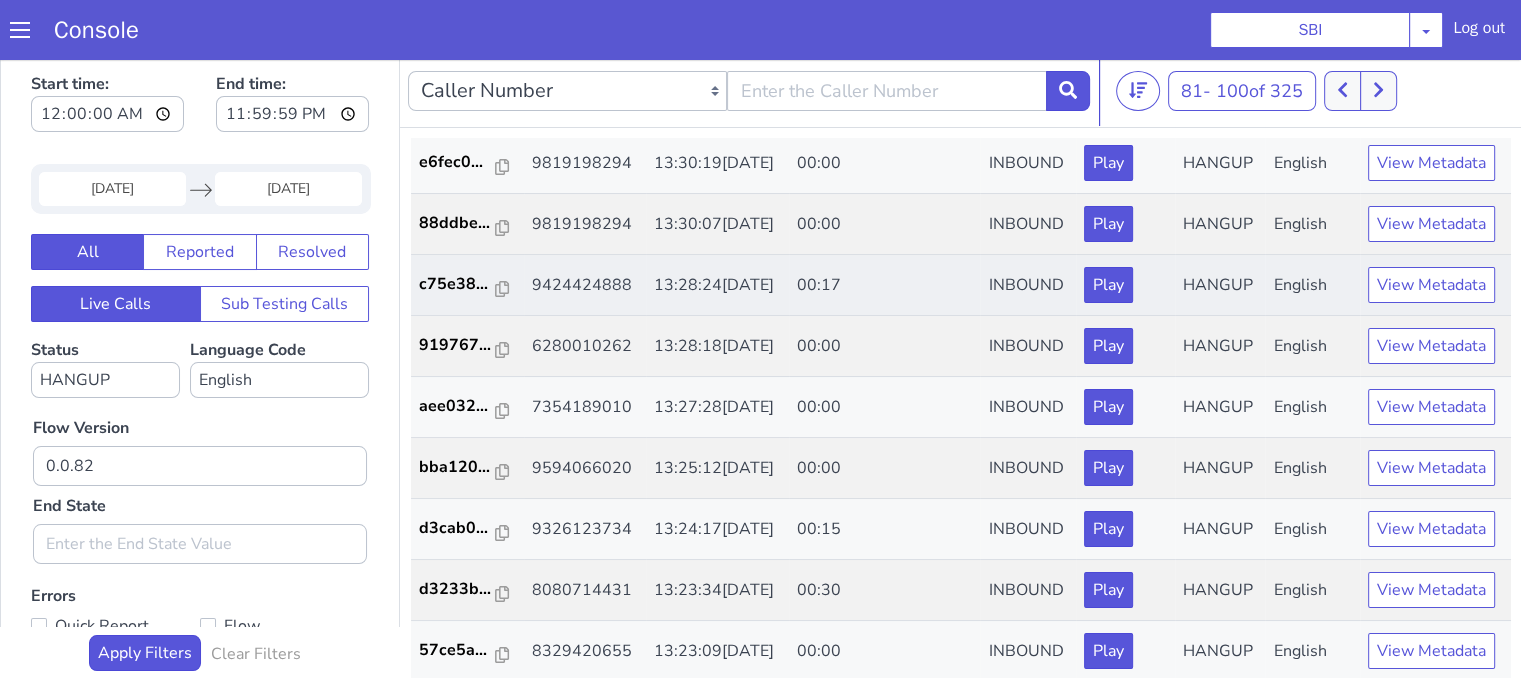 click on "c75e38..." at bounding box center (468, 285) 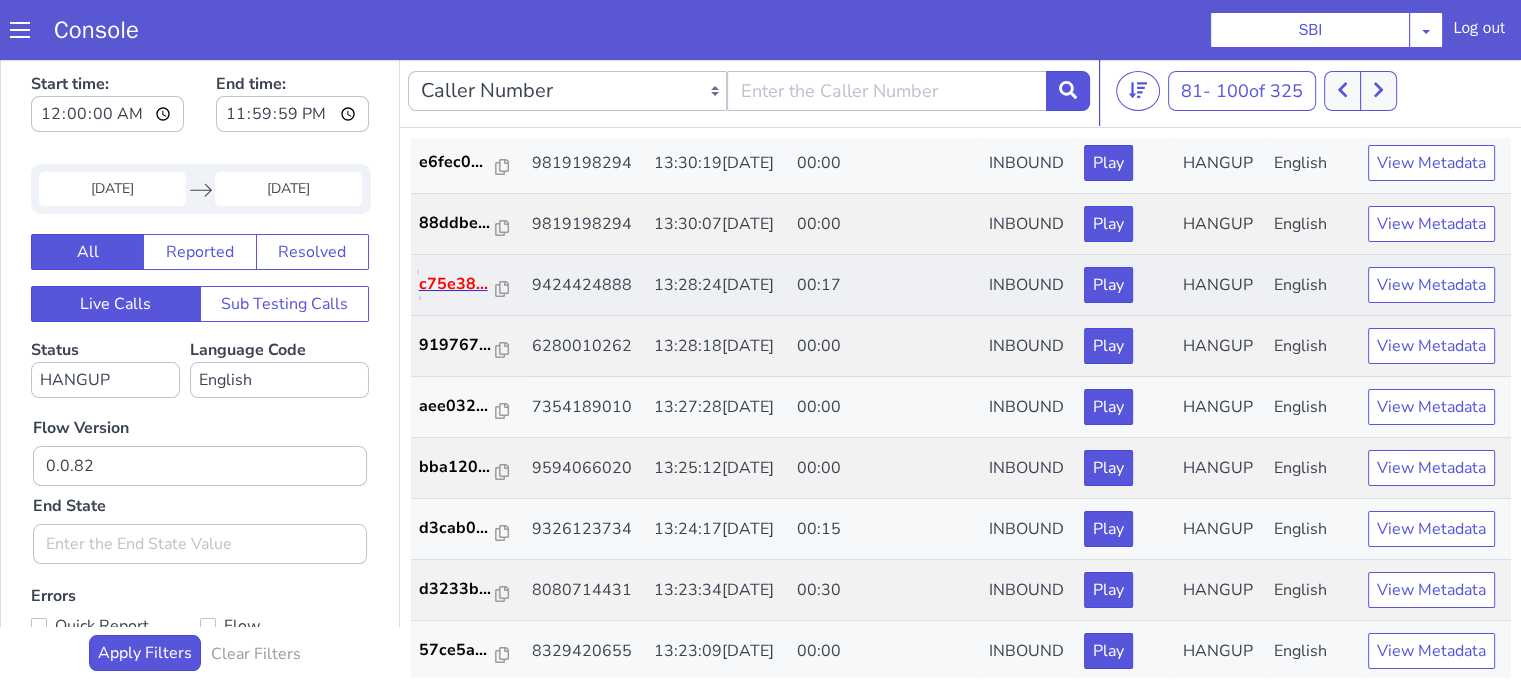 click on "c75e38..." at bounding box center (458, 284) 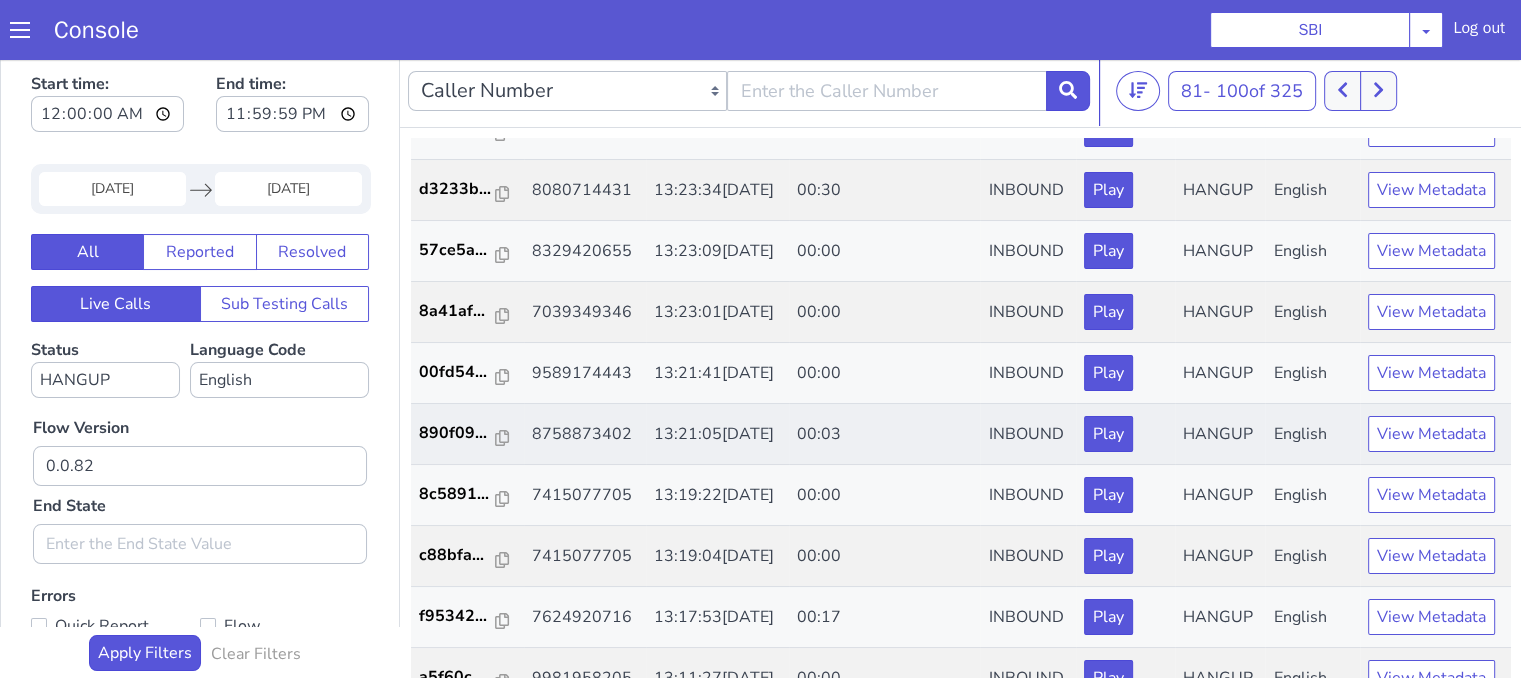 scroll, scrollTop: 726, scrollLeft: 0, axis: vertical 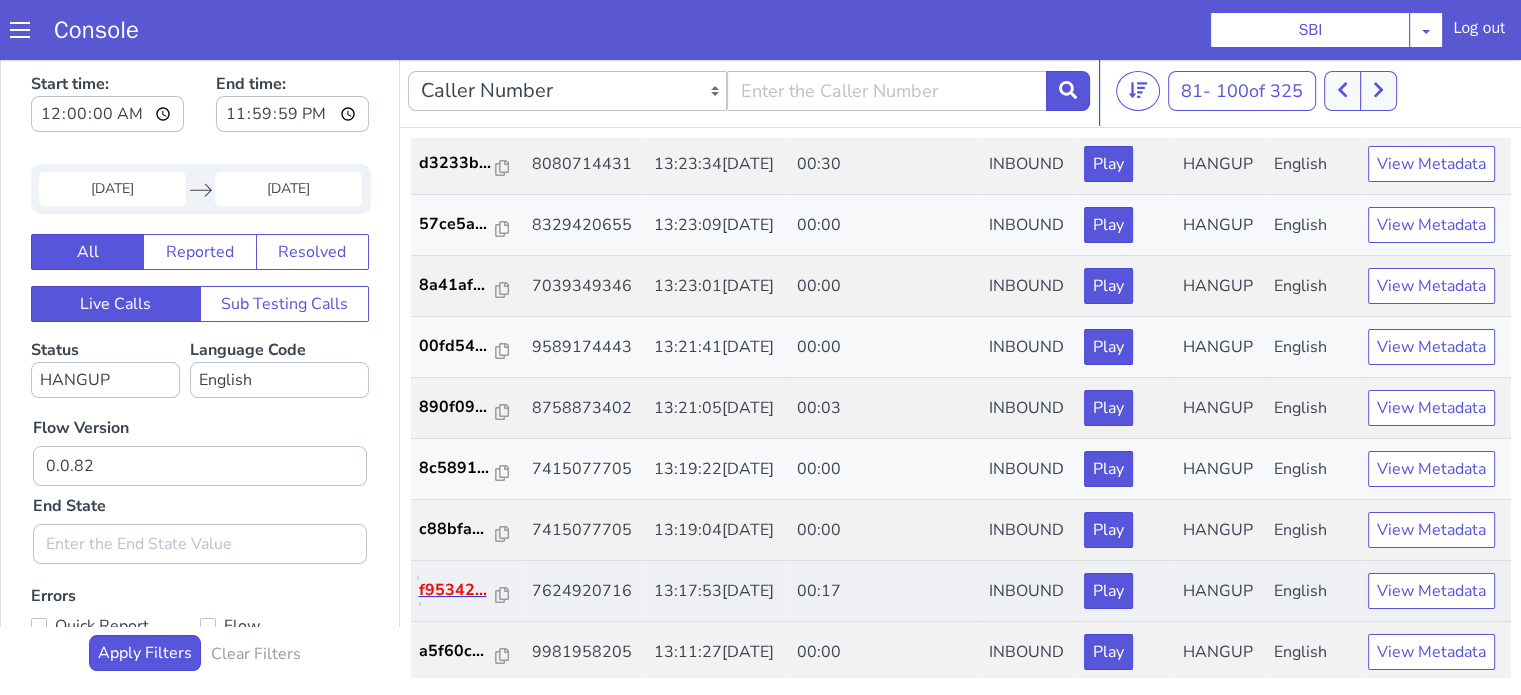 click on "f95342..." at bounding box center [458, 590] 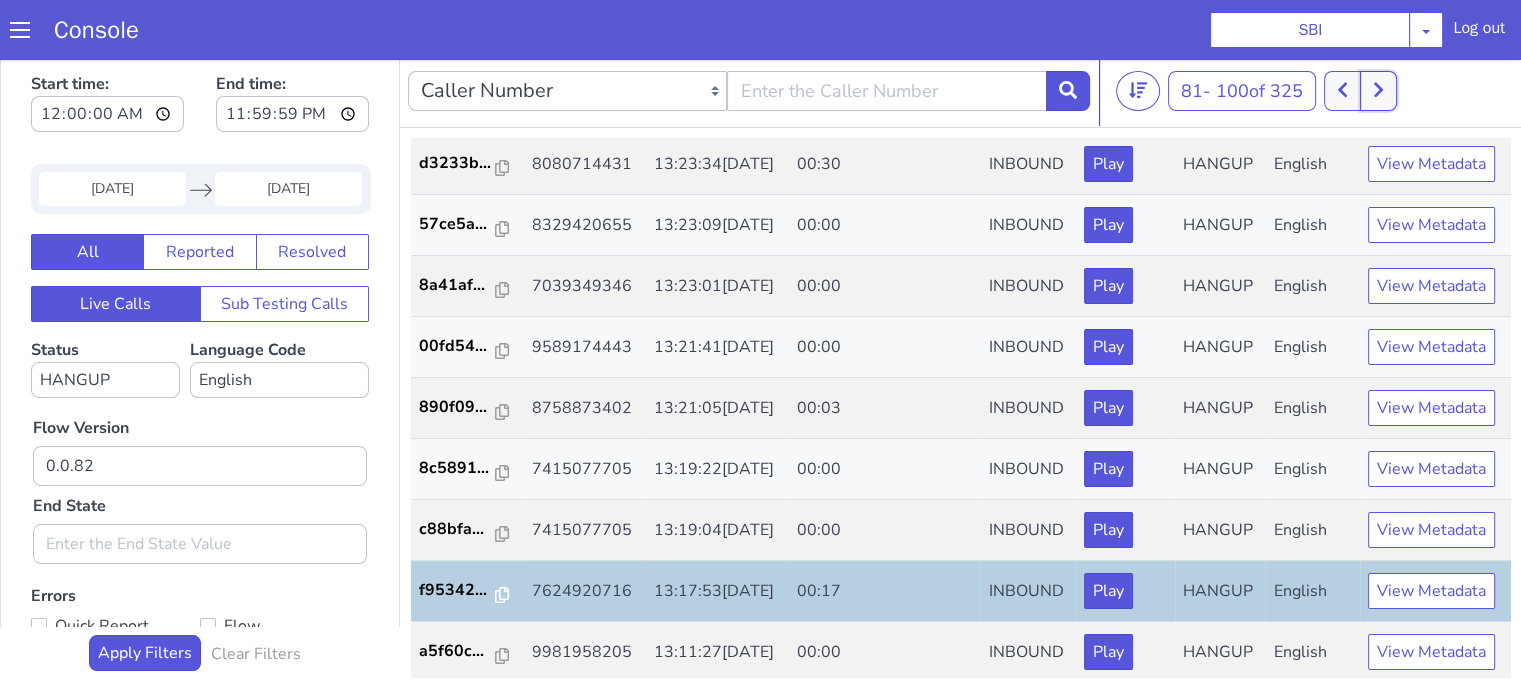 drag, startPoint x: 1385, startPoint y: 98, endPoint x: 1364, endPoint y: 110, distance: 24.186773 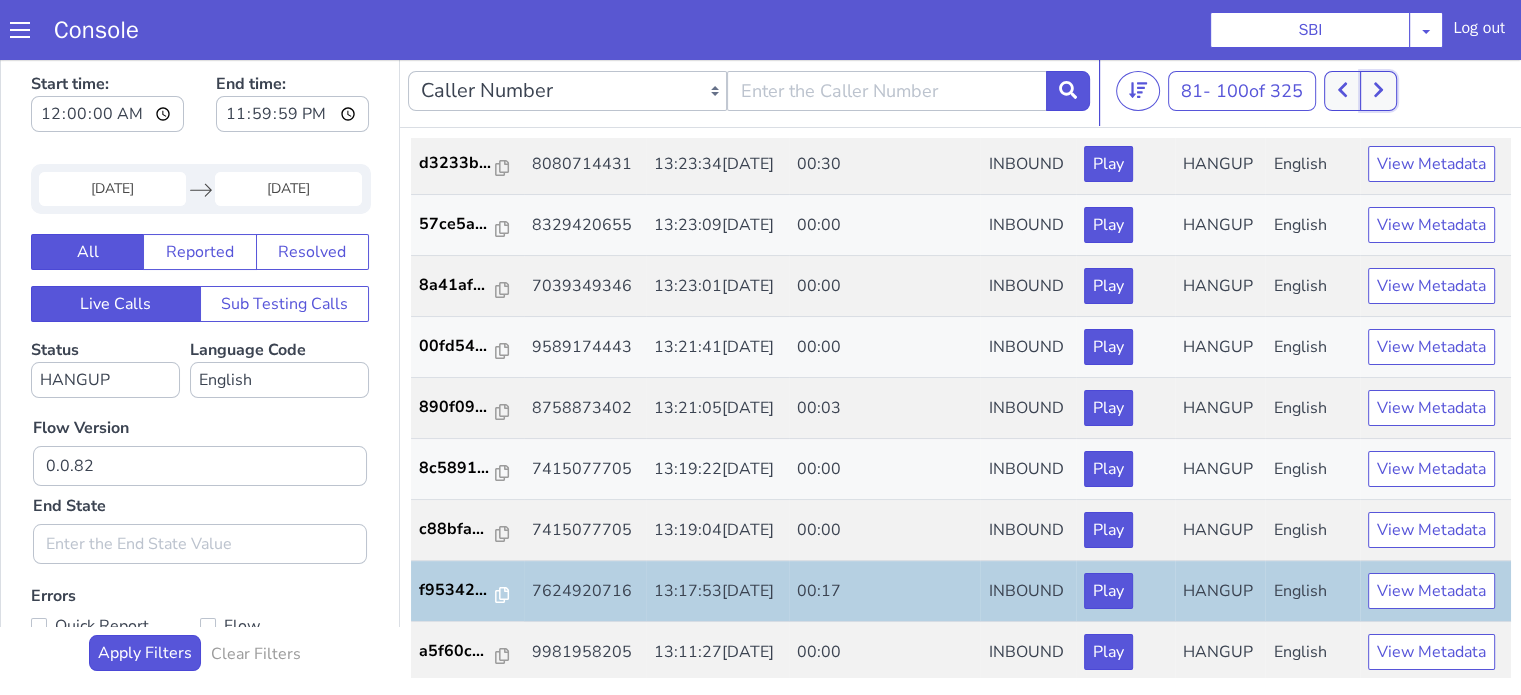 click 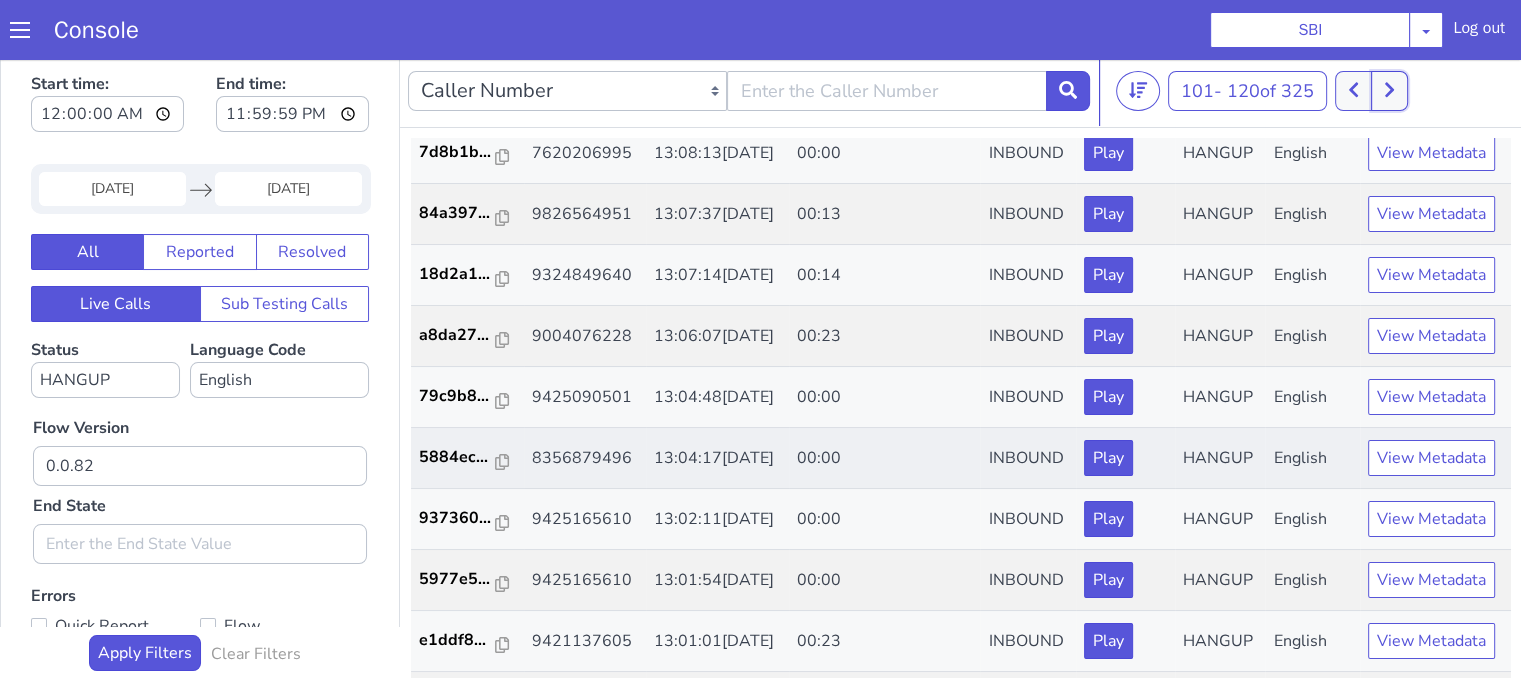 scroll, scrollTop: 100, scrollLeft: 0, axis: vertical 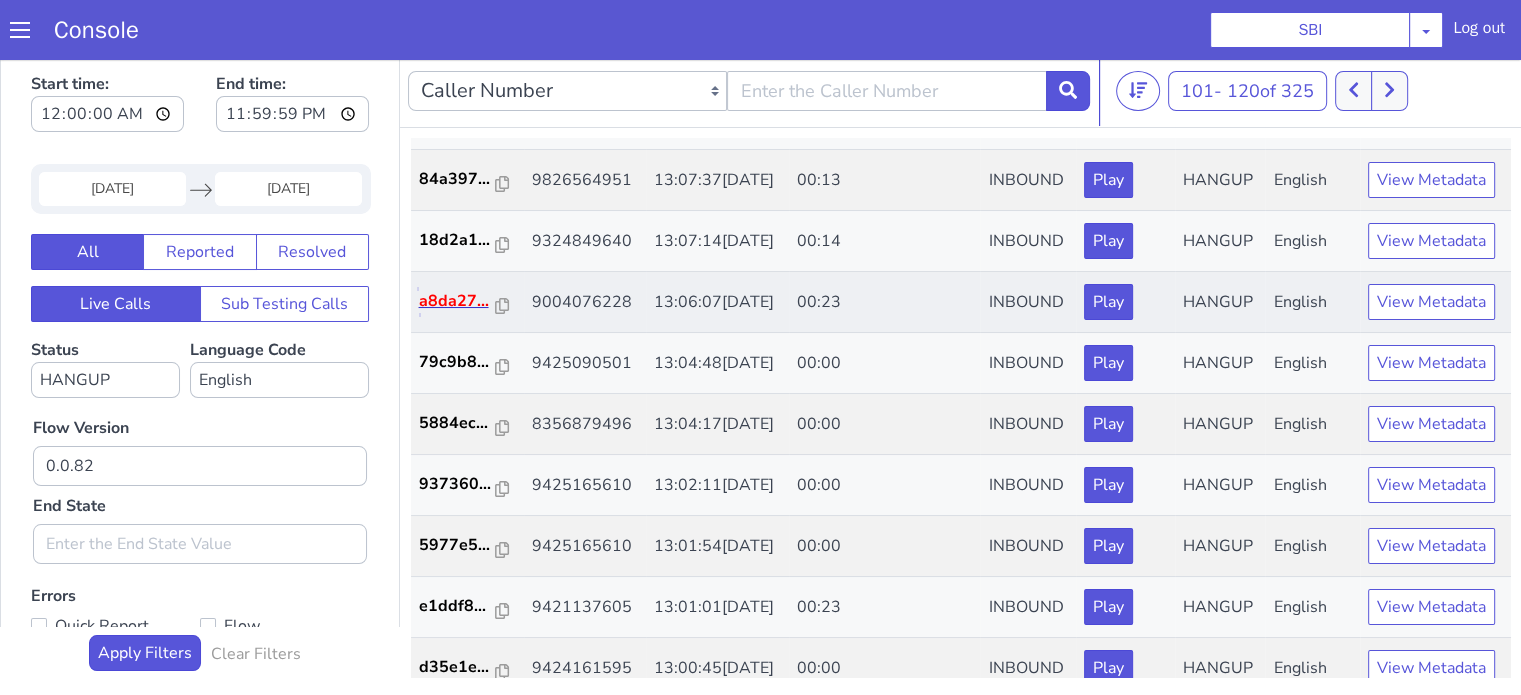 click on "a8da27..." at bounding box center (458, 301) 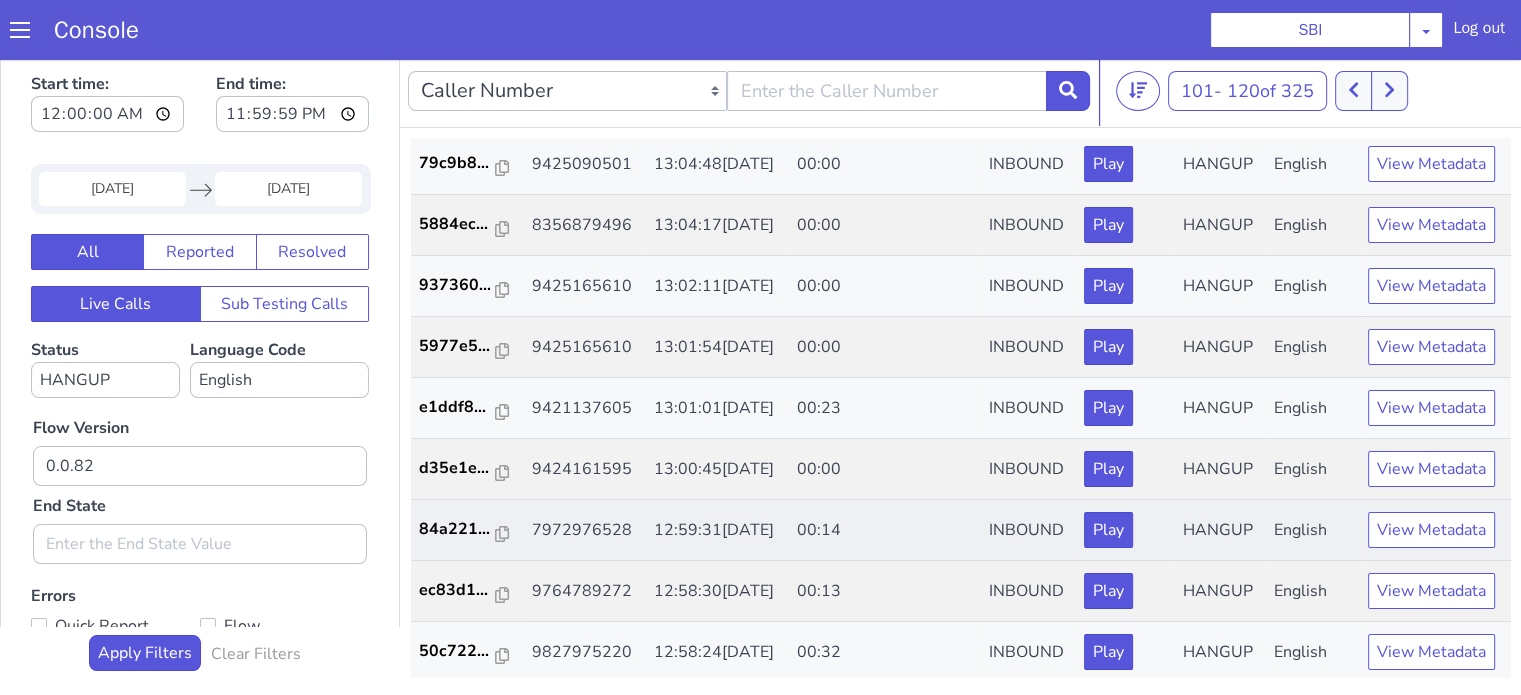 scroll, scrollTop: 300, scrollLeft: 0, axis: vertical 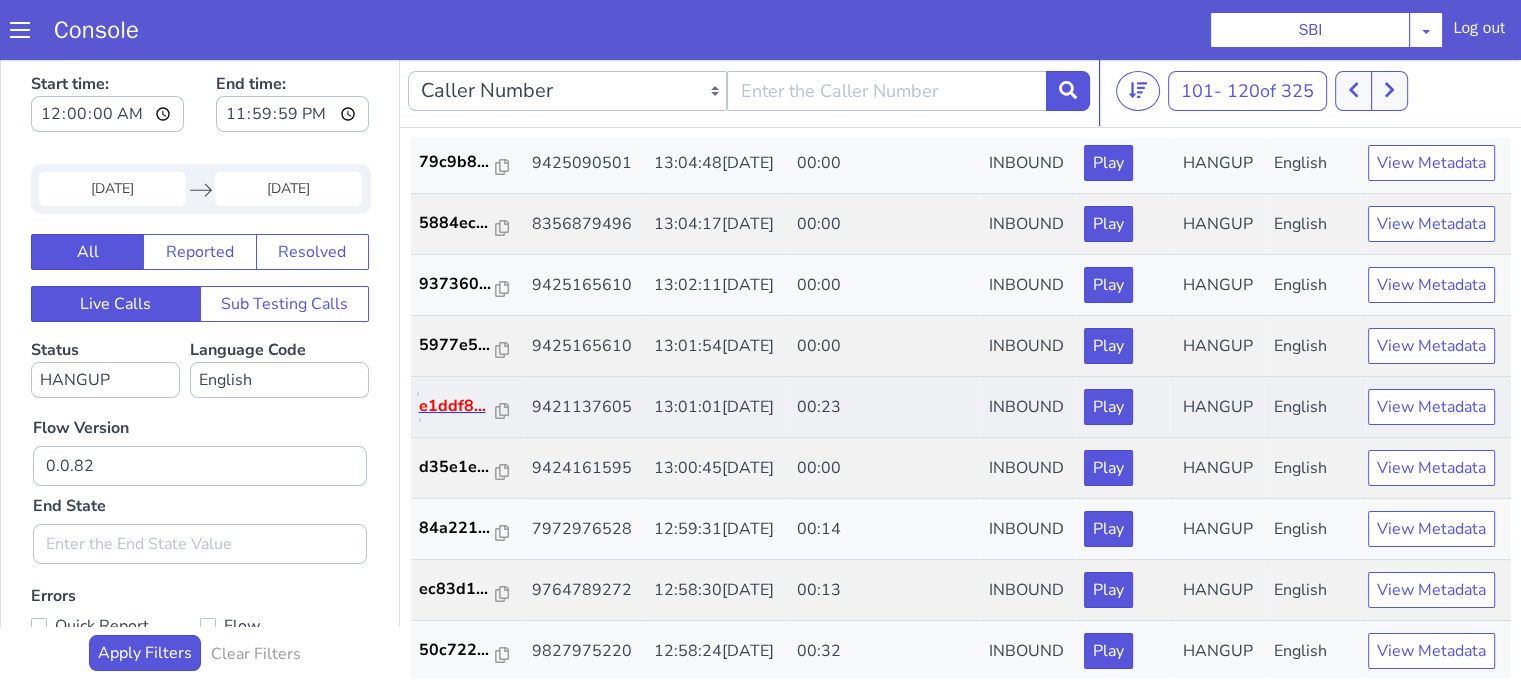 click on "e1ddf8..." at bounding box center (458, 406) 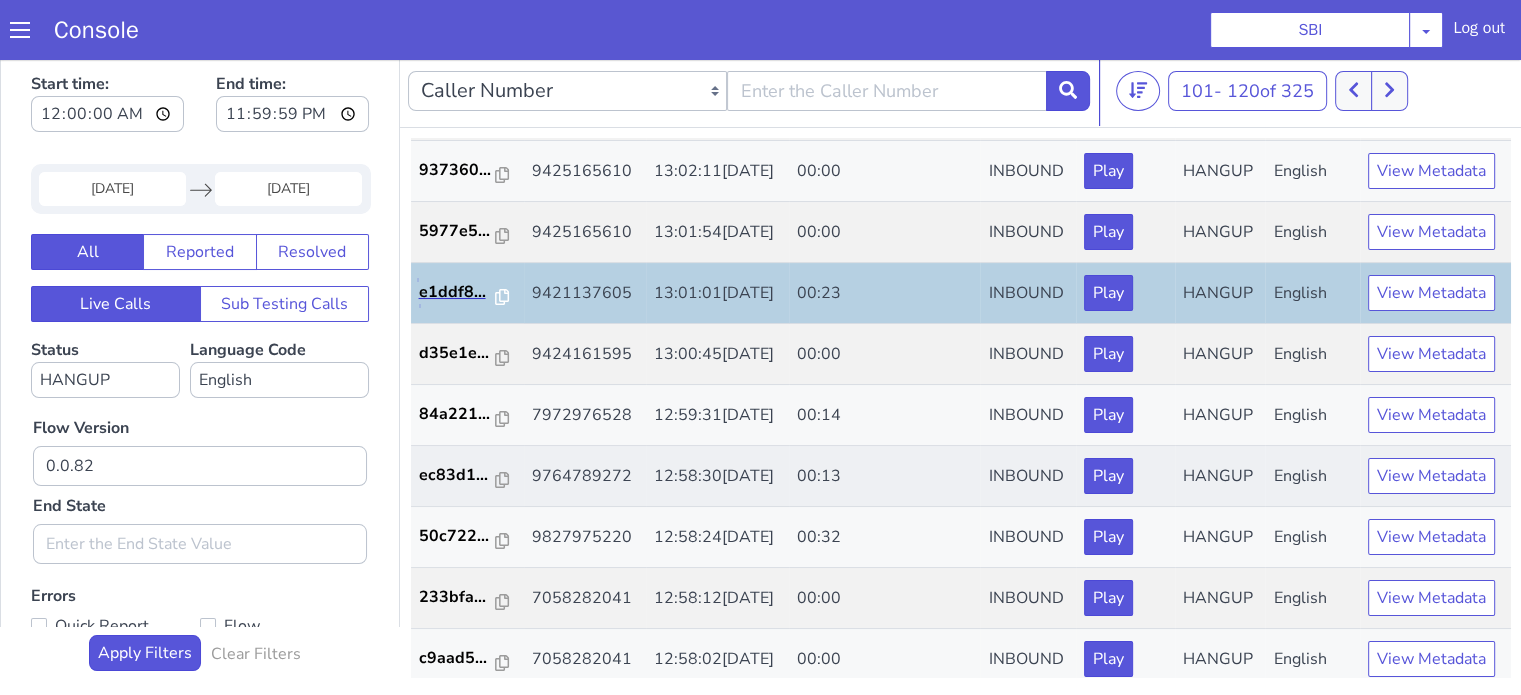 scroll, scrollTop: 500, scrollLeft: 0, axis: vertical 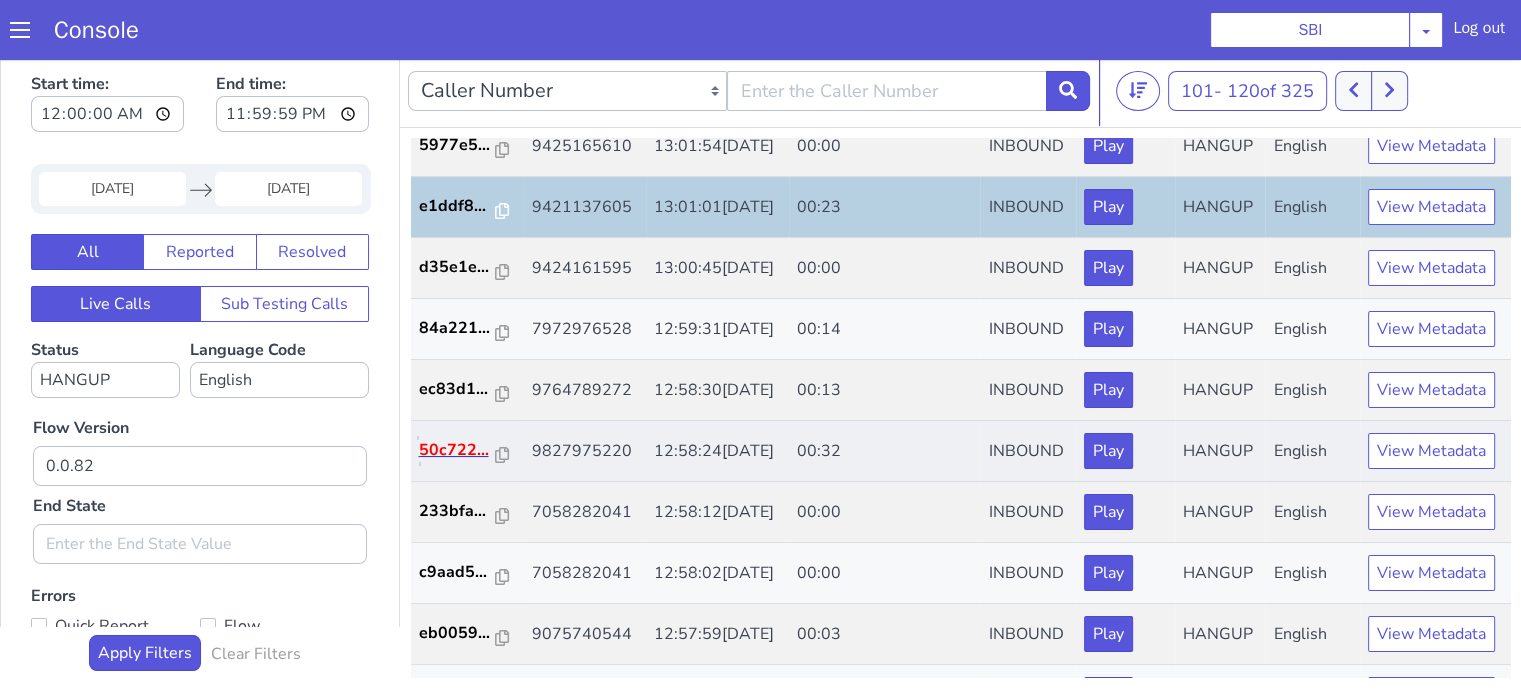 click on "50c722..." at bounding box center [458, 450] 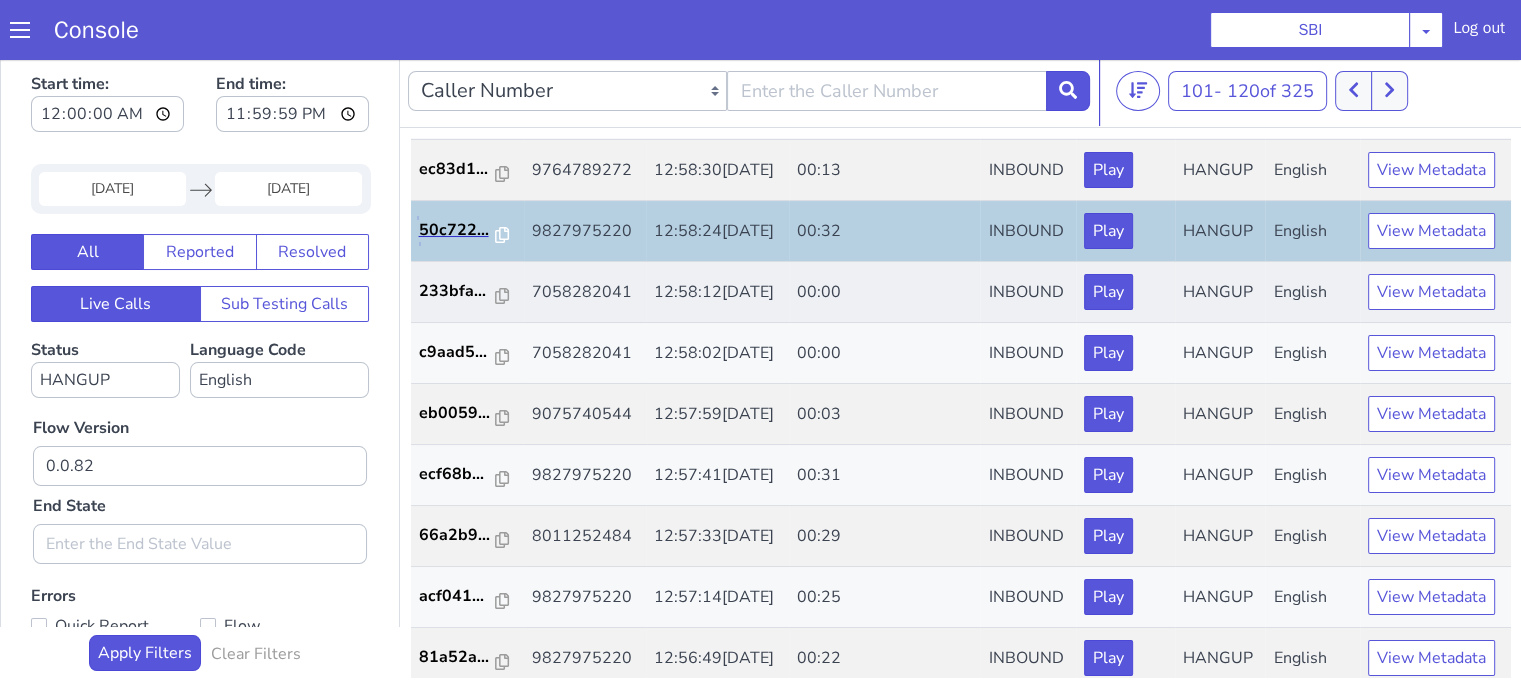 scroll, scrollTop: 726, scrollLeft: 0, axis: vertical 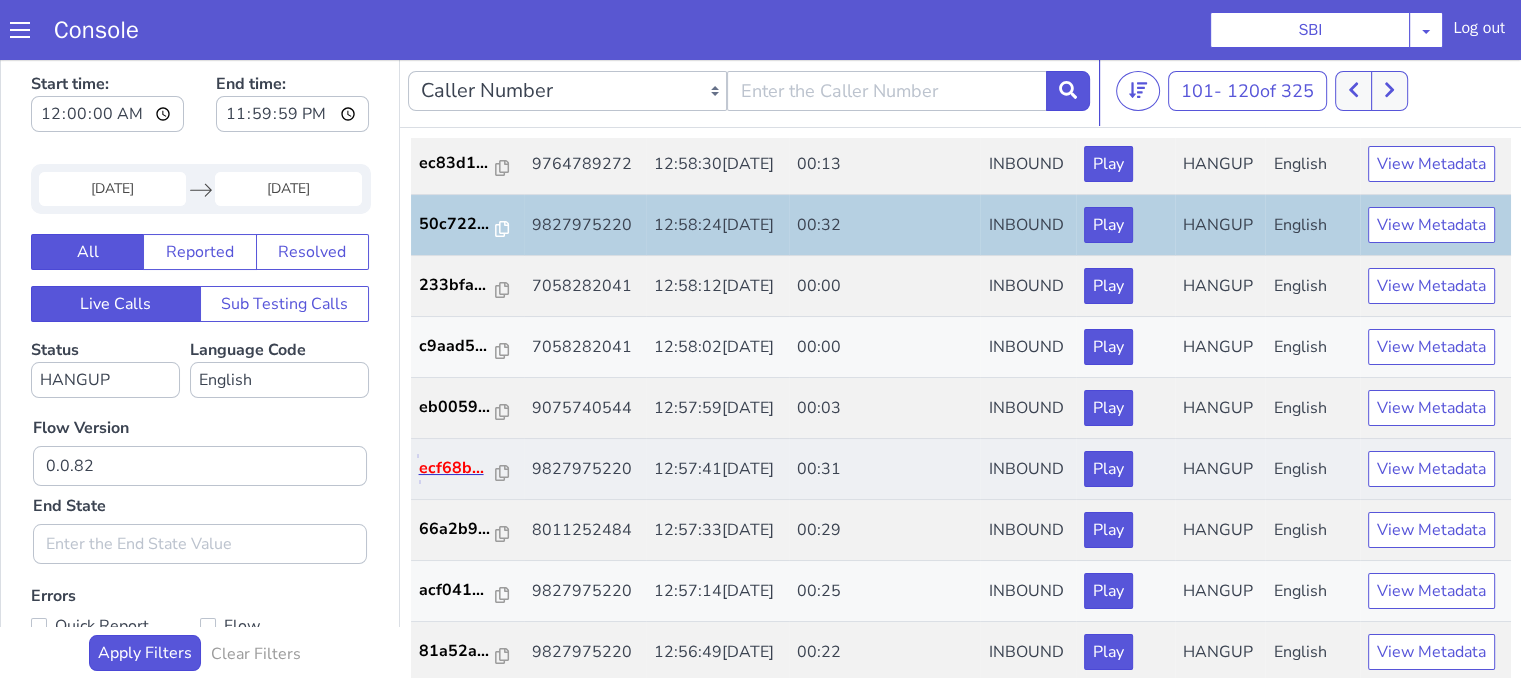 click on "ecf68b..." at bounding box center (458, 468) 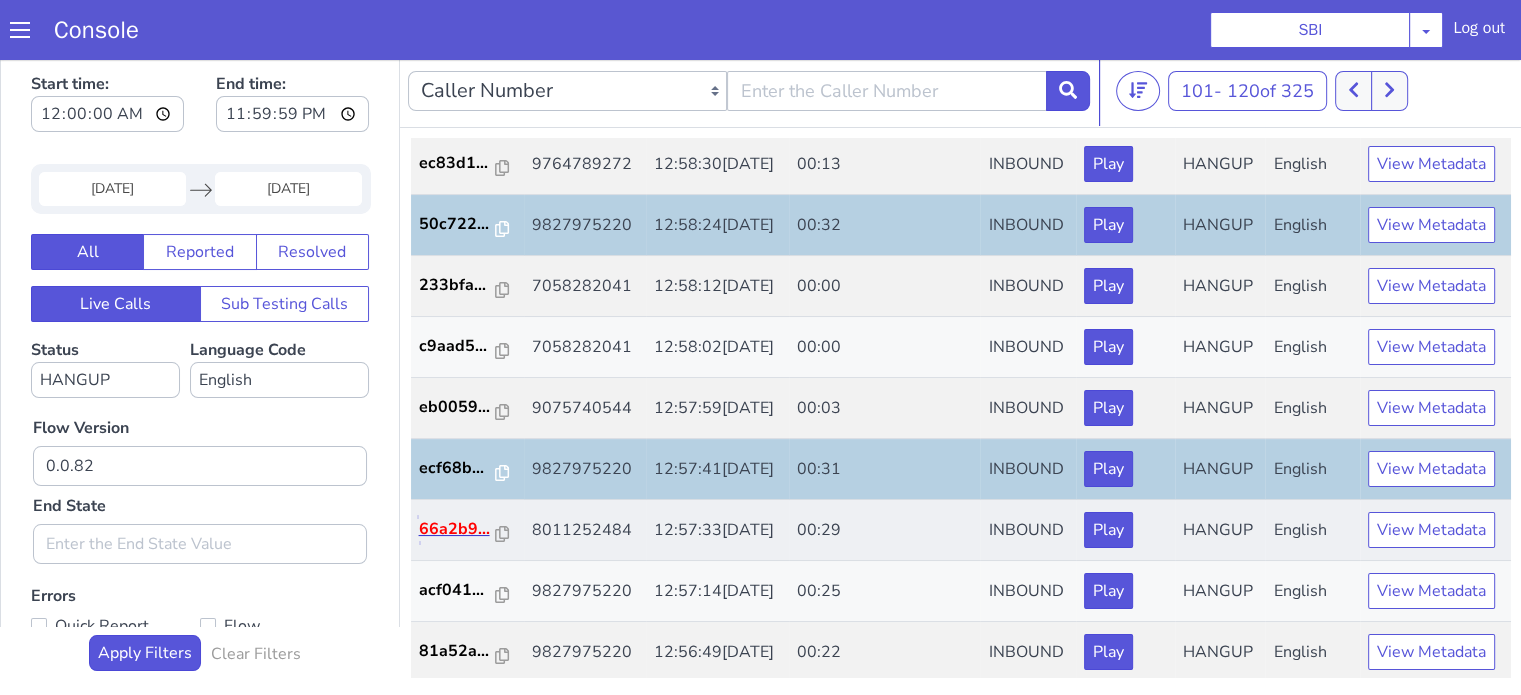 click on "66a2b9..." at bounding box center [458, 529] 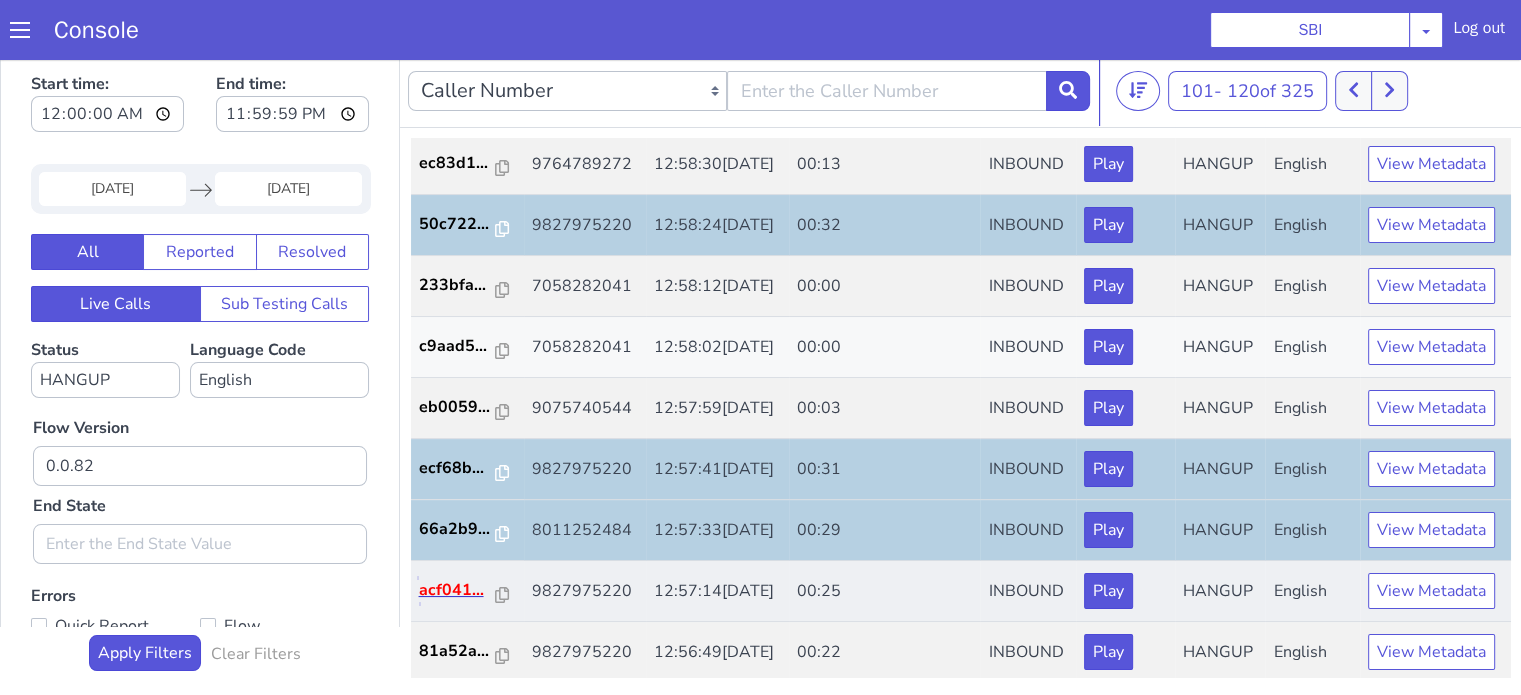 click on "acf041..." at bounding box center (458, 590) 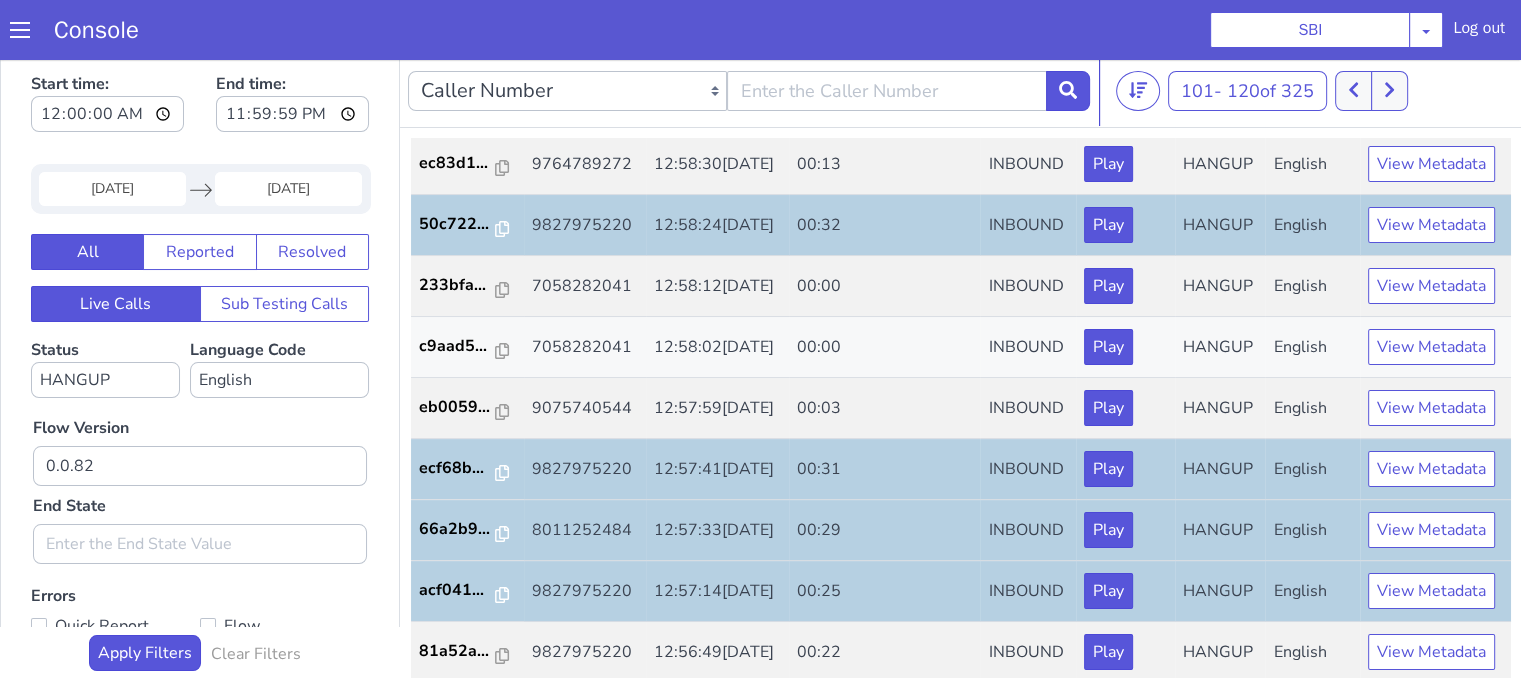 click on "101  -   120  of   325 20 50 100" at bounding box center [1314, 91] 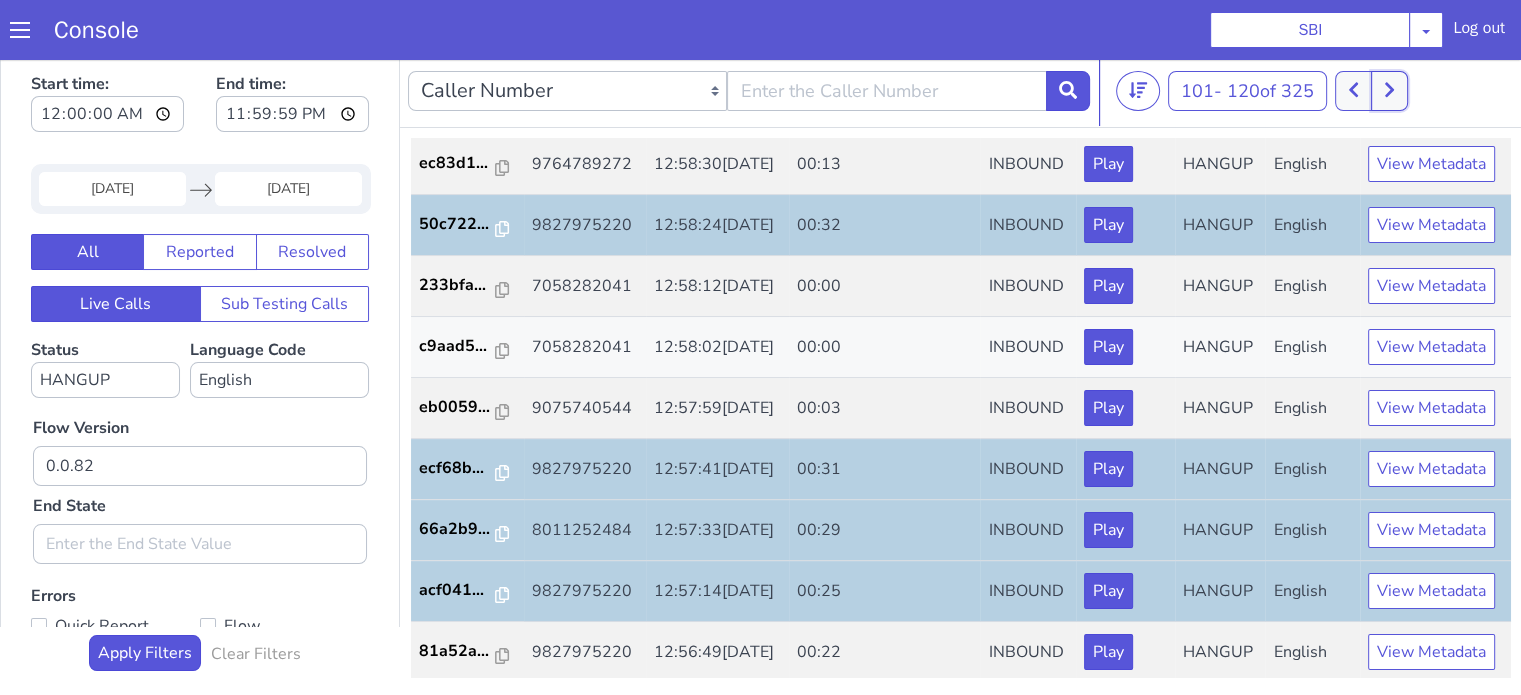 click at bounding box center [1389, 91] 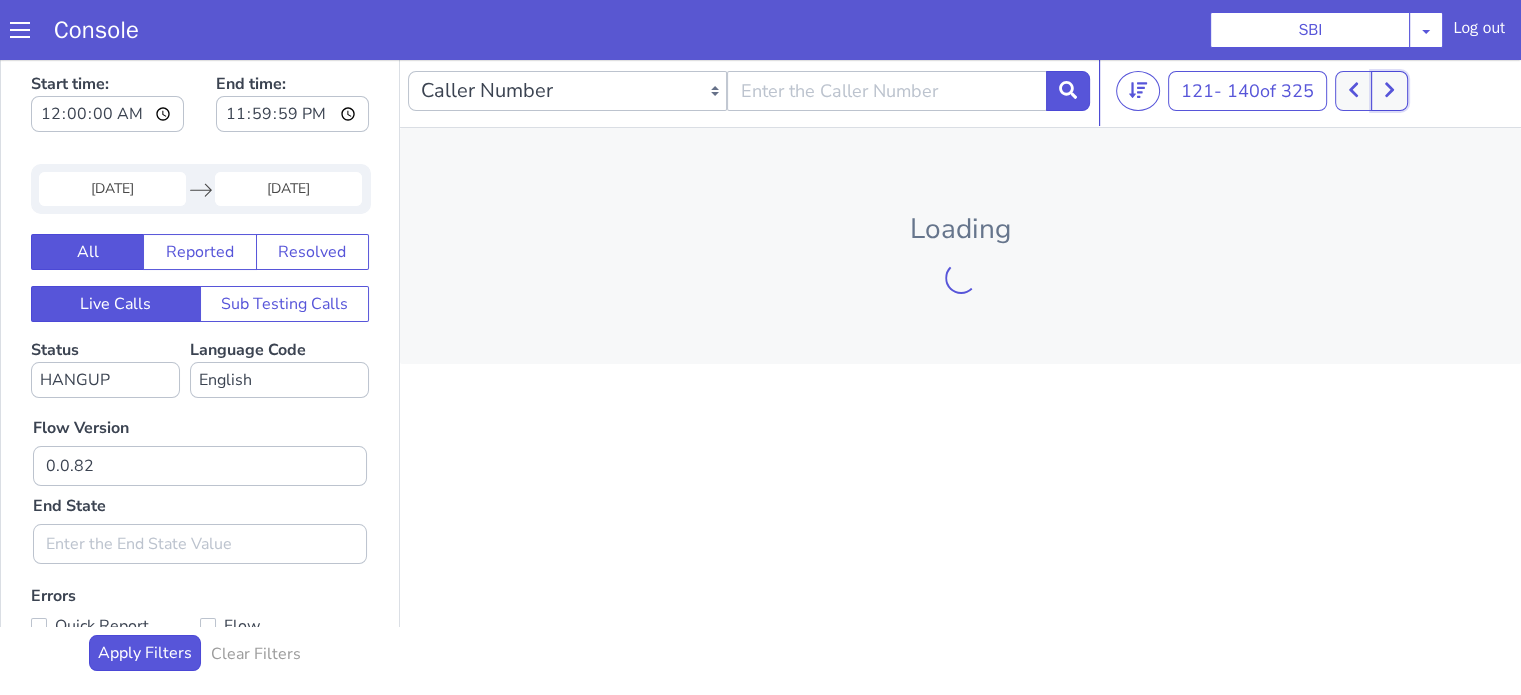 type 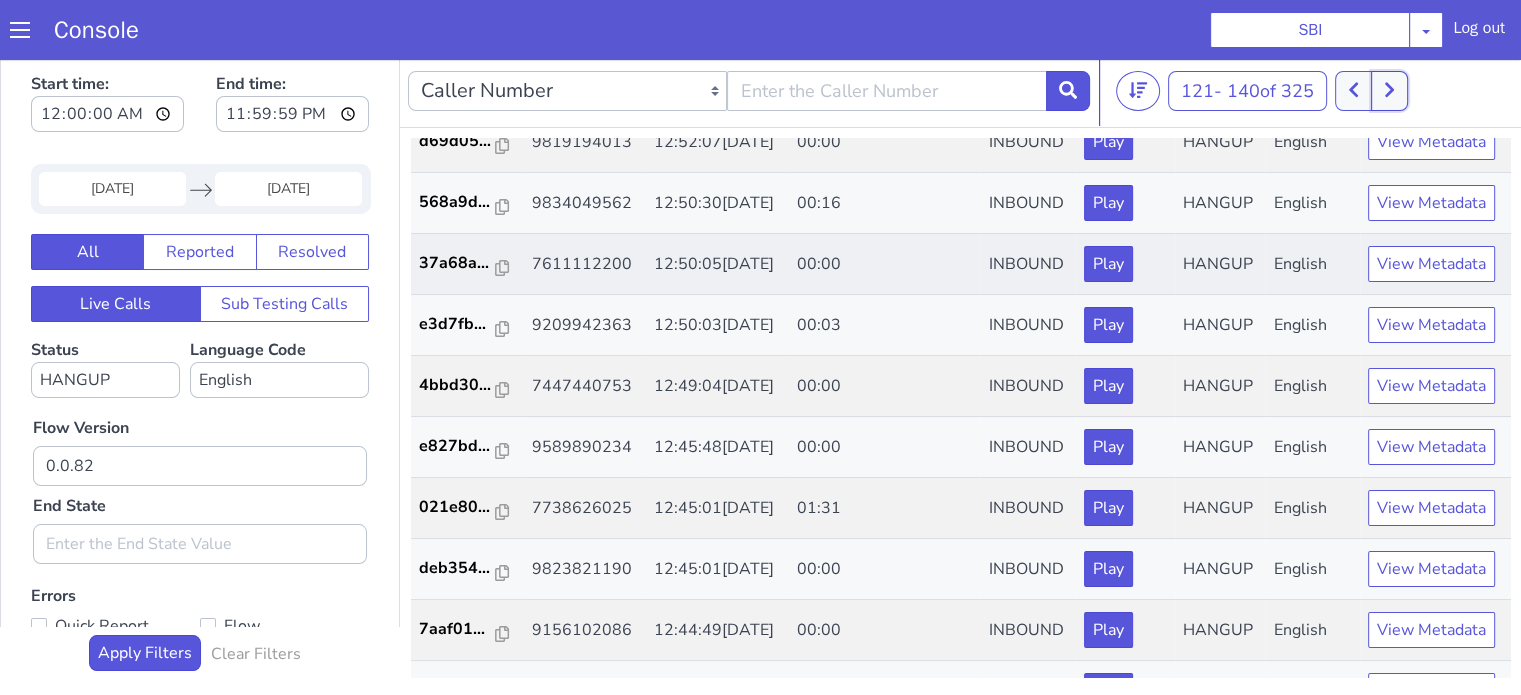 scroll, scrollTop: 726, scrollLeft: 0, axis: vertical 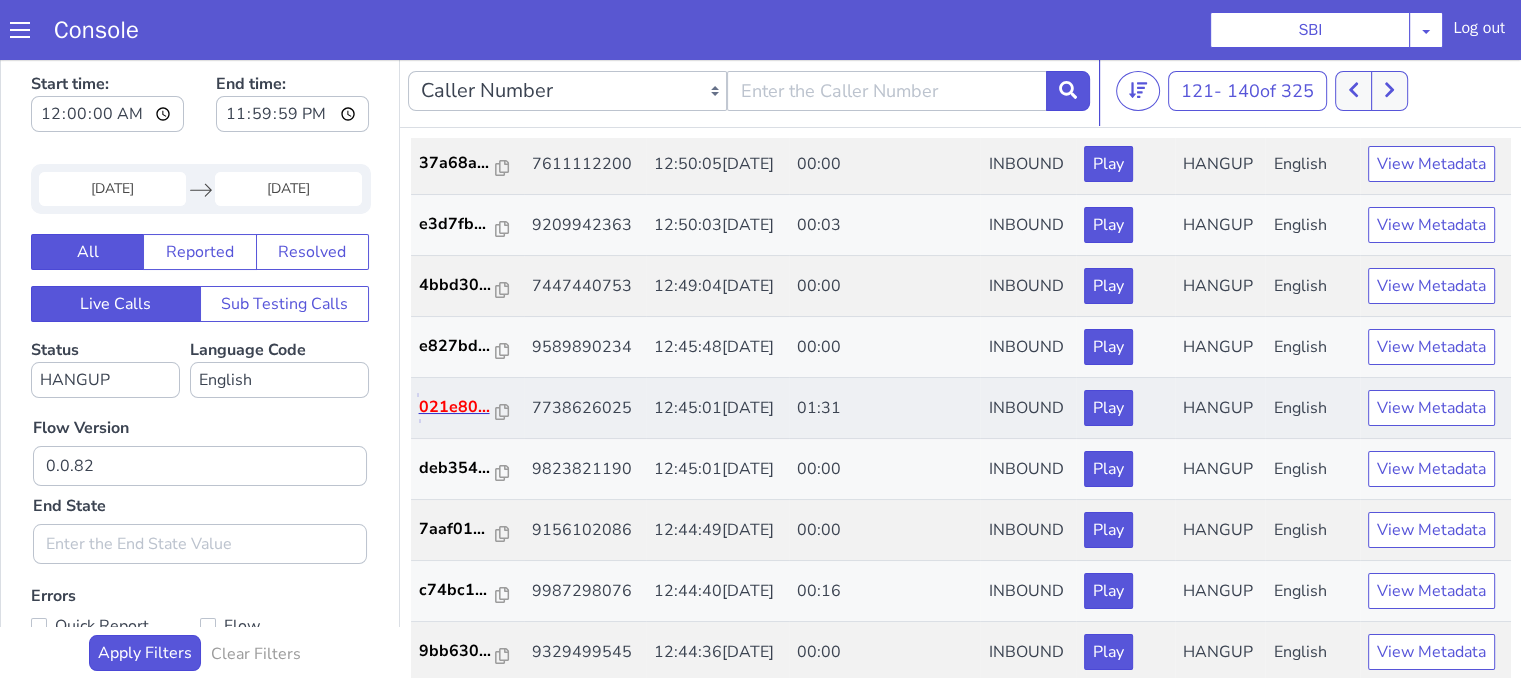 click on "021e80..." at bounding box center (458, 407) 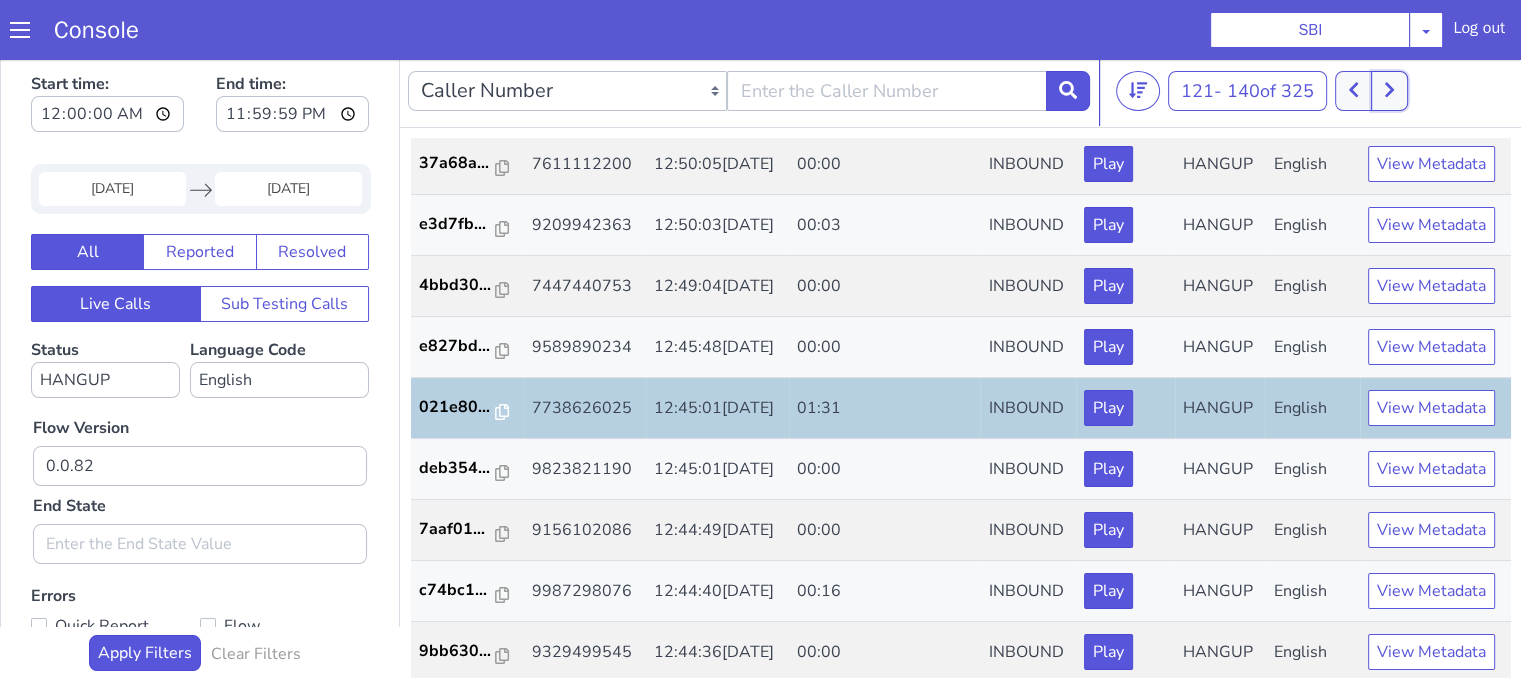click 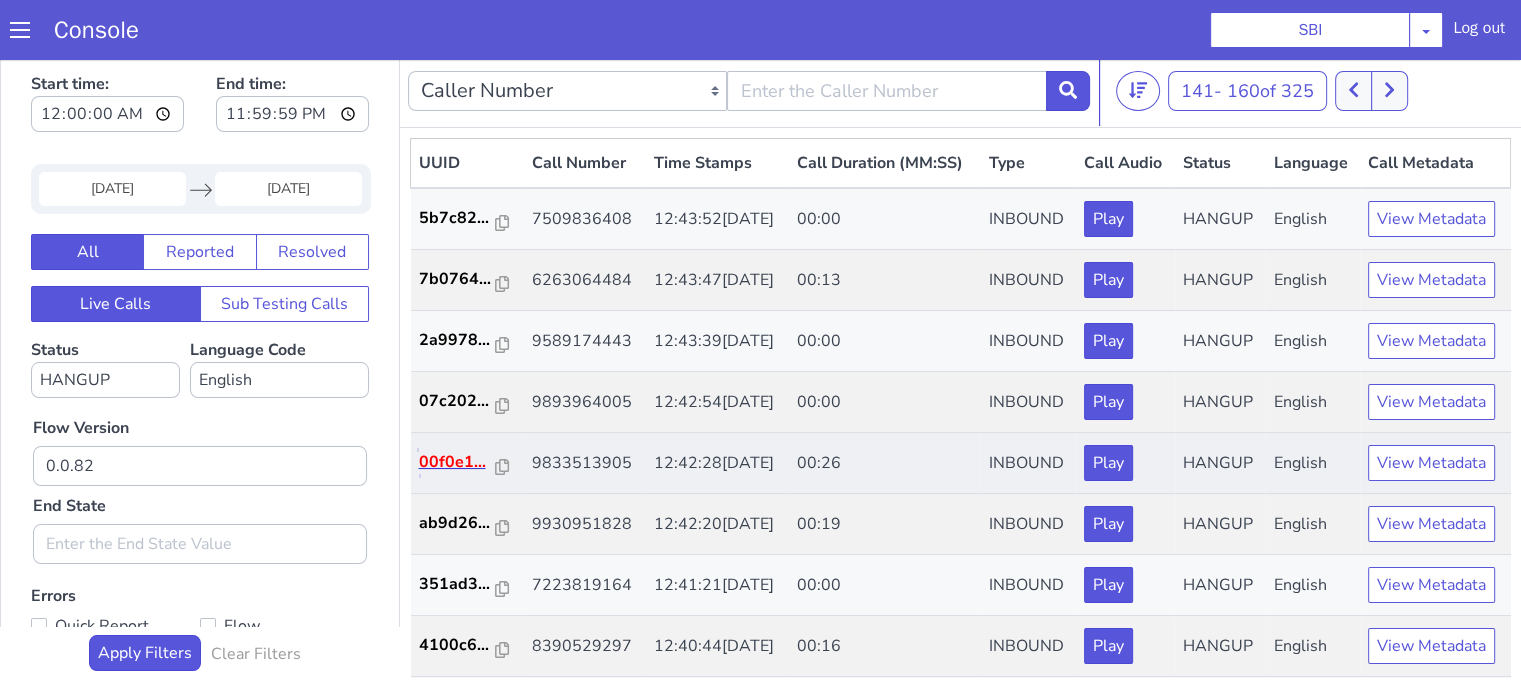 click on "00f0e1..." at bounding box center (458, 462) 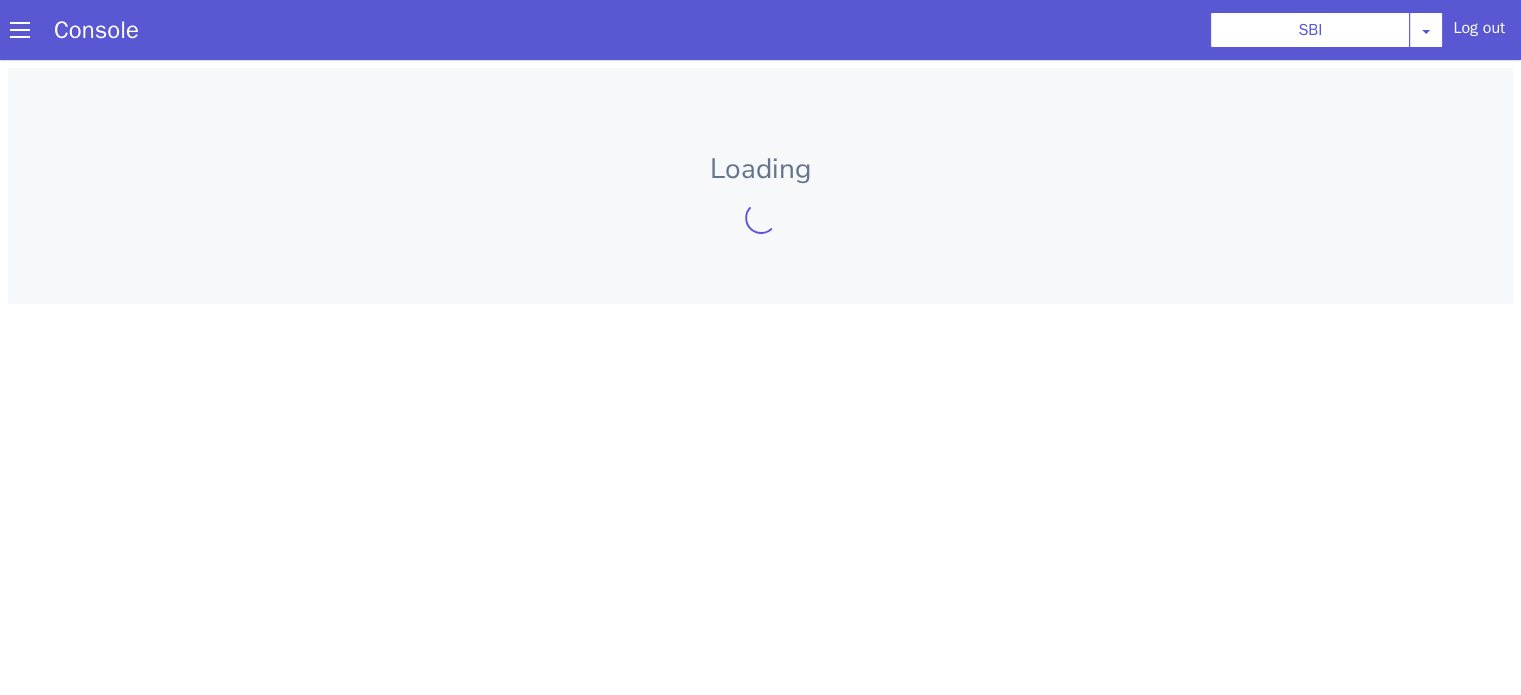 scroll, scrollTop: 0, scrollLeft: 0, axis: both 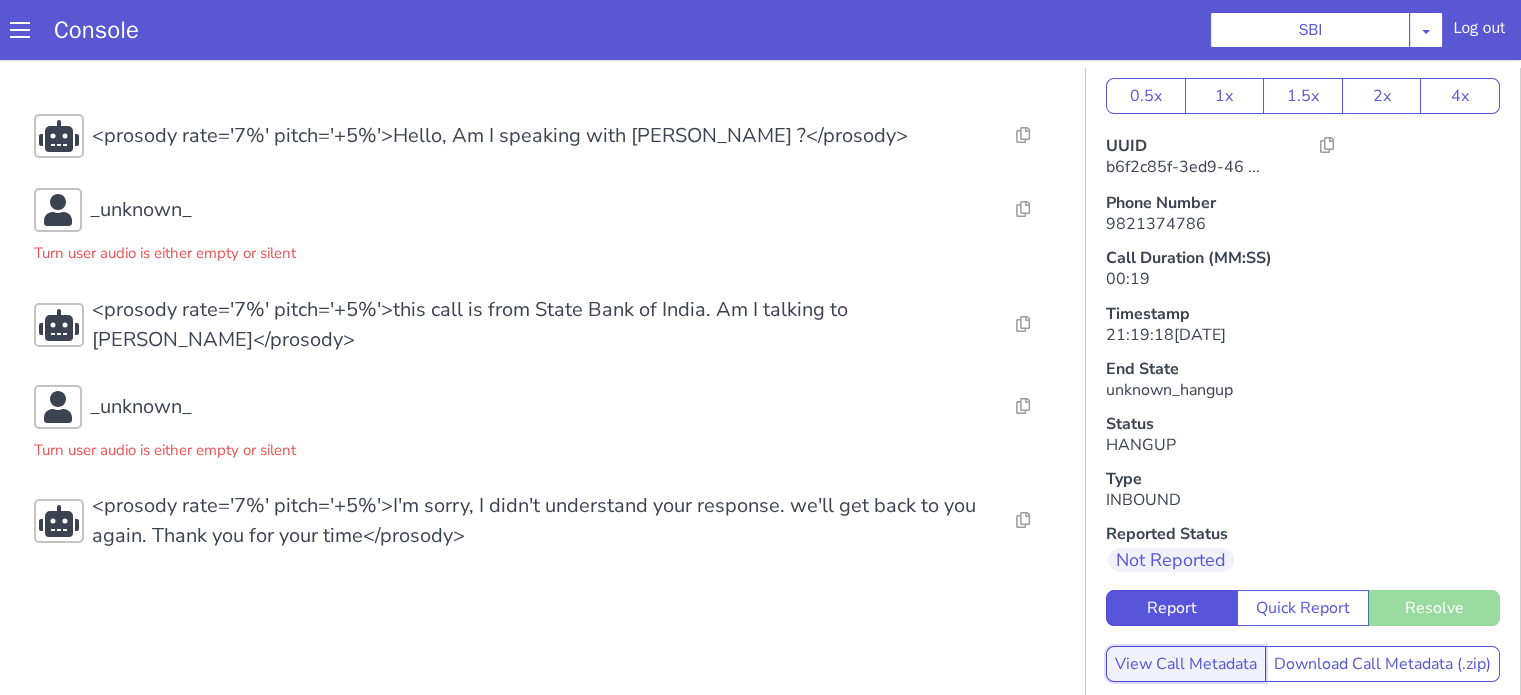 click on "View Call Metadata" at bounding box center [1319, 434] 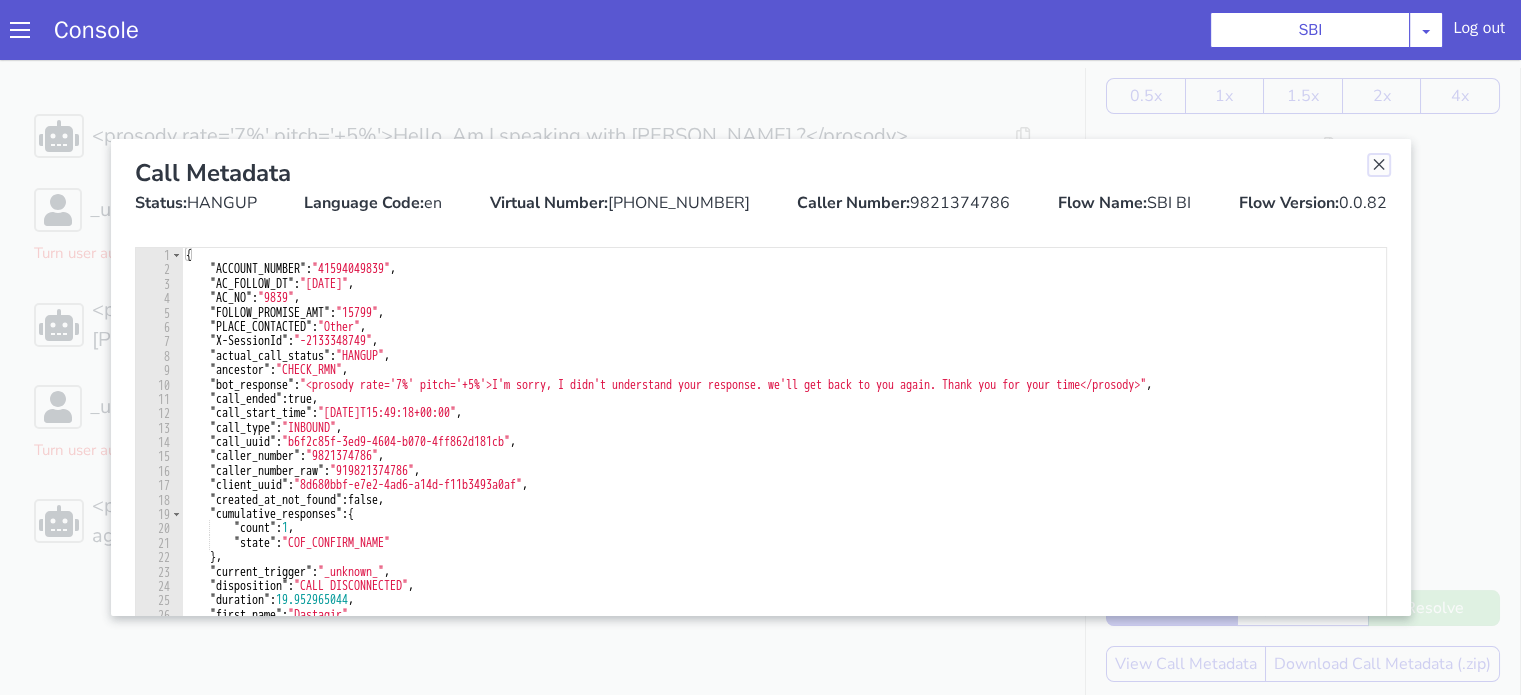 click at bounding box center (2493, -279) 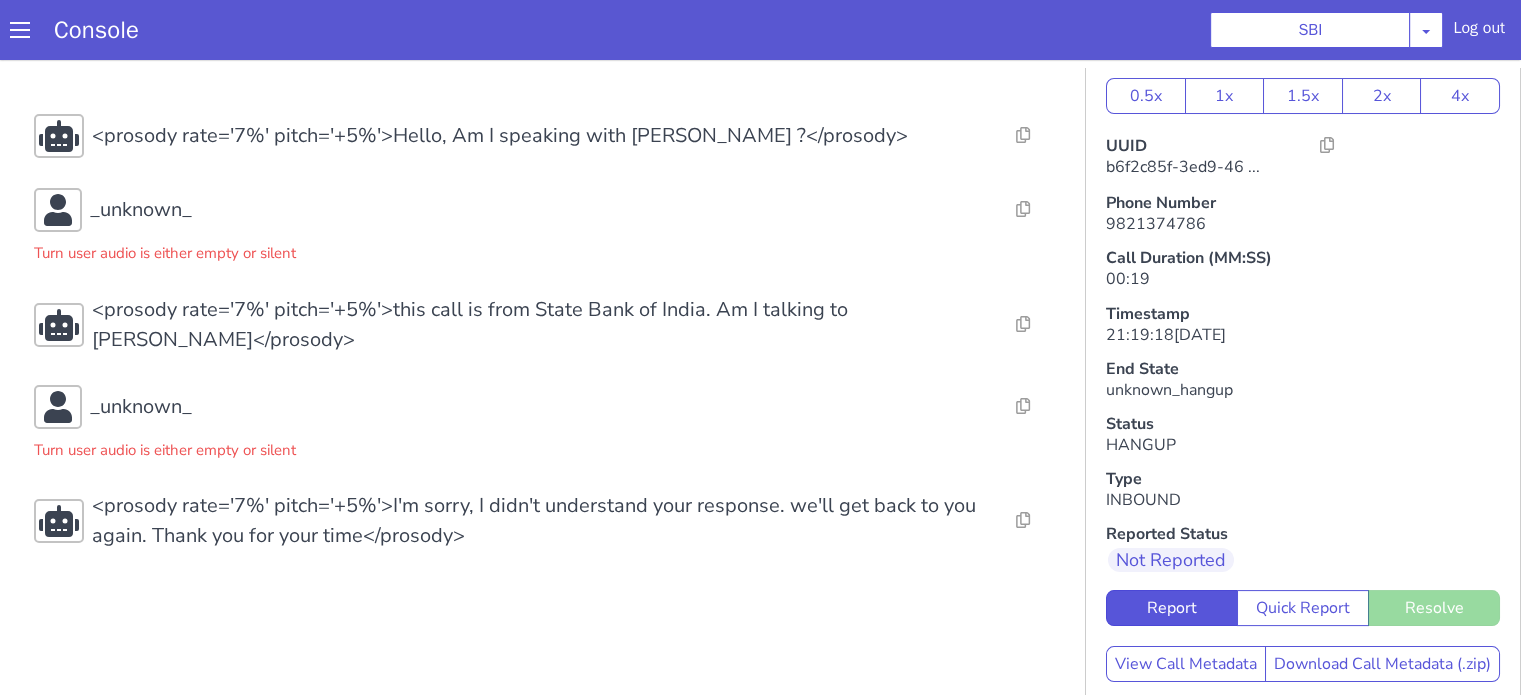 scroll, scrollTop: 0, scrollLeft: 0, axis: both 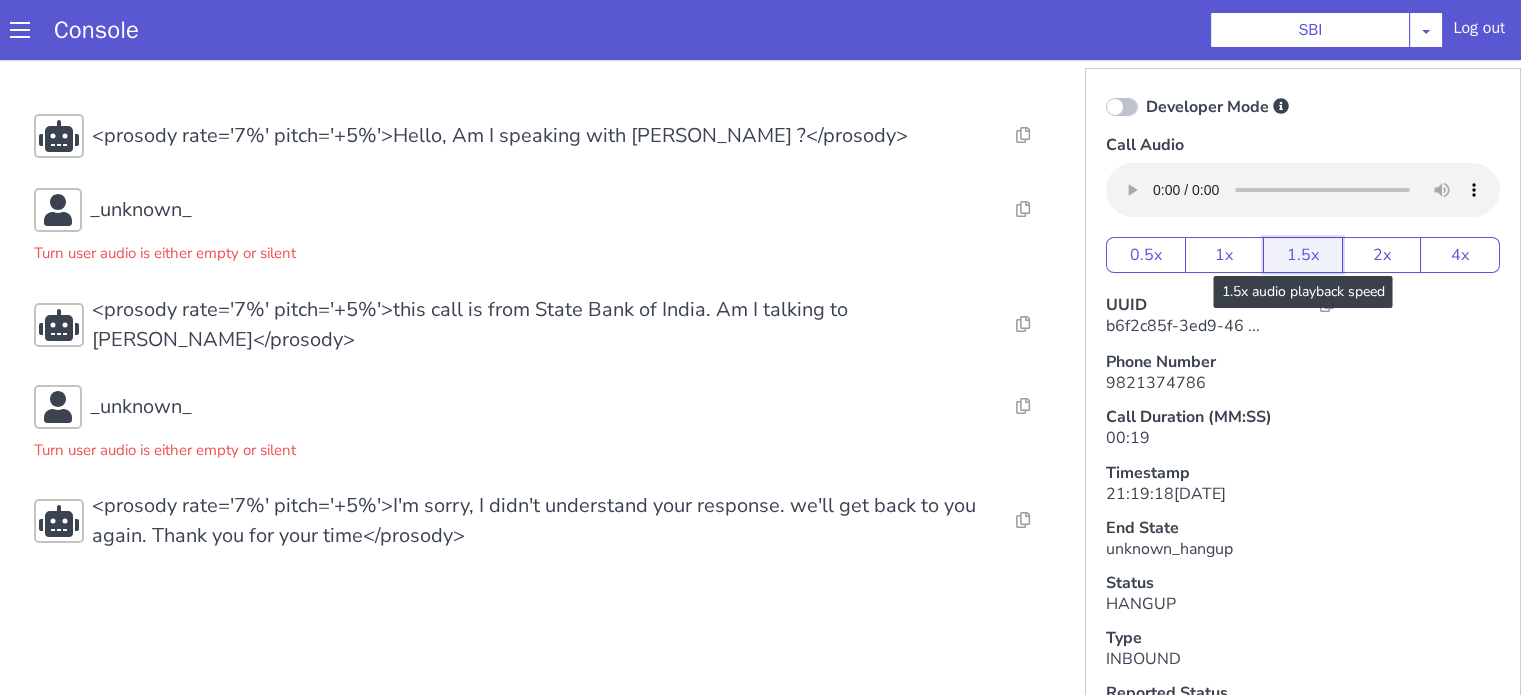 click on "1.5x" at bounding box center (1436, 25) 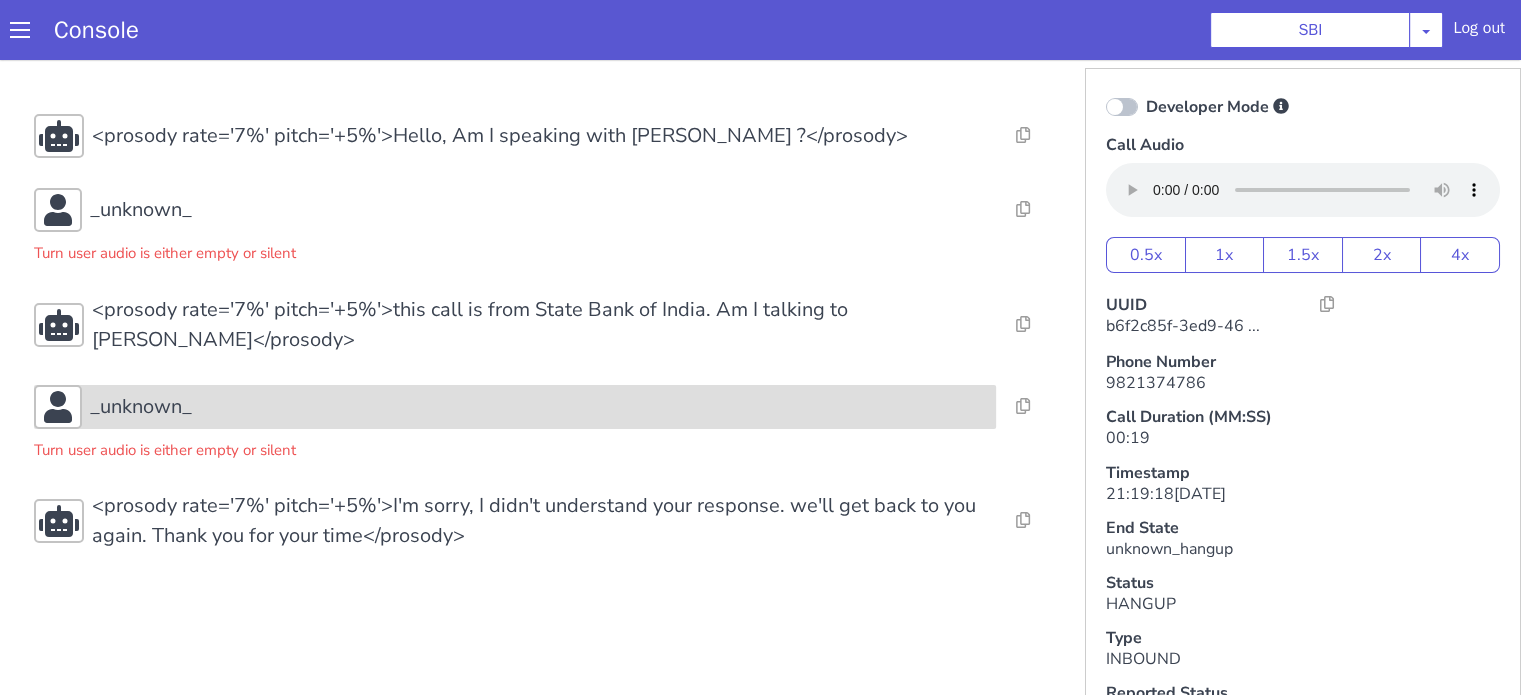 click on "_unknown_" at bounding box center (672, 177) 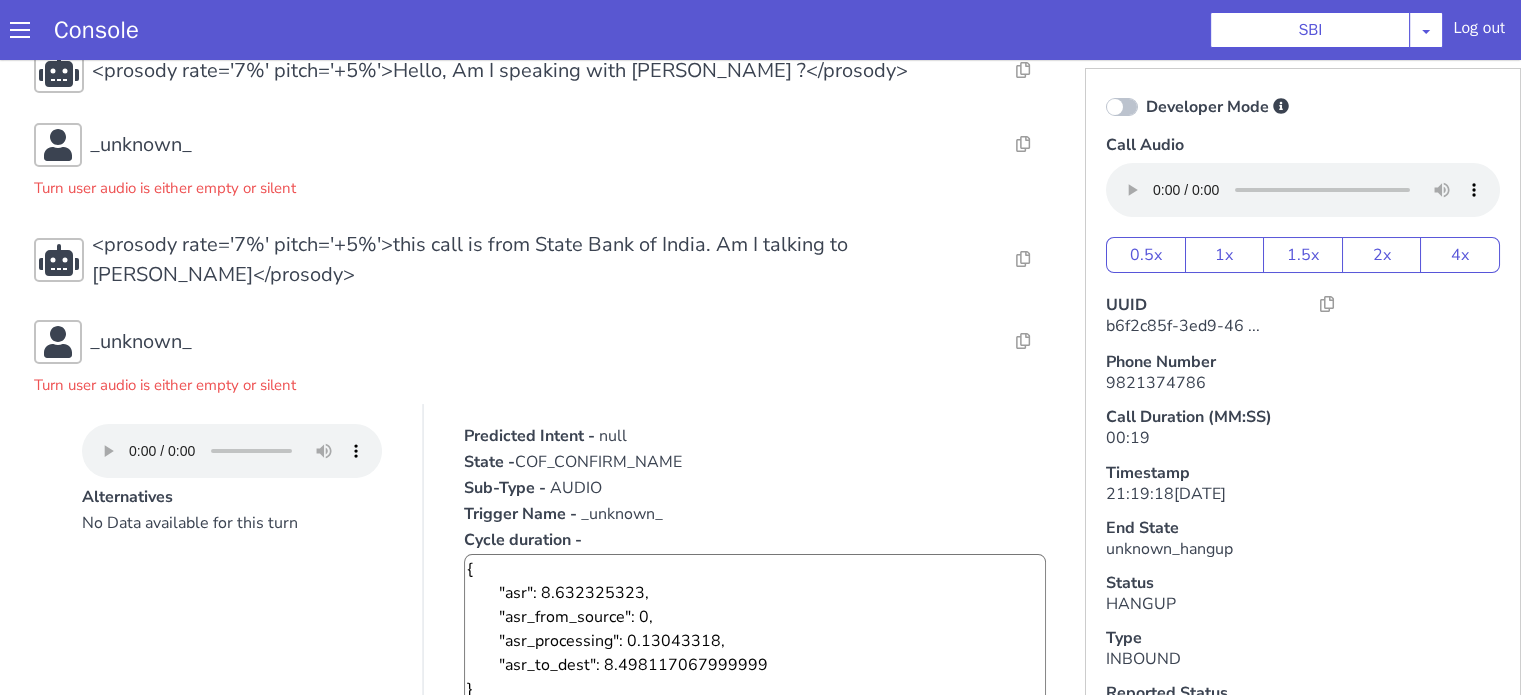 scroll, scrollTop: 100, scrollLeft: 0, axis: vertical 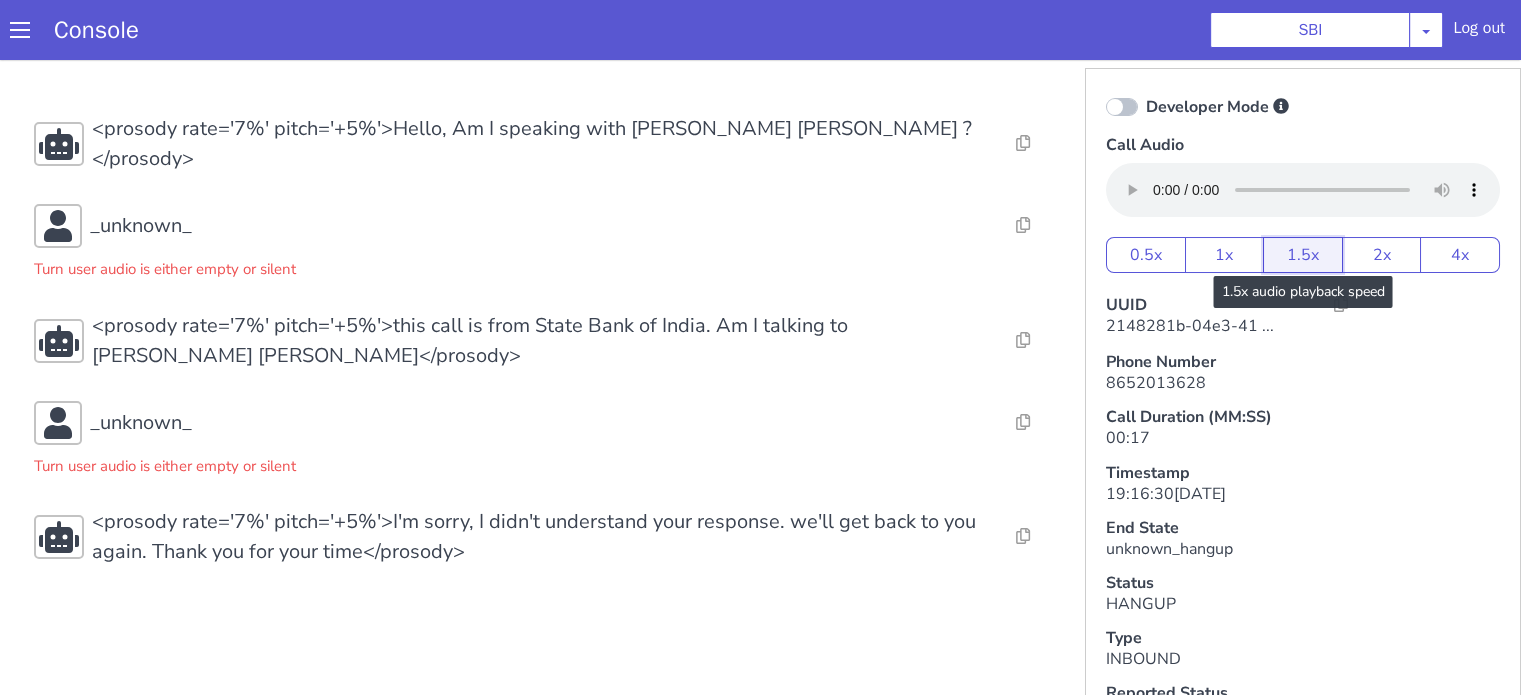 click on "1.5x" at bounding box center [1303, 255] 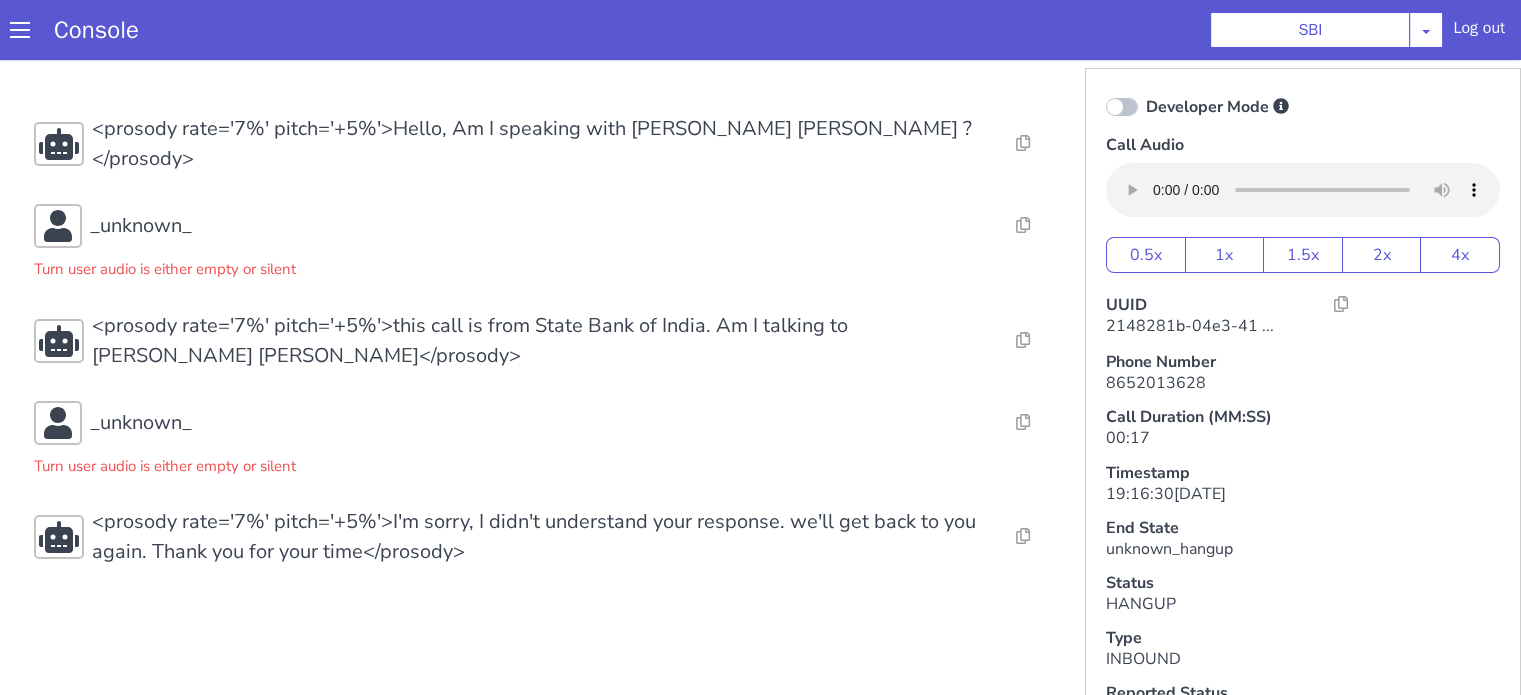 drag, startPoint x: 729, startPoint y: 54, endPoint x: 677, endPoint y: 11, distance: 67.47592 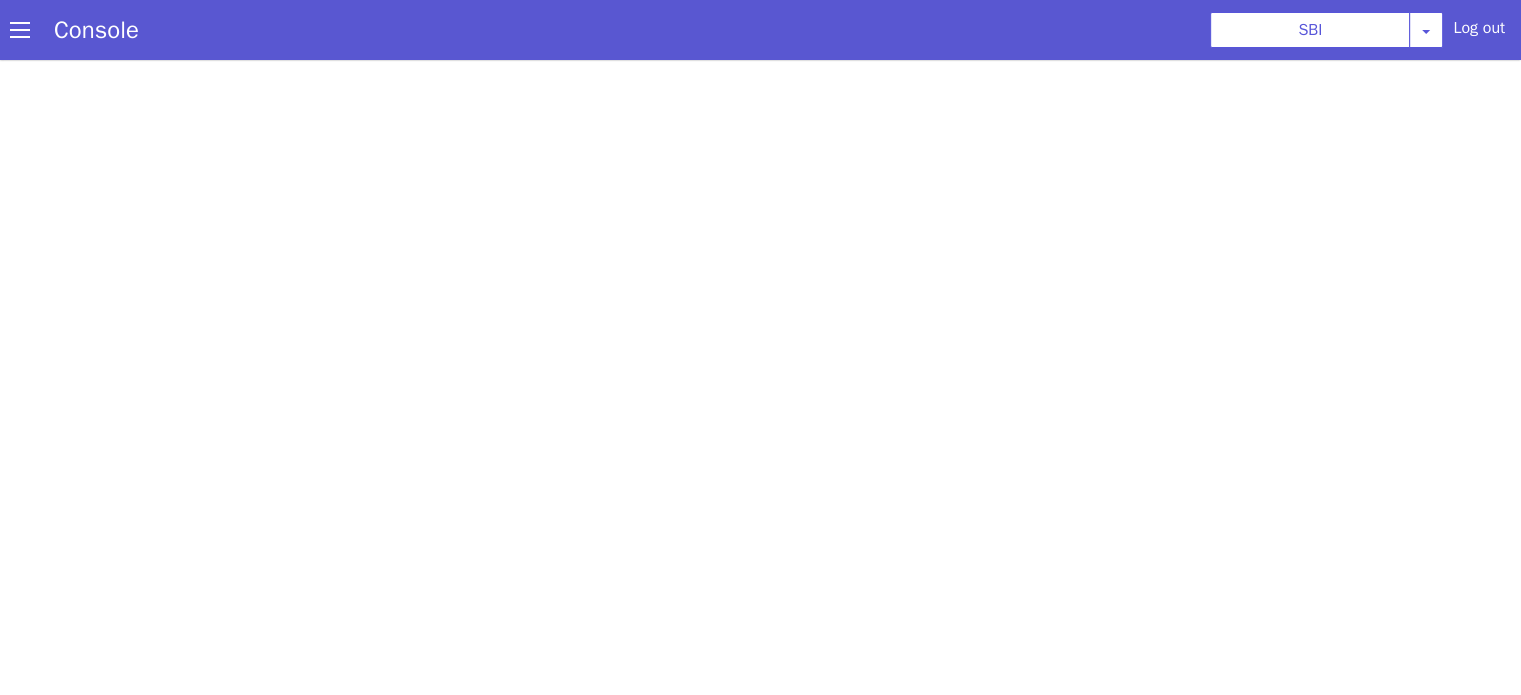 scroll, scrollTop: 0, scrollLeft: 0, axis: both 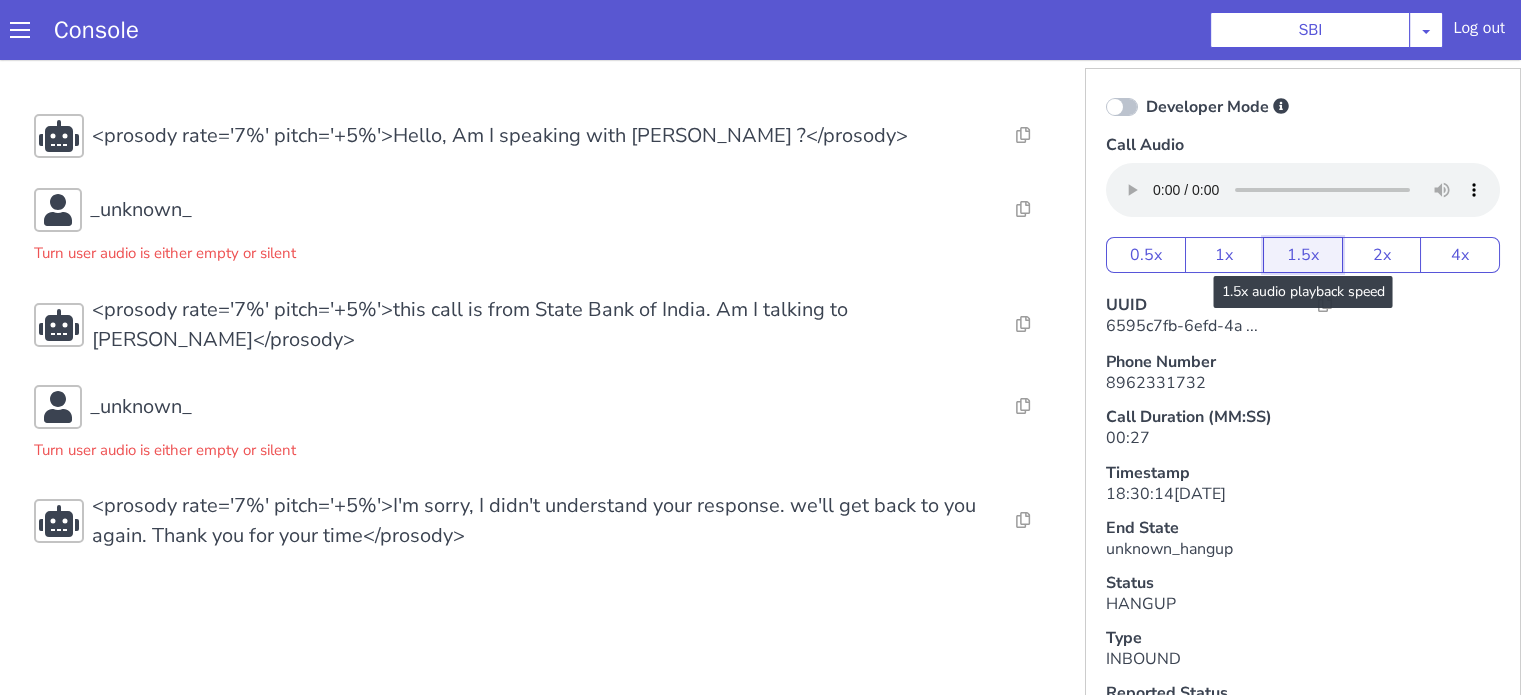 click on "1.5x" at bounding box center [1303, 255] 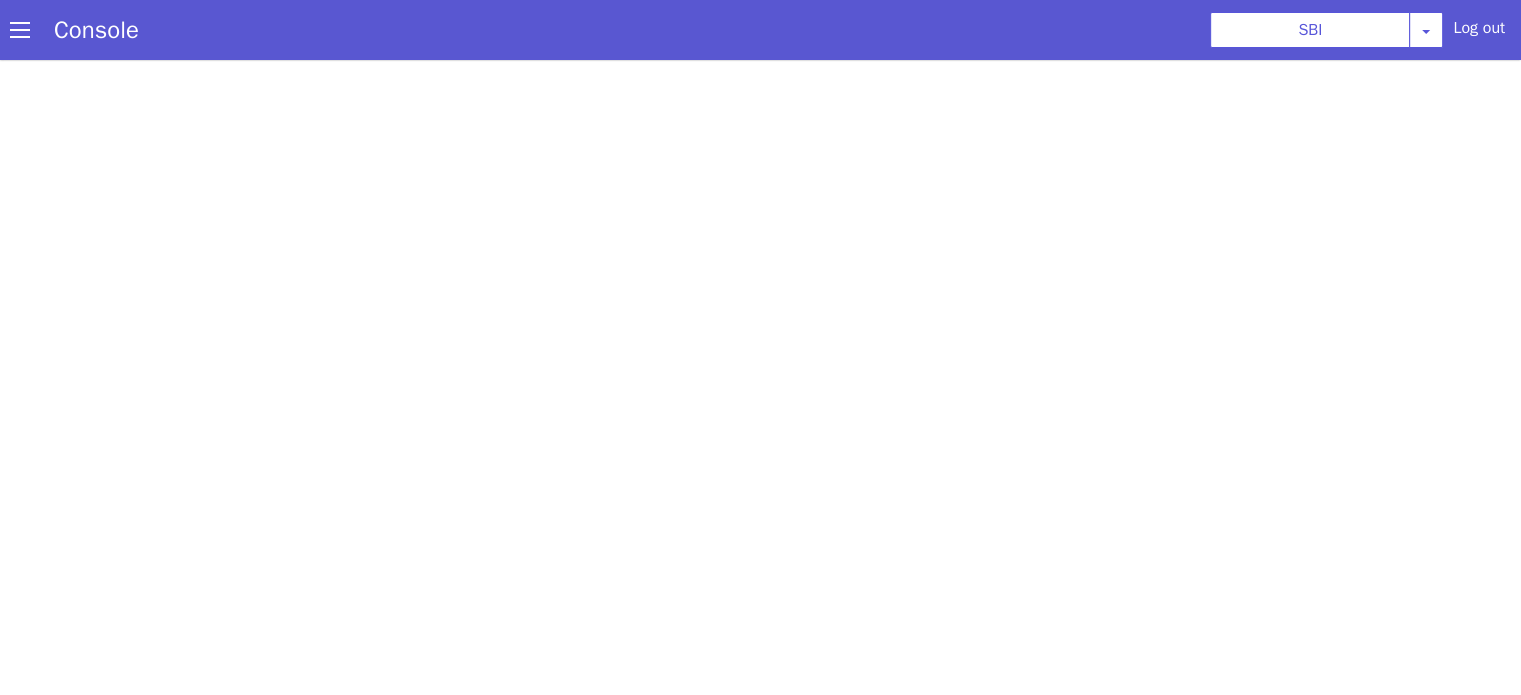 scroll, scrollTop: 0, scrollLeft: 0, axis: both 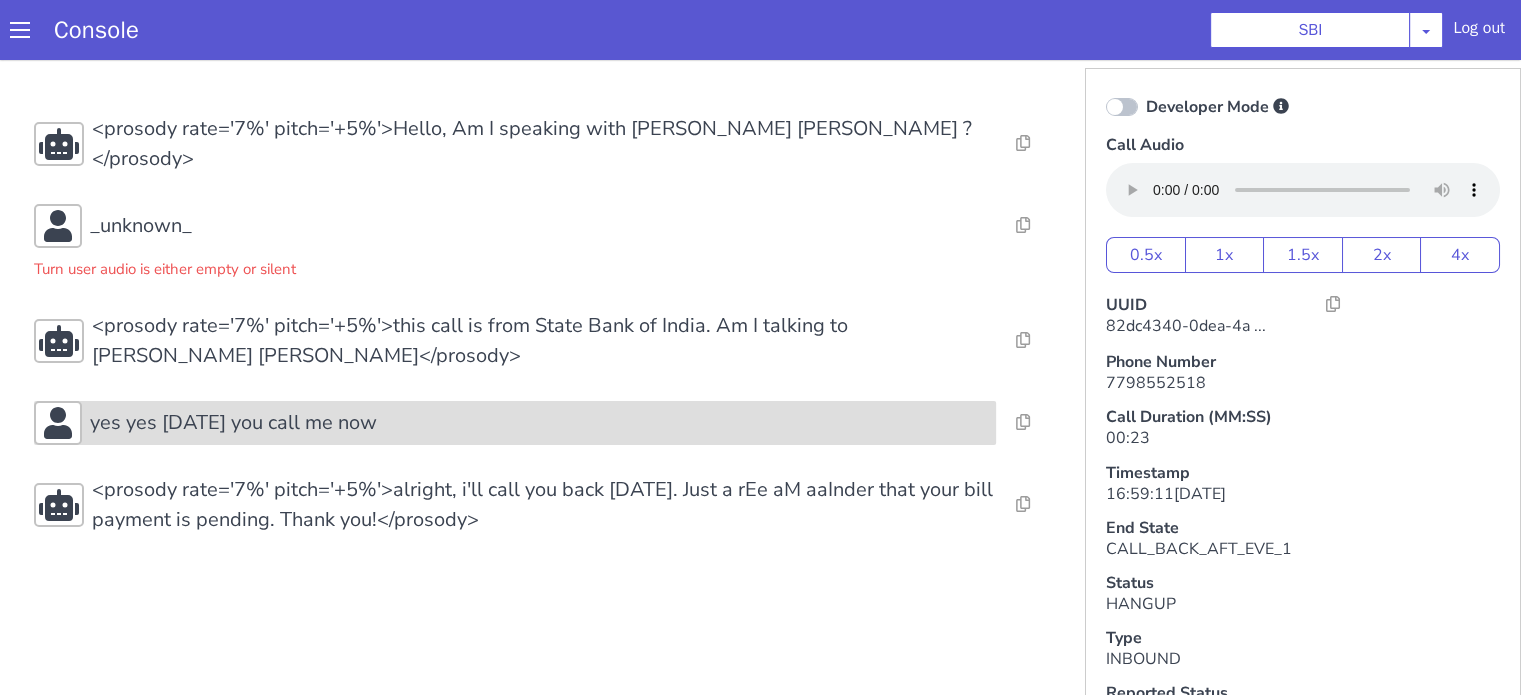 click on "yes yes [DATE] you call me now" at bounding box center [233, 423] 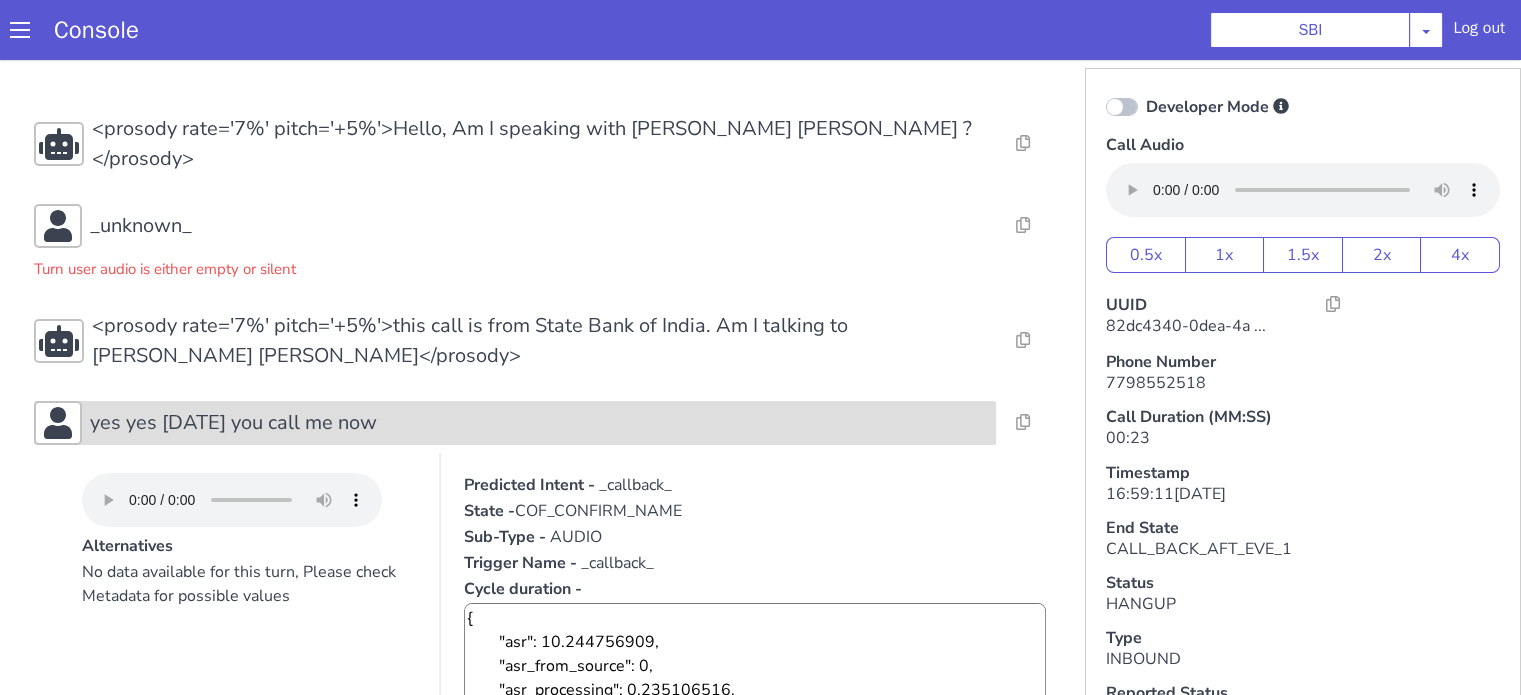 click on "yes yes [DATE] you call me now" at bounding box center (233, 423) 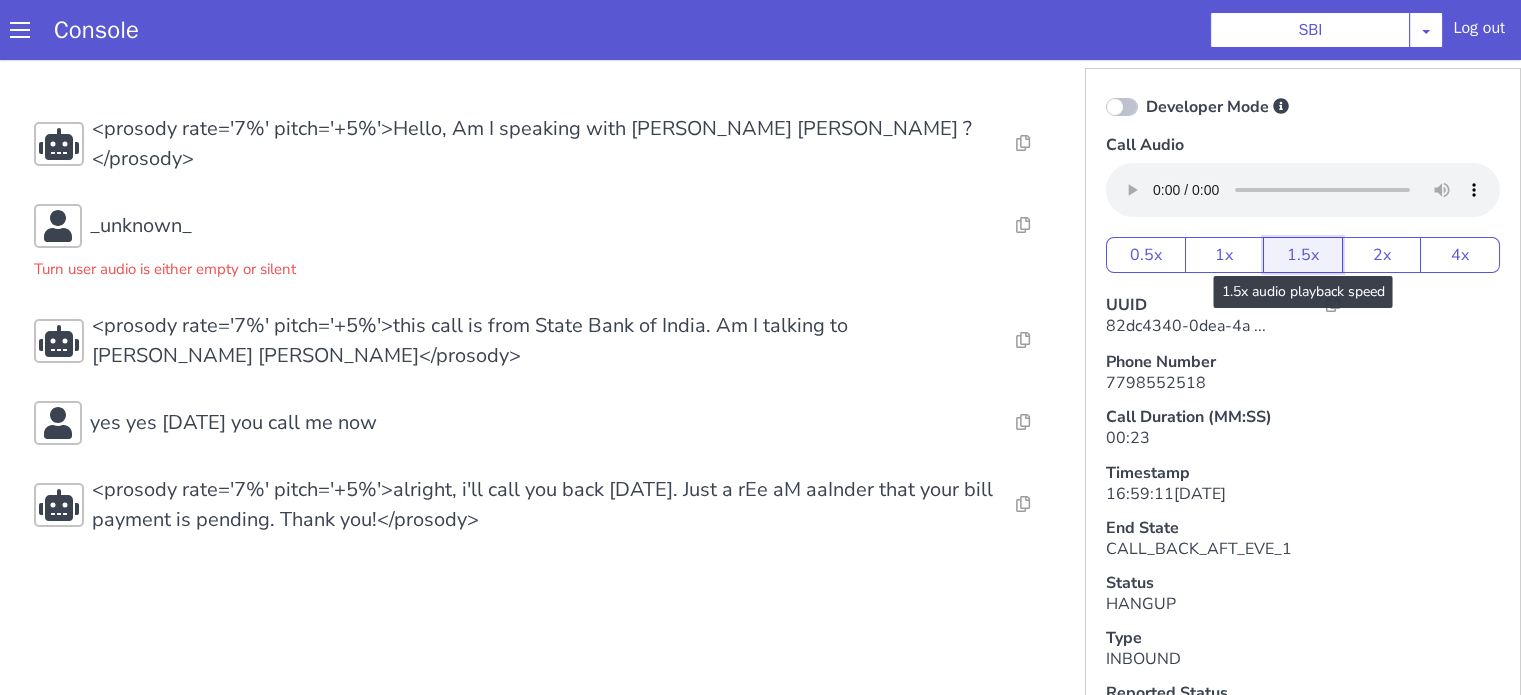 click on "1.5x" at bounding box center [1303, 255] 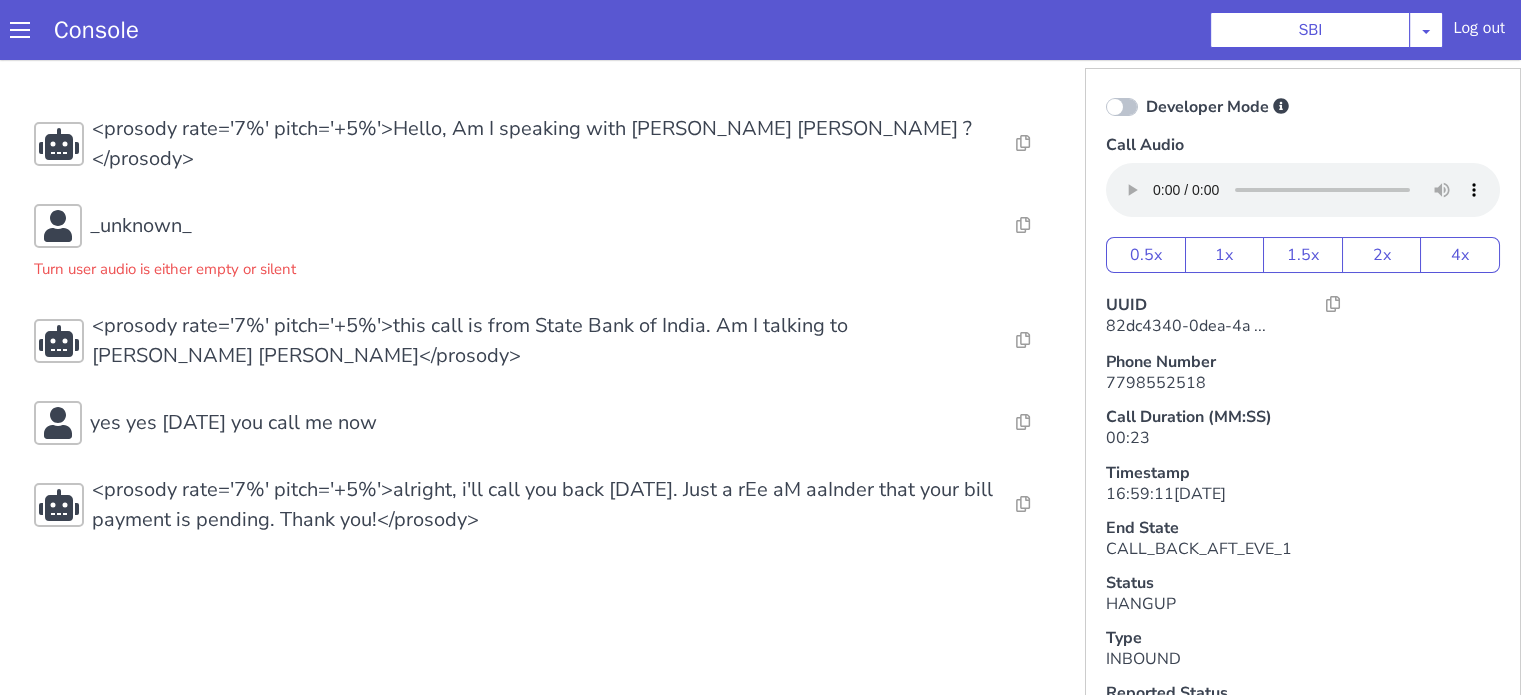 type 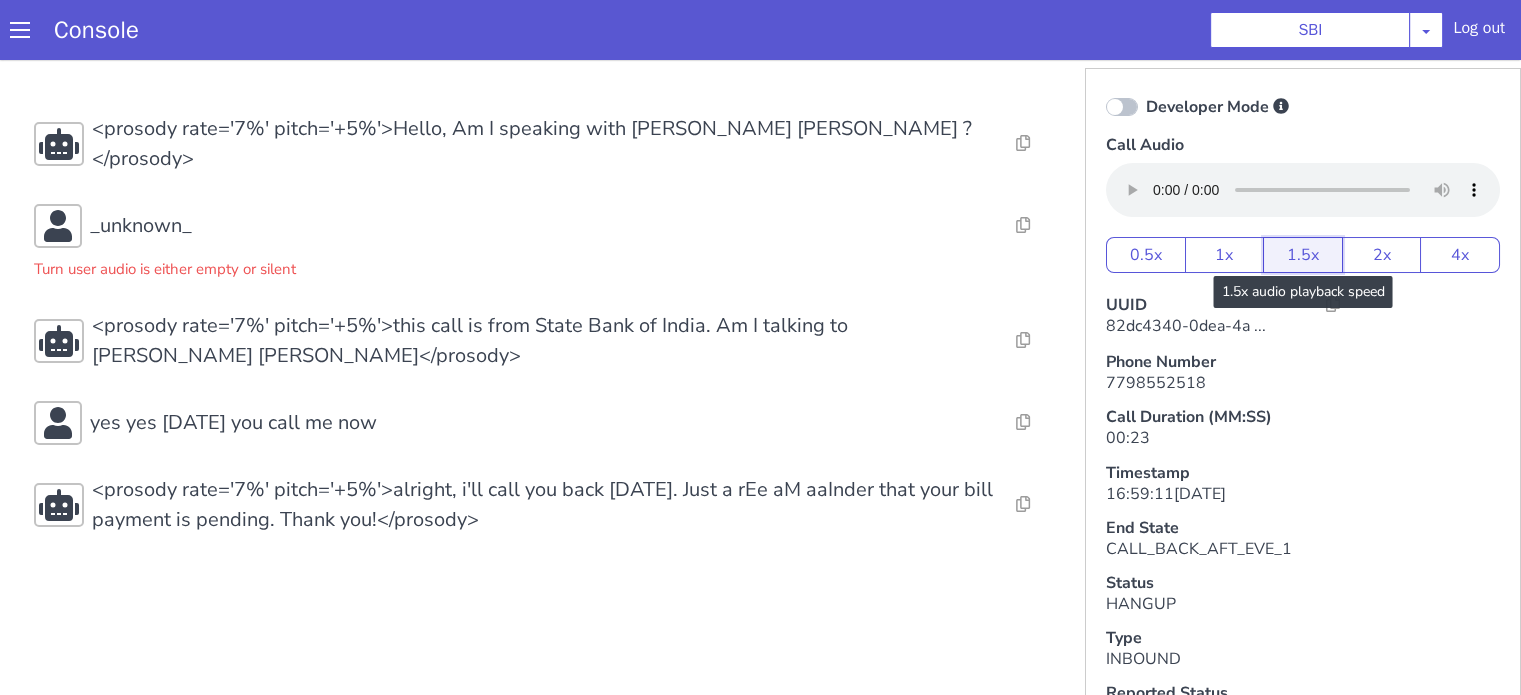 click on "1.5x" at bounding box center [1303, 255] 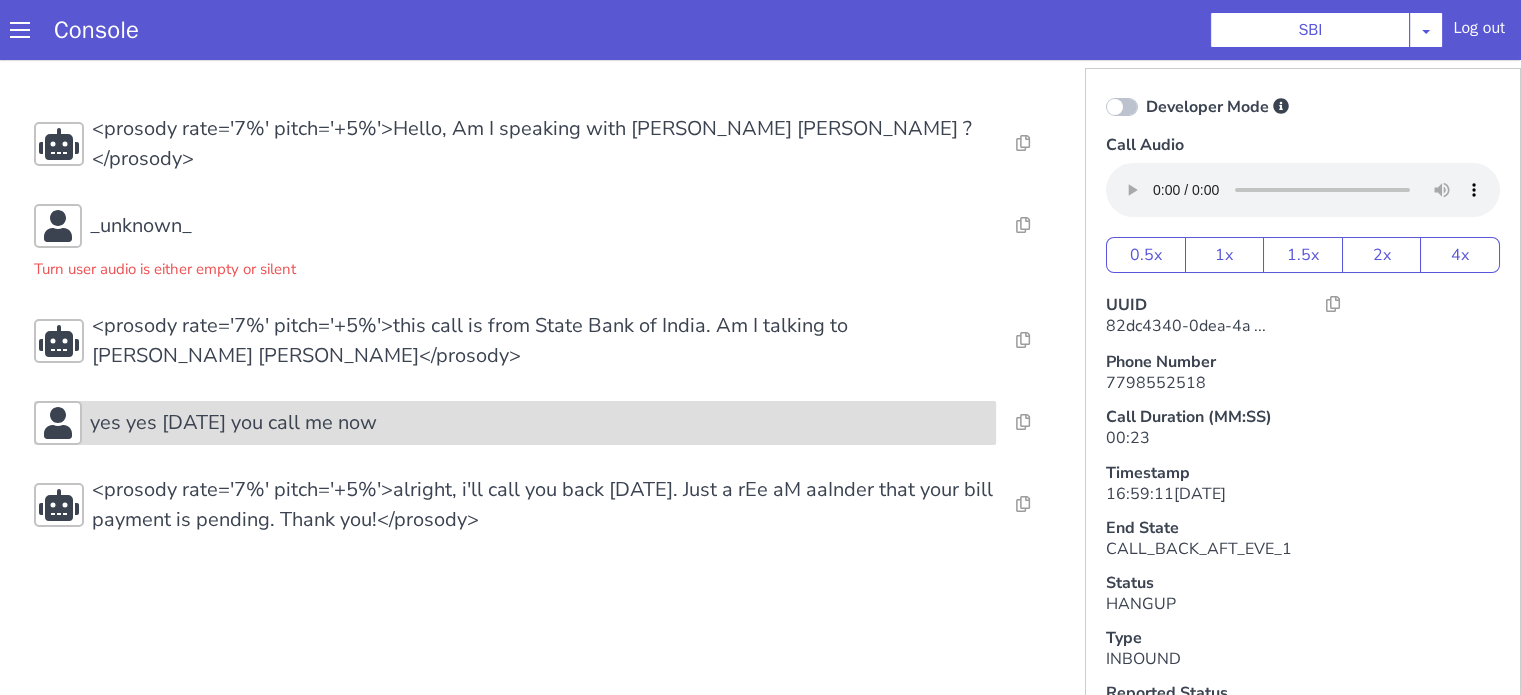 click on "yes yes yesterday you call me now" at bounding box center [233, 423] 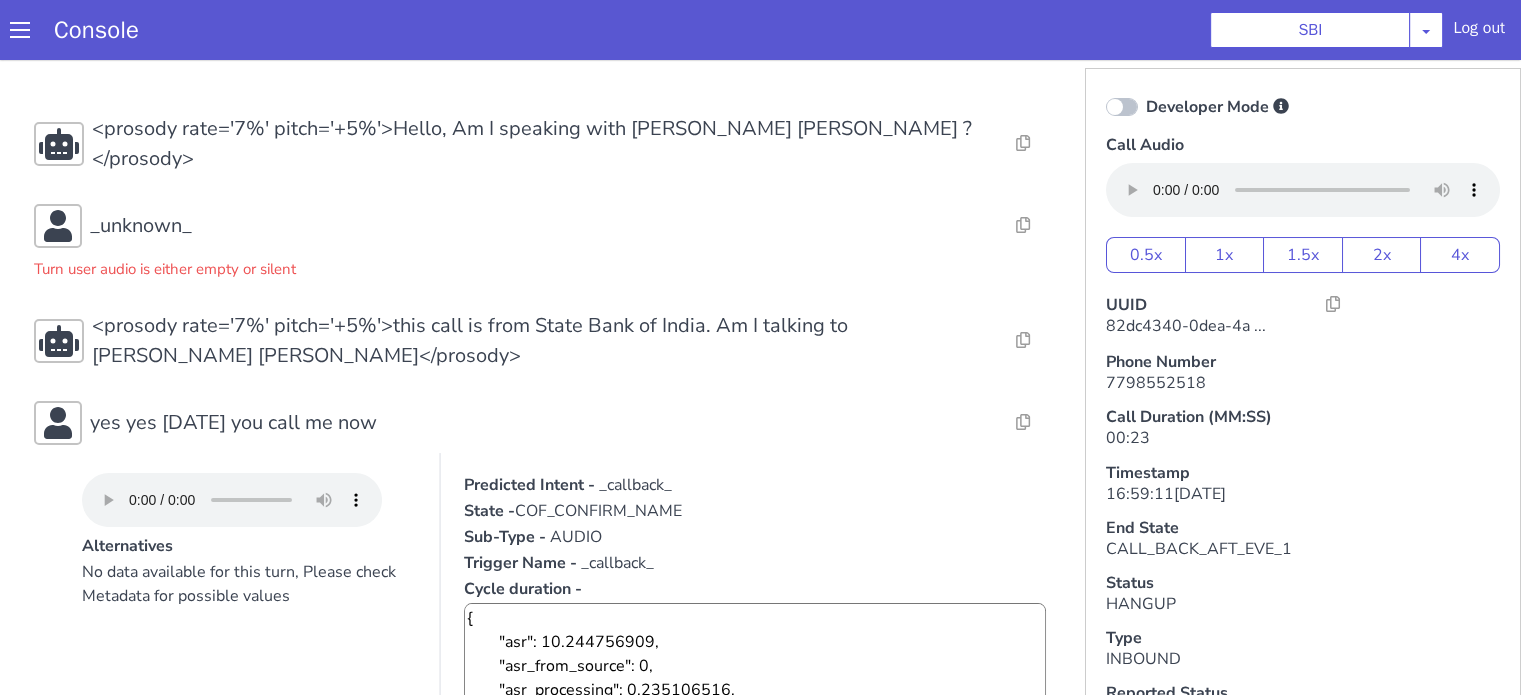 scroll, scrollTop: 100, scrollLeft: 0, axis: vertical 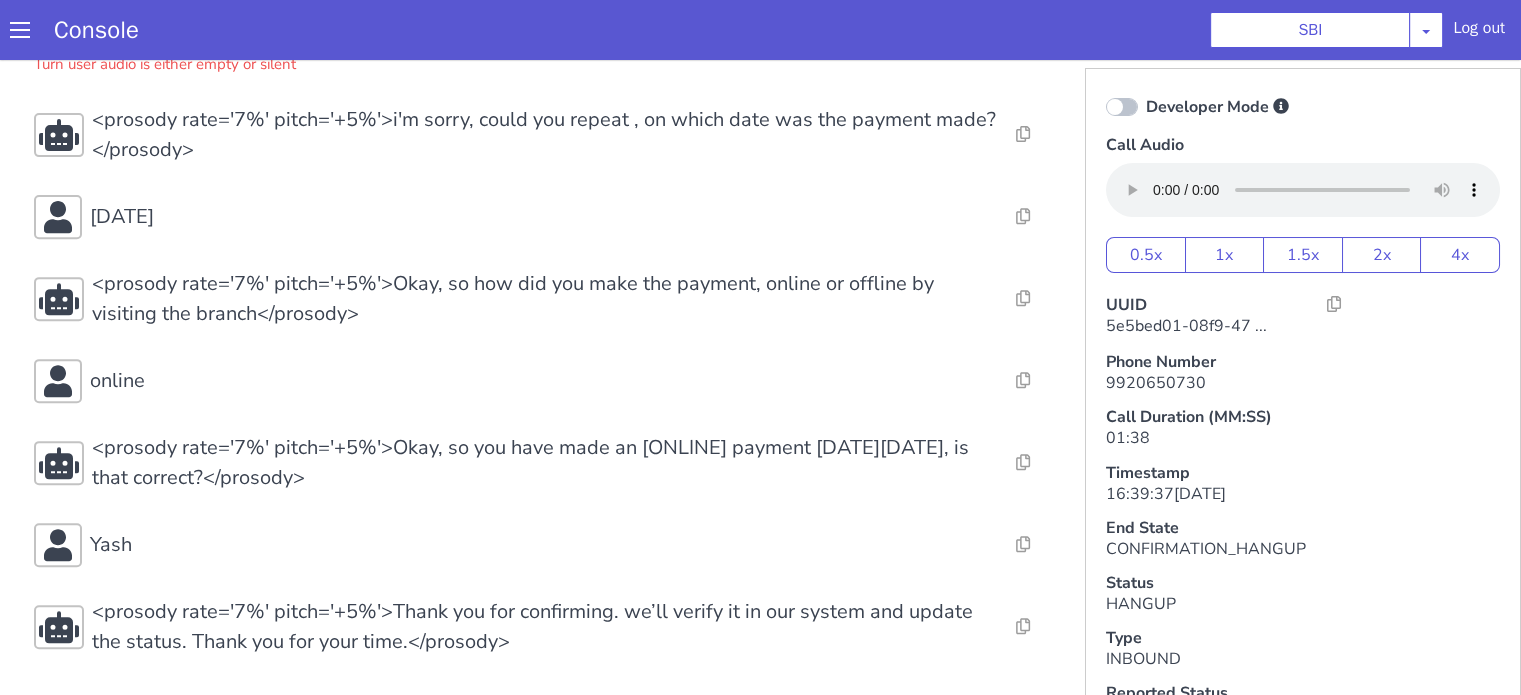 type 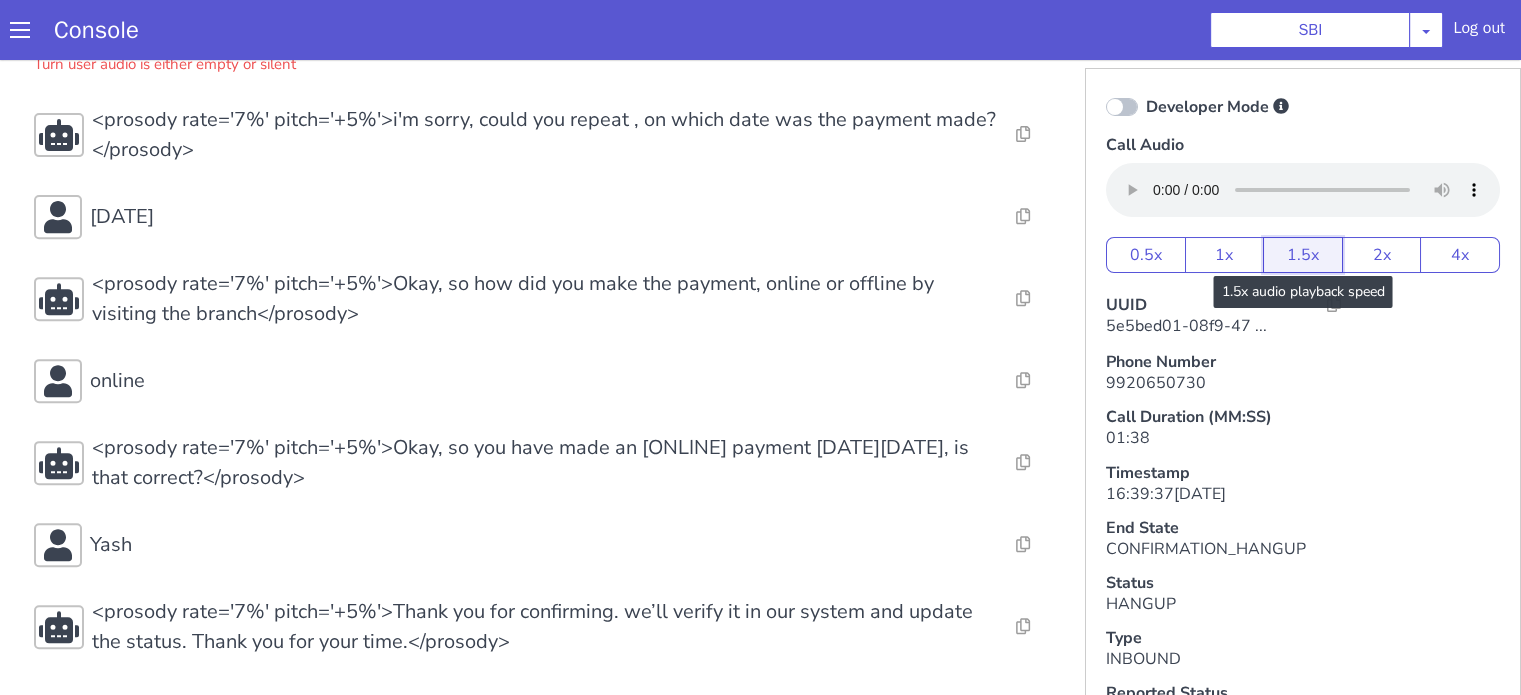 click on "1.5x" at bounding box center [1303, 255] 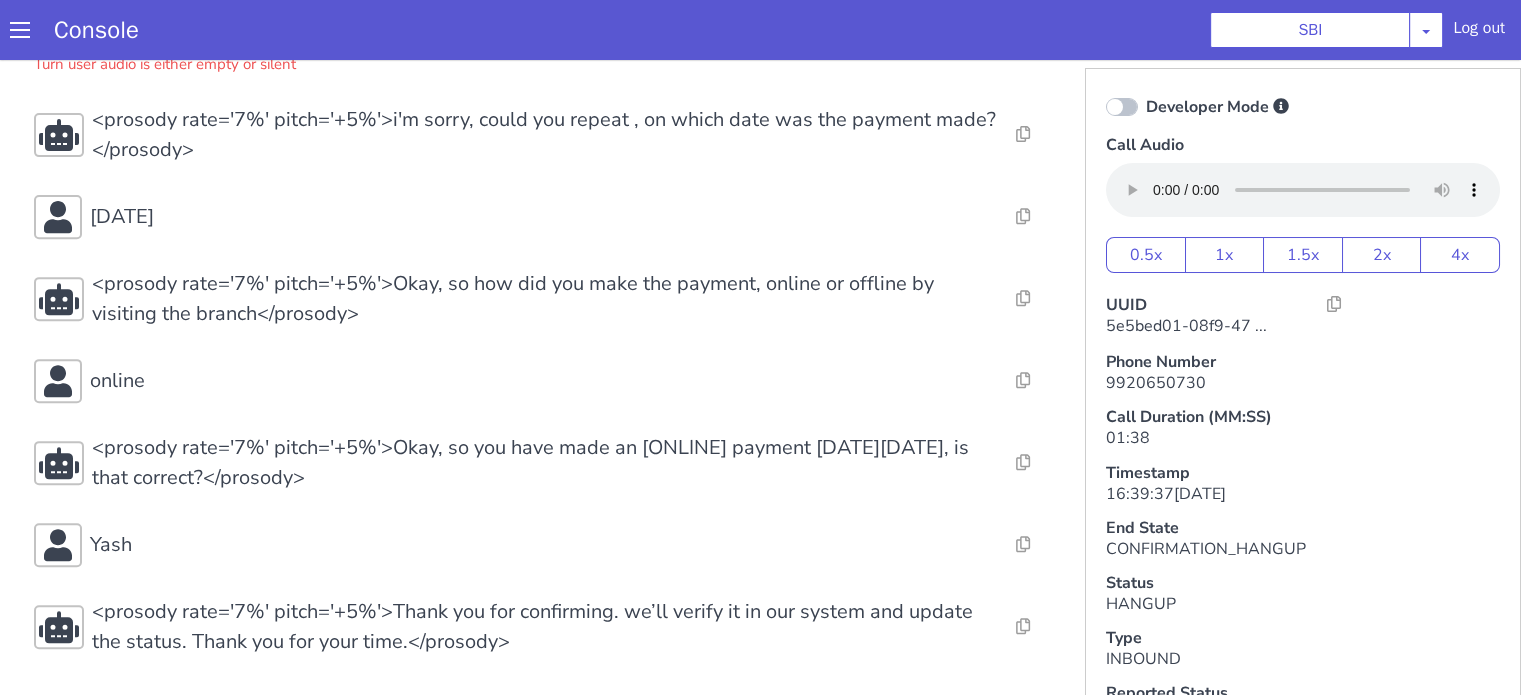 click on "Console SBI AO Smith Airtel DTH Pilot Airtel POC Alice Blue NT Aliceblue American Finance - US Apollo Apollo 24*7 Application - Collections Auto NPS feedback Avaya Devconnect Axis Axis AMC Axis Outbound BAGIC BALIC BALIC Old 2 Bajaj Autofinance Bajaj Fin Banking Demo Barbeque Nation Buy Now Pay Later Cars24 Cashe Central Bank of India Charles Tyrwhitt Cholamandalam Finance Consumer Durables Coverfox Covid19 Helpline Credgenics CreditMate DPDzero DUMMY Data collection Demo - Collections Dish TV ERCM Emeritus Eureka Forbes - LQ FFAM360 - US Familiarity Farming_Axis Finaccel Flipkart Flow Templates Fusion Microfinance Giorgos_TestBot Great Learning Grievance Bot HDB Finance HDFC HDFC Ergo HDFC Freedom CC HDFC Life Demo HDFC Securities Hathway Internet Hathway V2 Home Credit IBM IBM Banking Demo ICICI ICICI Bank Outbound ICICI Lombard Persistency ICICI Prudential ICICI securities ICICI_lombard IDFC First Bank IFFCO Tokio Insurance Iffco Tokio Indiamart Indigo IndusInd - Settlement IndusInd CC Insurance Jarvis" at bounding box center (760, 30) 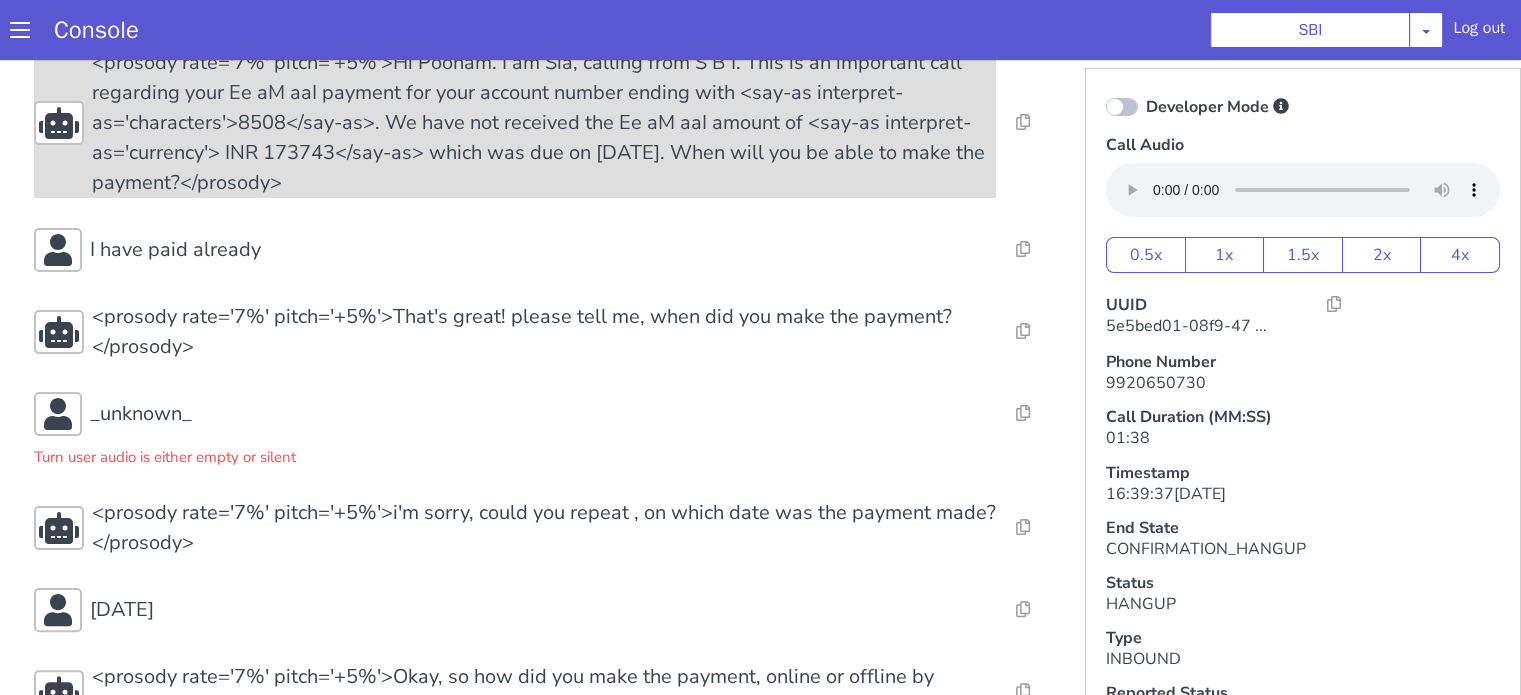 scroll, scrollTop: 414, scrollLeft: 0, axis: vertical 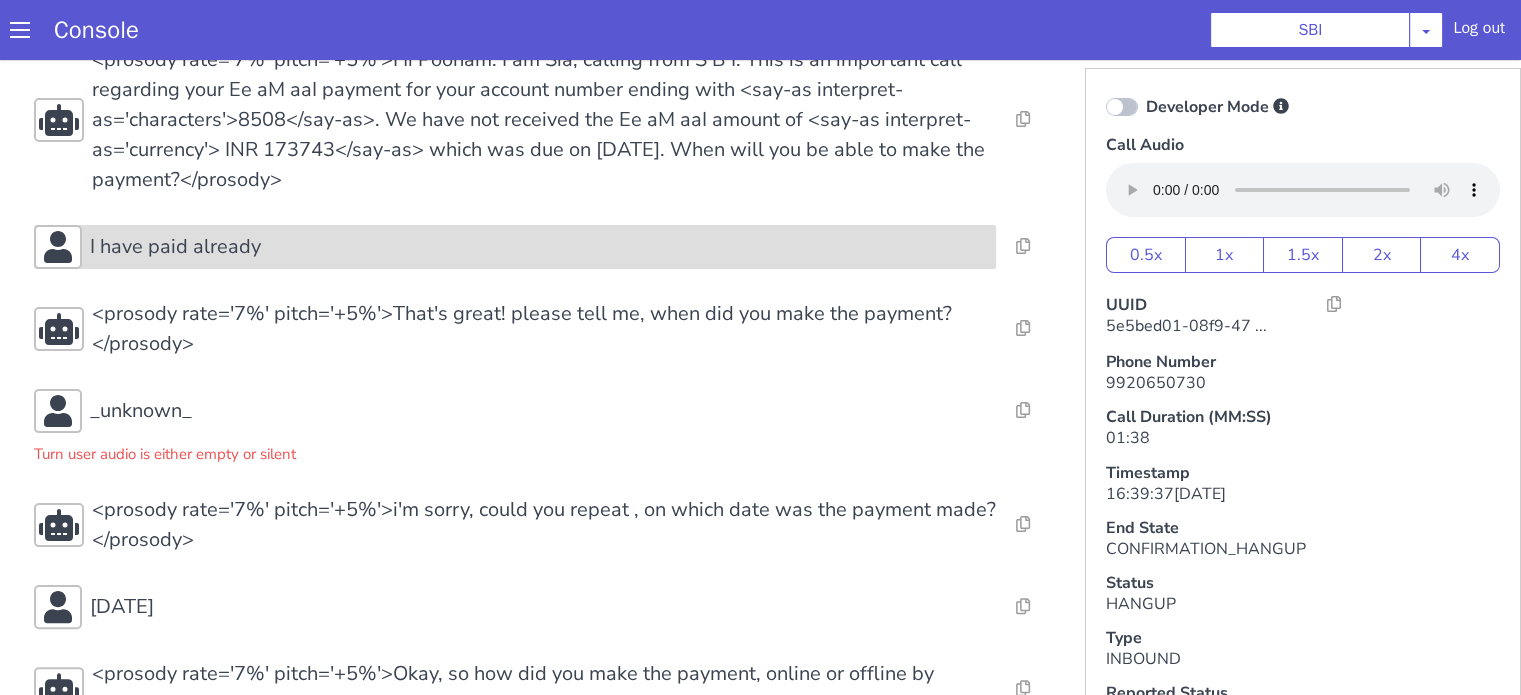 click on "I have paid already" at bounding box center [175, 247] 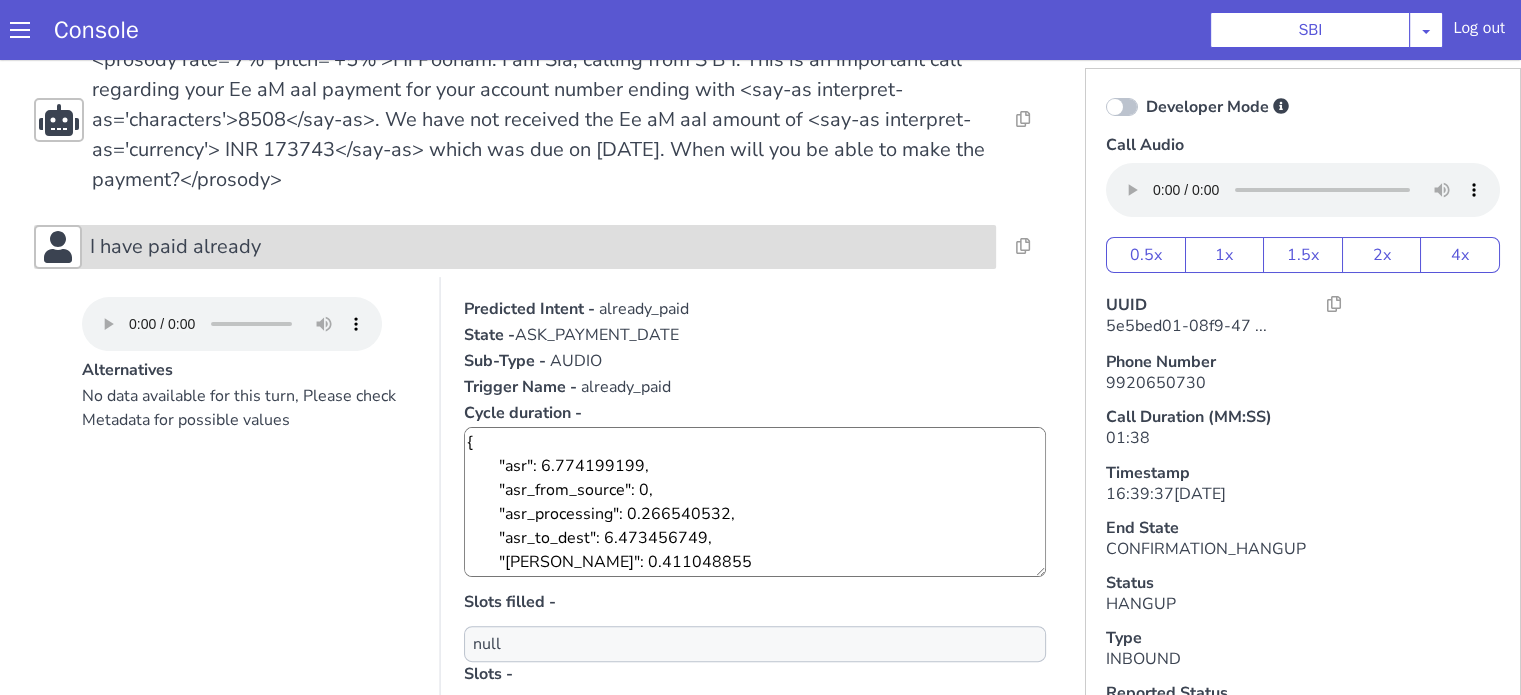 click on "I have paid already" at bounding box center (539, 247) 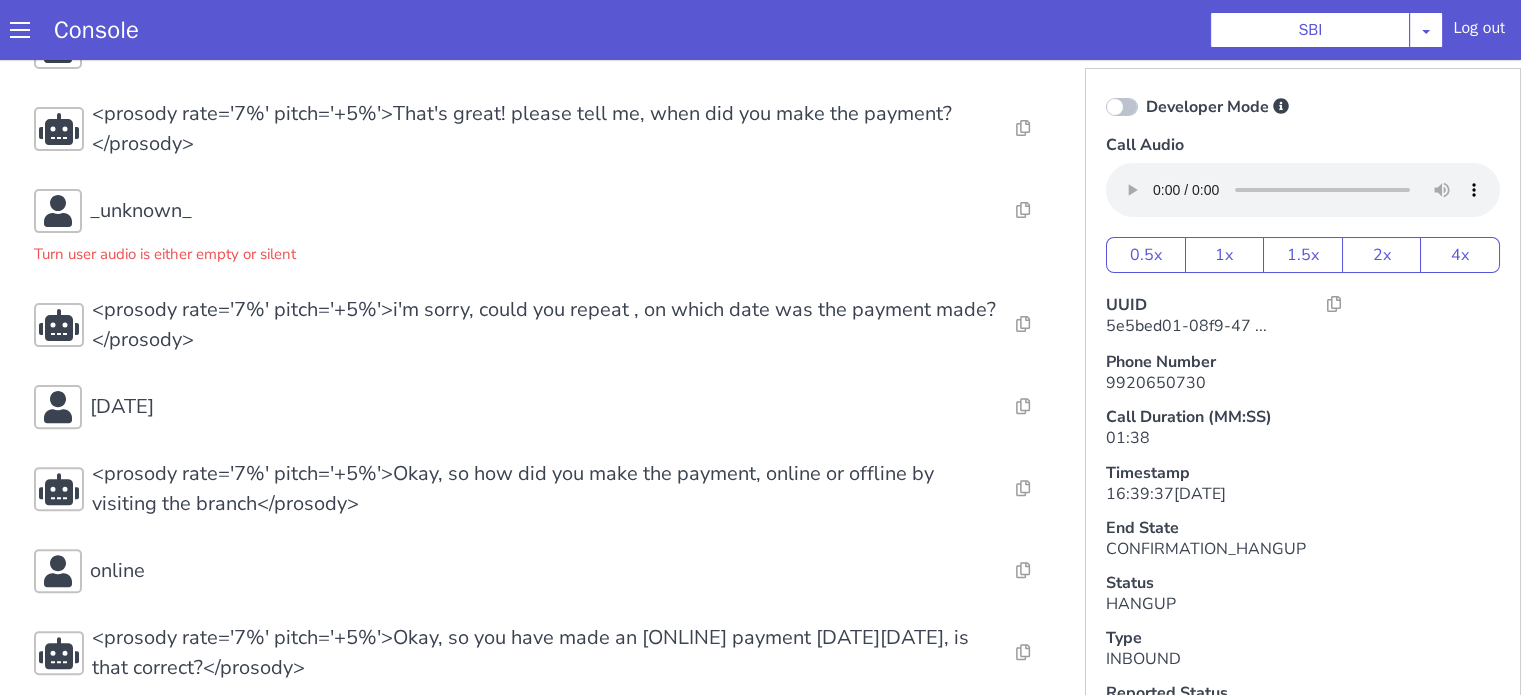 scroll, scrollTop: 714, scrollLeft: 0, axis: vertical 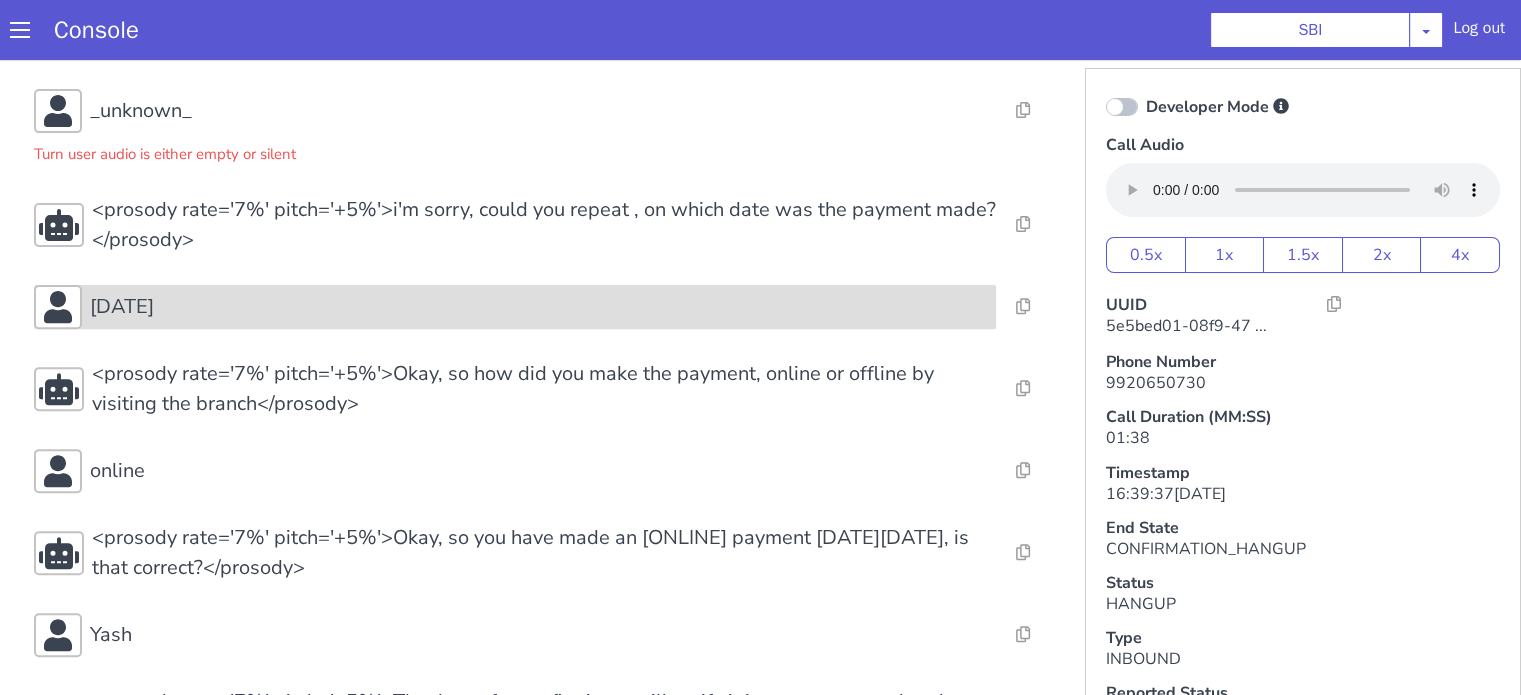 click on "2nd July 2025" at bounding box center (515, 307) 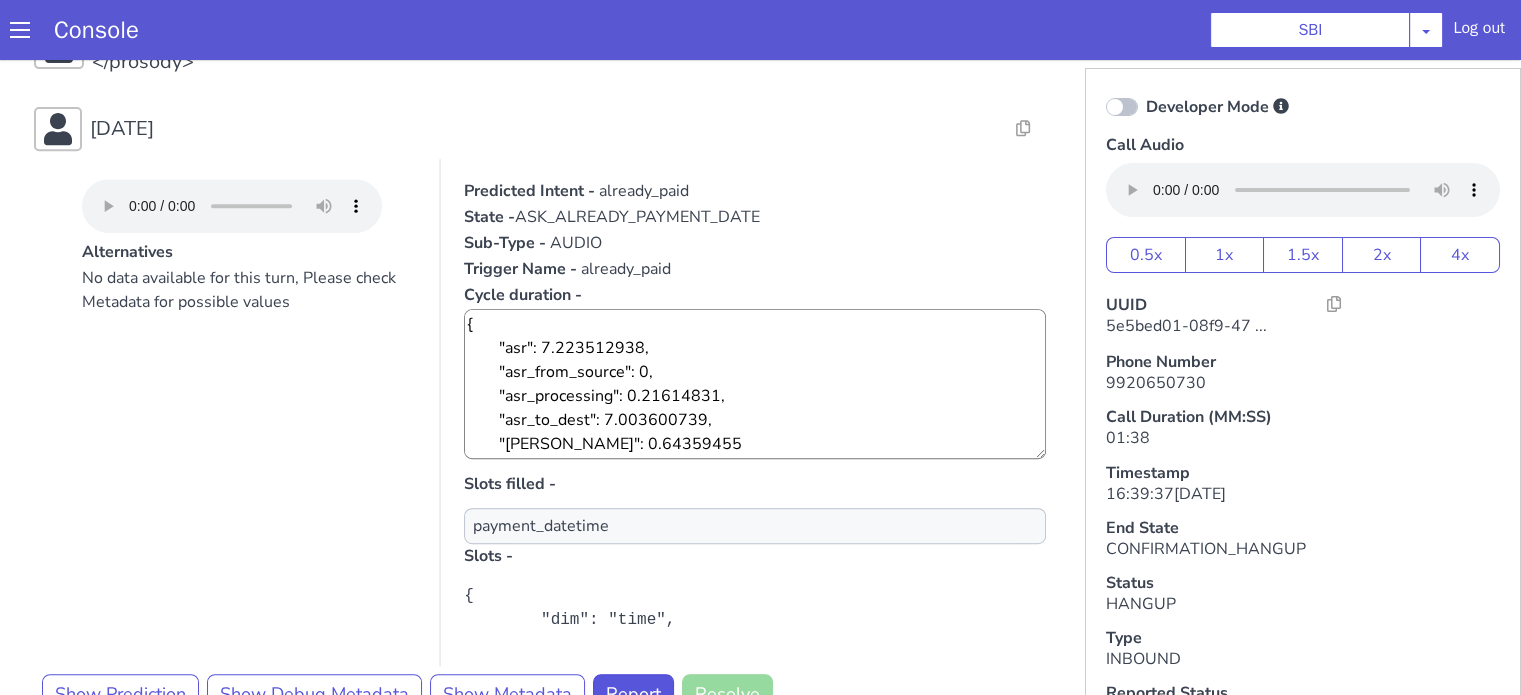 scroll, scrollTop: 1014, scrollLeft: 0, axis: vertical 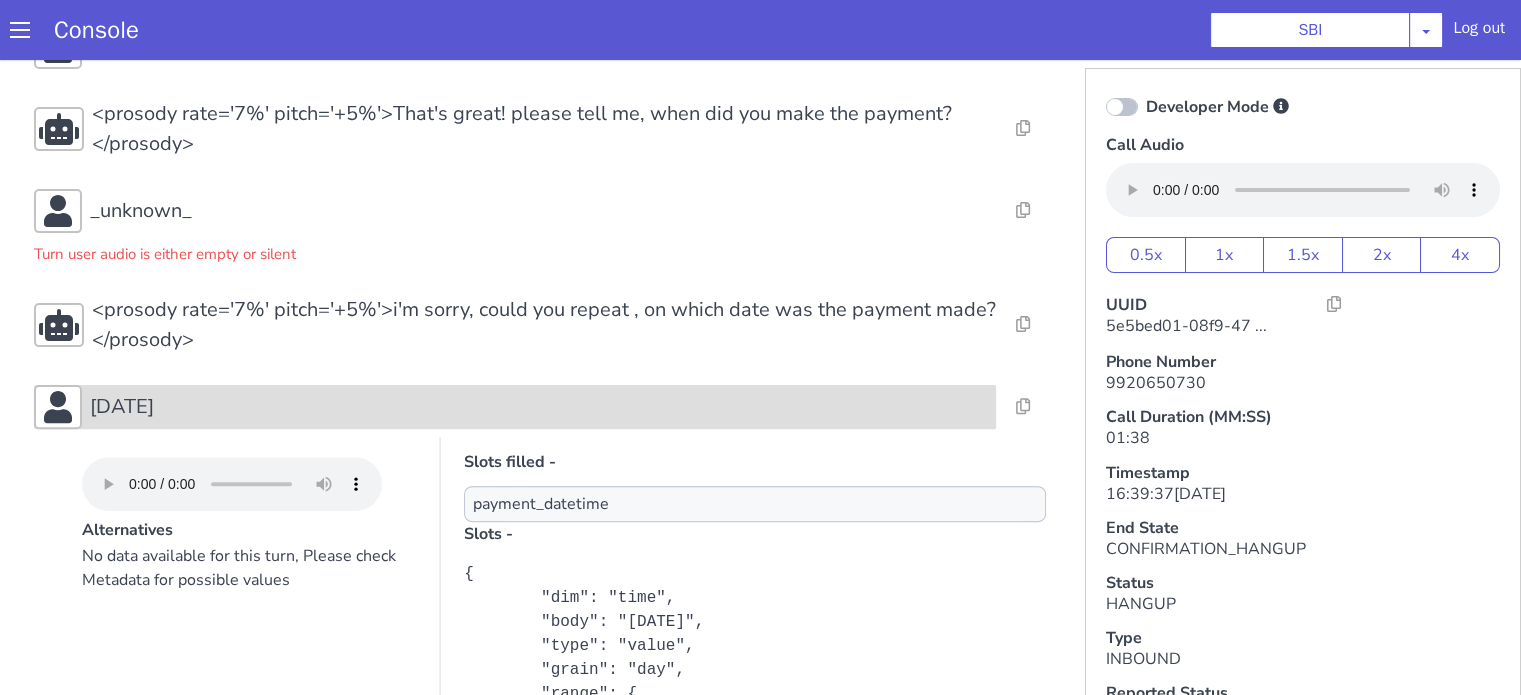 click on "2nd July 2025" at bounding box center (539, 407) 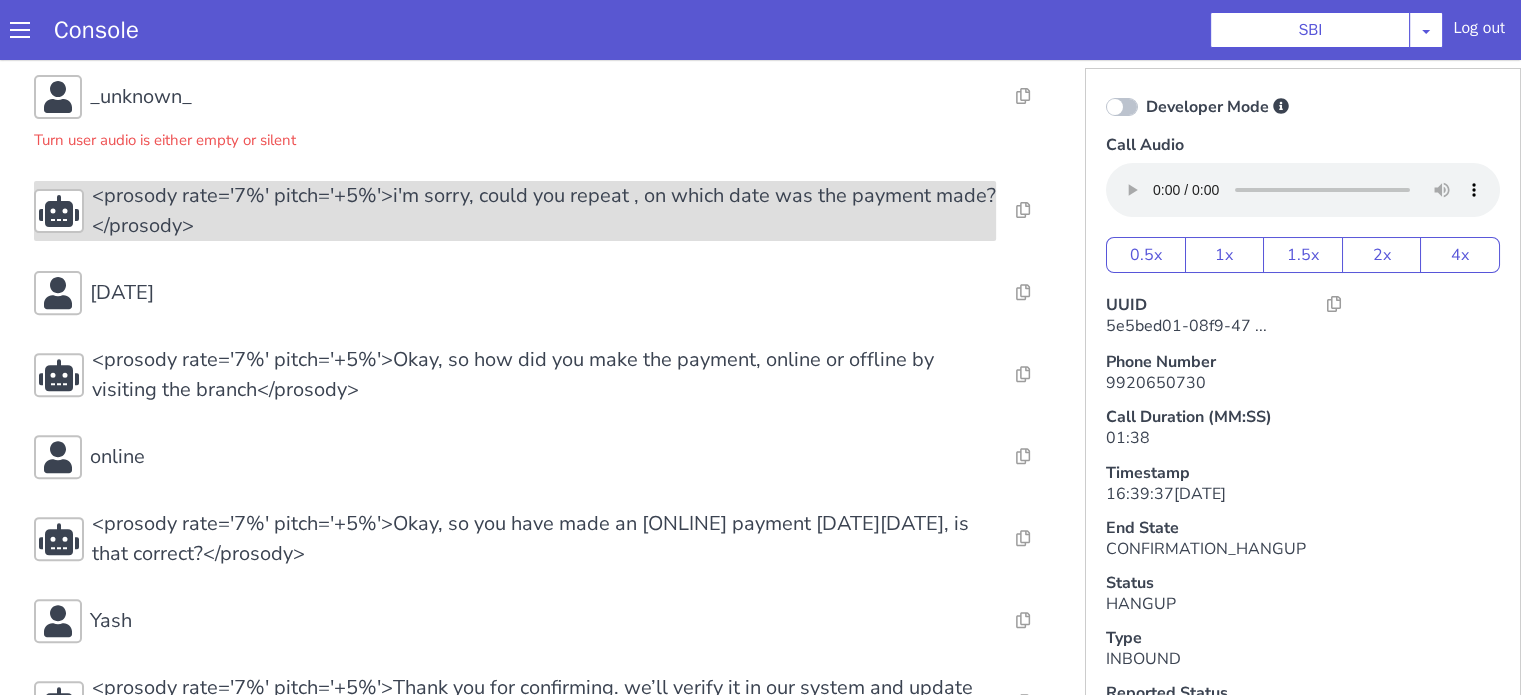 scroll, scrollTop: 814, scrollLeft: 0, axis: vertical 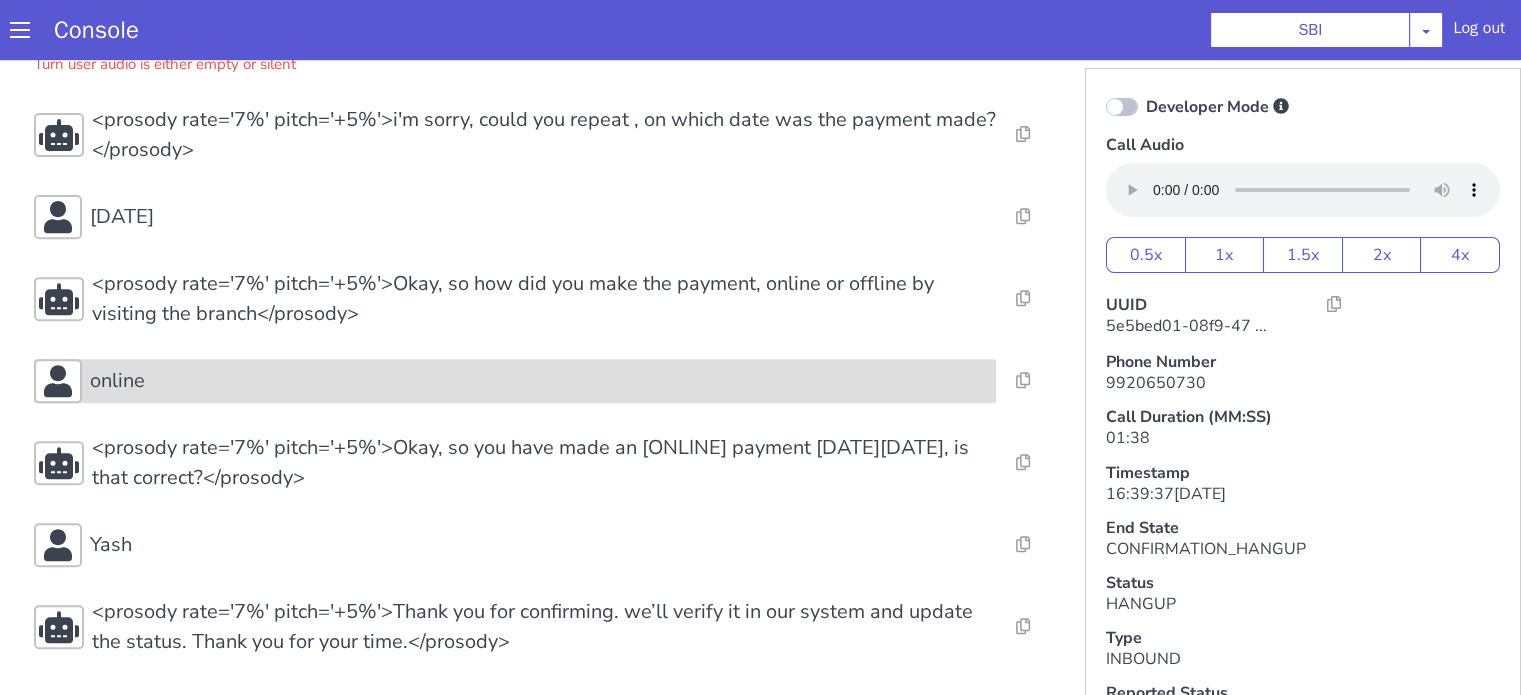 click on "online" at bounding box center [539, 381] 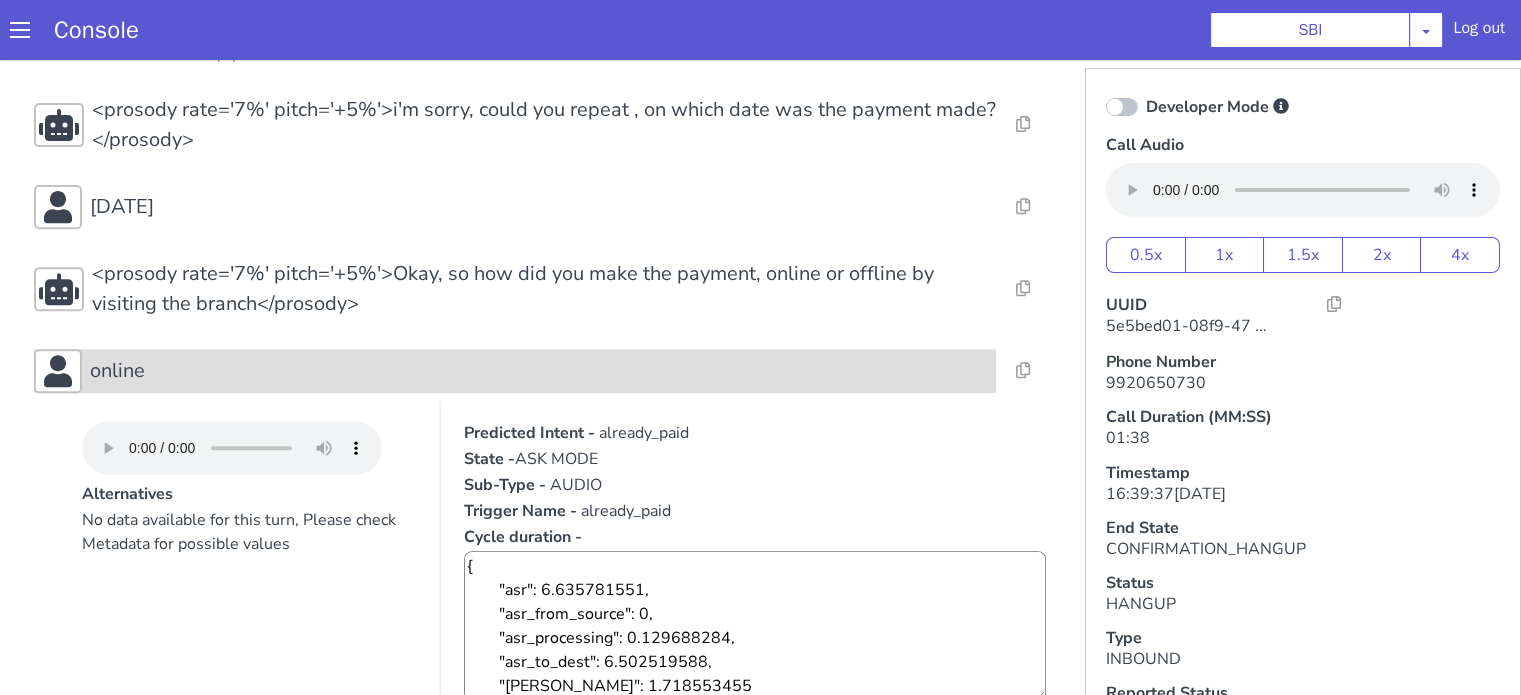 click on "online" at bounding box center [539, 371] 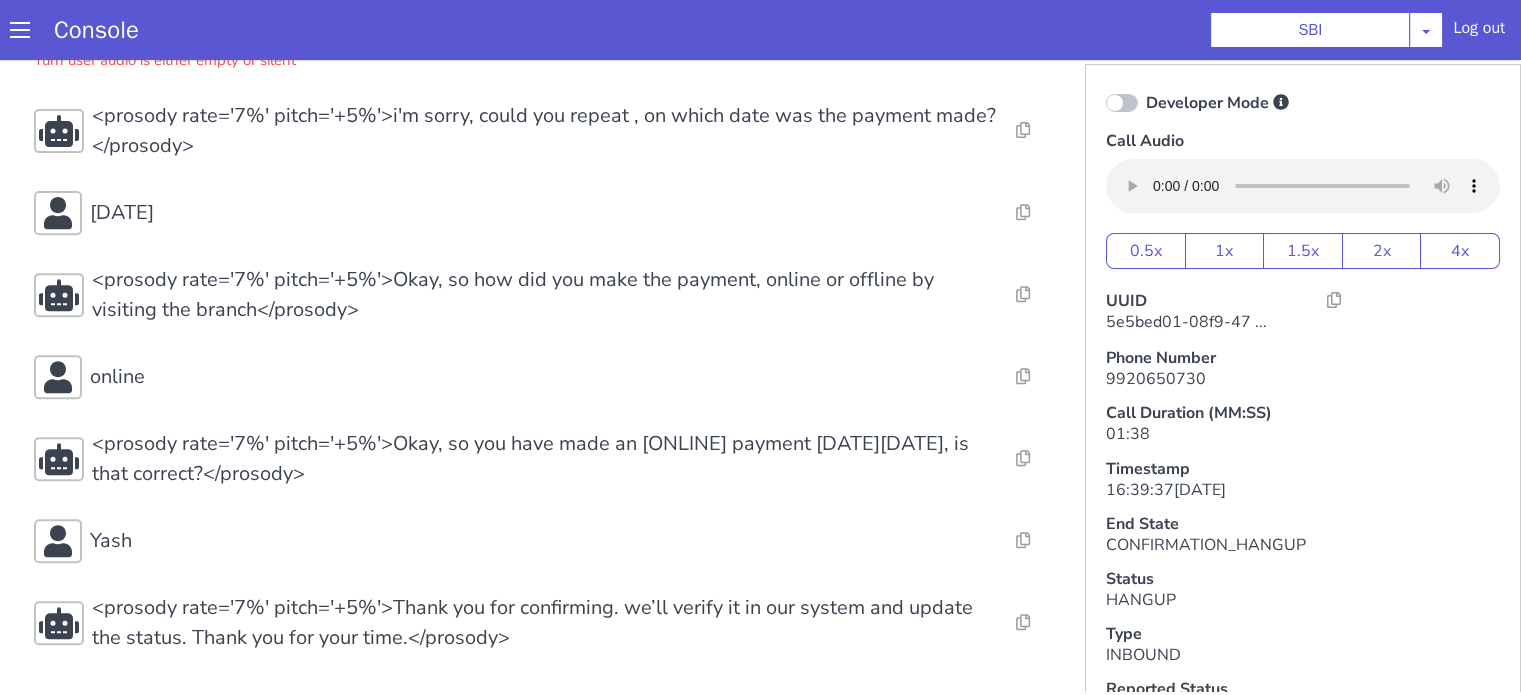scroll, scrollTop: 5, scrollLeft: 0, axis: vertical 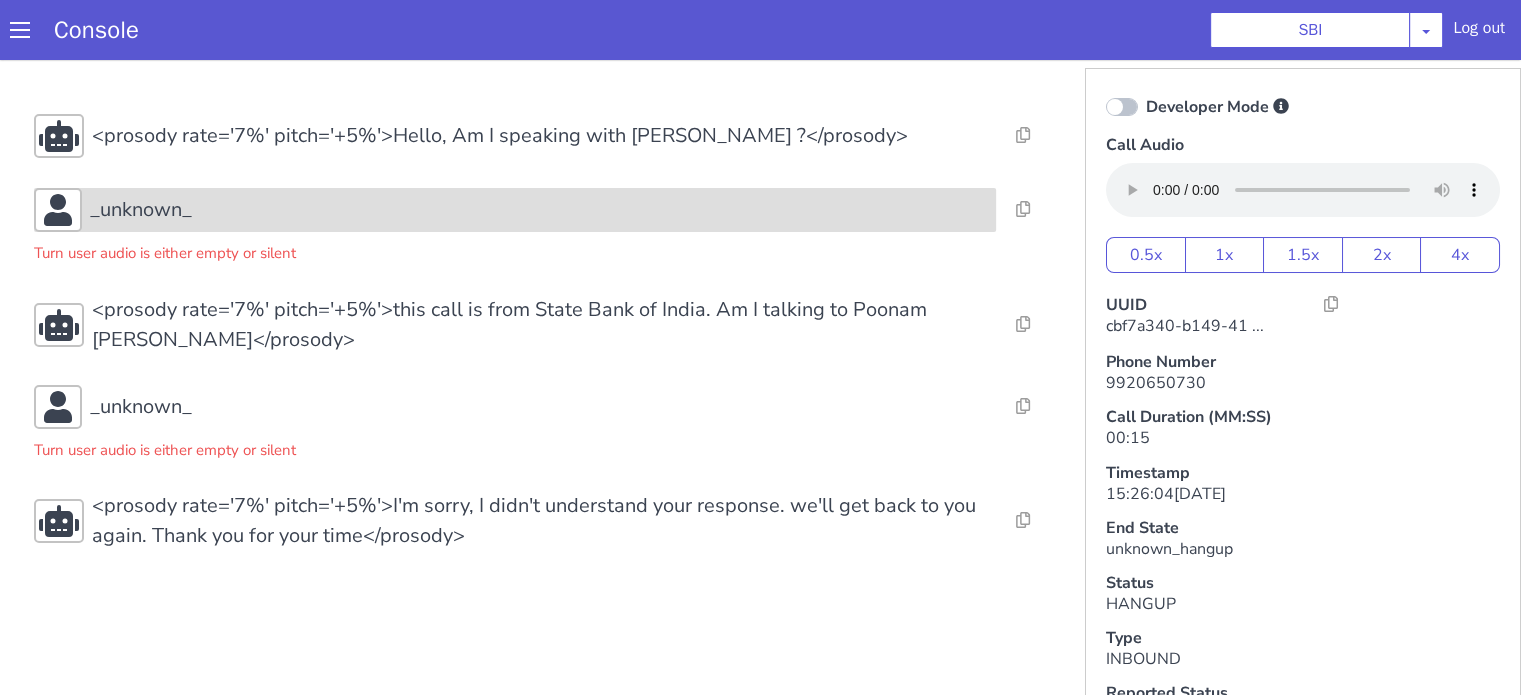 click on "_unknown_" at bounding box center [539, 210] 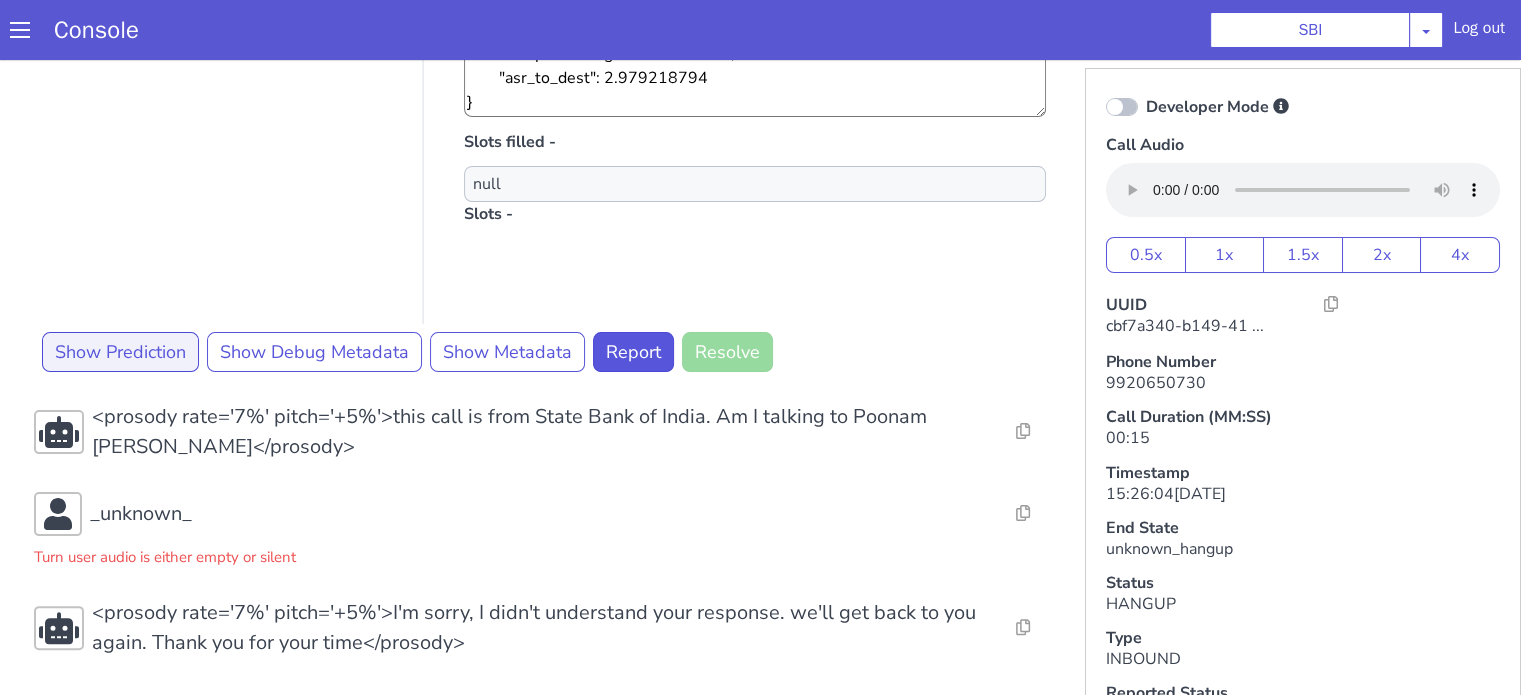 scroll, scrollTop: 471, scrollLeft: 0, axis: vertical 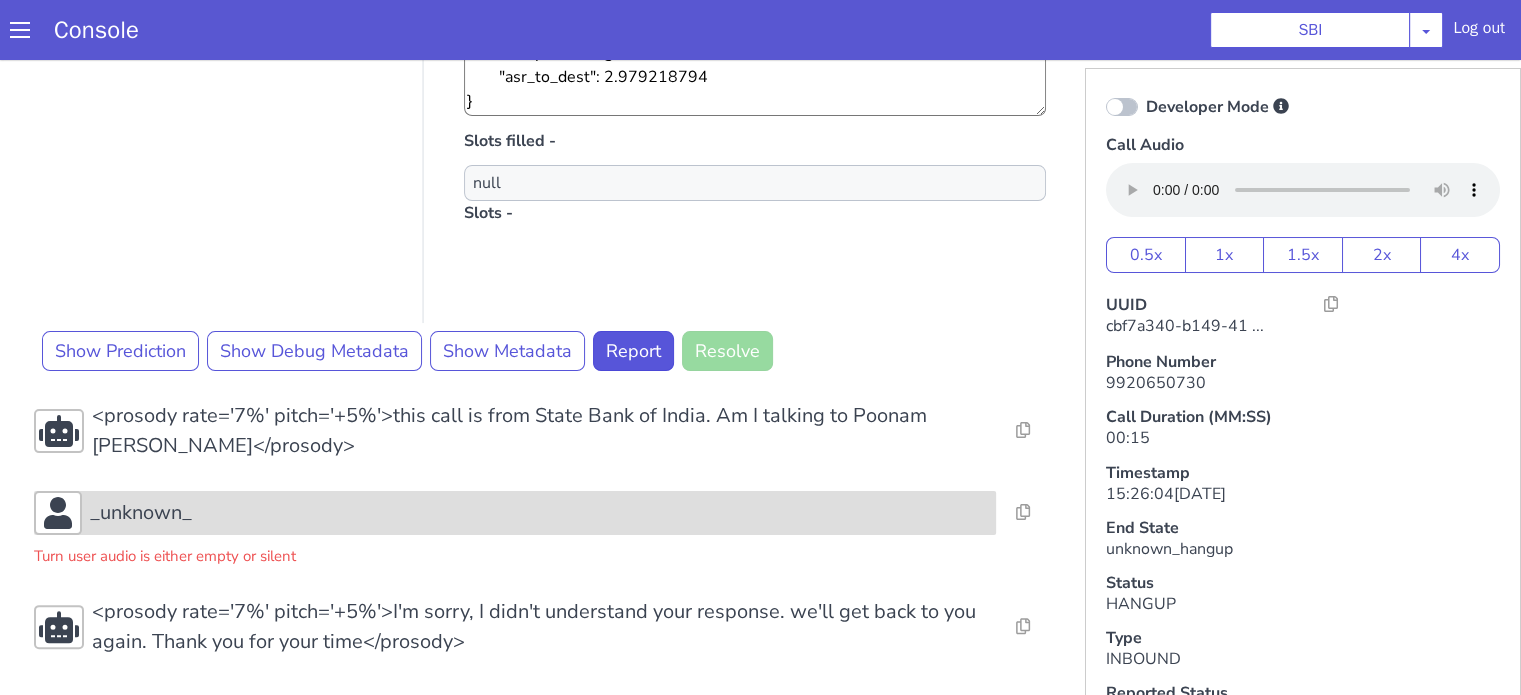 click on "_unknown_" at bounding box center (141, 513) 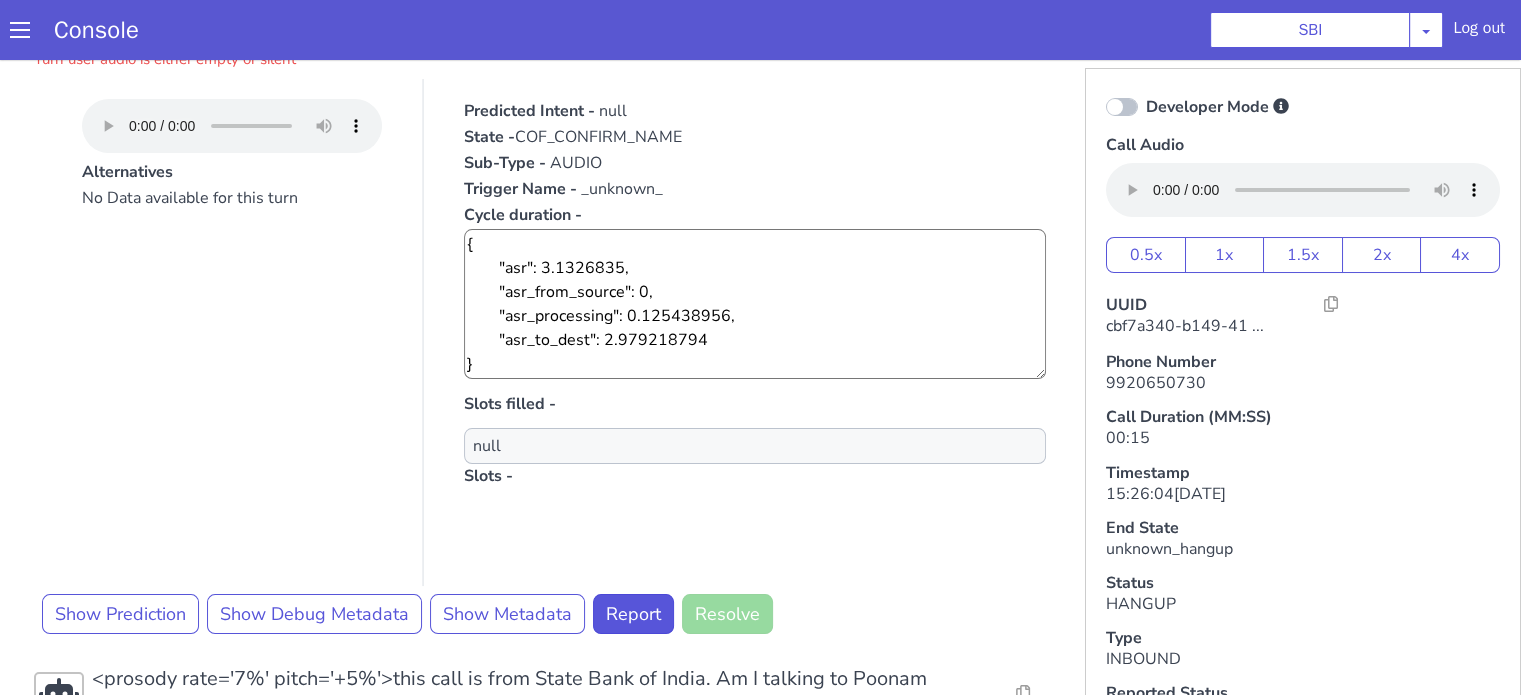scroll, scrollTop: 71, scrollLeft: 0, axis: vertical 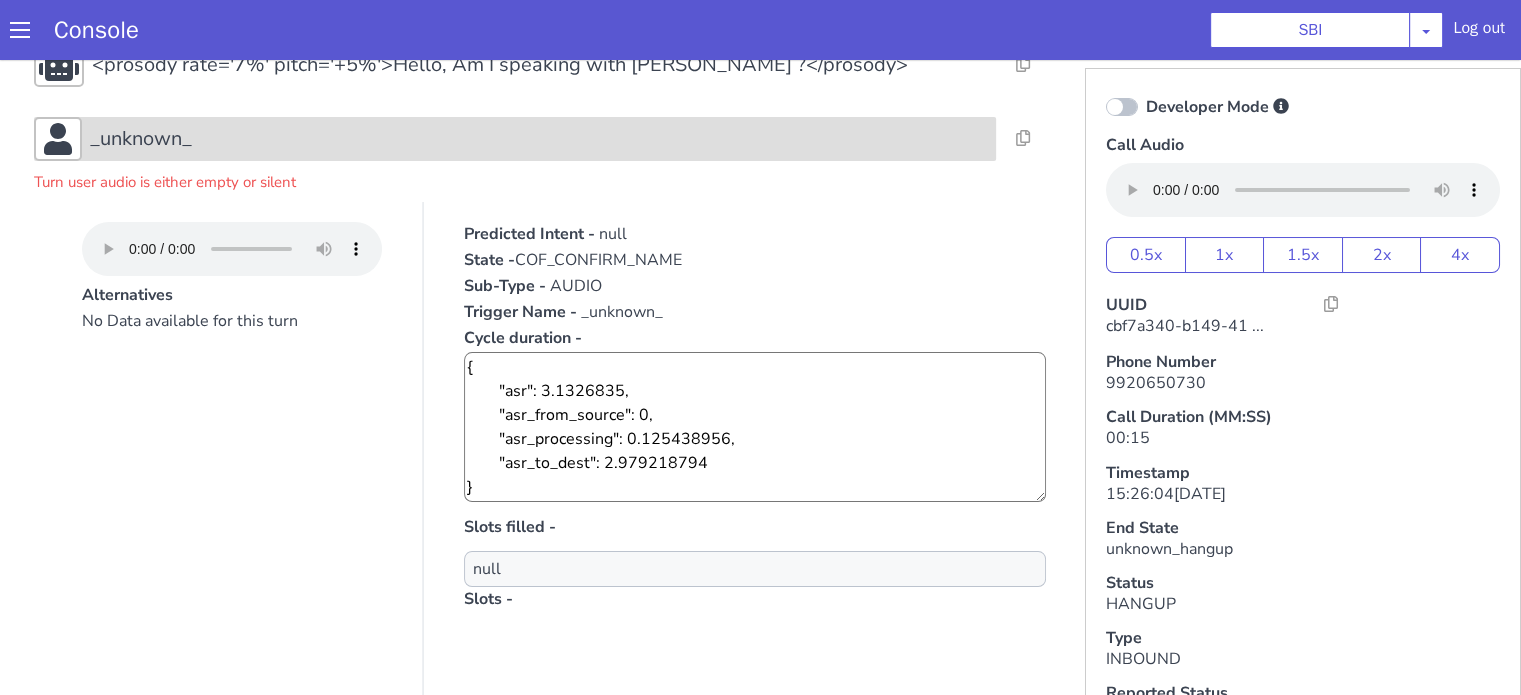 click on "_unknown_" at bounding box center [539, 139] 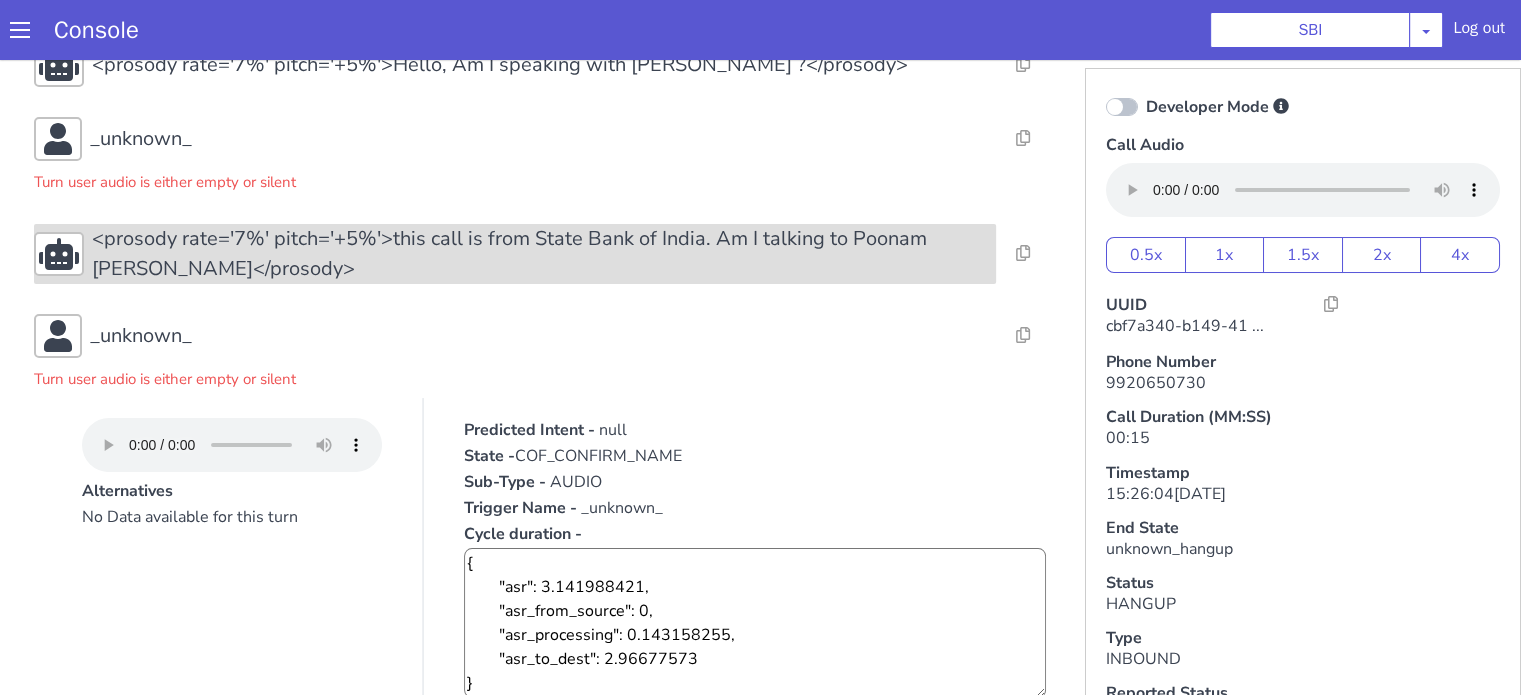 scroll, scrollTop: 171, scrollLeft: 0, axis: vertical 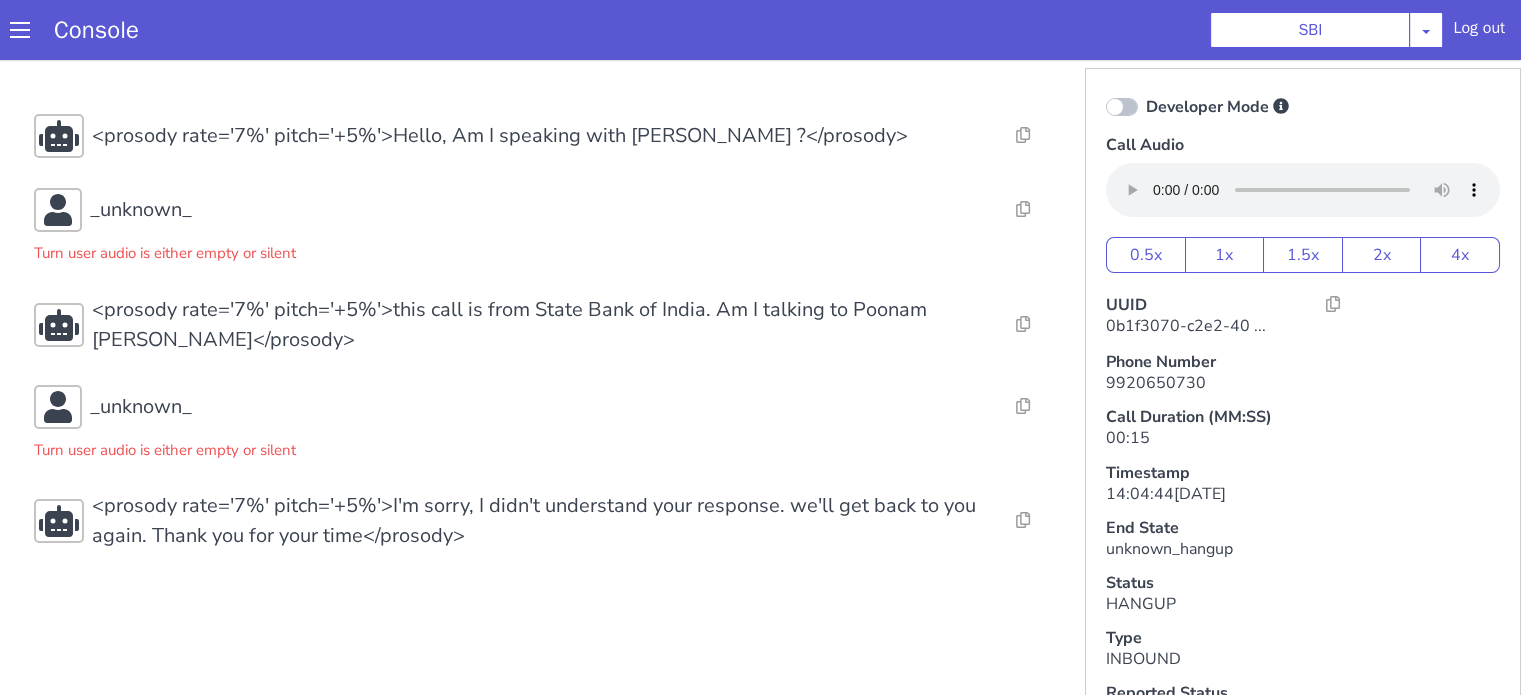 click on "Resolve  Intent Error  Entity Error  Transcription Error  Miscellaneous Submit <prosody rate='7%' pitch='+5%'>Hello, Am I speaking with Poonam Ramavtar Ghodela ?</prosody> Resolve  Intent Error  Entity Error  Transcription Error  Miscellaneous Submit _unknown_ Turn user audio is either empty or silent Resolve  Intent Error  Entity Error  Transcription Error  Miscellaneous Submit <prosody rate='7%' pitch='+5%'>this call is from State Bank of India. Am I talking to Poonam Ramavtar Ghodela</prosody> Resolve  Intent Error  Entity Error  Transcription Error  Miscellaneous Submit _unknown_ Turn user audio is either empty or silent Resolve  Intent Error  Entity Error  Transcription Error  Miscellaneous Submit <prosody rate='7%' pitch='+5%'>I'm sorry, I didn't understand your response. we'll get back to you again. Thank you for your time</prosody> Resolve  Intent Error  Entity Error  Transcription Error  Miscellaneous Submit" at bounding box center [544, 332] 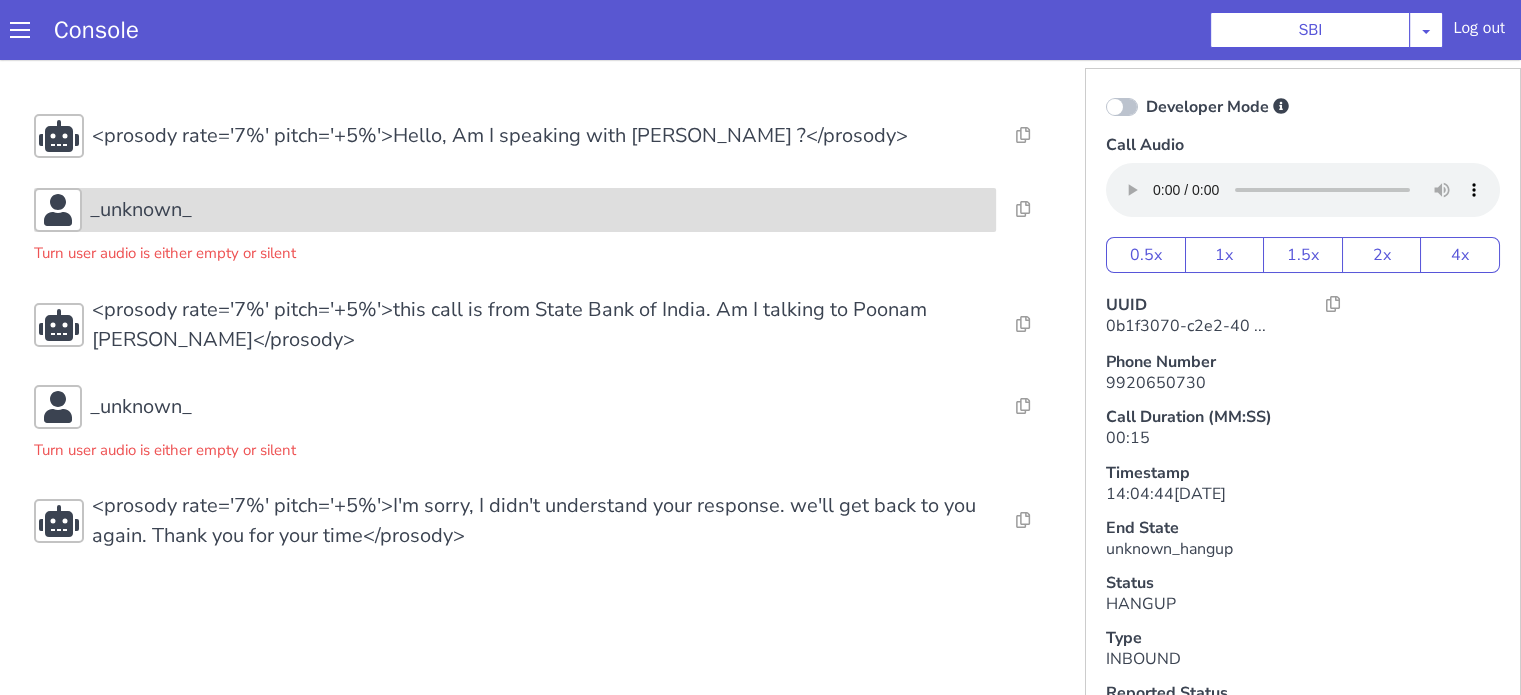 click on "_unknown_" at bounding box center (515, 210) 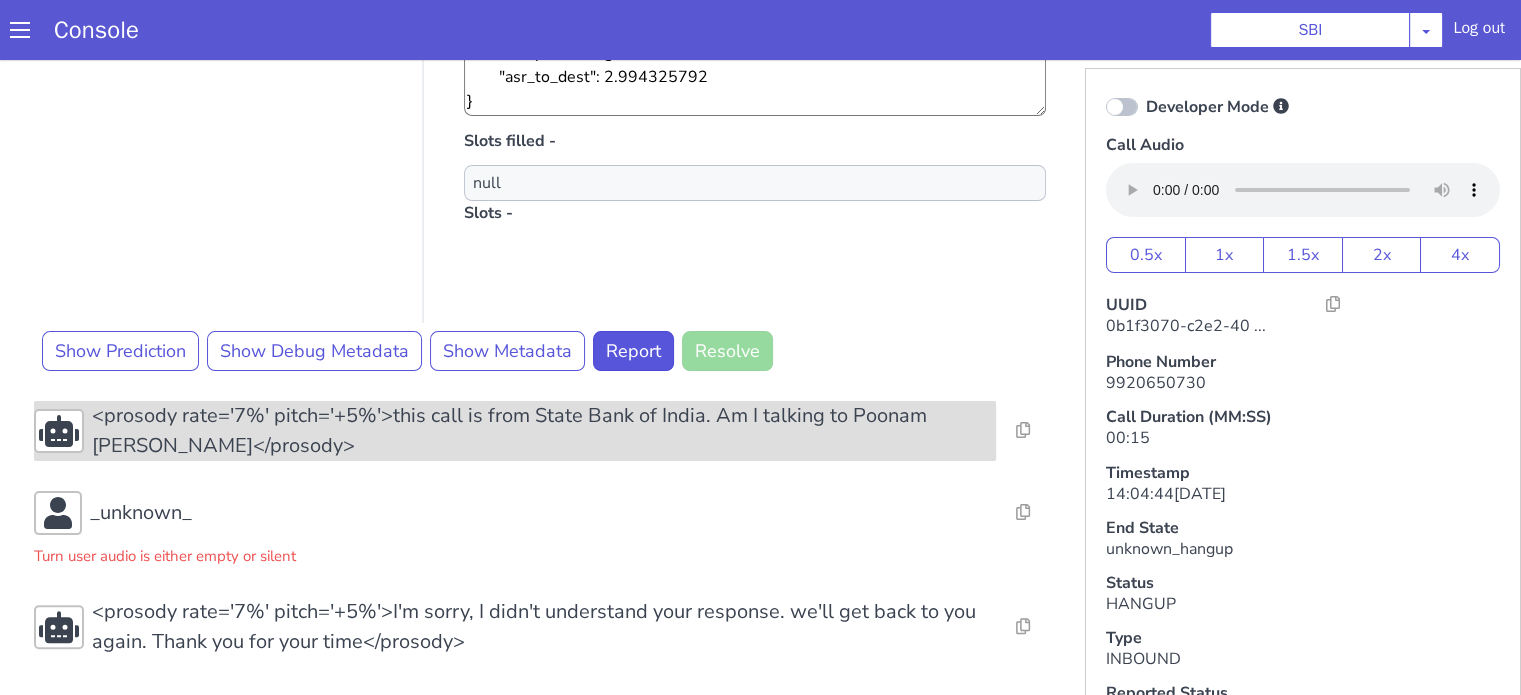 drag, startPoint x: 255, startPoint y: 509, endPoint x: 255, endPoint y: 451, distance: 58 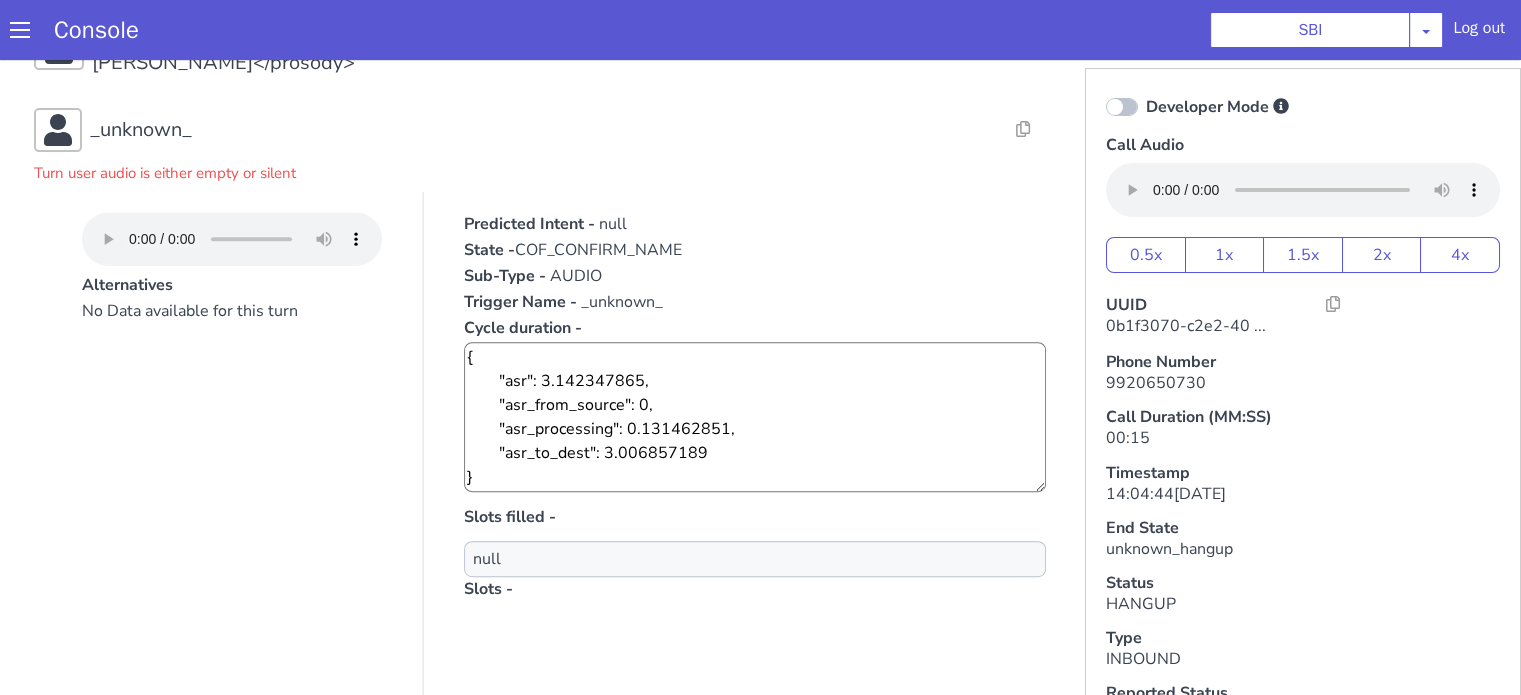 scroll, scrollTop: 871, scrollLeft: 0, axis: vertical 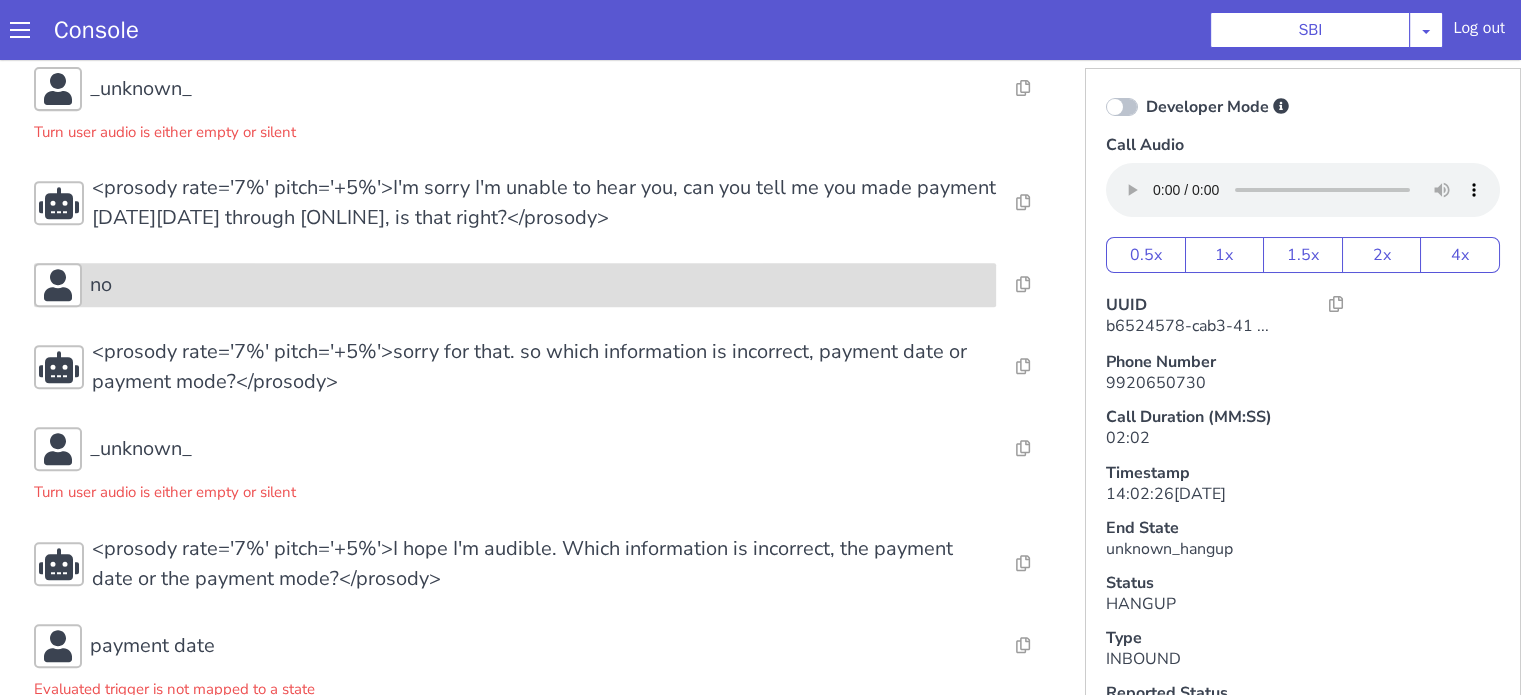 click on "no" at bounding box center (539, 285) 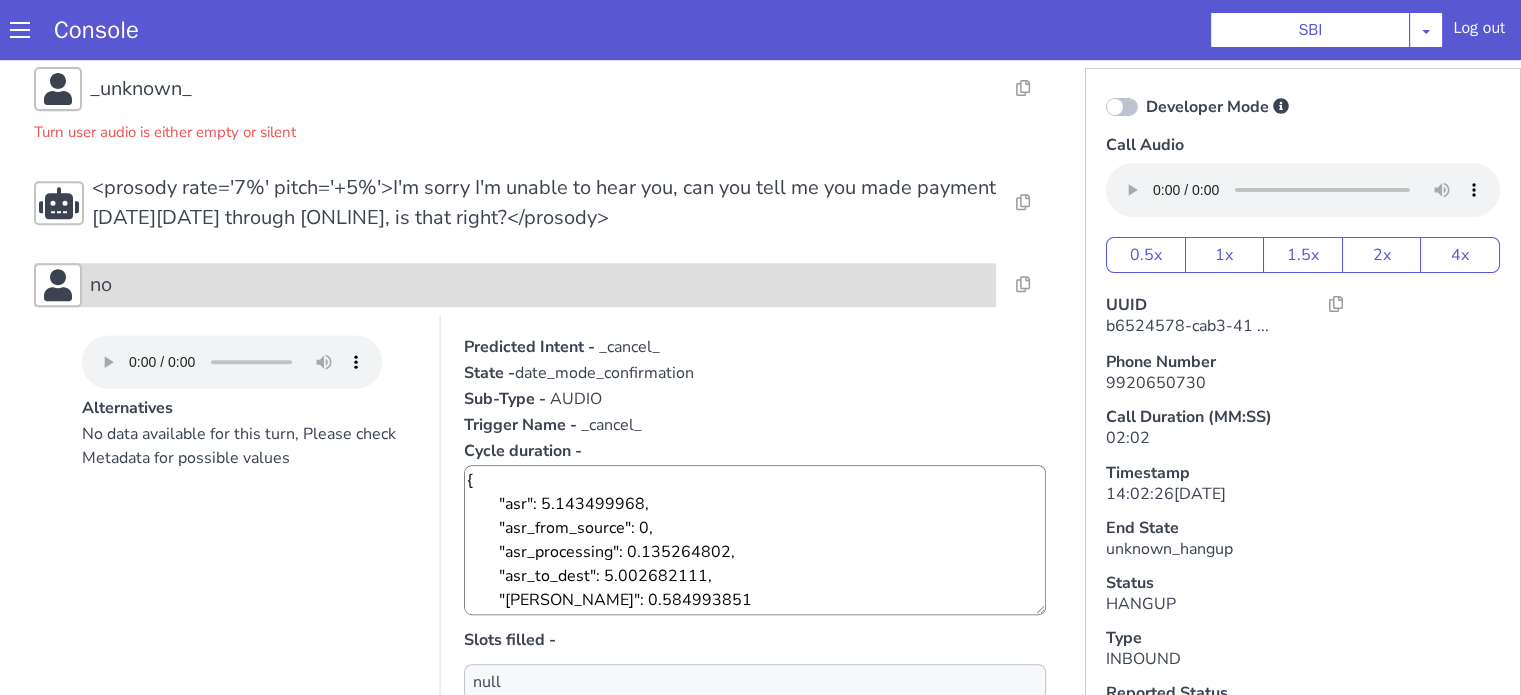 click on "no" at bounding box center [539, 285] 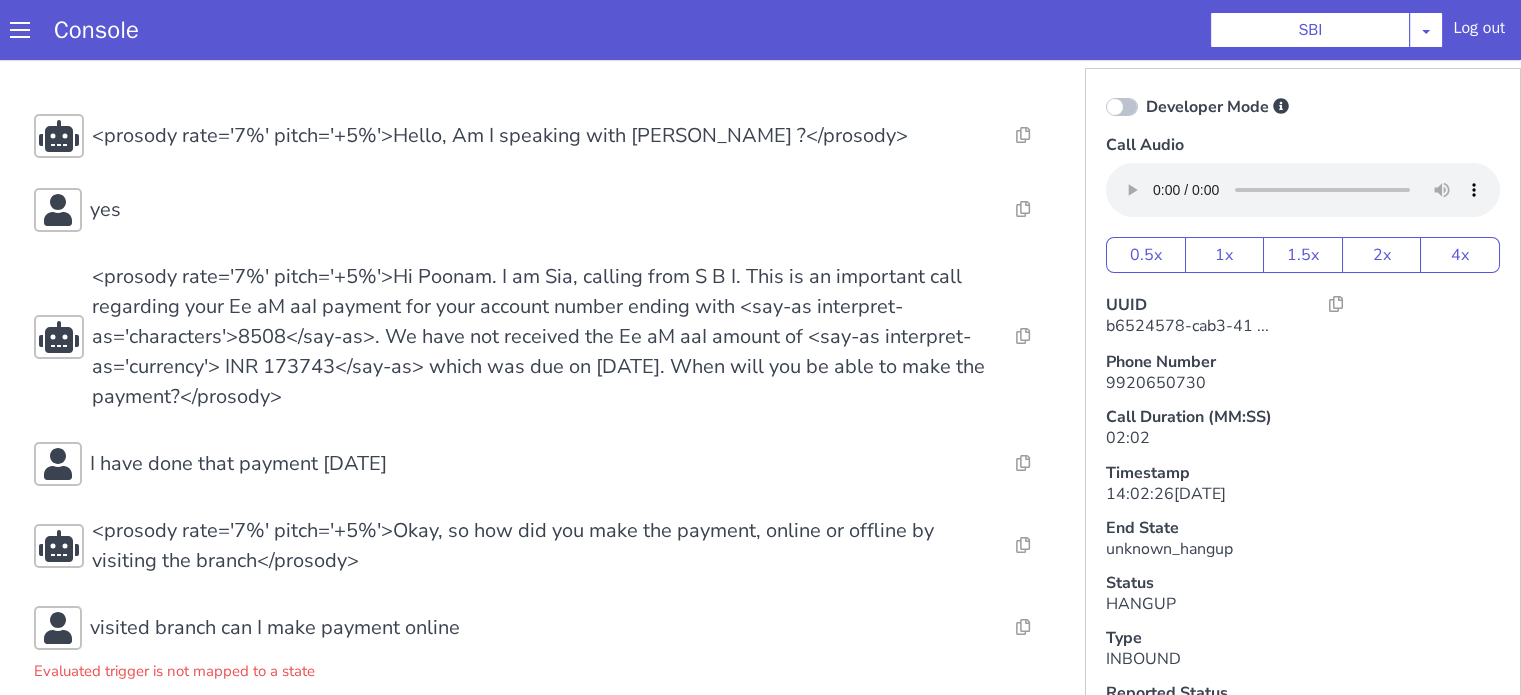 scroll, scrollTop: 100, scrollLeft: 0, axis: vertical 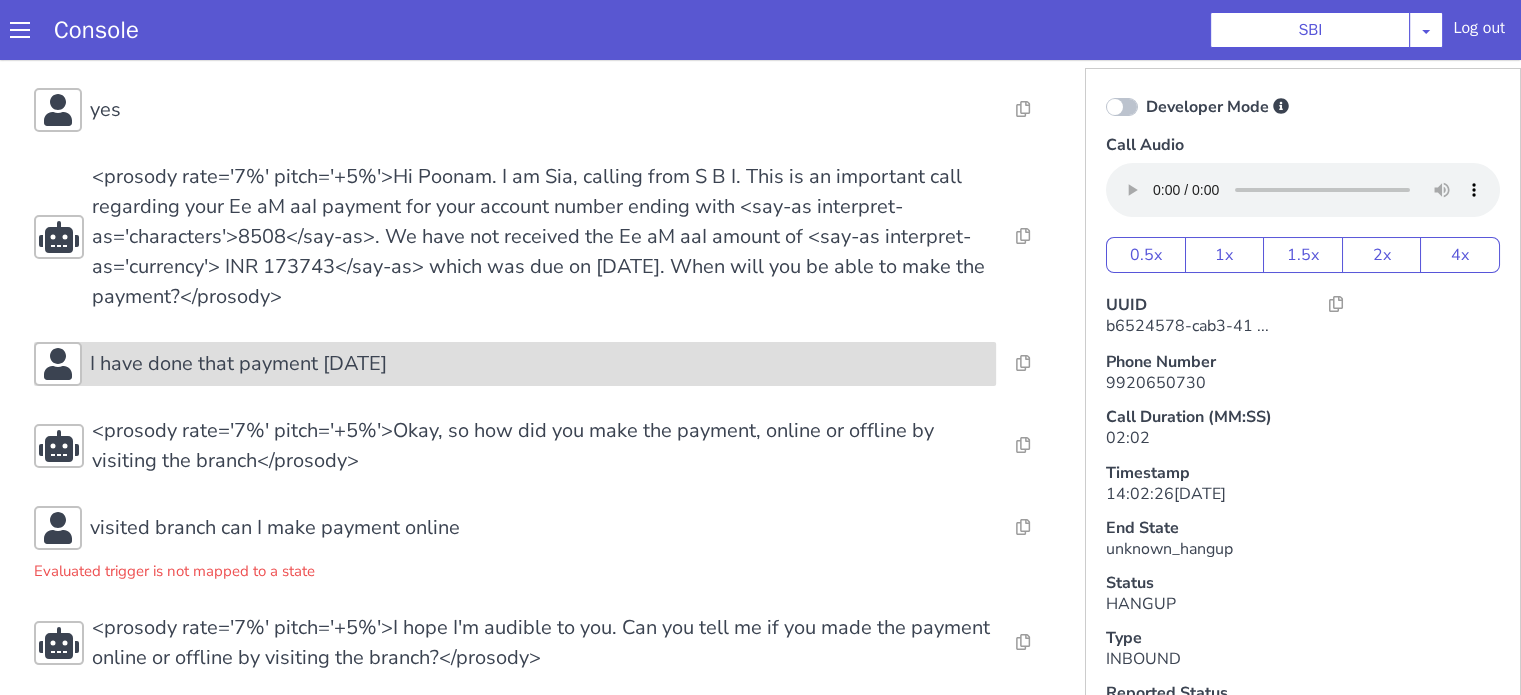 click on "I have done that payment yesterday" at bounding box center [238, 364] 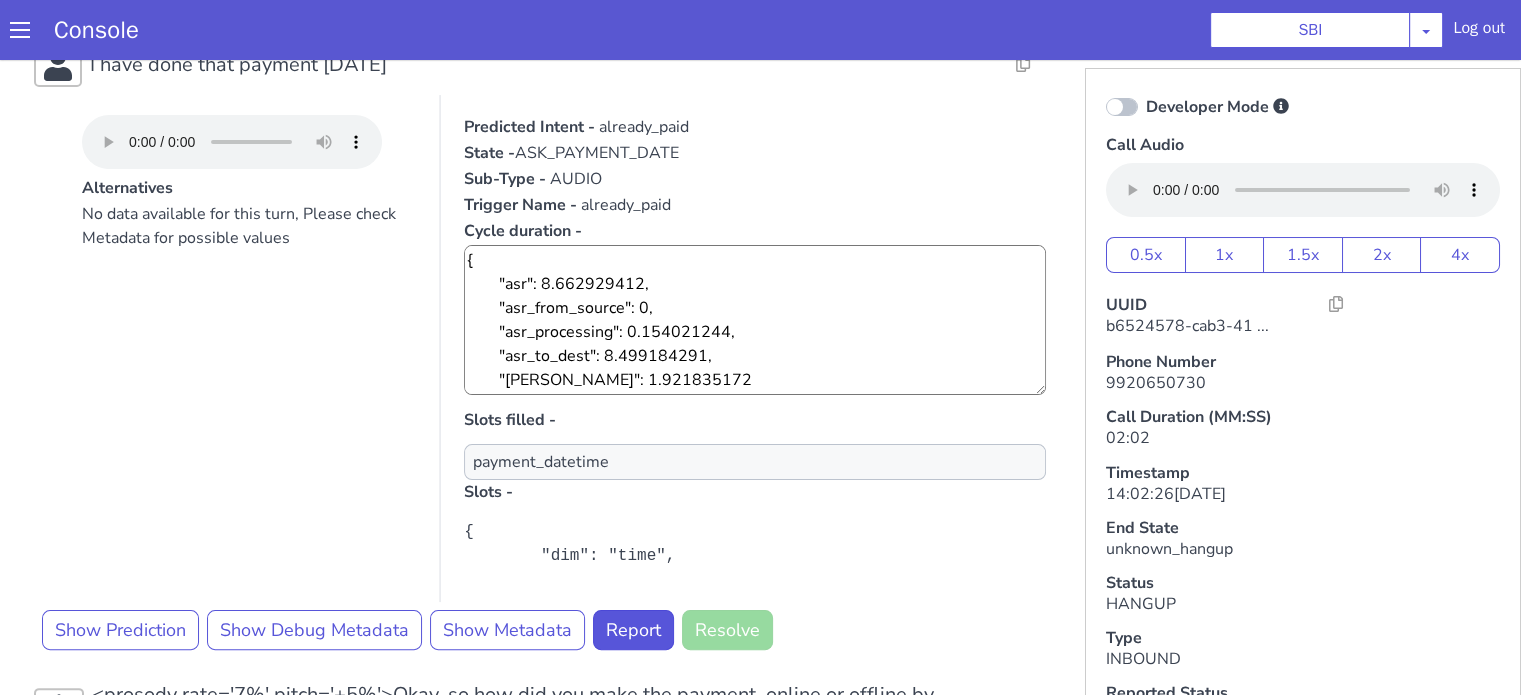 scroll, scrollTop: 500, scrollLeft: 0, axis: vertical 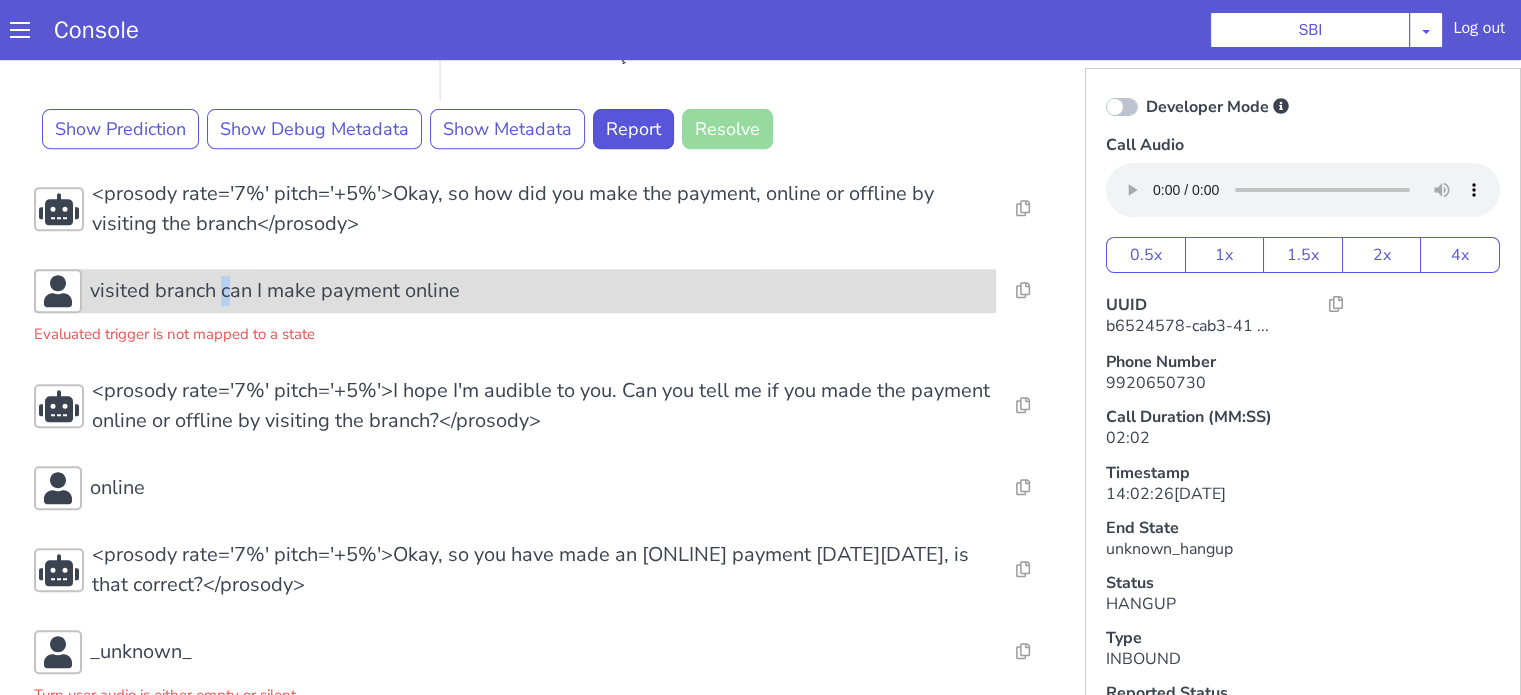 click on "visited branch can I make payment online" at bounding box center (275, 291) 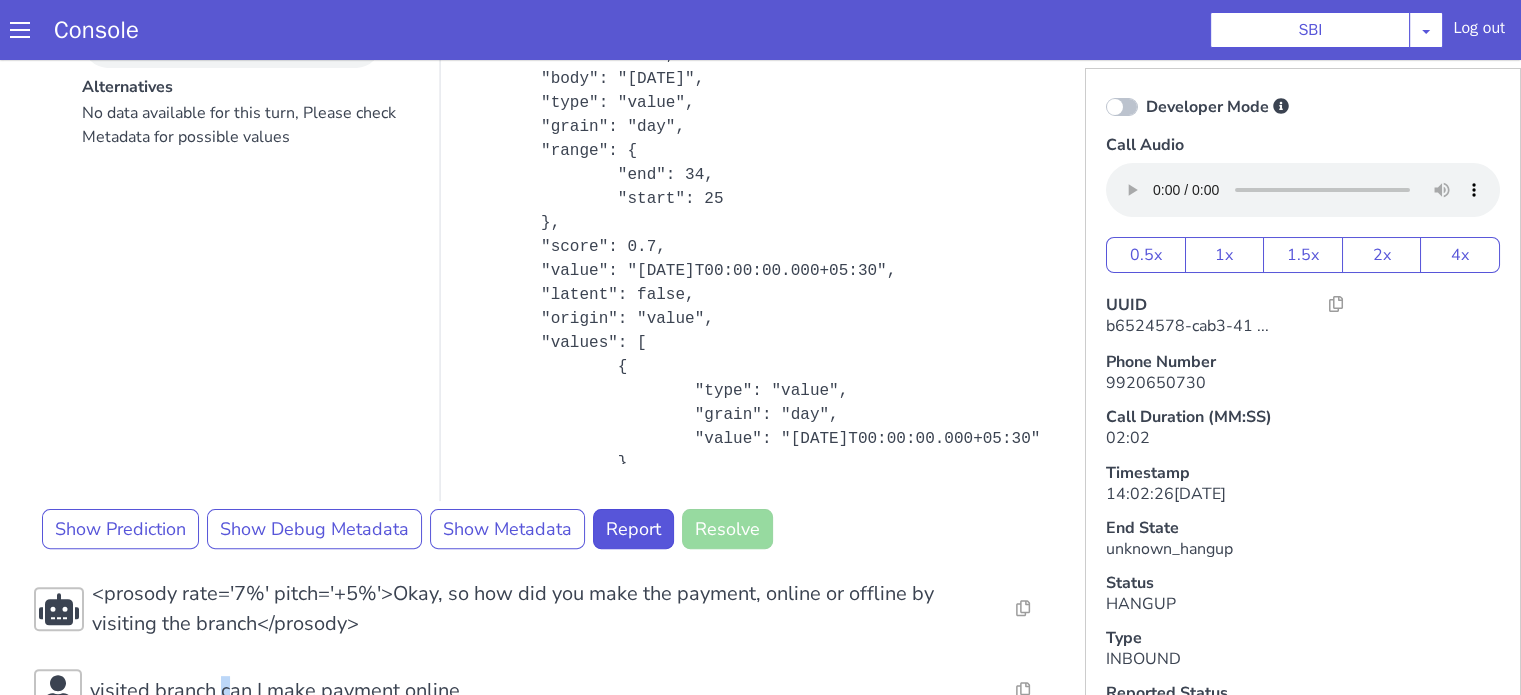 scroll, scrollTop: 300, scrollLeft: 0, axis: vertical 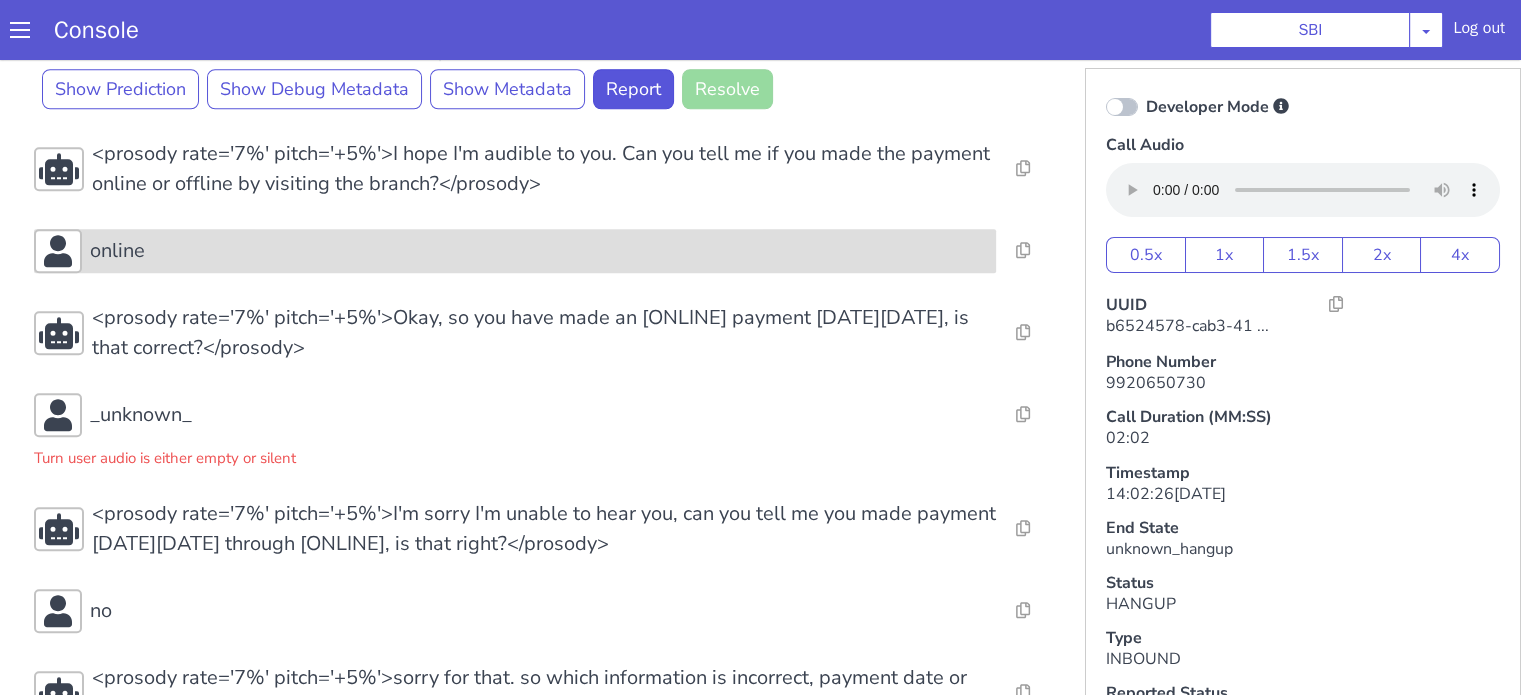 click on "online" at bounding box center (515, 251) 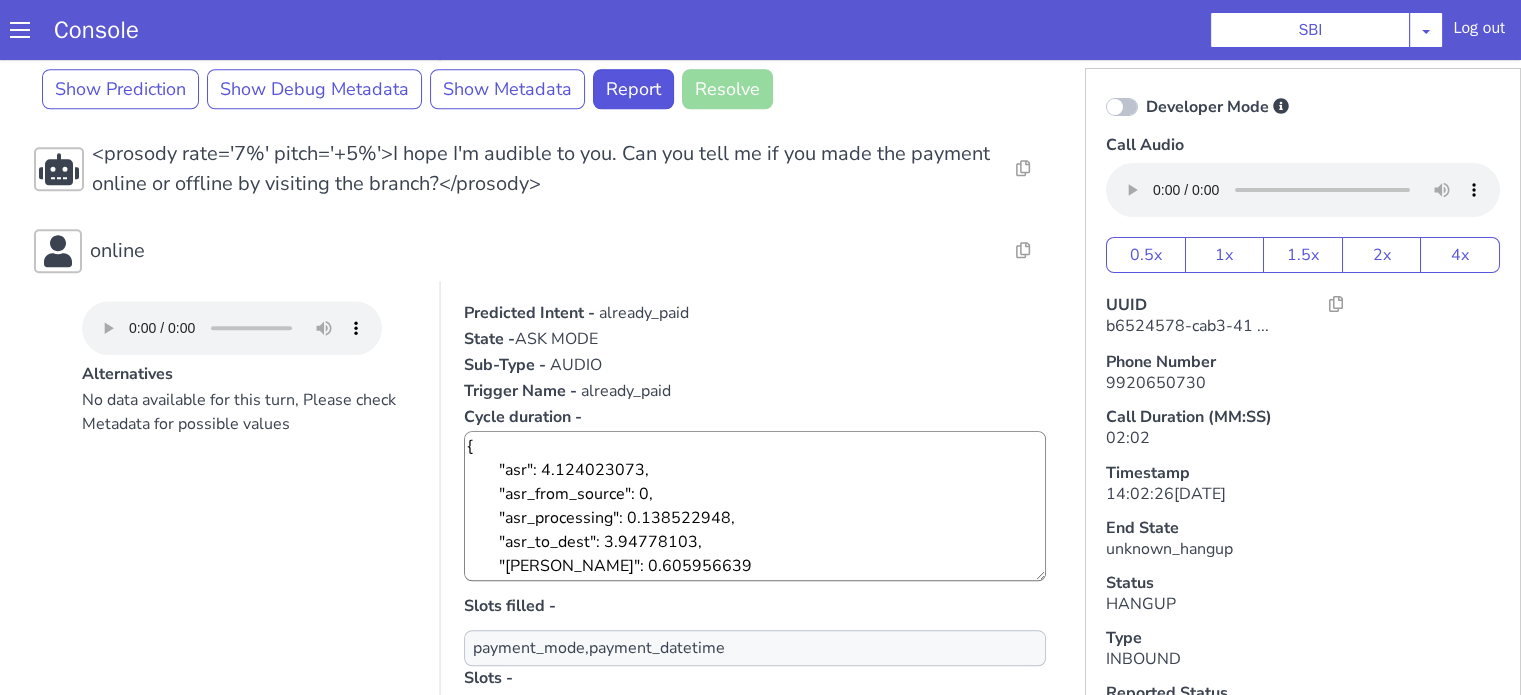 scroll, scrollTop: 2100, scrollLeft: 0, axis: vertical 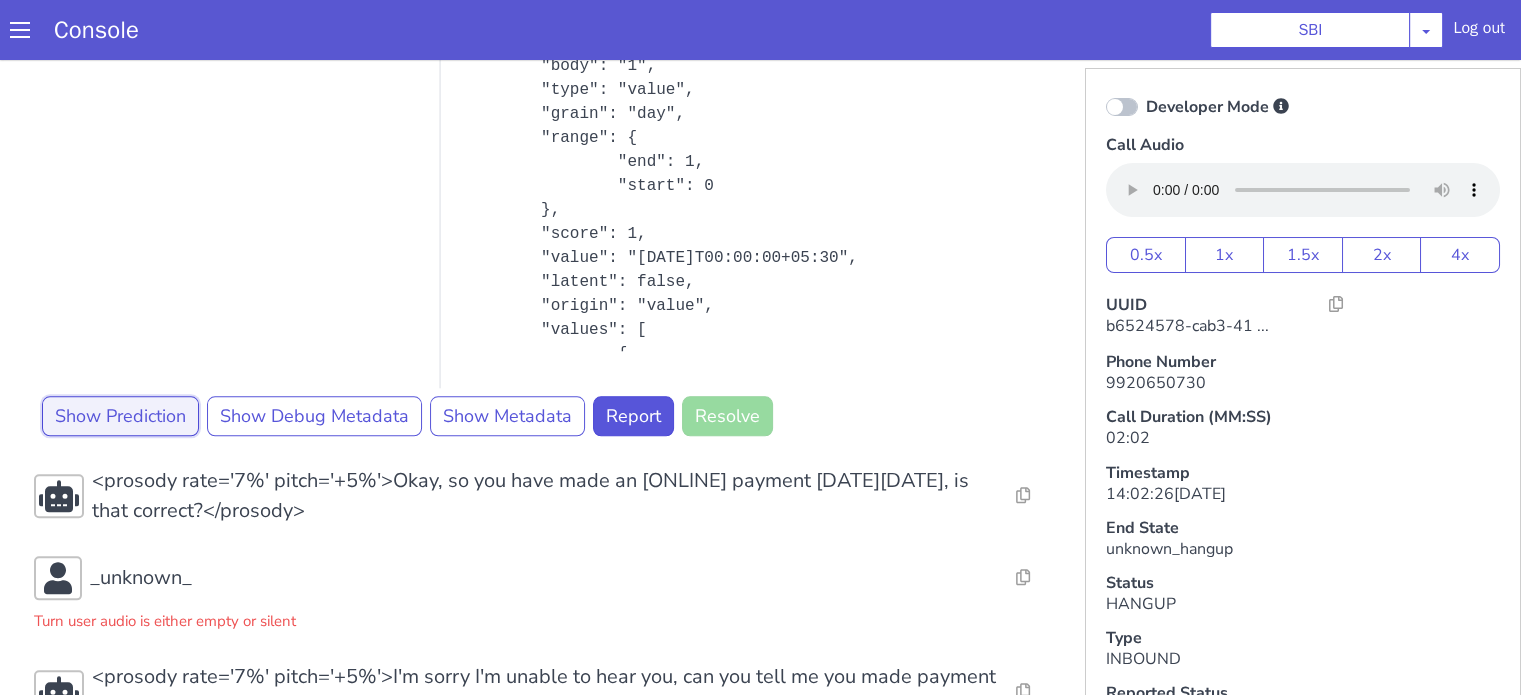 click on "Show Prediction" at bounding box center [120, 416] 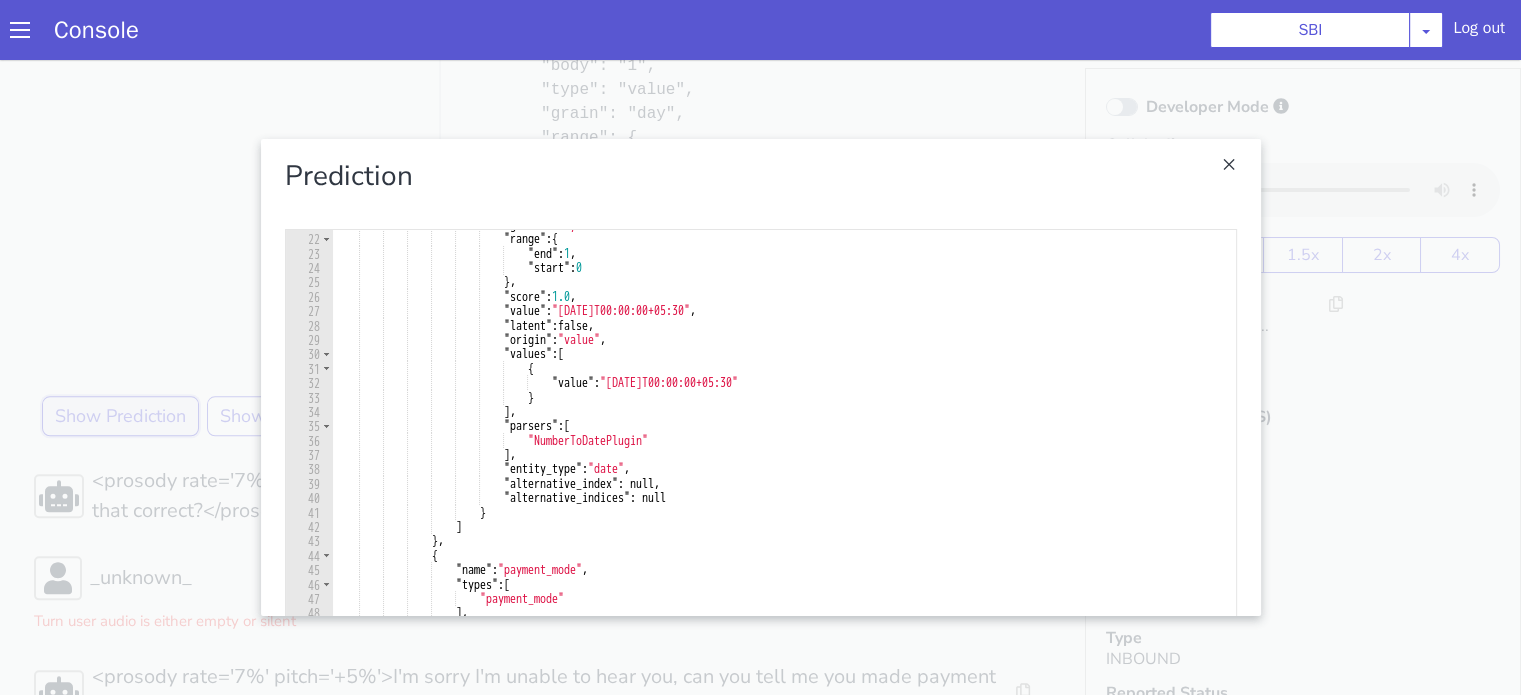 scroll, scrollTop: 480, scrollLeft: 0, axis: vertical 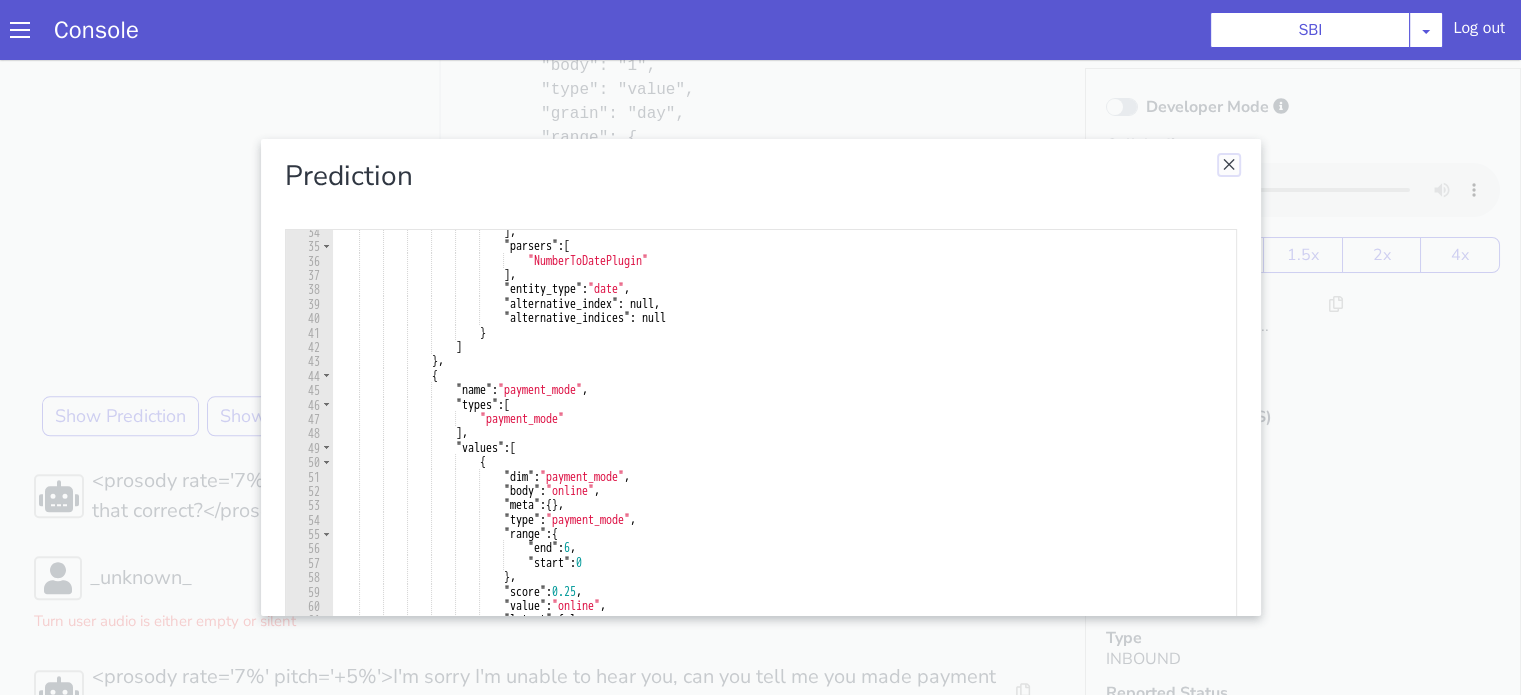 click at bounding box center [1229, 165] 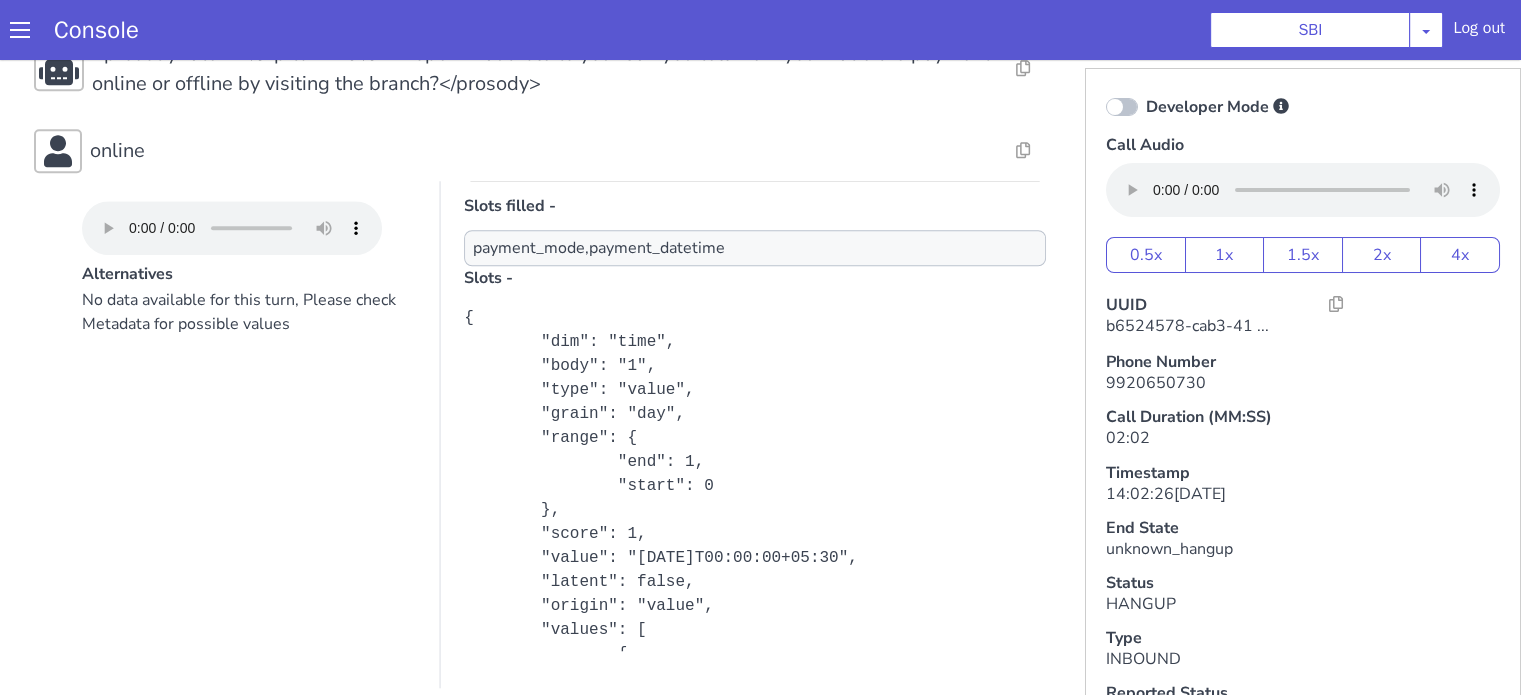 click at bounding box center (1122, 107) 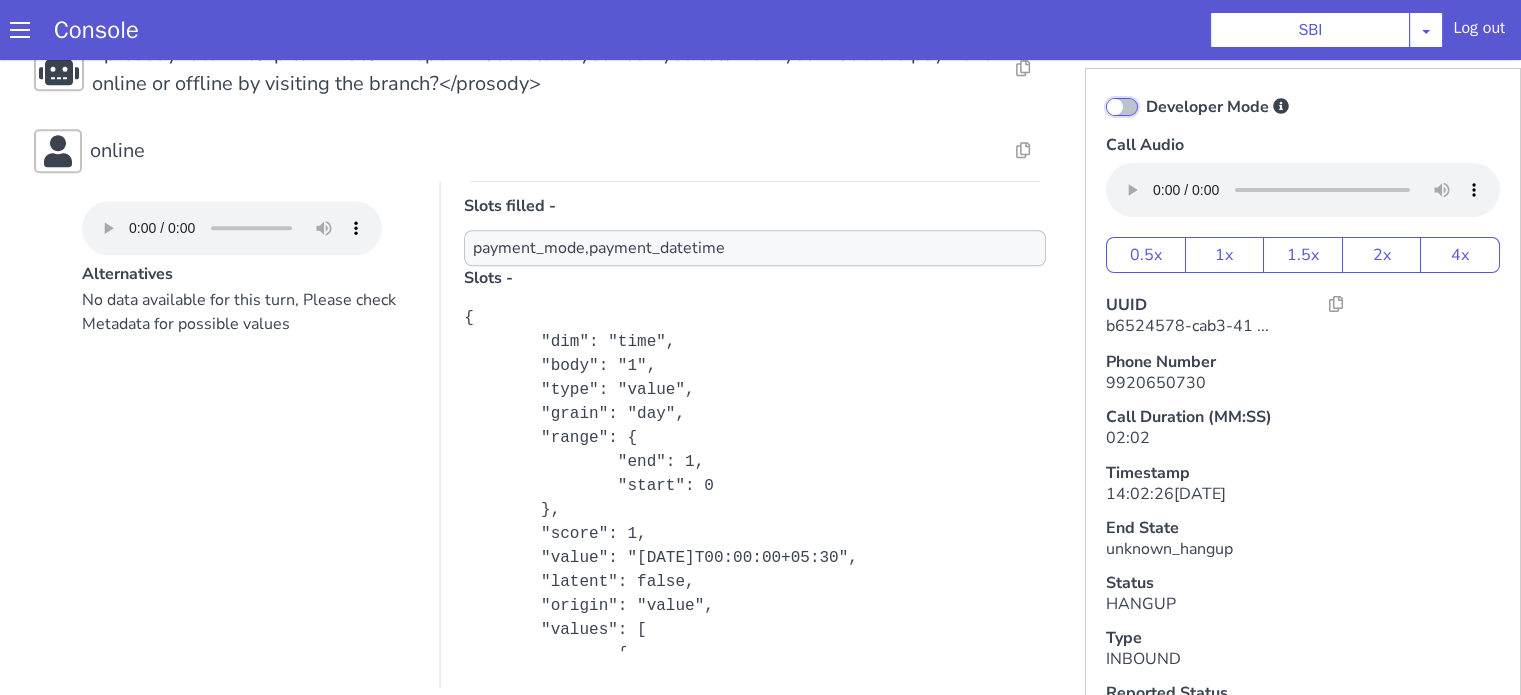 click on "Developer Mode" at bounding box center (1145, 94) 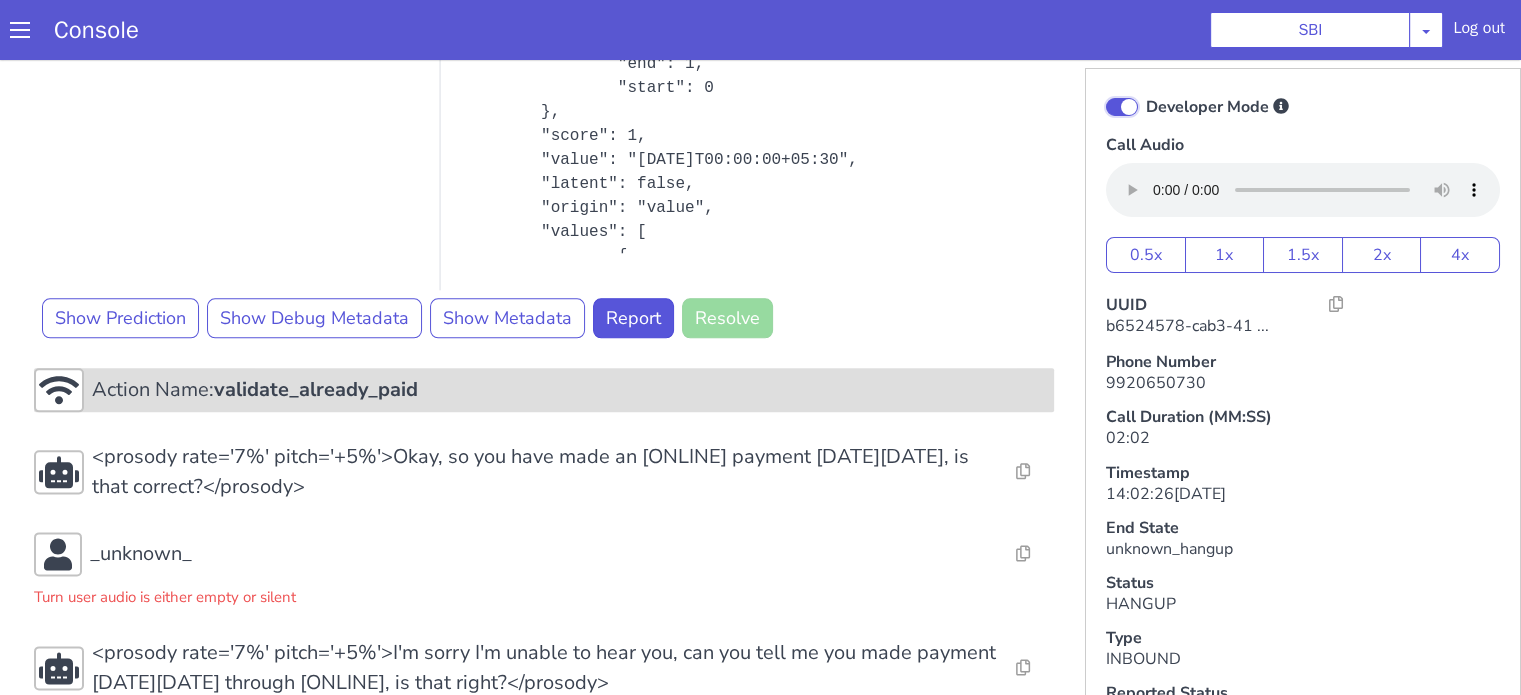 scroll 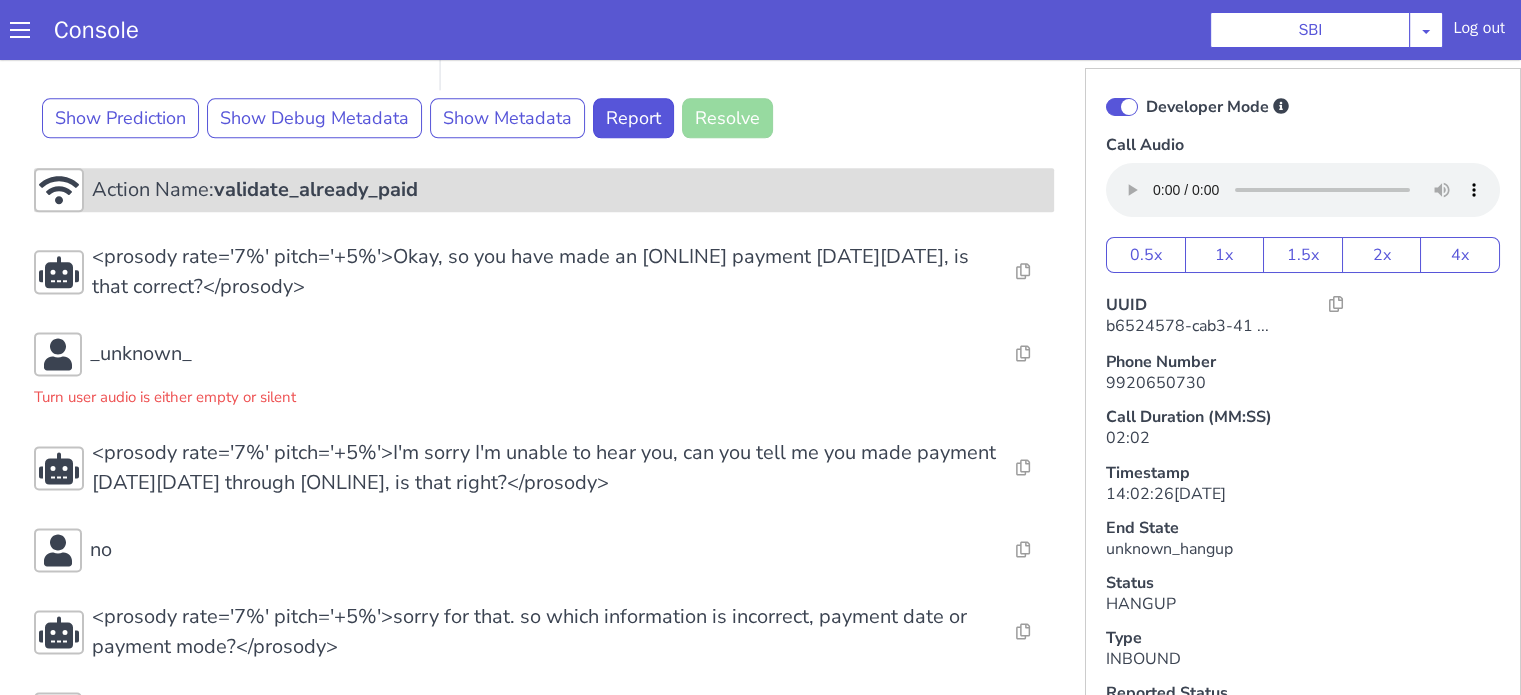 click on "Action Name:  validate_already_paid" at bounding box center (255, 190) 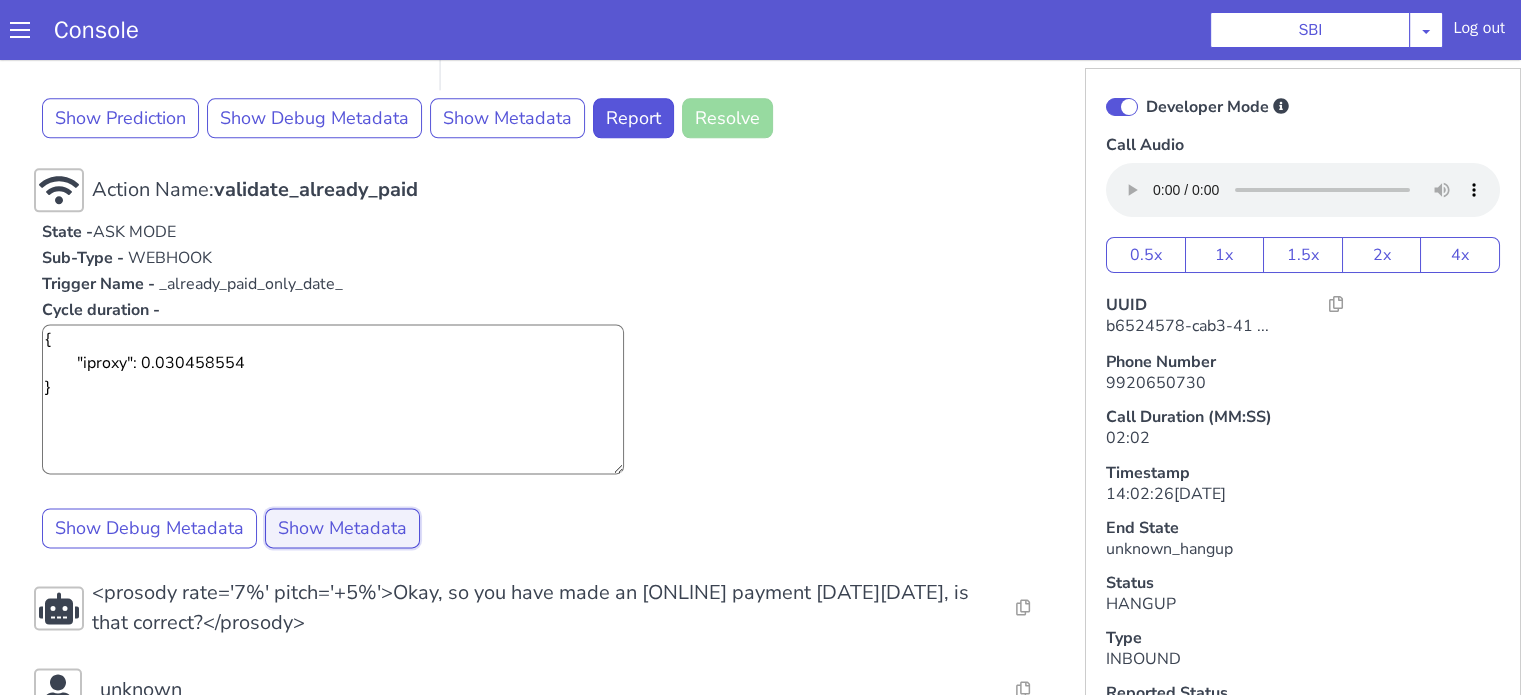 click on "Show Metadata" at bounding box center (342, 528) 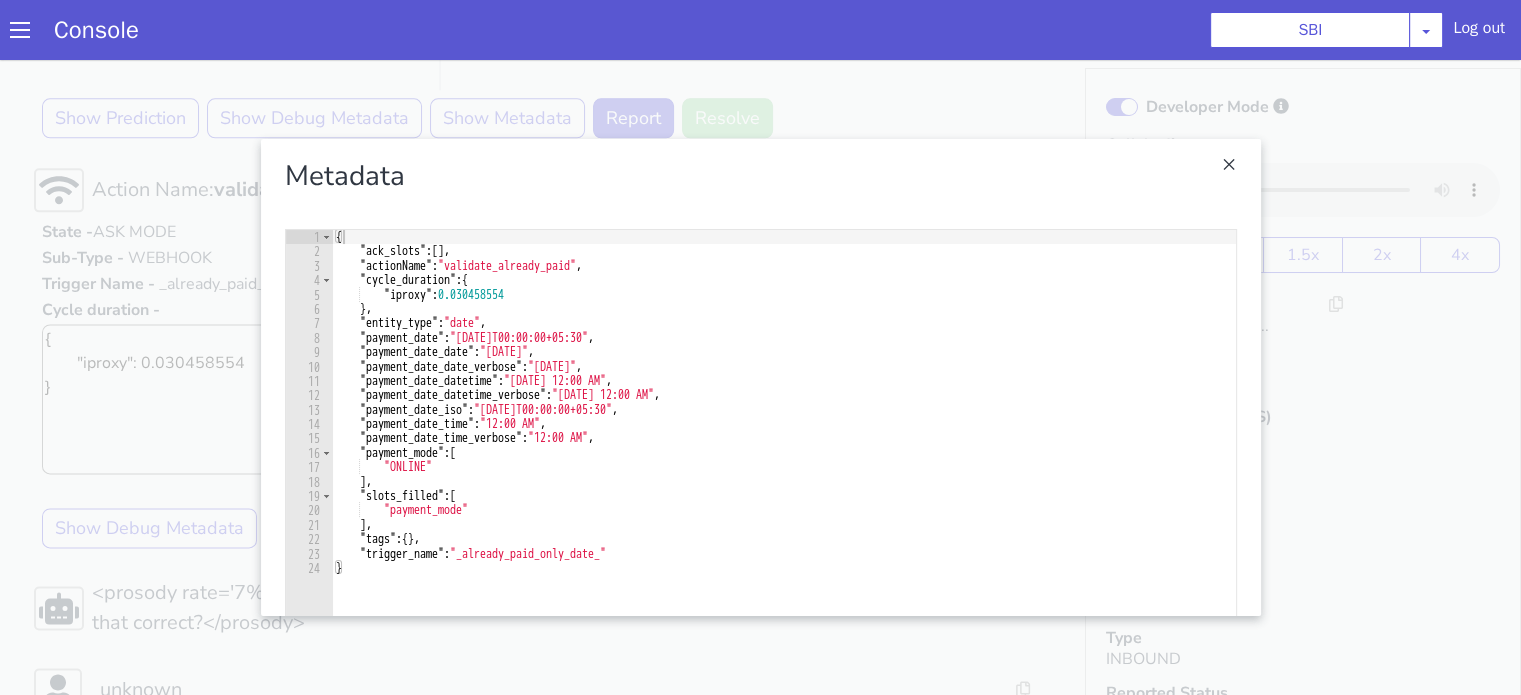 click at bounding box center (760, 377) 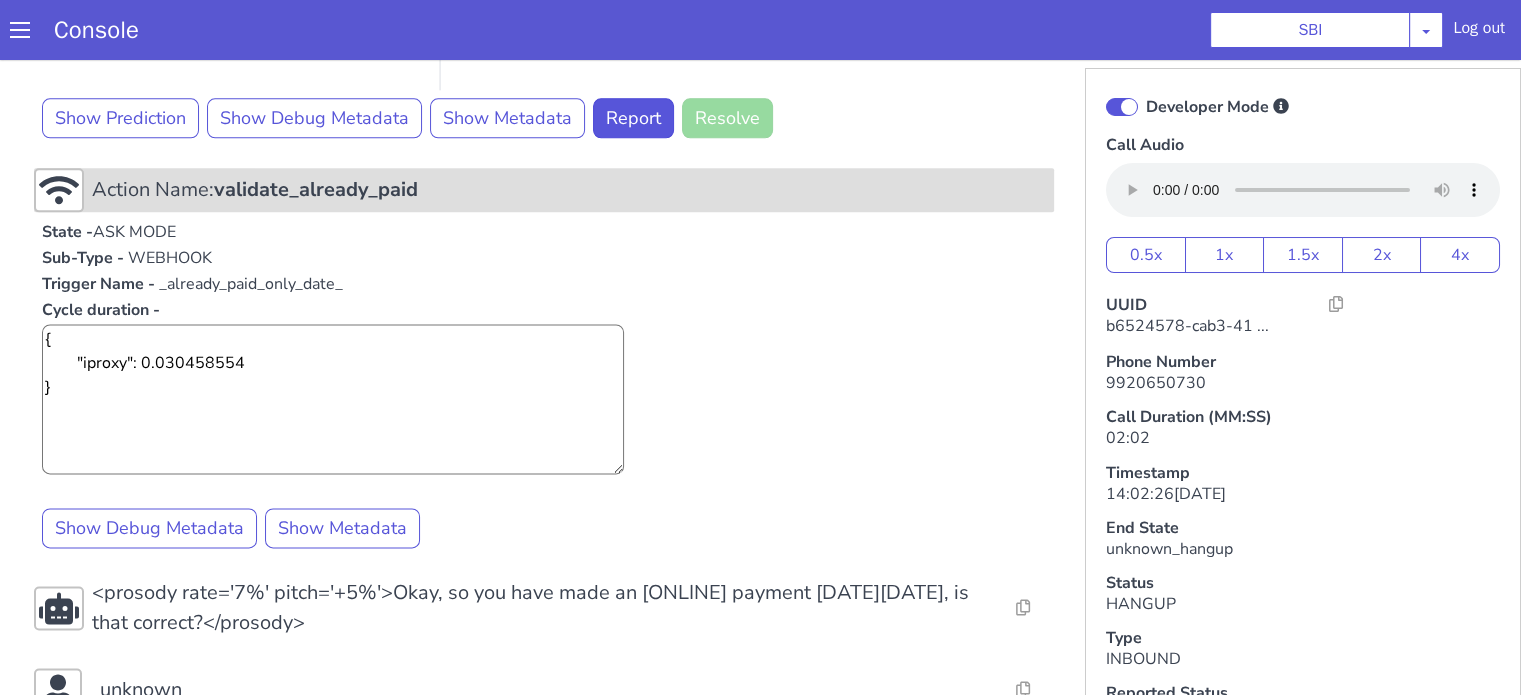 click on "Action Name:  validate_already_paid" at bounding box center (544, 190) 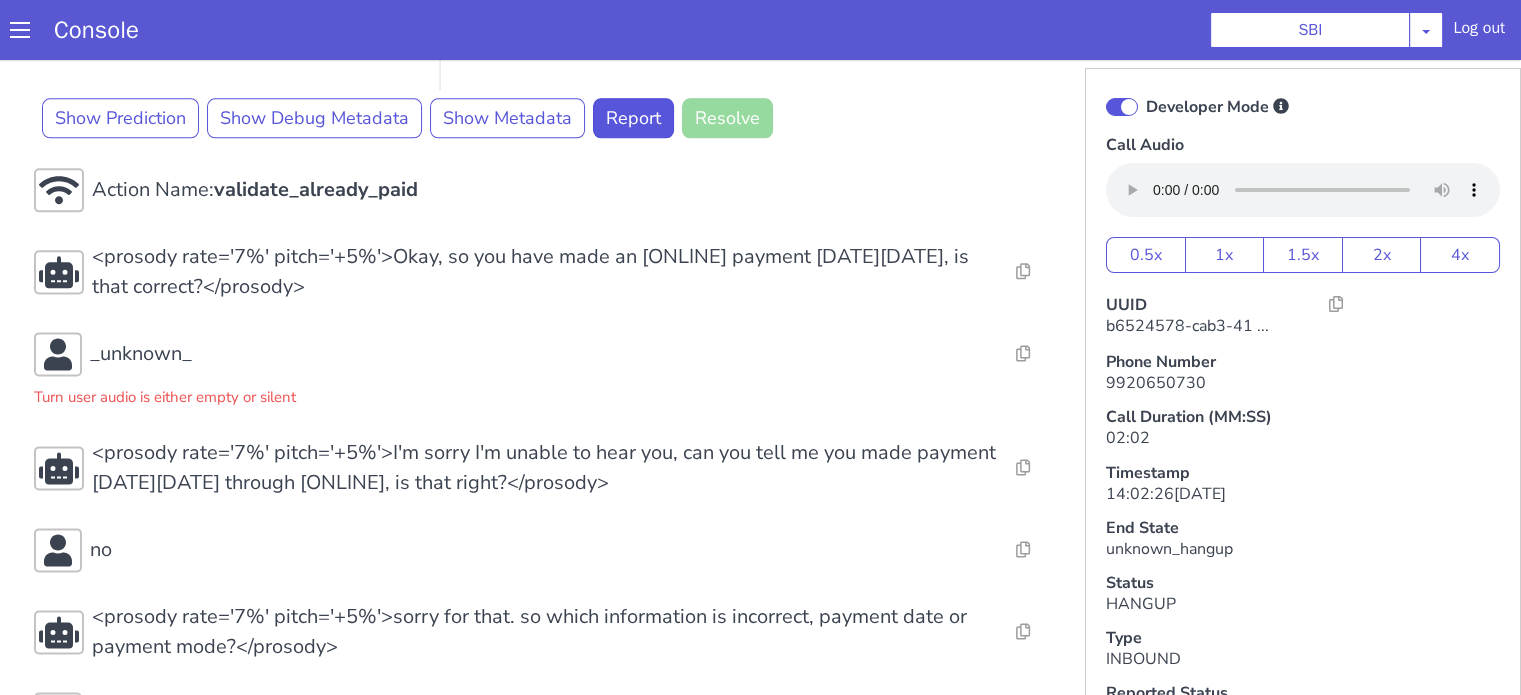 click at bounding box center [1122, 107] 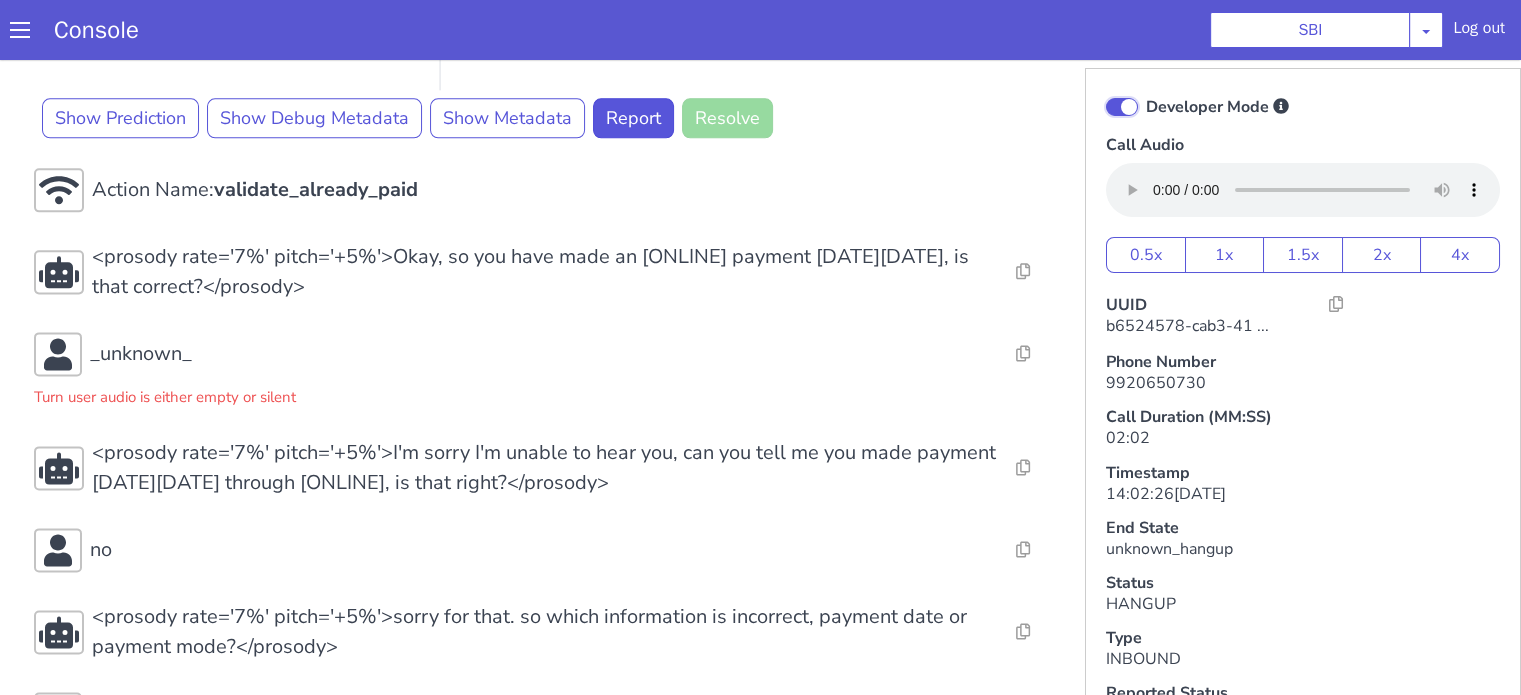 click on "Developer Mode" at bounding box center [1145, 94] 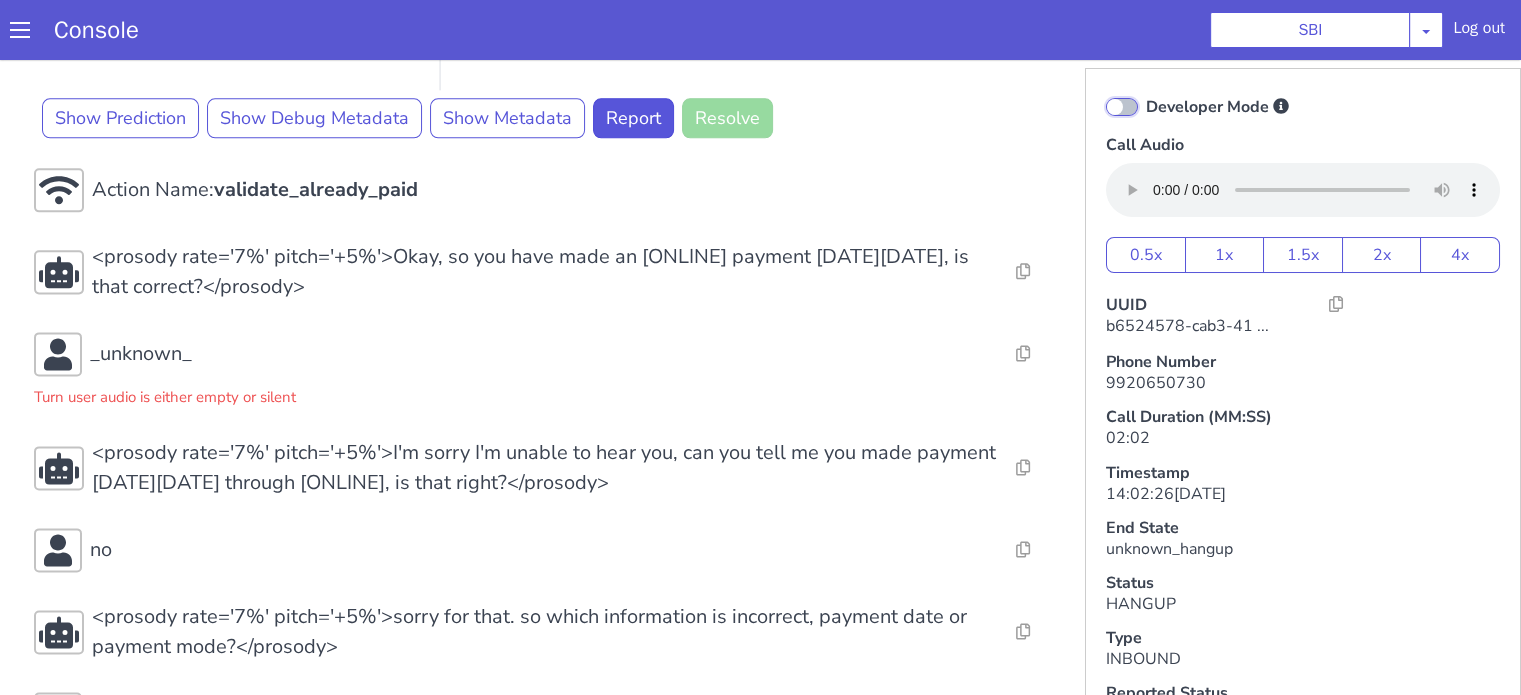 checkbox on "false" 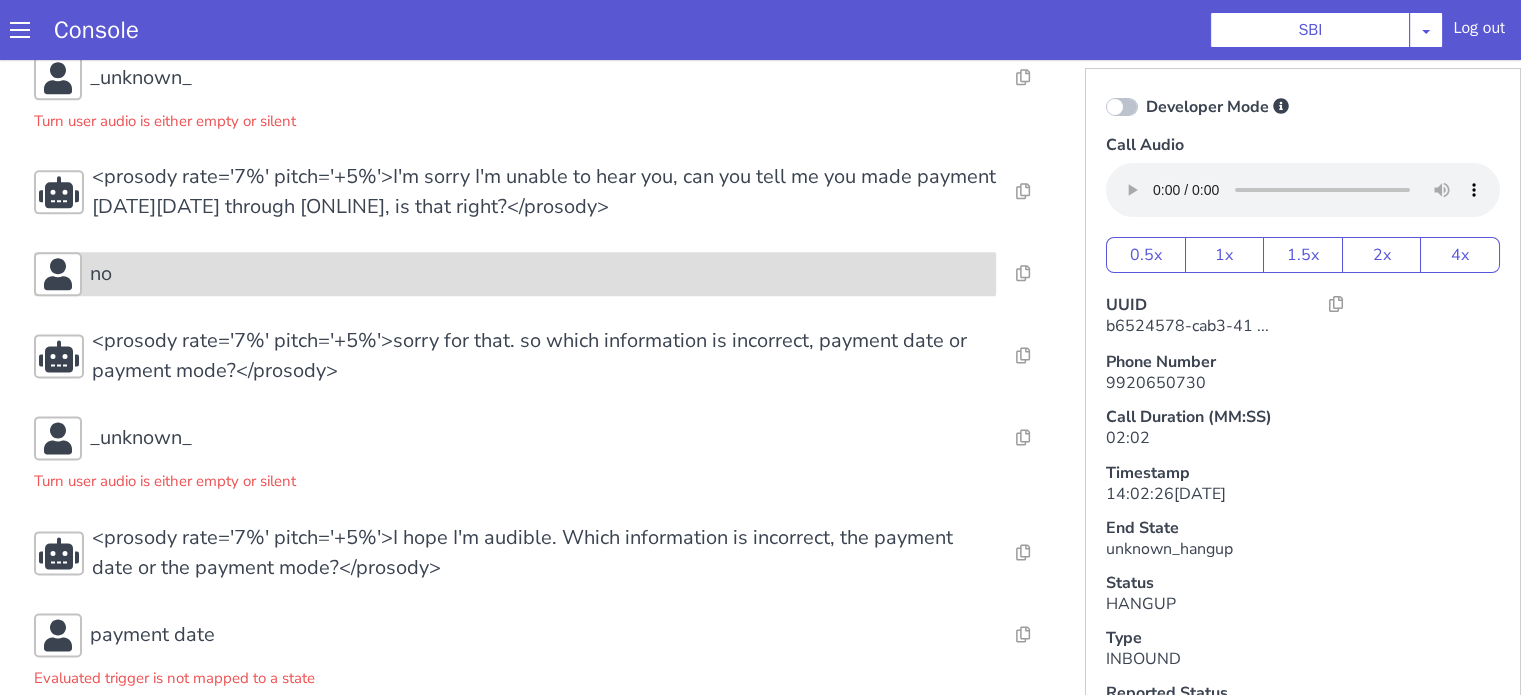 click on "no" at bounding box center [539, 274] 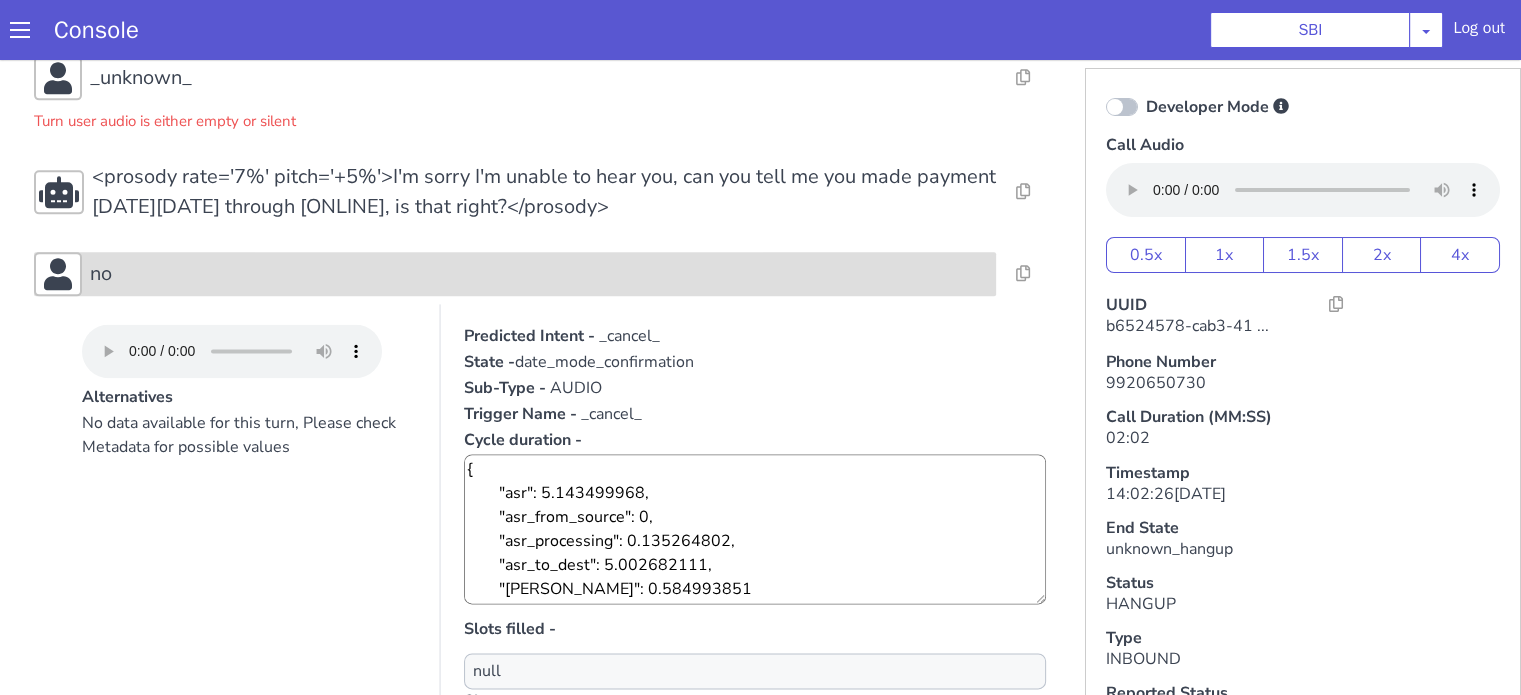 click on "no" at bounding box center (539, 274) 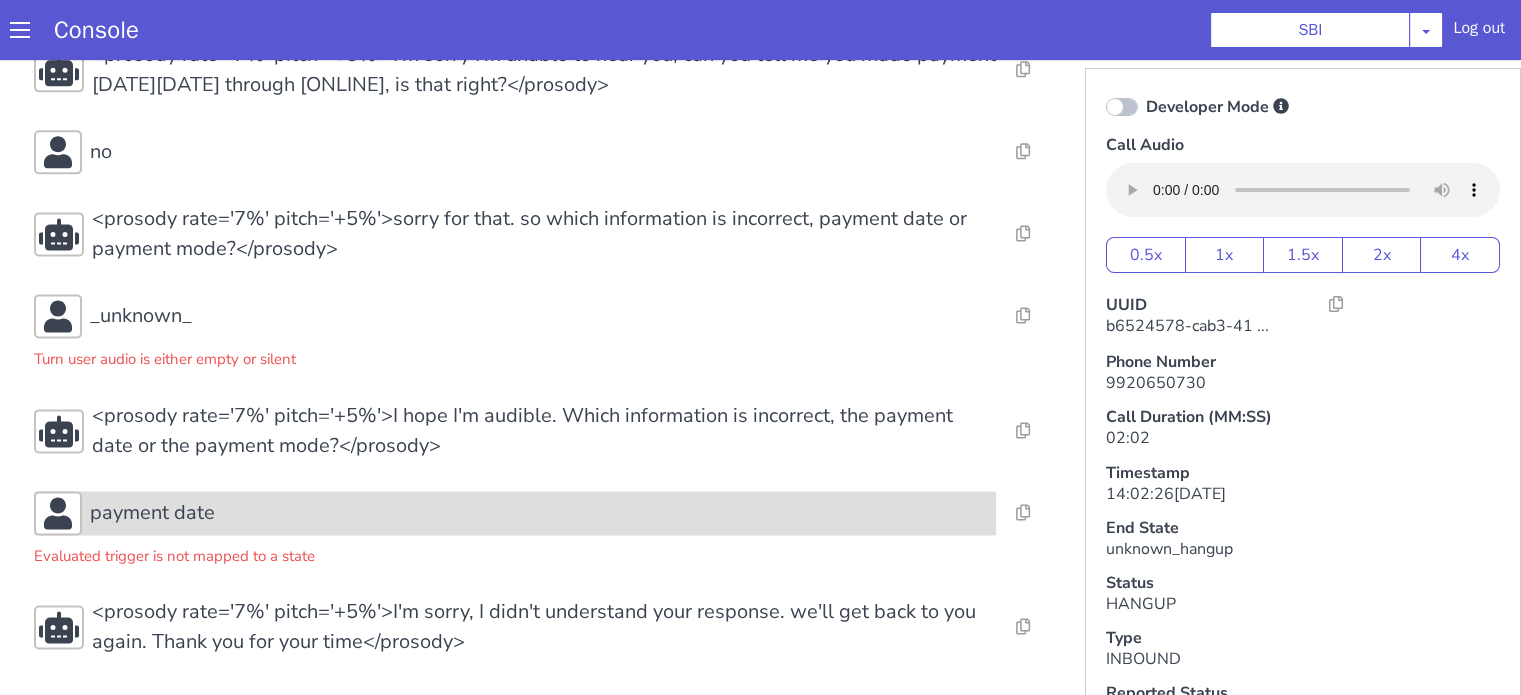 click on "payment date" at bounding box center [539, 513] 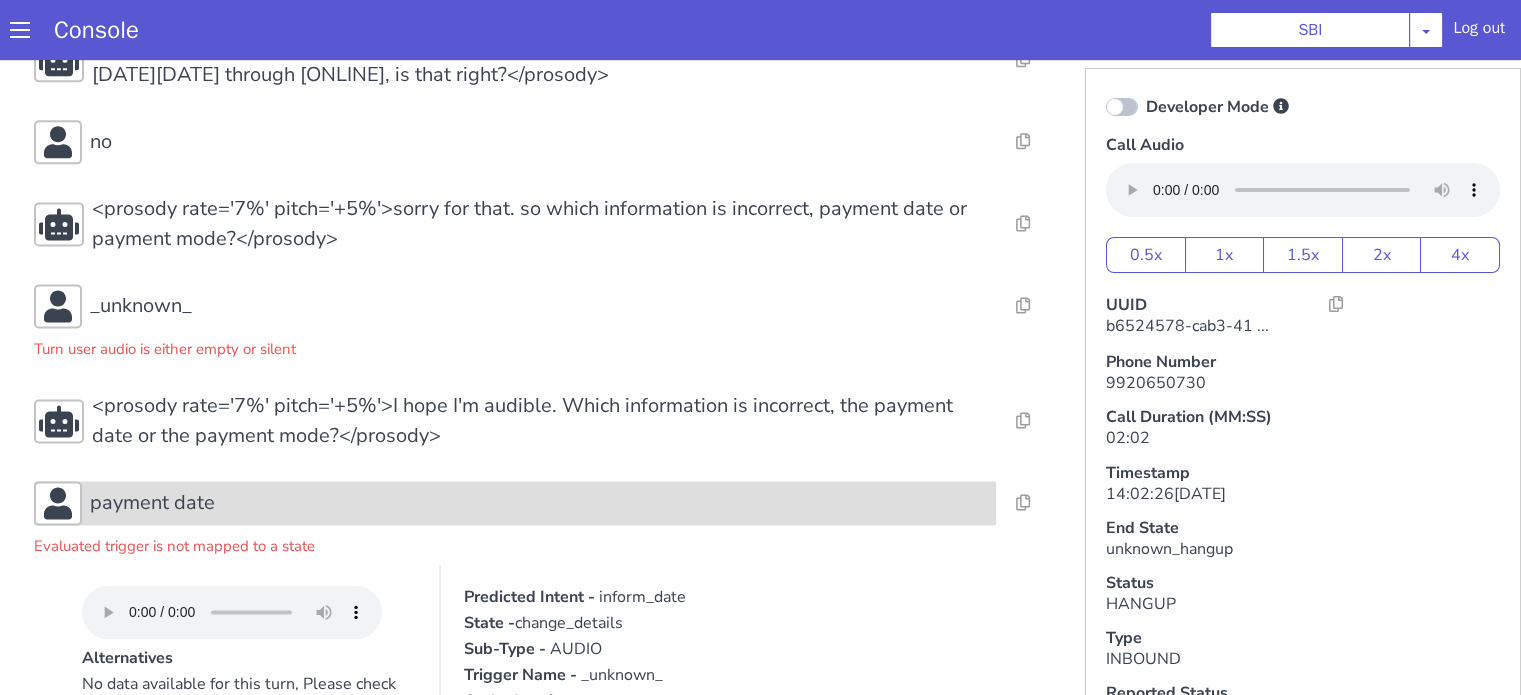 click on "payment date" at bounding box center (539, 503) 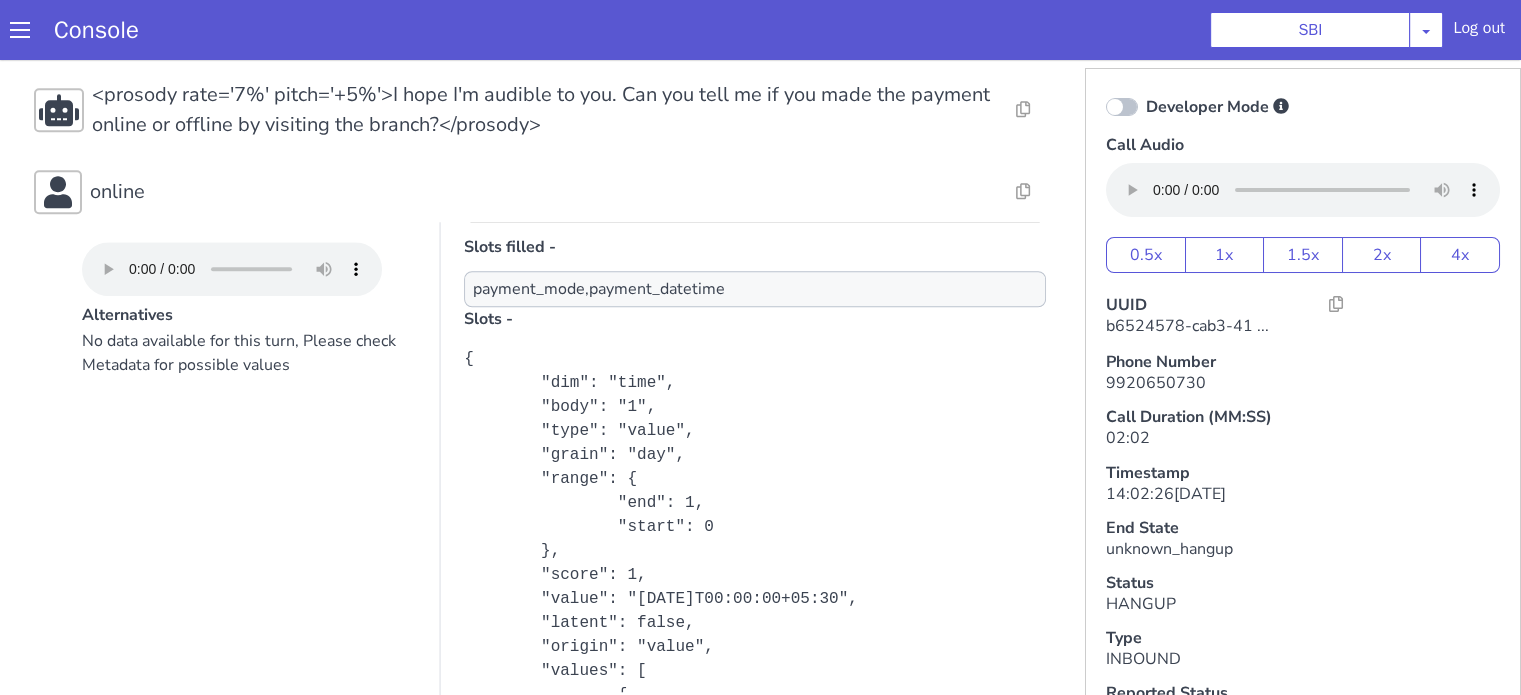 scroll, scrollTop: 1632, scrollLeft: 0, axis: vertical 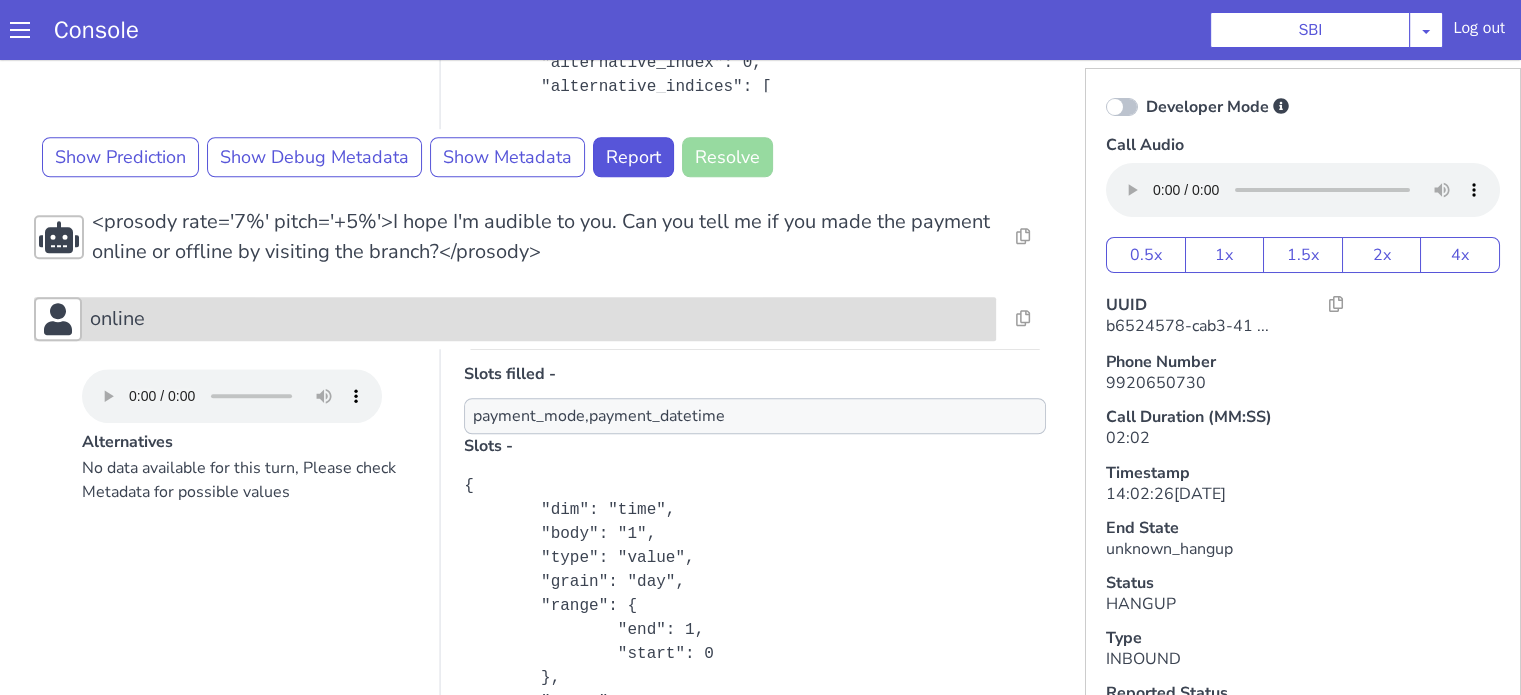 click on "online" at bounding box center (539, 319) 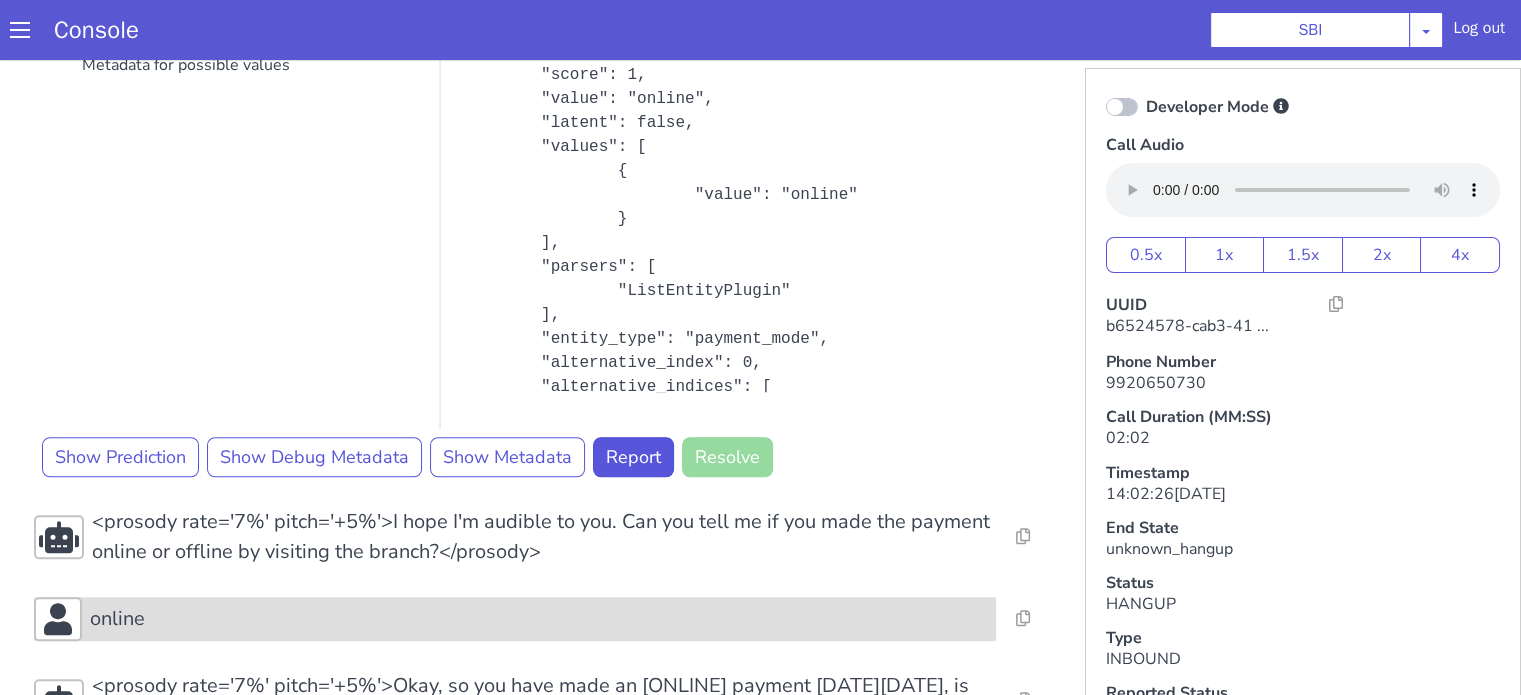 scroll, scrollTop: 1132, scrollLeft: 0, axis: vertical 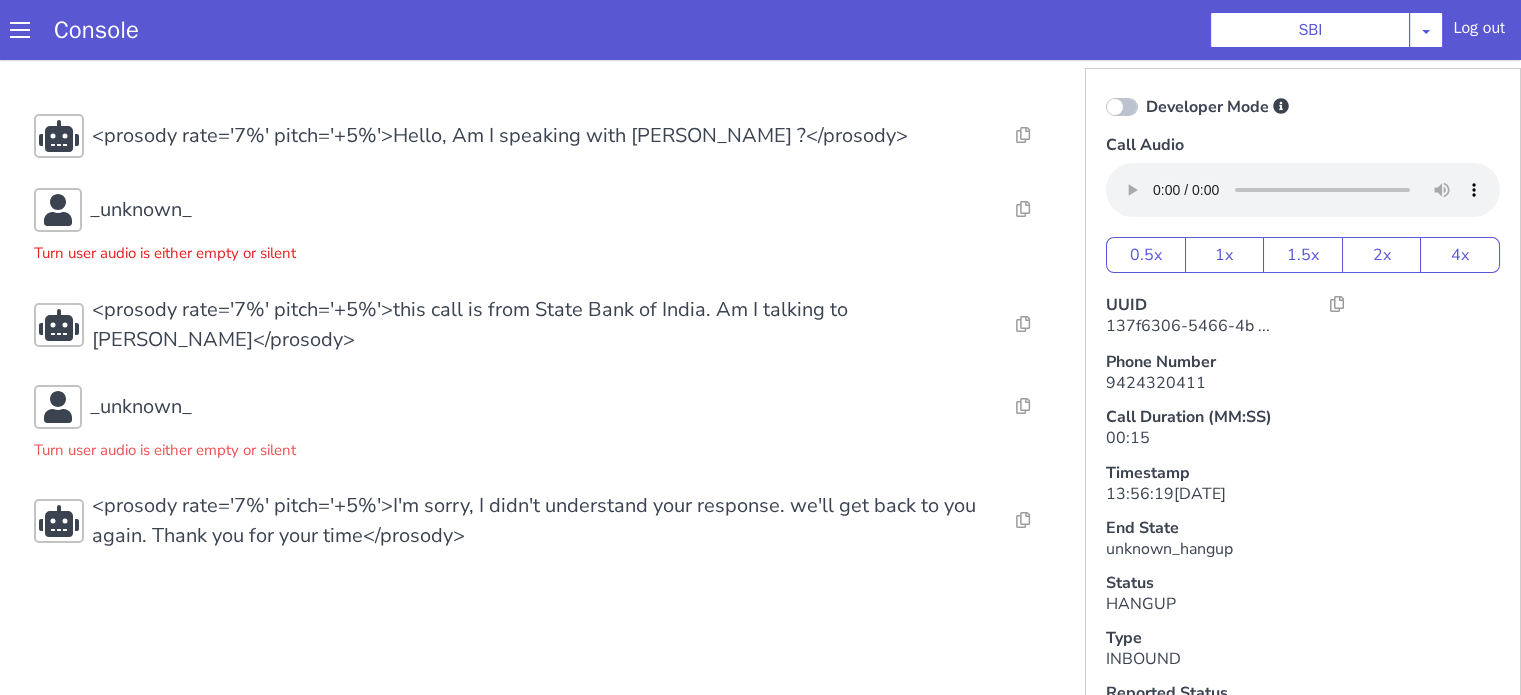 drag, startPoint x: 306, startPoint y: 235, endPoint x: 283, endPoint y: 249, distance: 26.925823 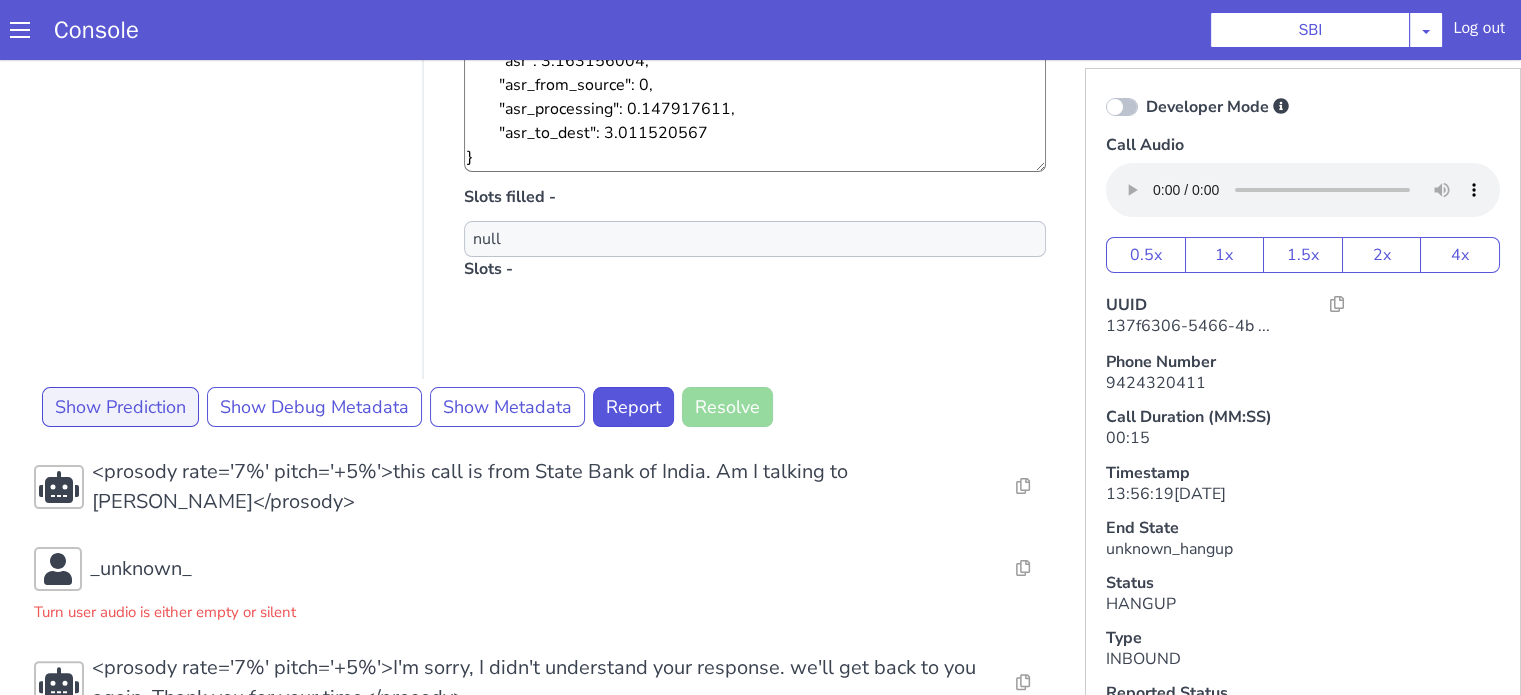 scroll, scrollTop: 471, scrollLeft: 0, axis: vertical 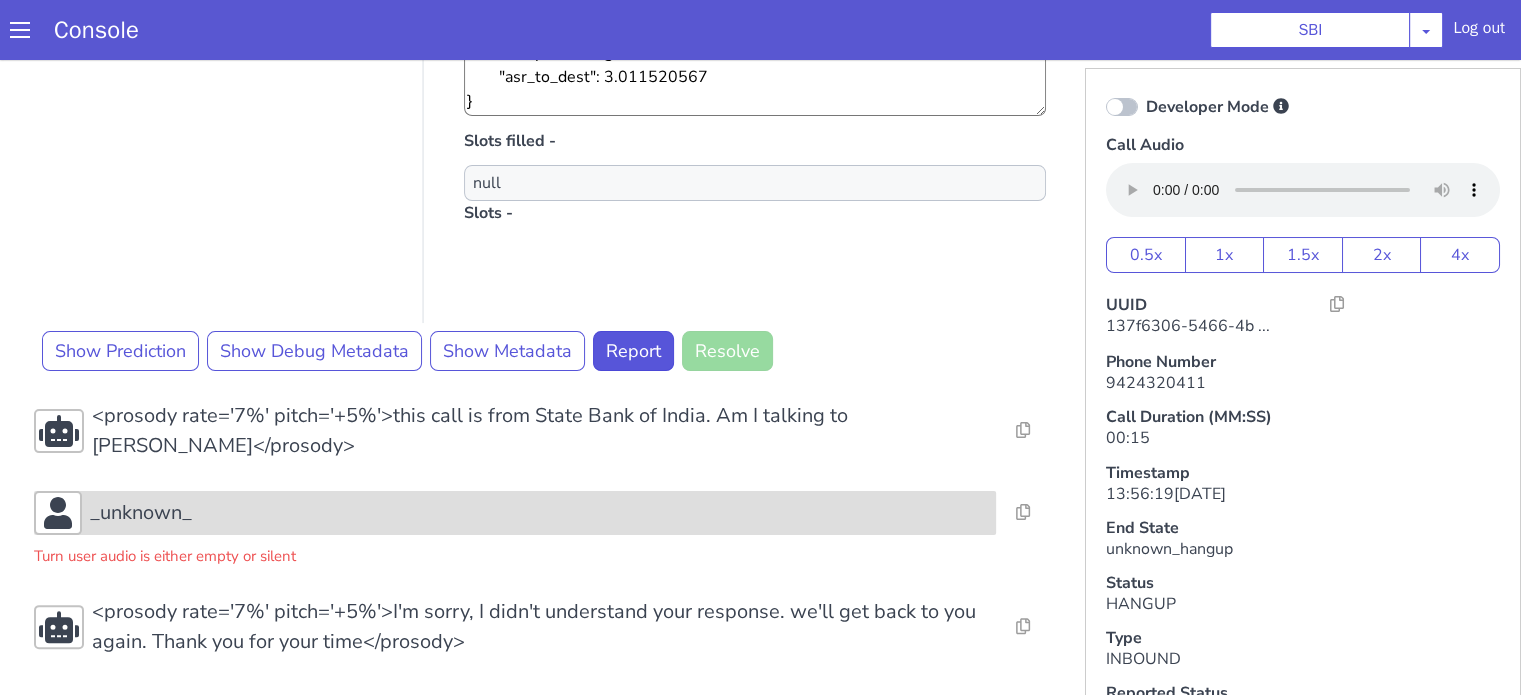 click on "_unknown_" at bounding box center [141, 513] 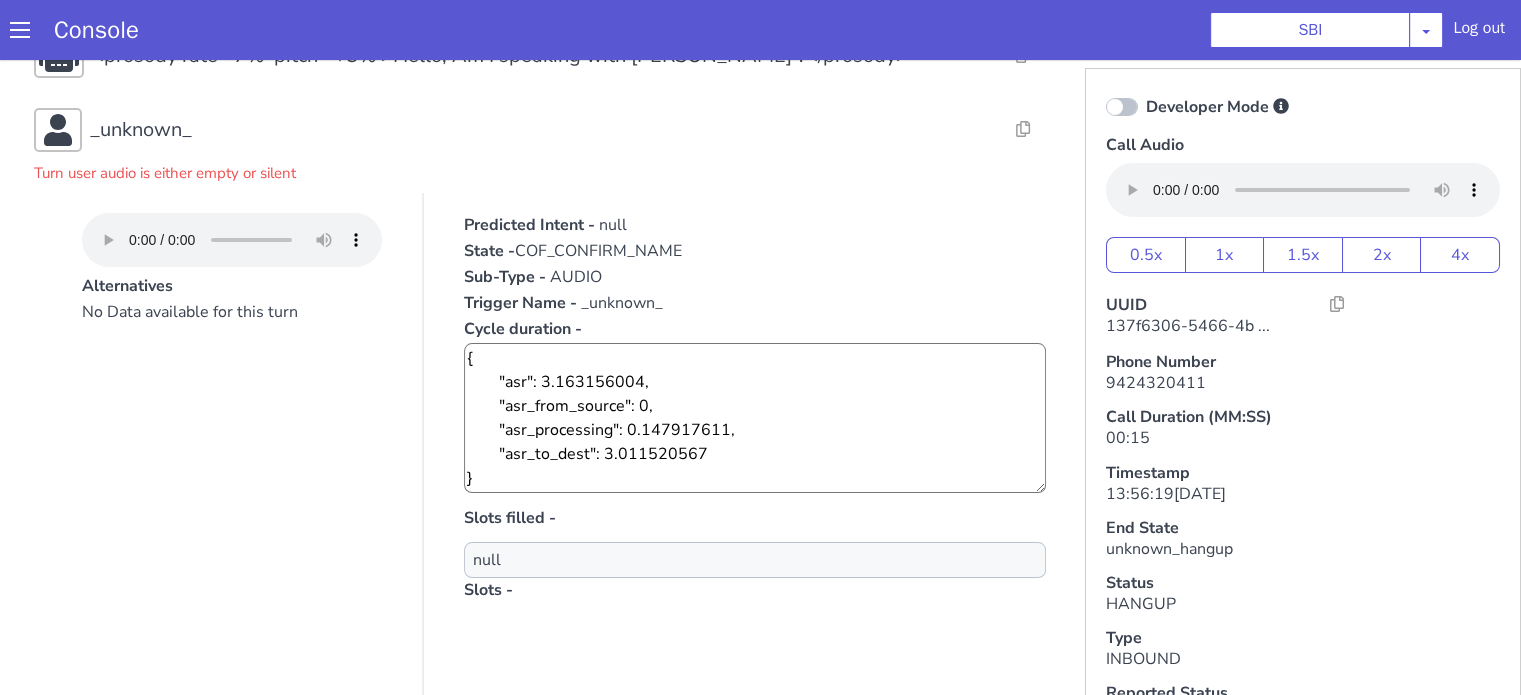 scroll, scrollTop: 0, scrollLeft: 0, axis: both 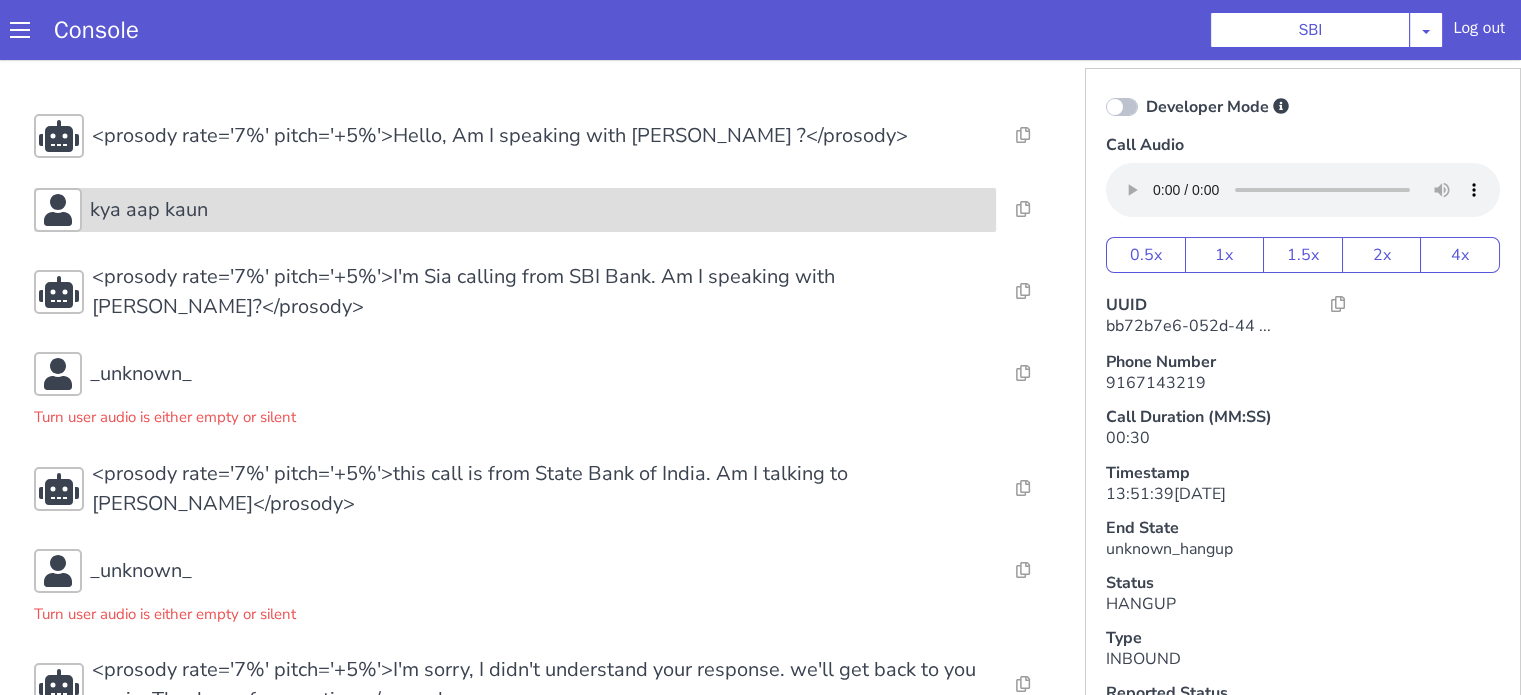 click on "kya aap kaun" at bounding box center (149, 210) 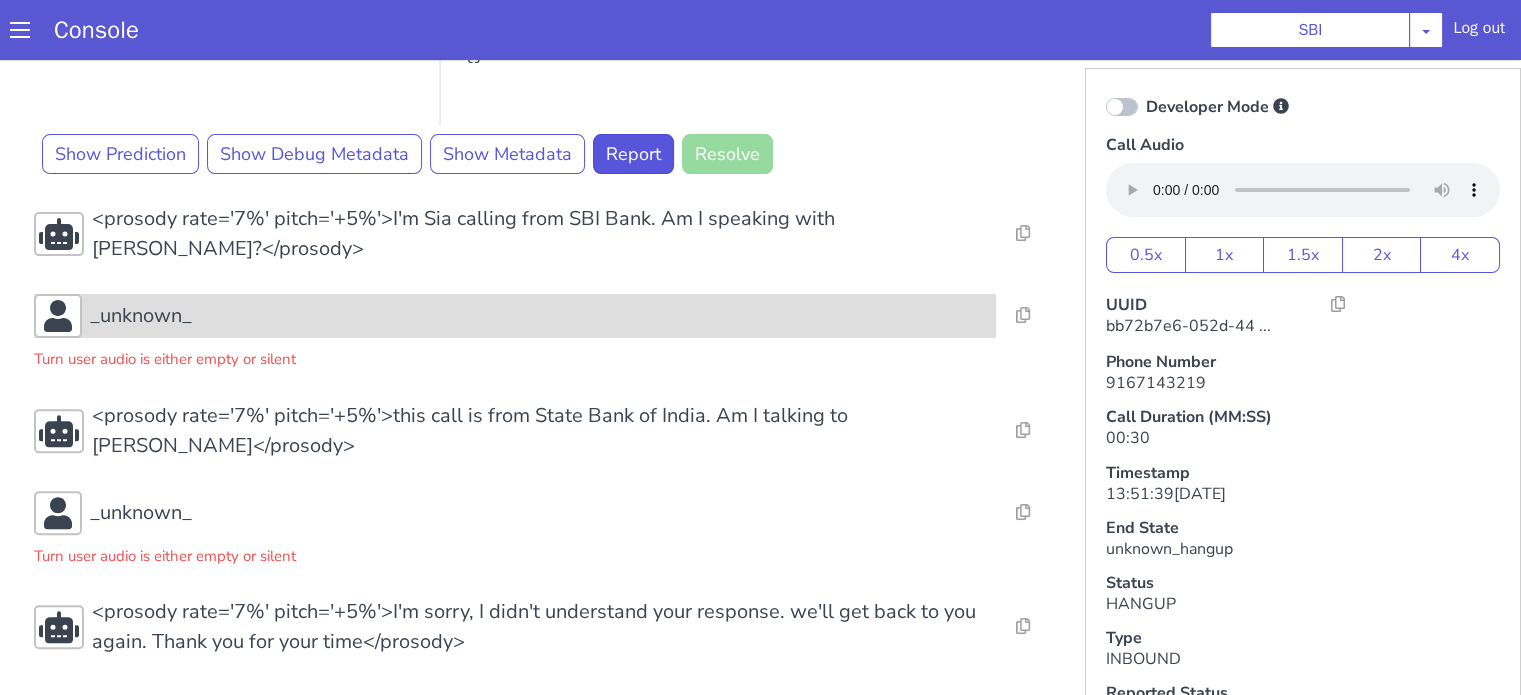 scroll, scrollTop: 134, scrollLeft: 0, axis: vertical 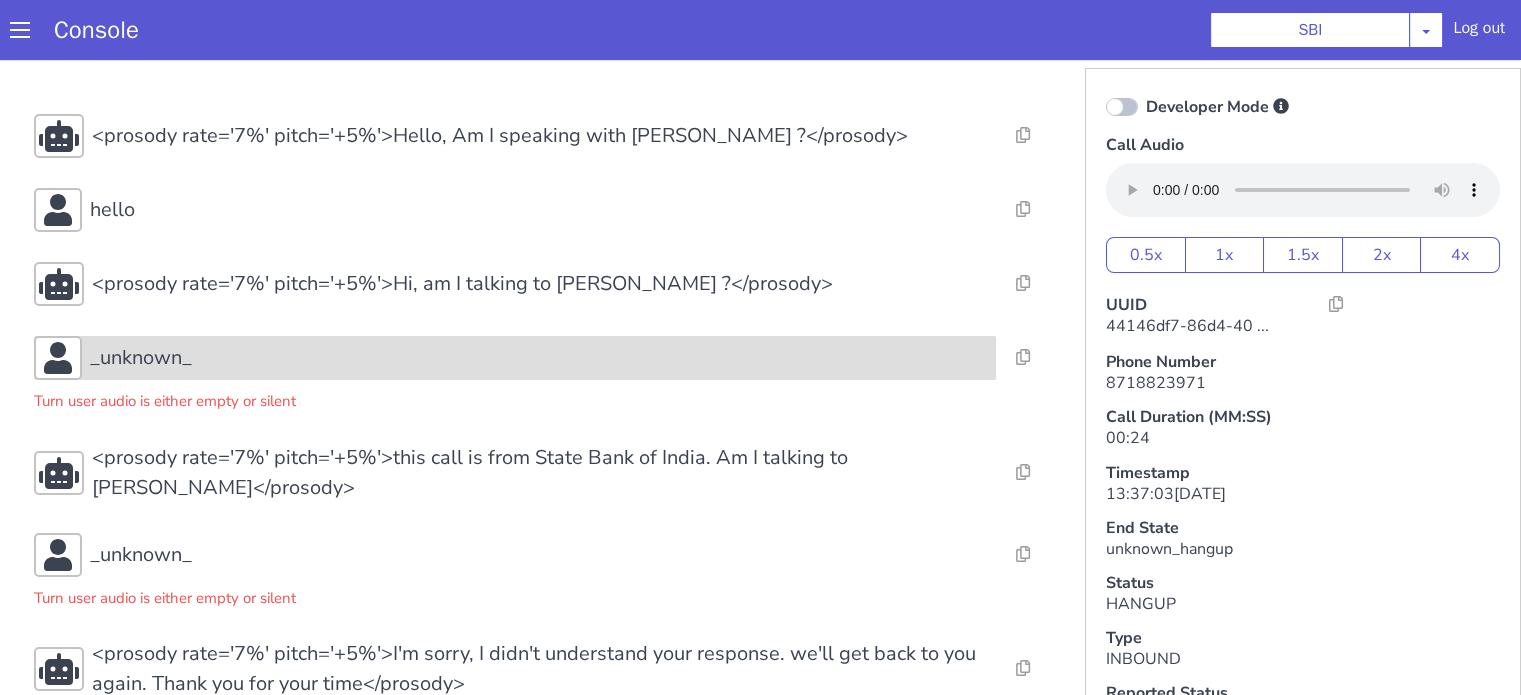 click on "_unknown_" at bounding box center (515, 358) 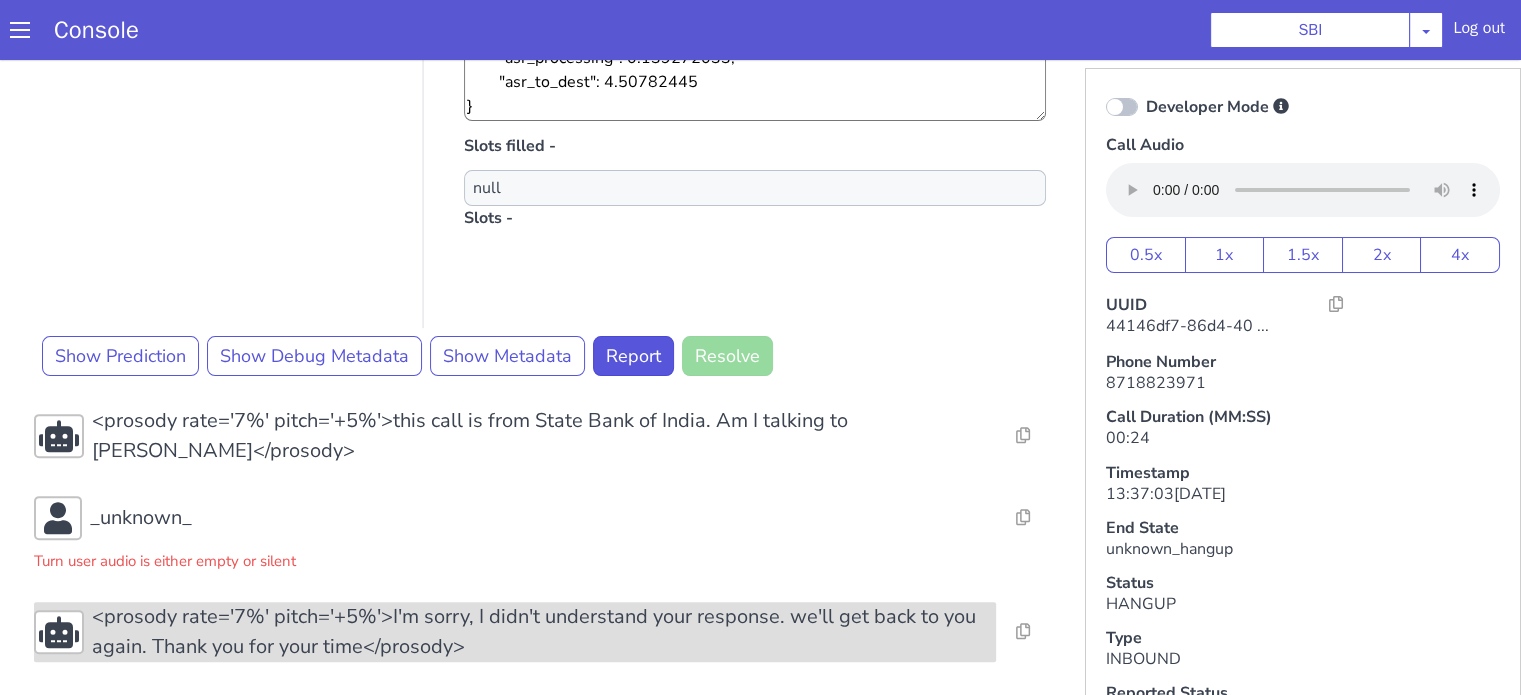 scroll, scrollTop: 5, scrollLeft: 0, axis: vertical 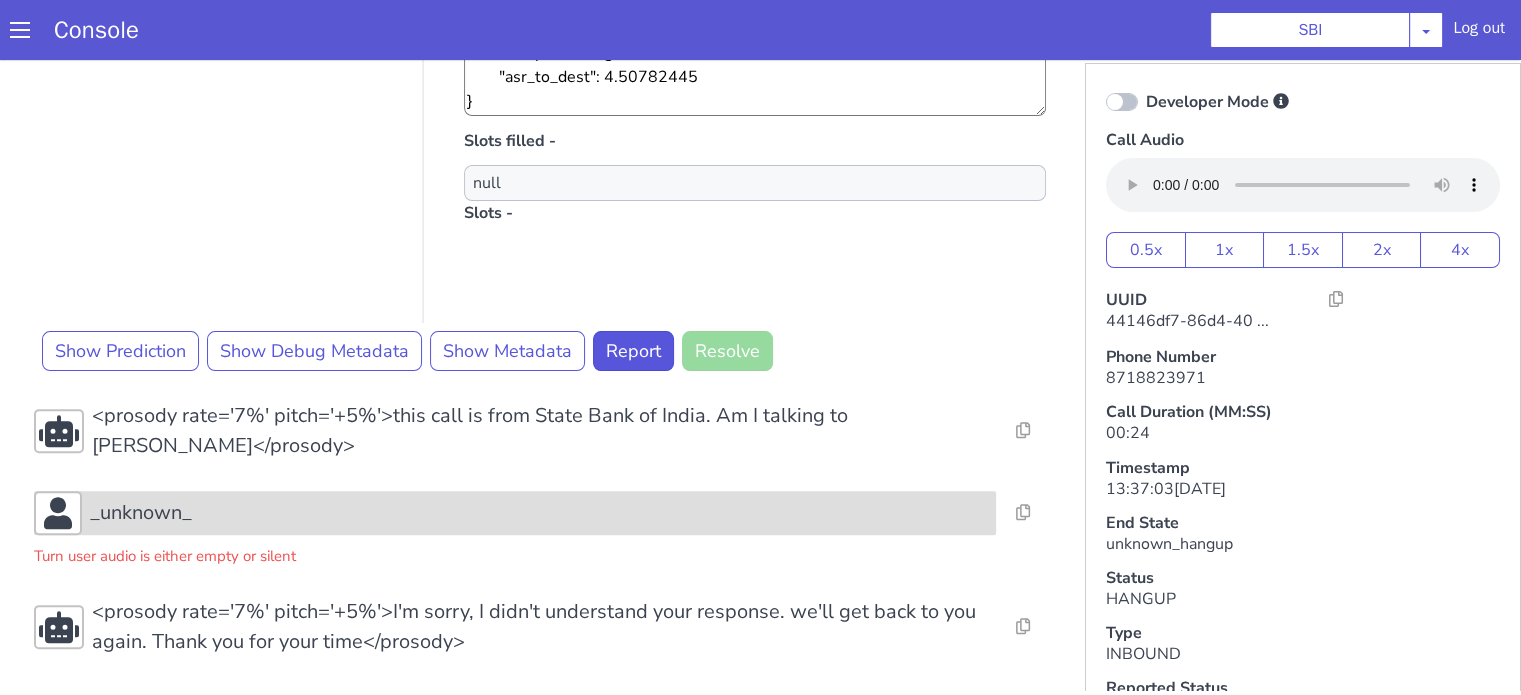 click on "_unknown_" at bounding box center (141, 513) 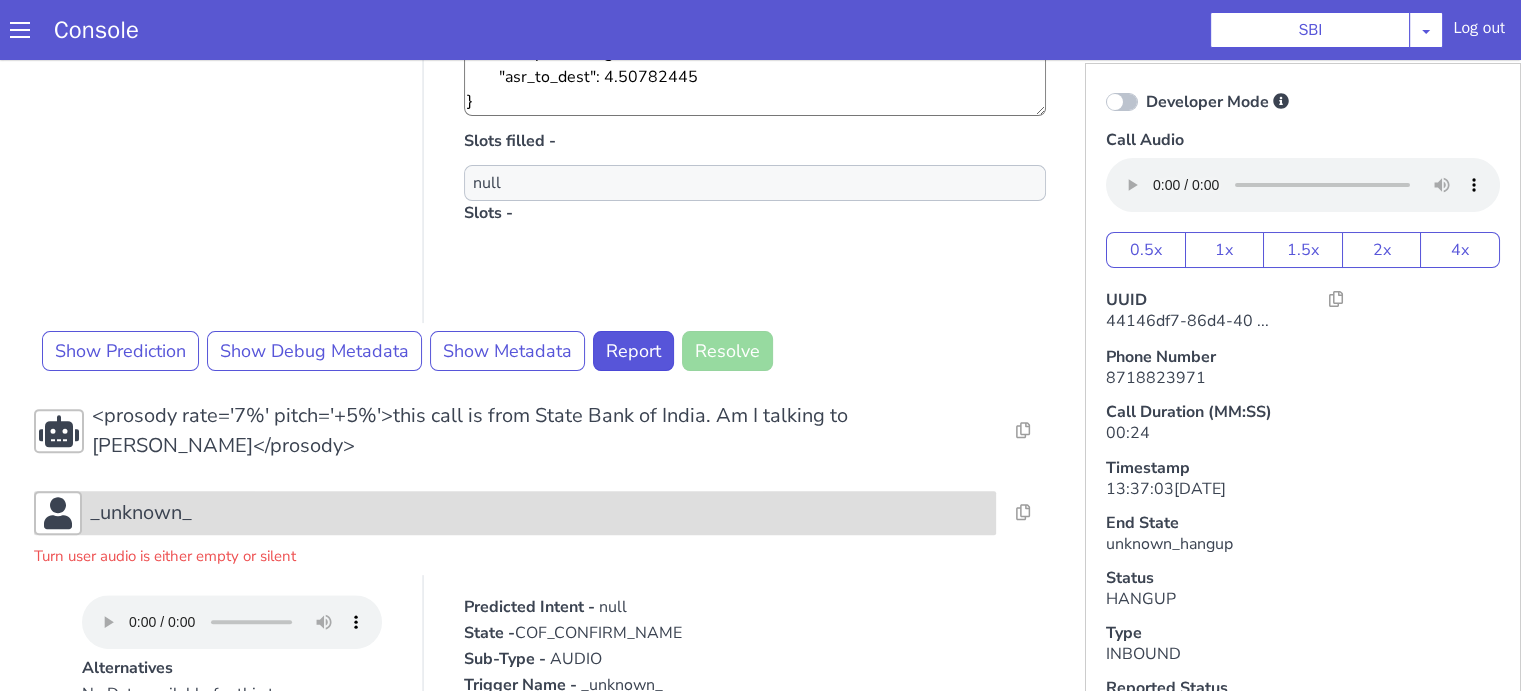 scroll, scrollTop: 800, scrollLeft: 0, axis: vertical 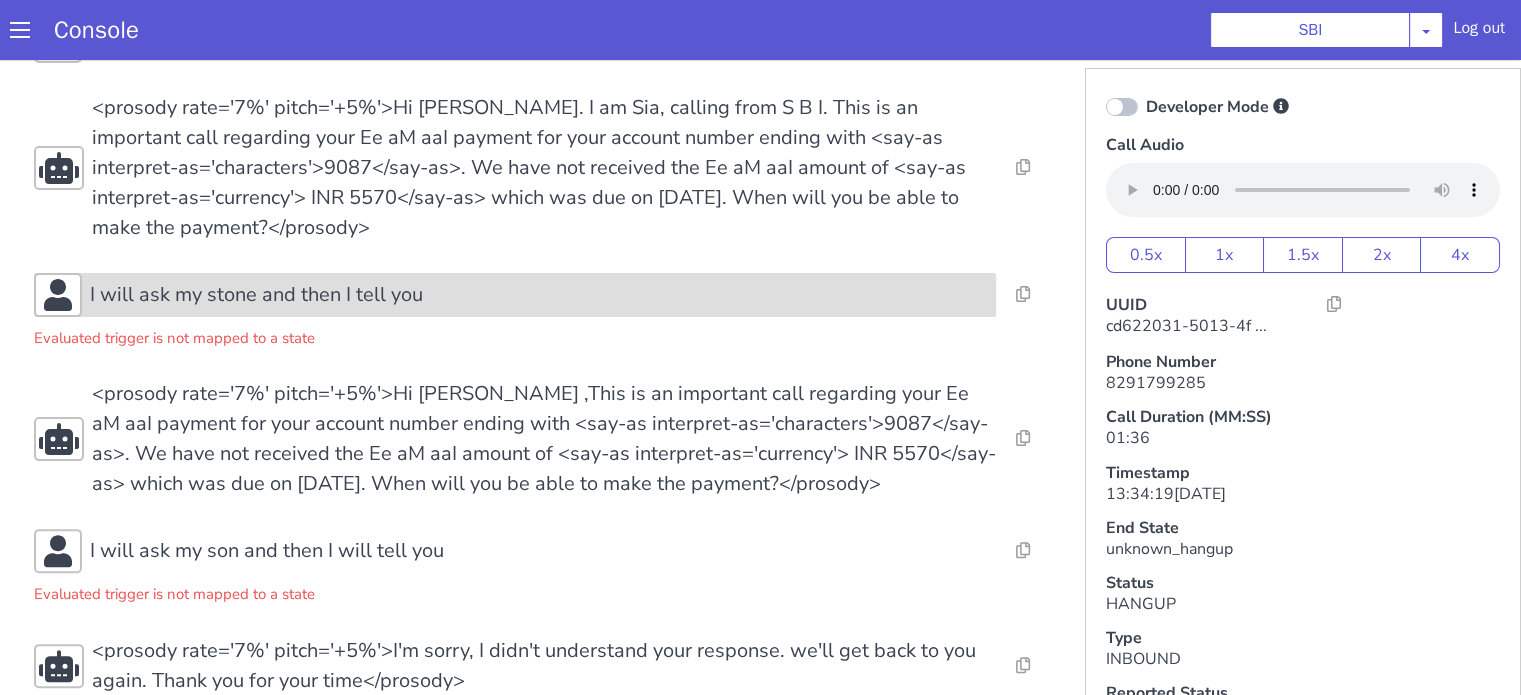 click on "I will ask my stone and then I tell you" at bounding box center (851, -213) 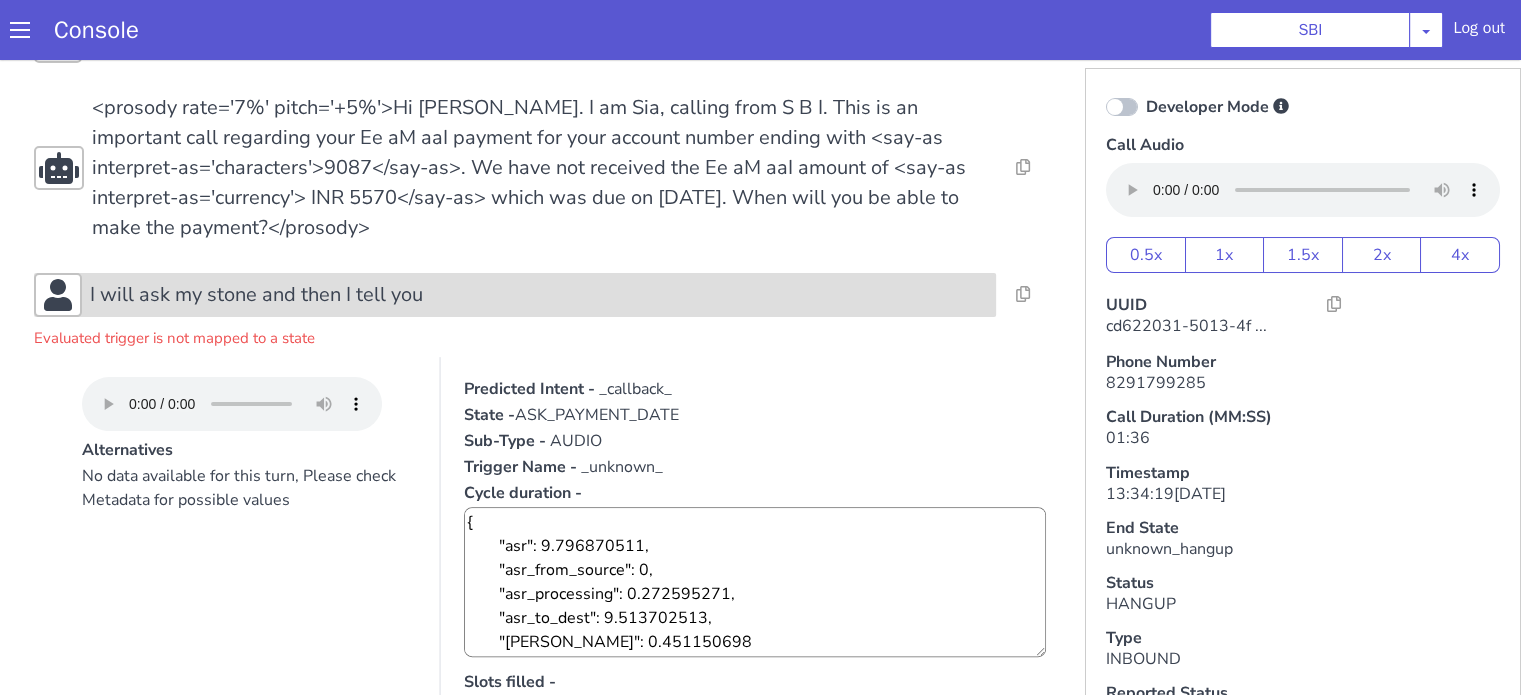 click on "I will ask my stone and then I tell you" at bounding box center (478, -27) 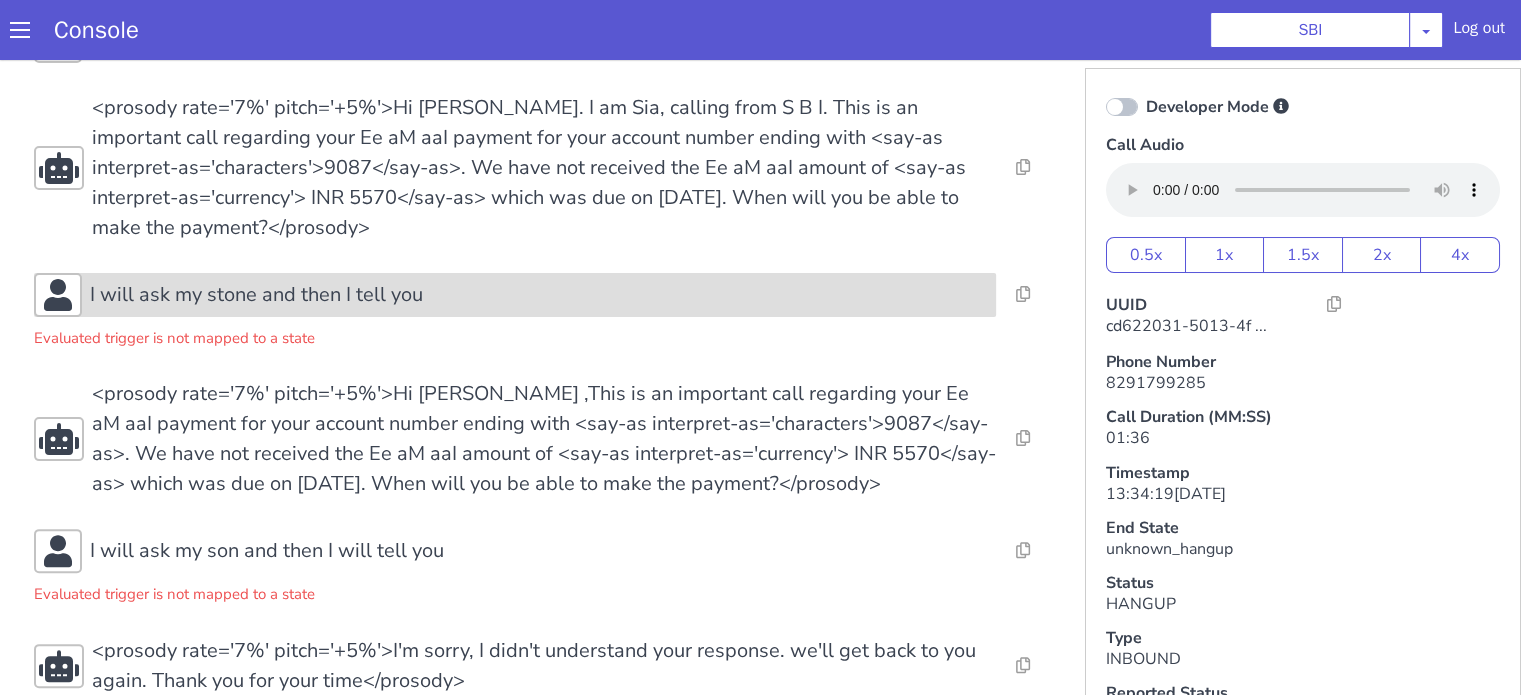 scroll, scrollTop: 5, scrollLeft: 0, axis: vertical 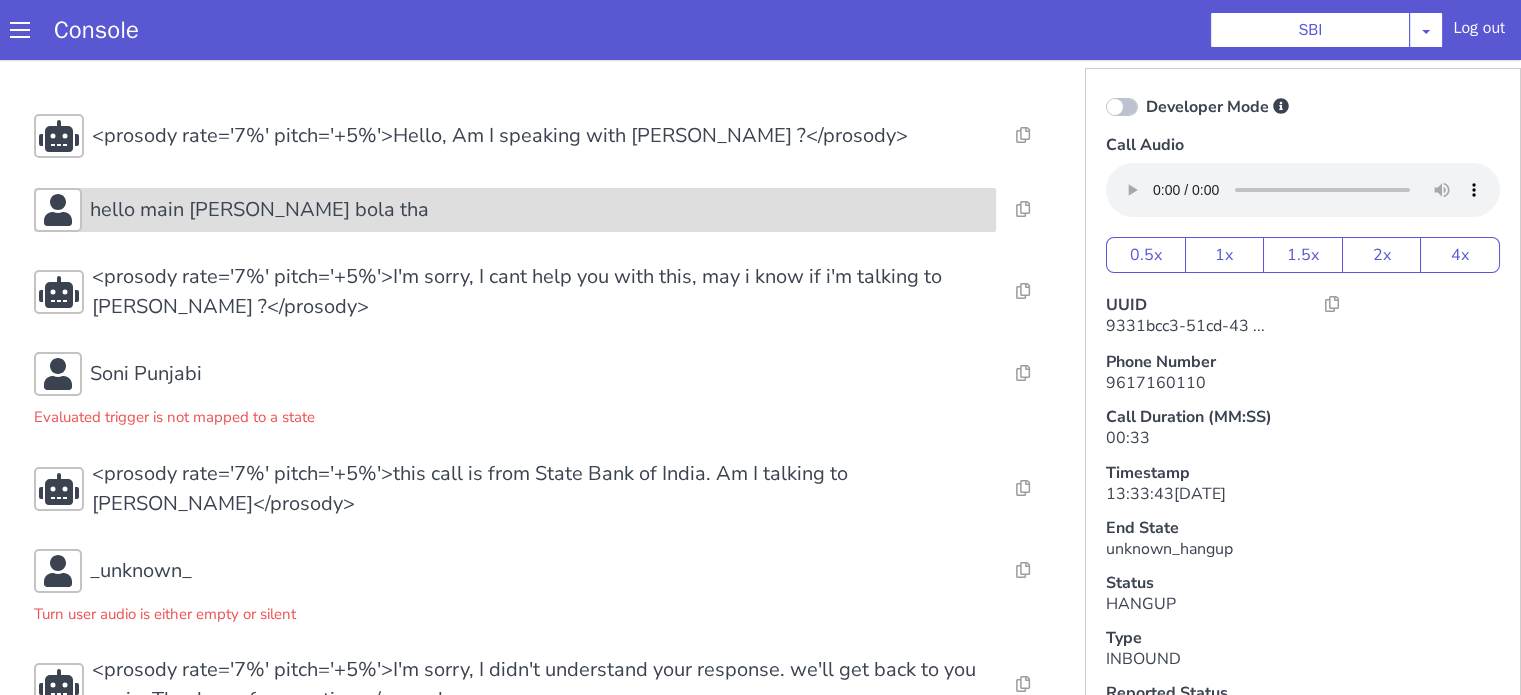 click on "hello main [PERSON_NAME] bola tha" at bounding box center (515, 210) 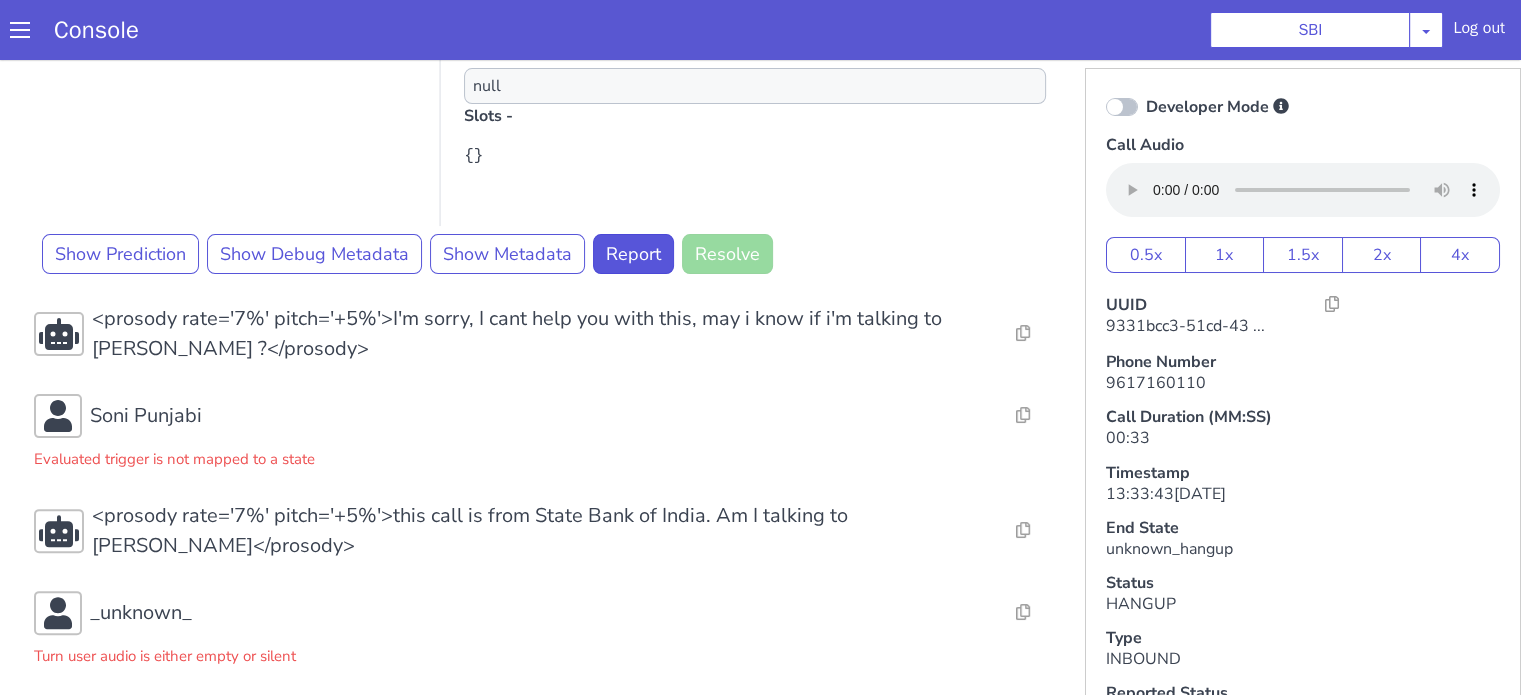scroll, scrollTop: 617, scrollLeft: 0, axis: vertical 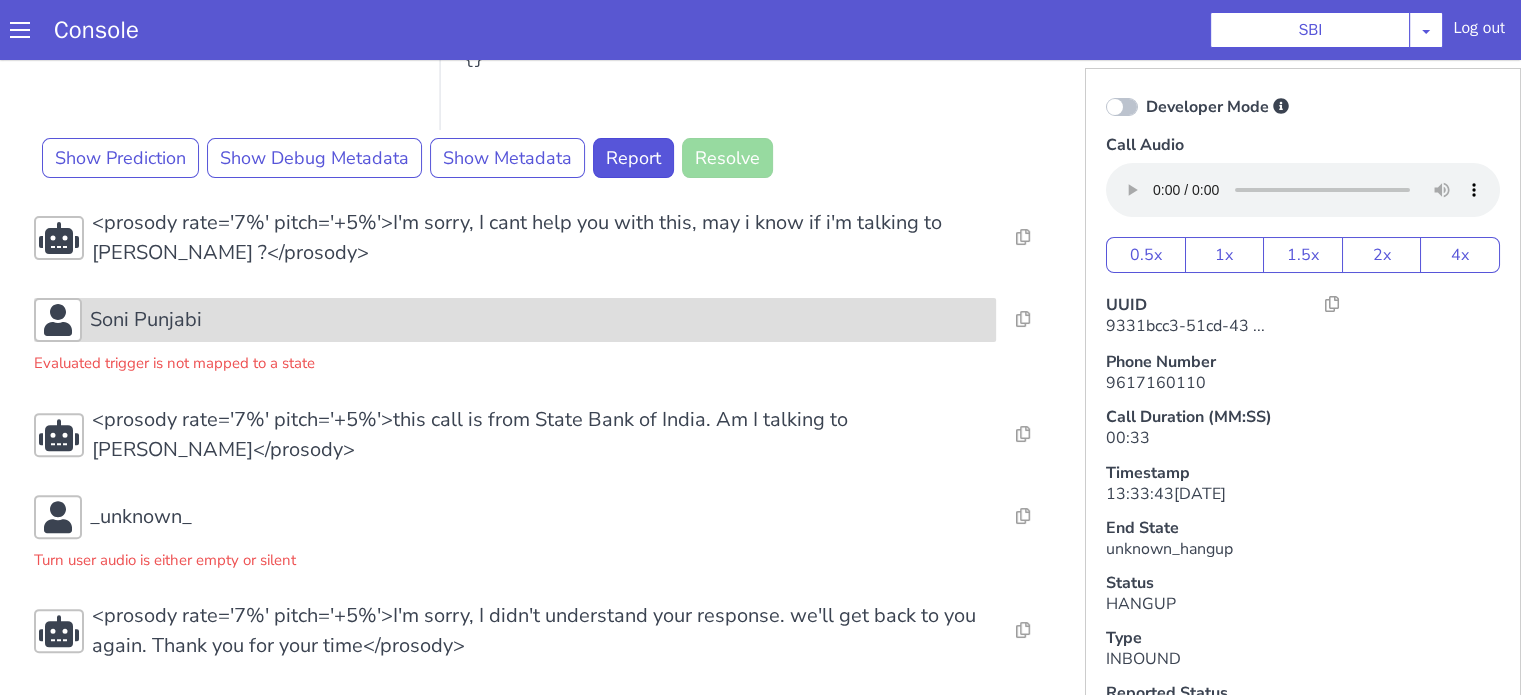 click on "Soni Punjabi" at bounding box center [539, 320] 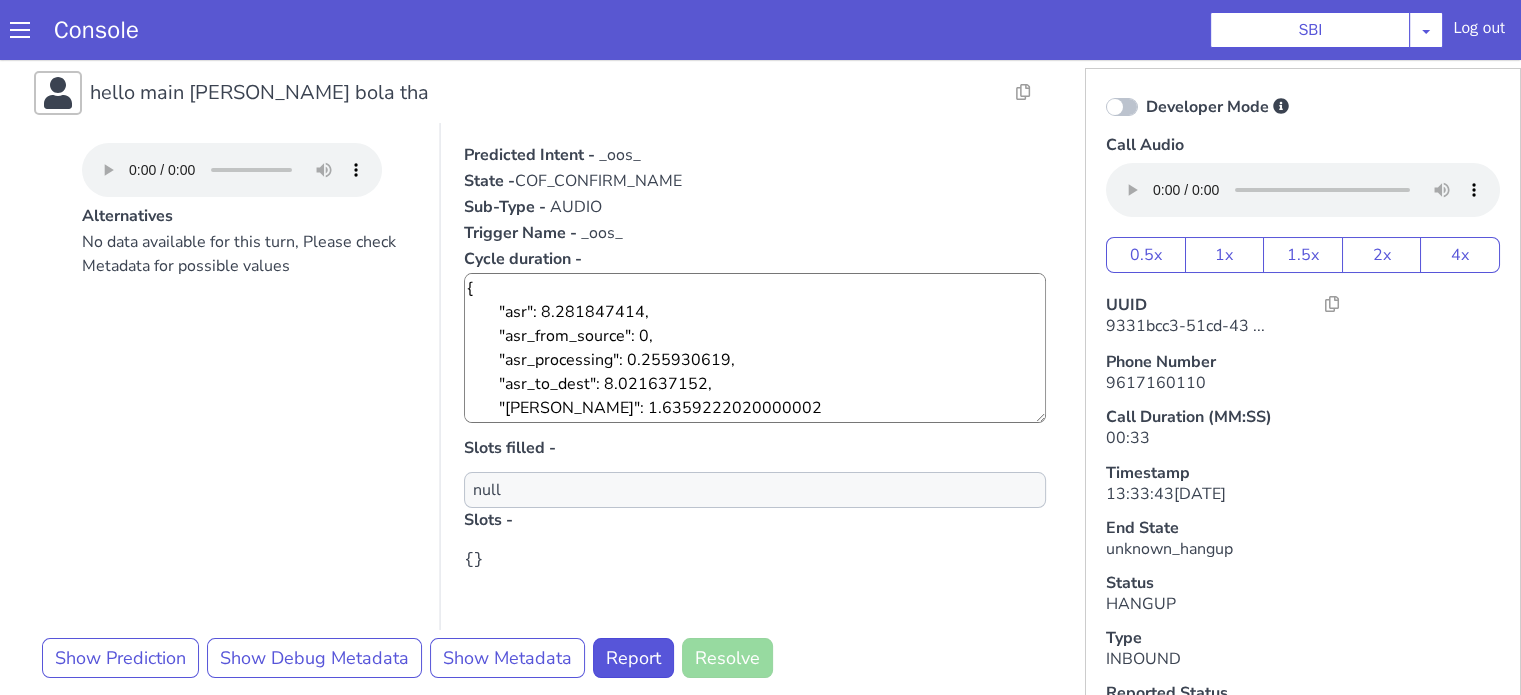 scroll, scrollTop: 0, scrollLeft: 0, axis: both 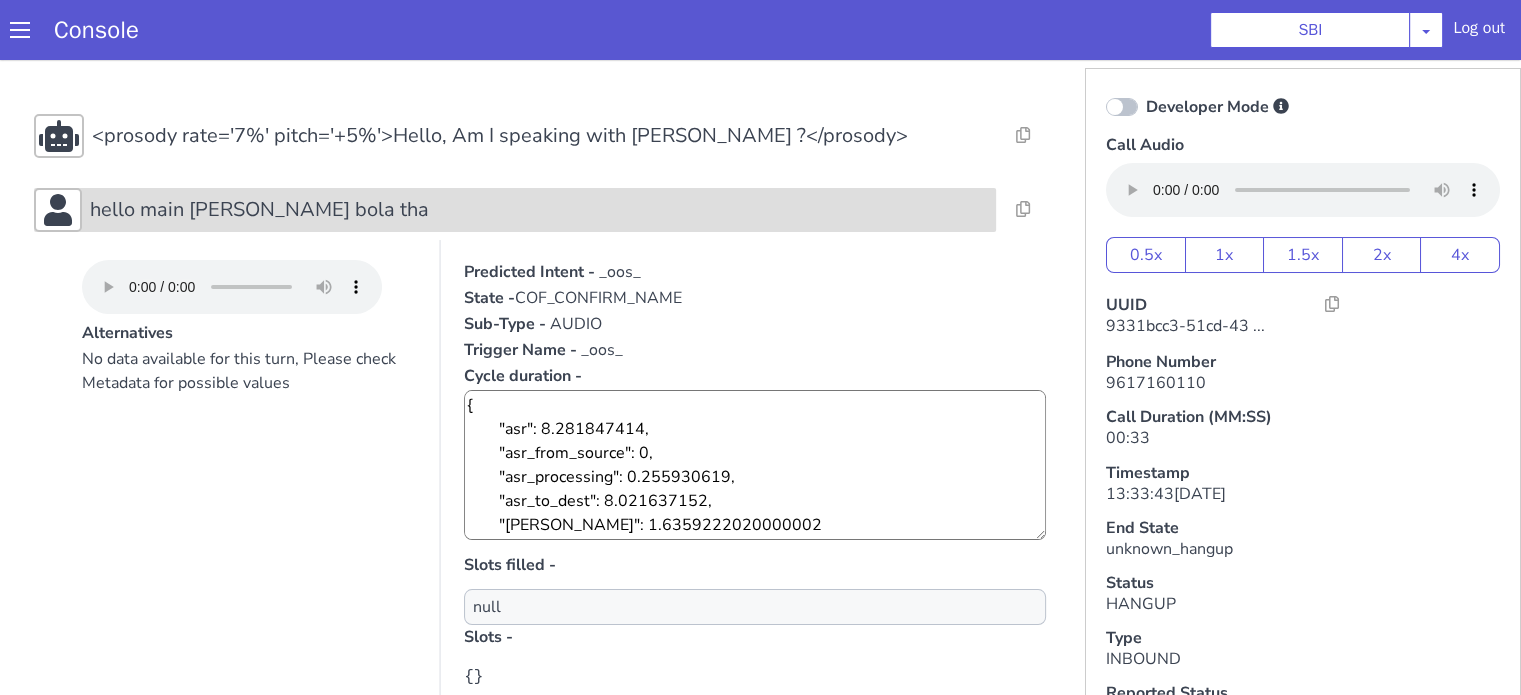 click on "hello main sone Banjare bola tha" at bounding box center (259, 210) 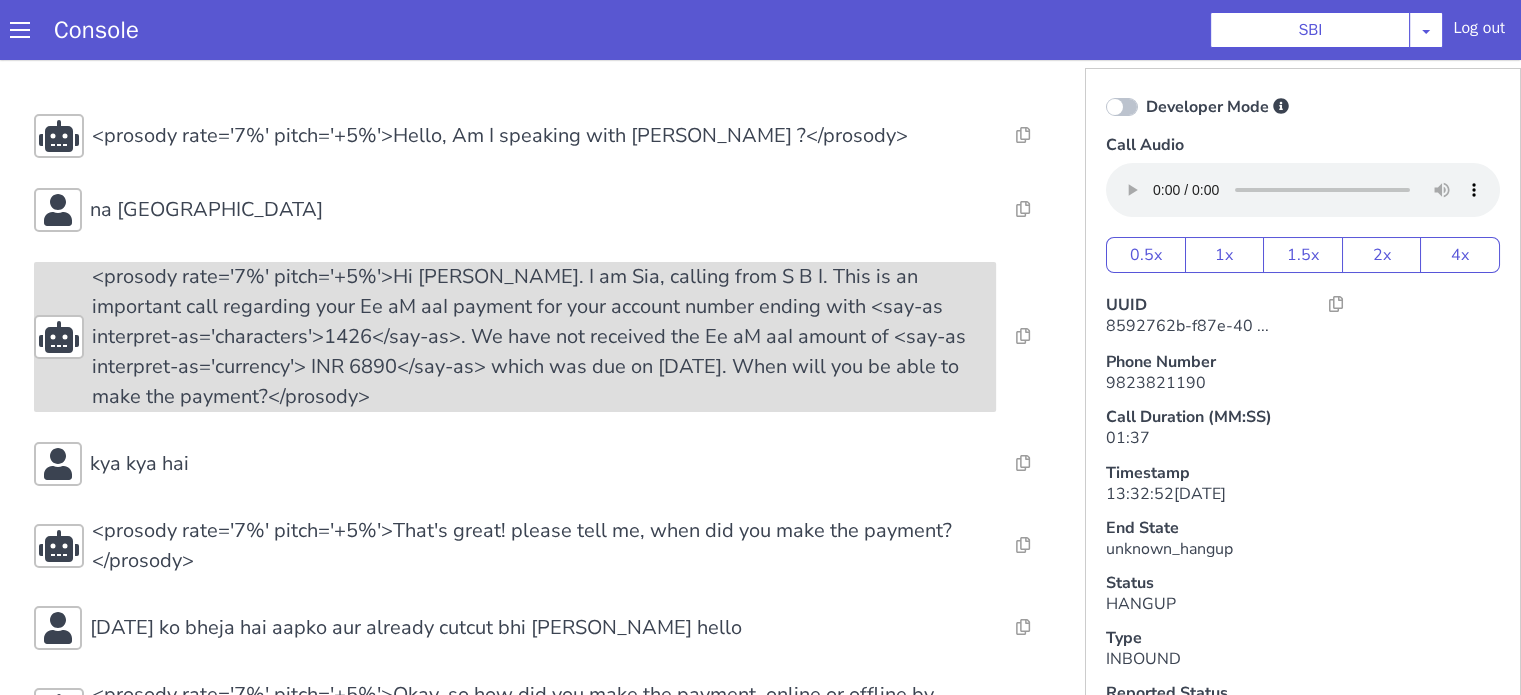 scroll, scrollTop: 300, scrollLeft: 0, axis: vertical 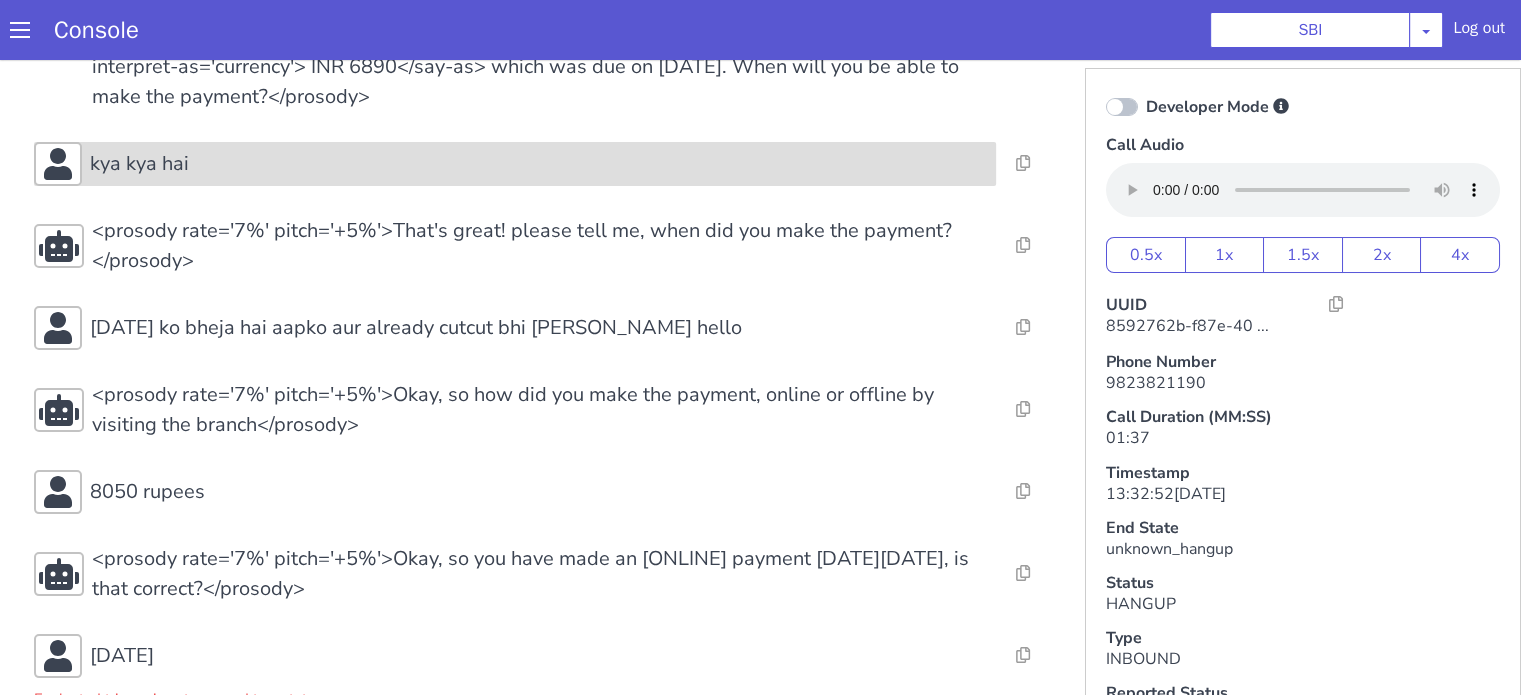 click on "kya kya hai" at bounding box center [139, 164] 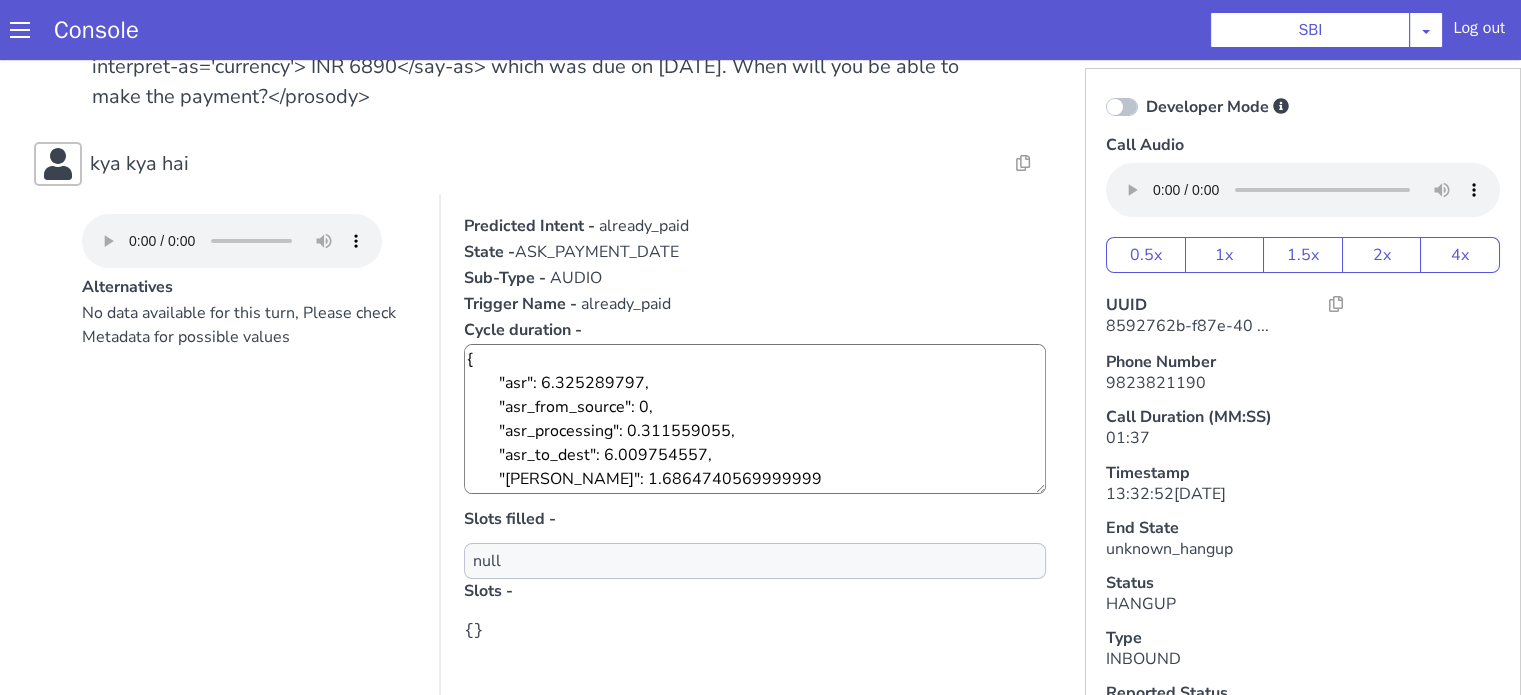scroll, scrollTop: 800, scrollLeft: 0, axis: vertical 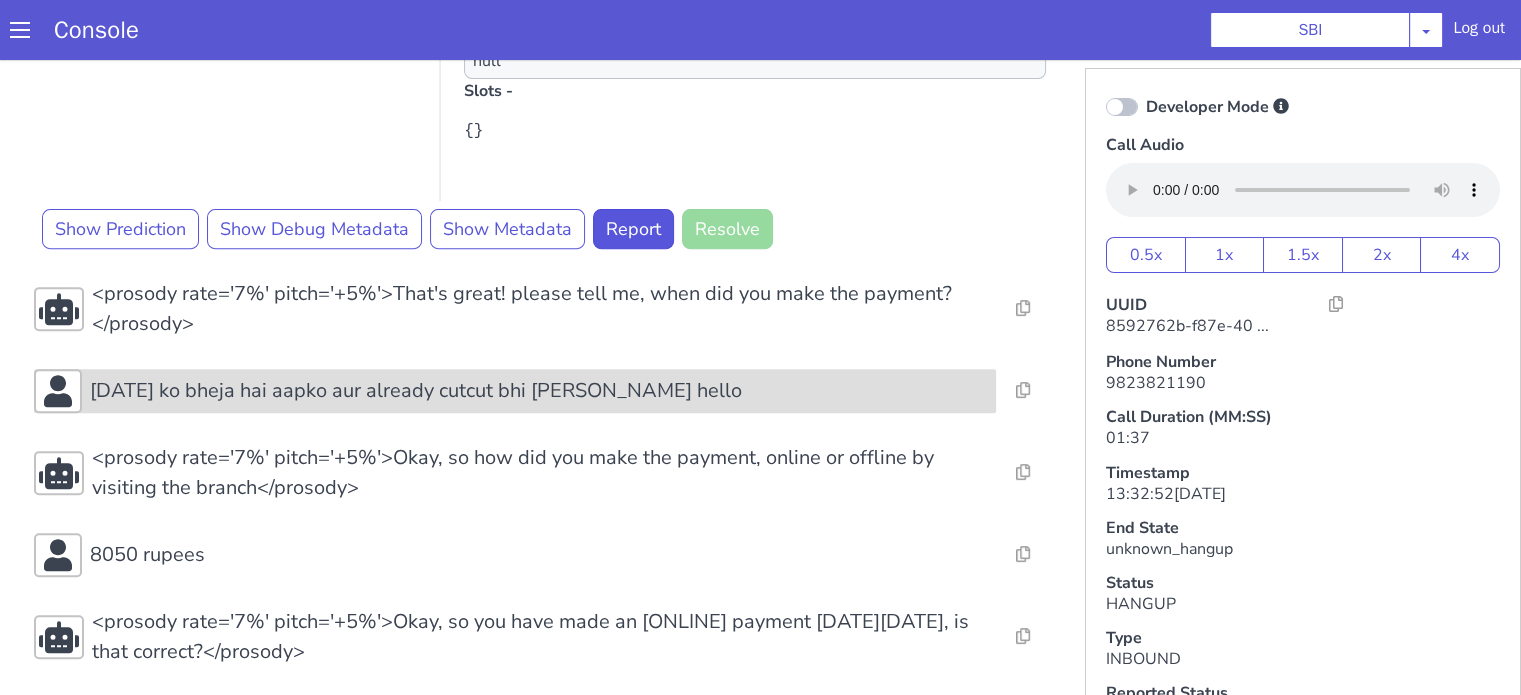 click on "[DATE] ko bheja hai aapko aur already cutcut bhi [PERSON_NAME] hello" at bounding box center (416, 391) 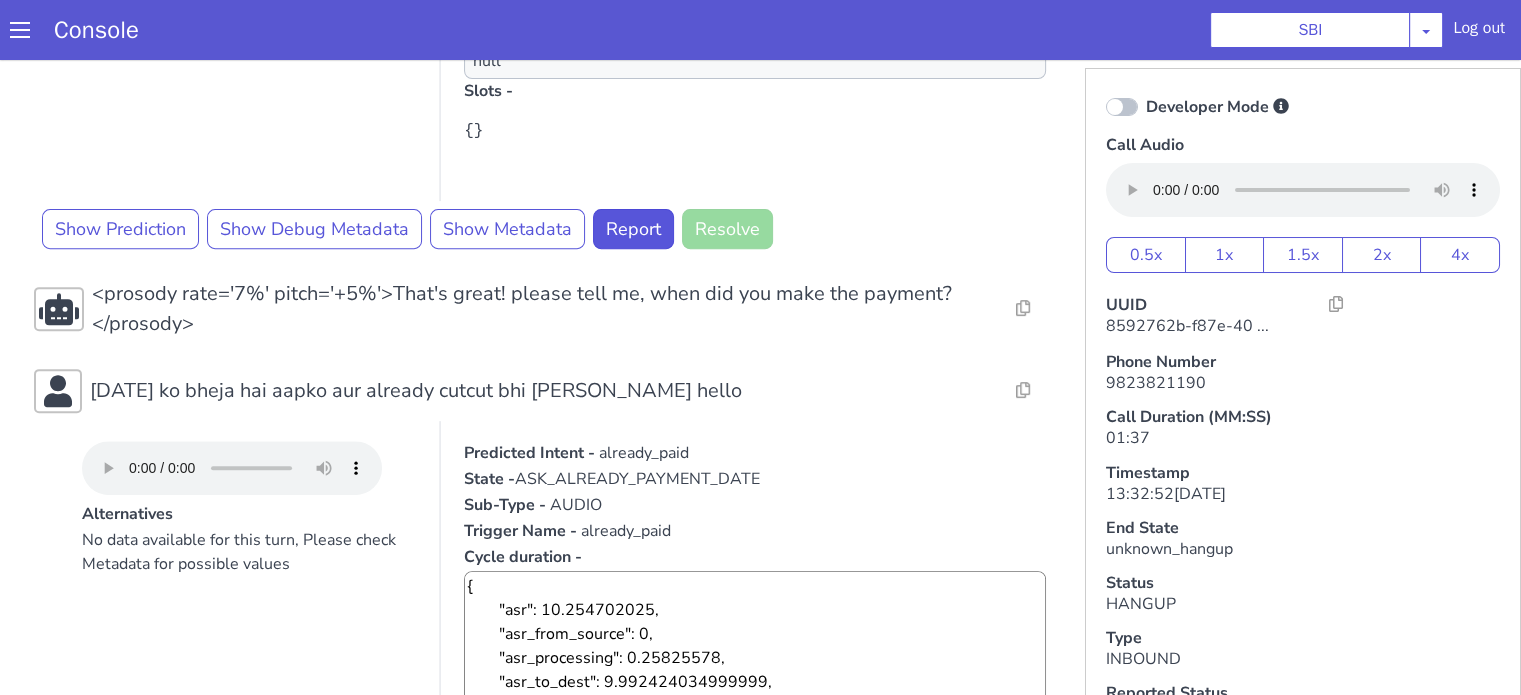 scroll, scrollTop: 1300, scrollLeft: 0, axis: vertical 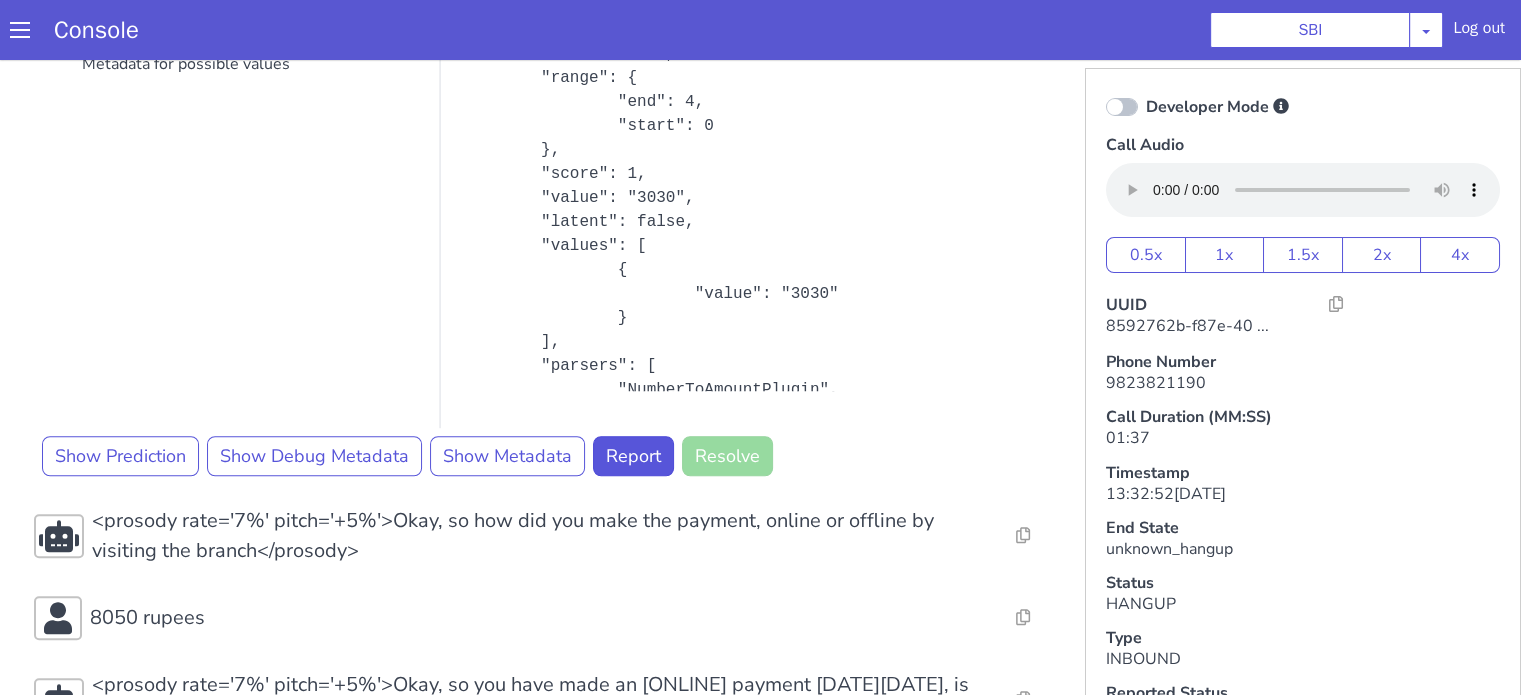 click at bounding box center [1122, 107] 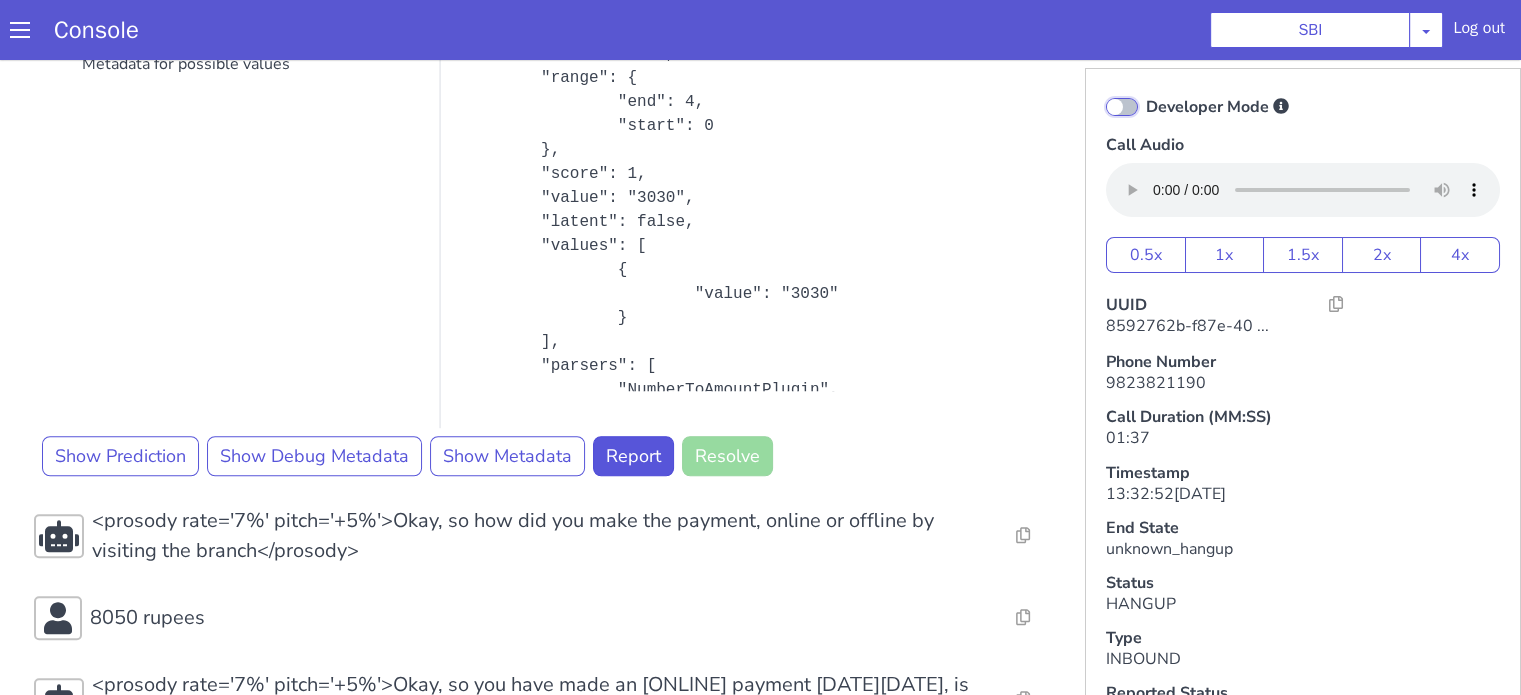 click on "Developer Mode" at bounding box center (1145, 94) 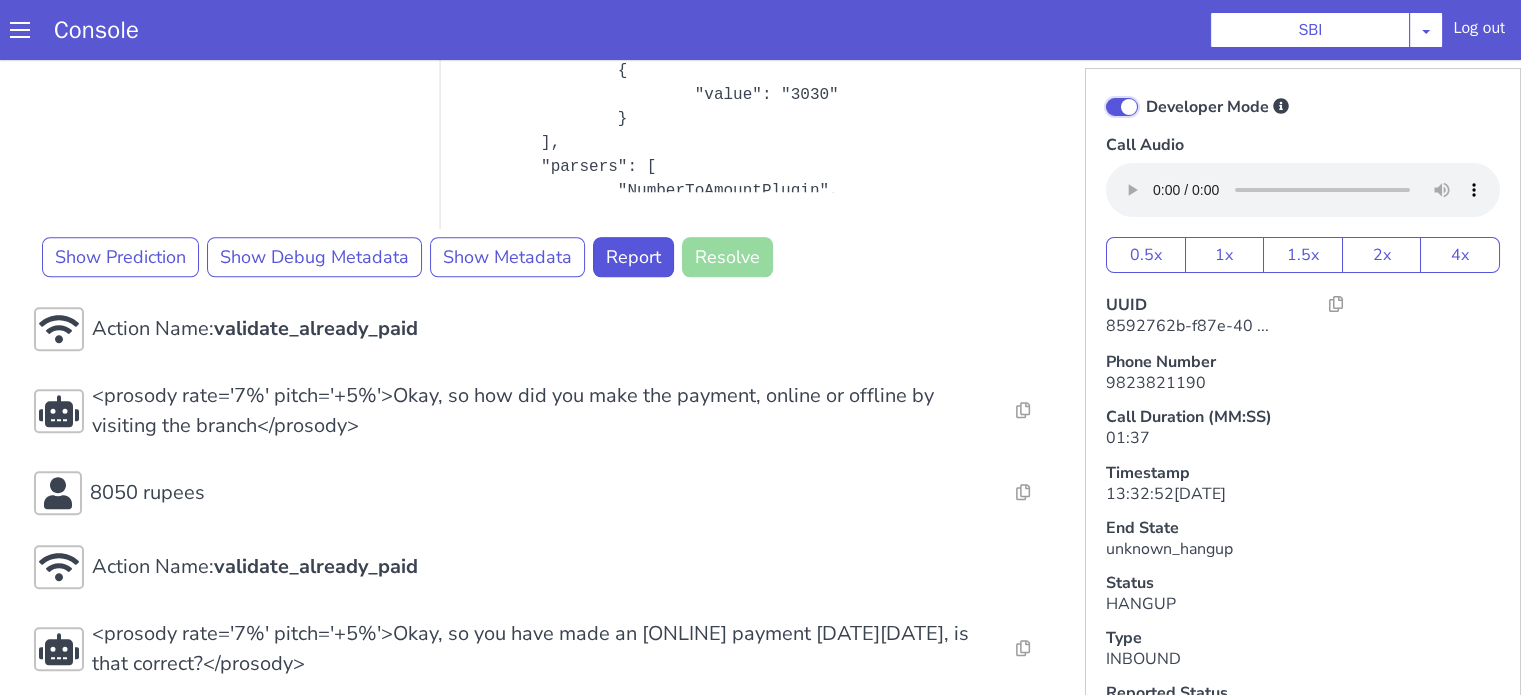 scroll, scrollTop: 1672, scrollLeft: 0, axis: vertical 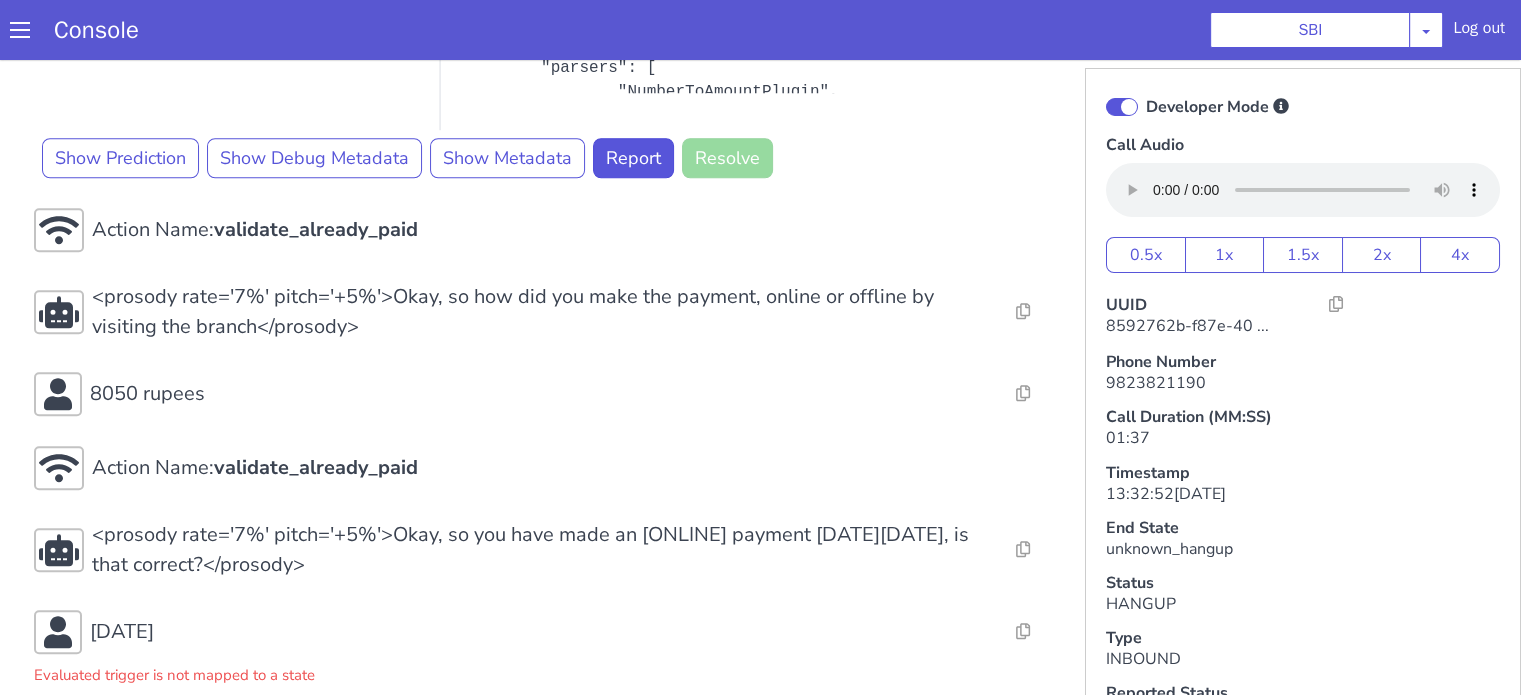 click on "Action Name:  restrict_ib_for_non_rmn Resolve  Intent Error  Entity Error  Transcription Error  Miscellaneous Submit <prosody rate='7%' pitch='+5%'>Hello, Am I speaking with Shamkant Laxman Malik ?</prosody> Resolve  Intent Error  Entity Error  Transcription Error  Miscellaneous Submit na boliye Resolve  Intent Error  Entity Error  Transcription Error  Miscellaneous Submit <prosody rate='7%' pitch='+5%'>Hi Shamkant. I am Sia, calling from S B I. This is an important call regarding your Ee aM aaI payment for your account number ending with <say-as interpret-as='characters'>1426</say-as>. We have not received the Ee aM aaI amount of <say-as interpret-as='currency'> INR 6890</say-as> which was due on 24/06/2025. When will you be able to make the payment?</prosody> Resolve  Intent Error  Entity Error  Transcription Error  Miscellaneous Submit kya kya hai Alternatives No data available for this turn, Please check Metadata for possible values Predicted Intent -   already_paid State -  ASK_PAYMENT_DATE Sub-Type -" at bounding box center [544, -219] 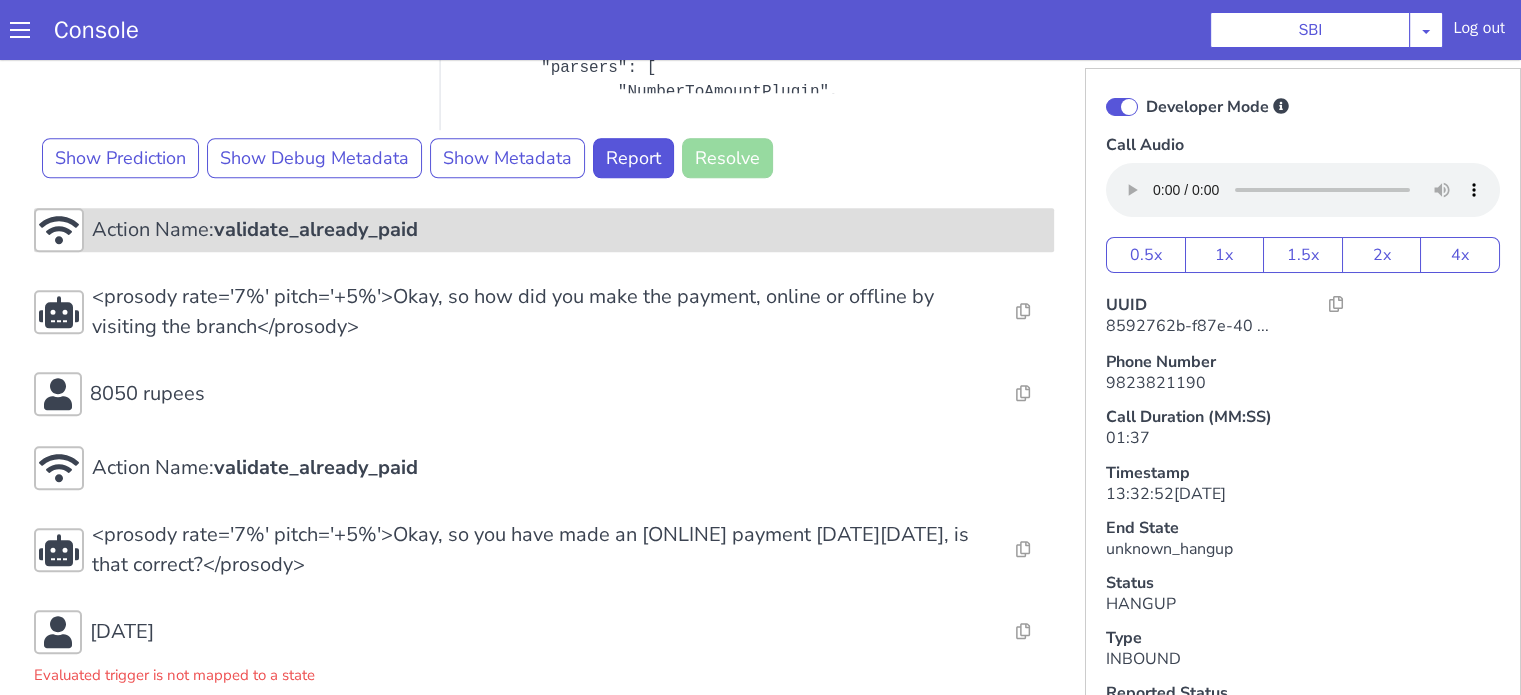 click on "validate_already_paid" at bounding box center (316, 229) 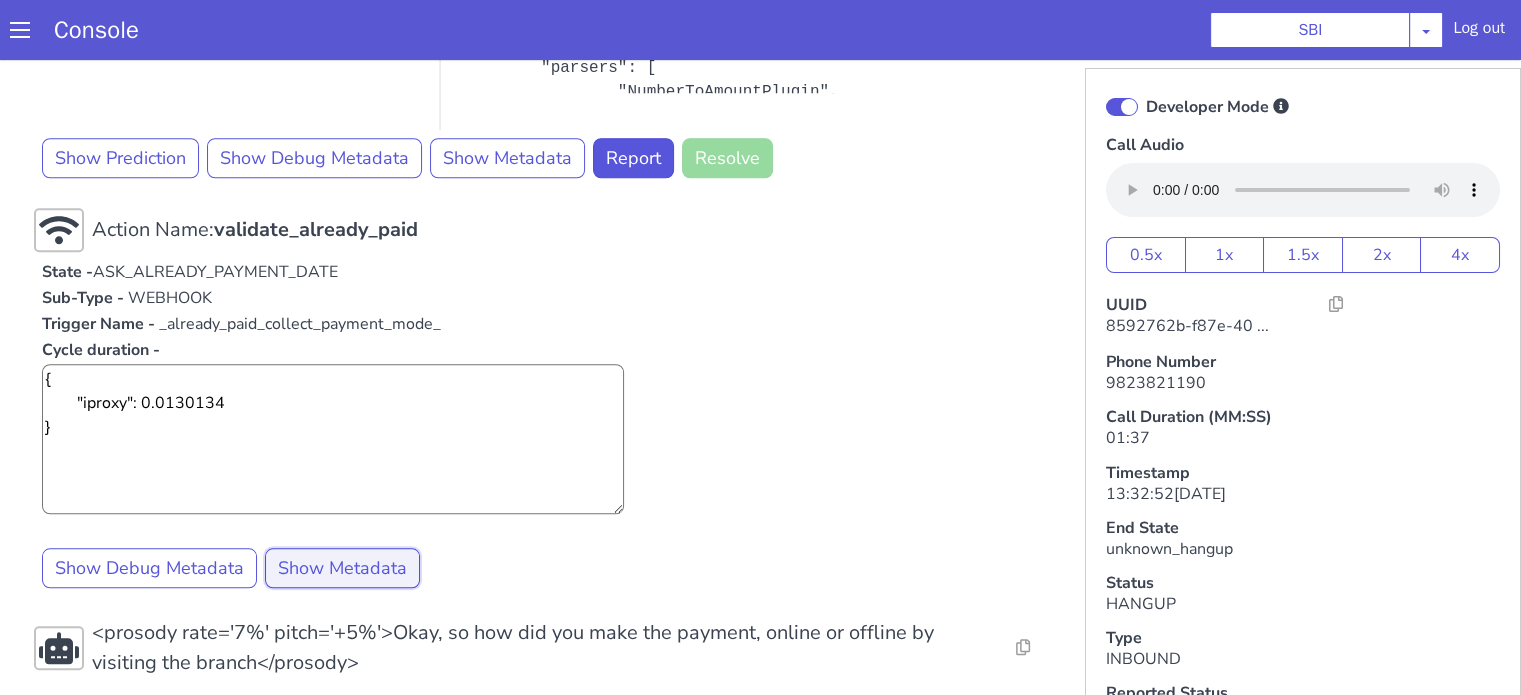click on "Show Metadata" at bounding box center (342, 568) 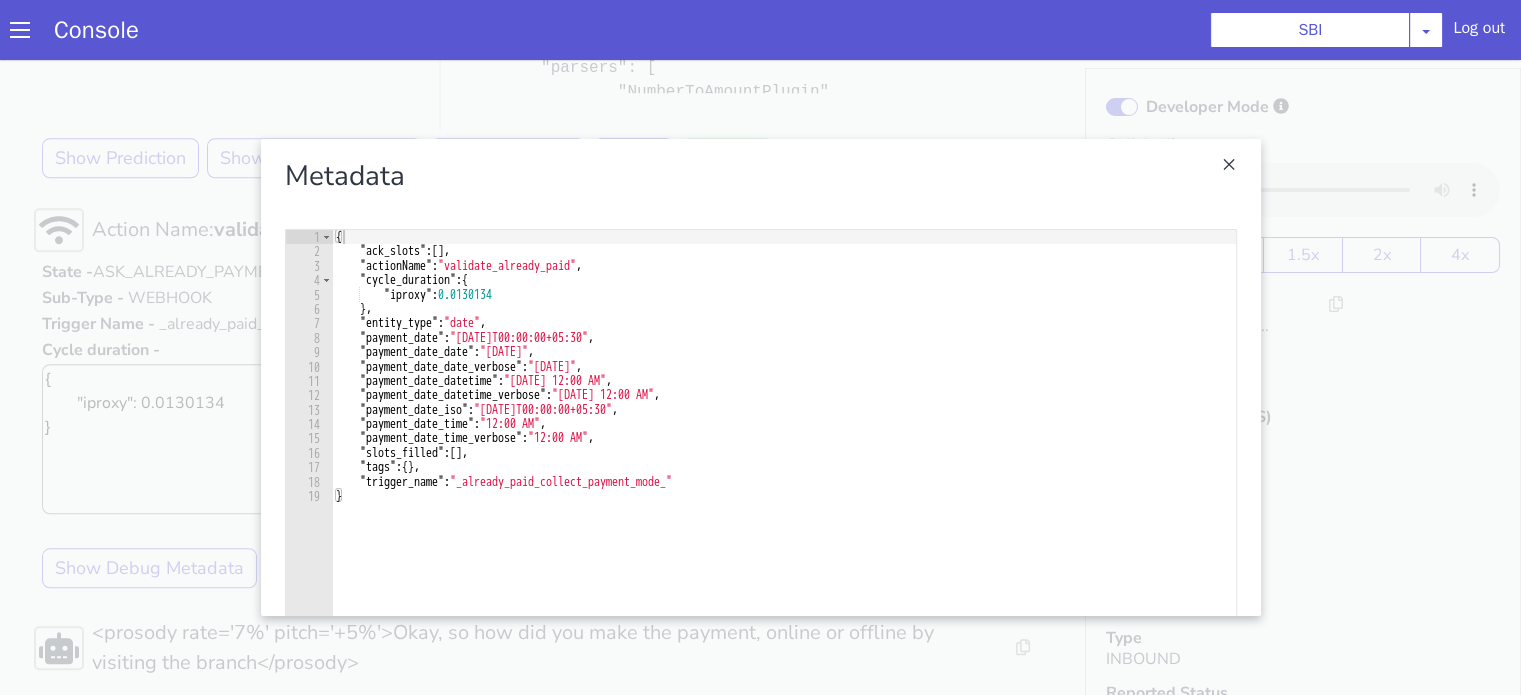 click at bounding box center [760, 377] 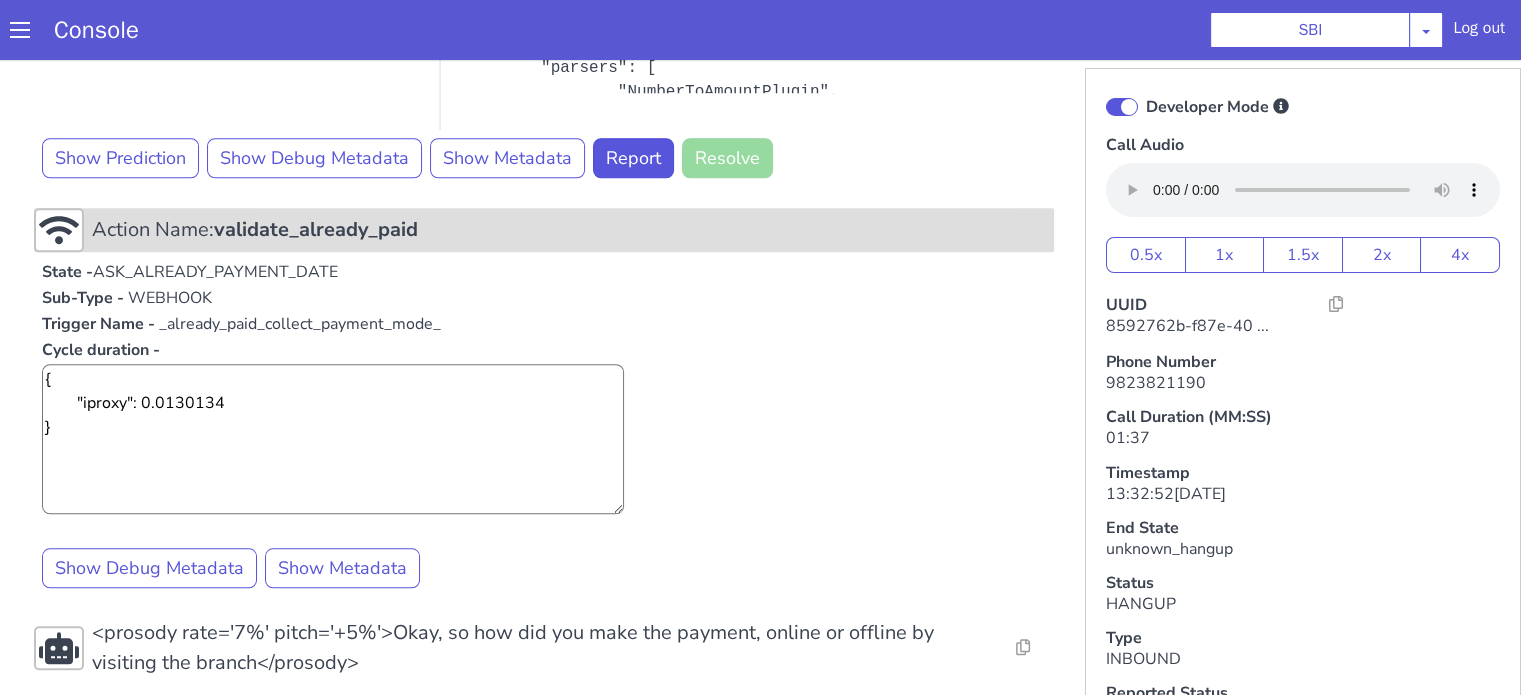 click on "Action Name:  validate_already_paid State -  ASK_ALREADY_PAYMENT_DATE Sub-Type -   WEBHOOK Trigger Name -   _already_paid_collect_payment_mode_ Cycle duration -  {
"iproxy": 0.0130134
} Show Debug Metadata Show Metadata Resolve  Intent Error  Entity Error  Transcription Error  Miscellaneous Submit" at bounding box center [544, 398] 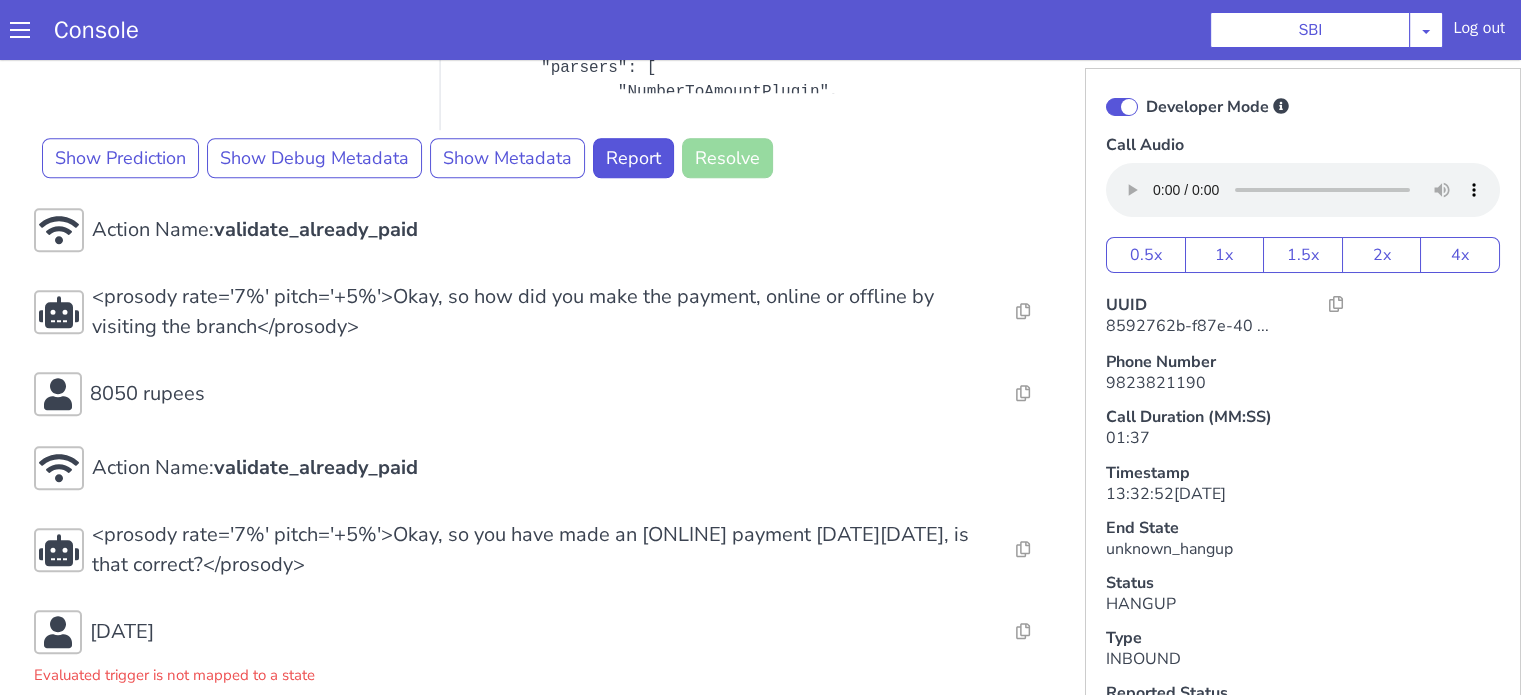 click at bounding box center (1122, 107) 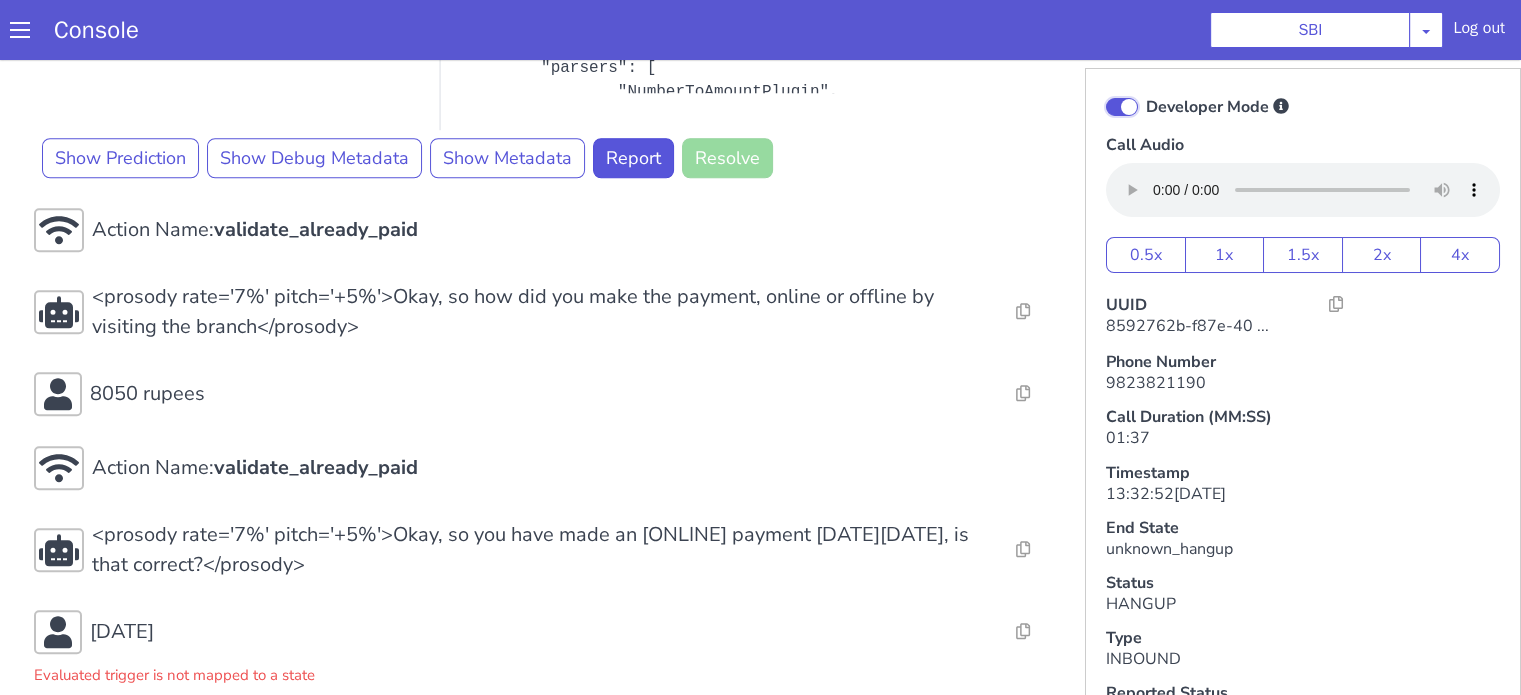 click on "Developer Mode" at bounding box center (1145, 94) 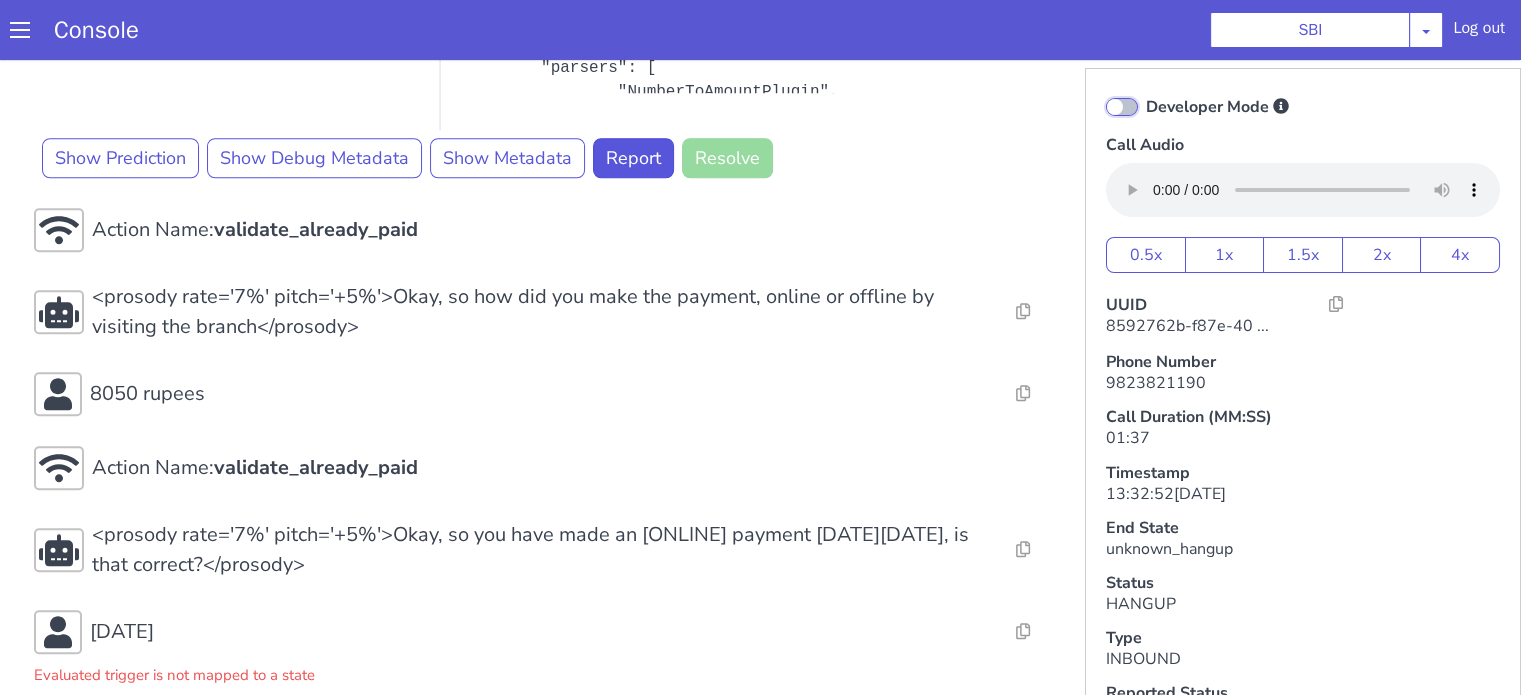 checkbox on "false" 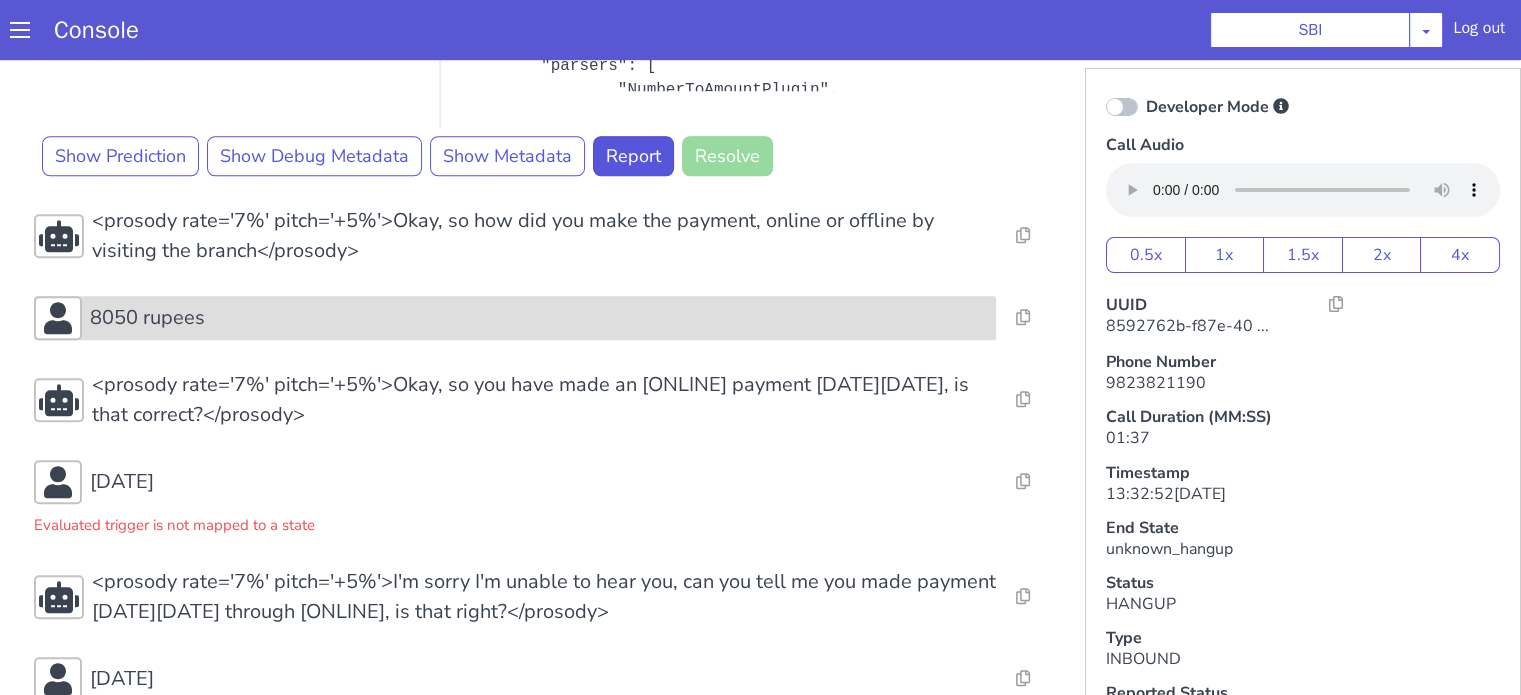 click on "8050 rupees" at bounding box center (539, 318) 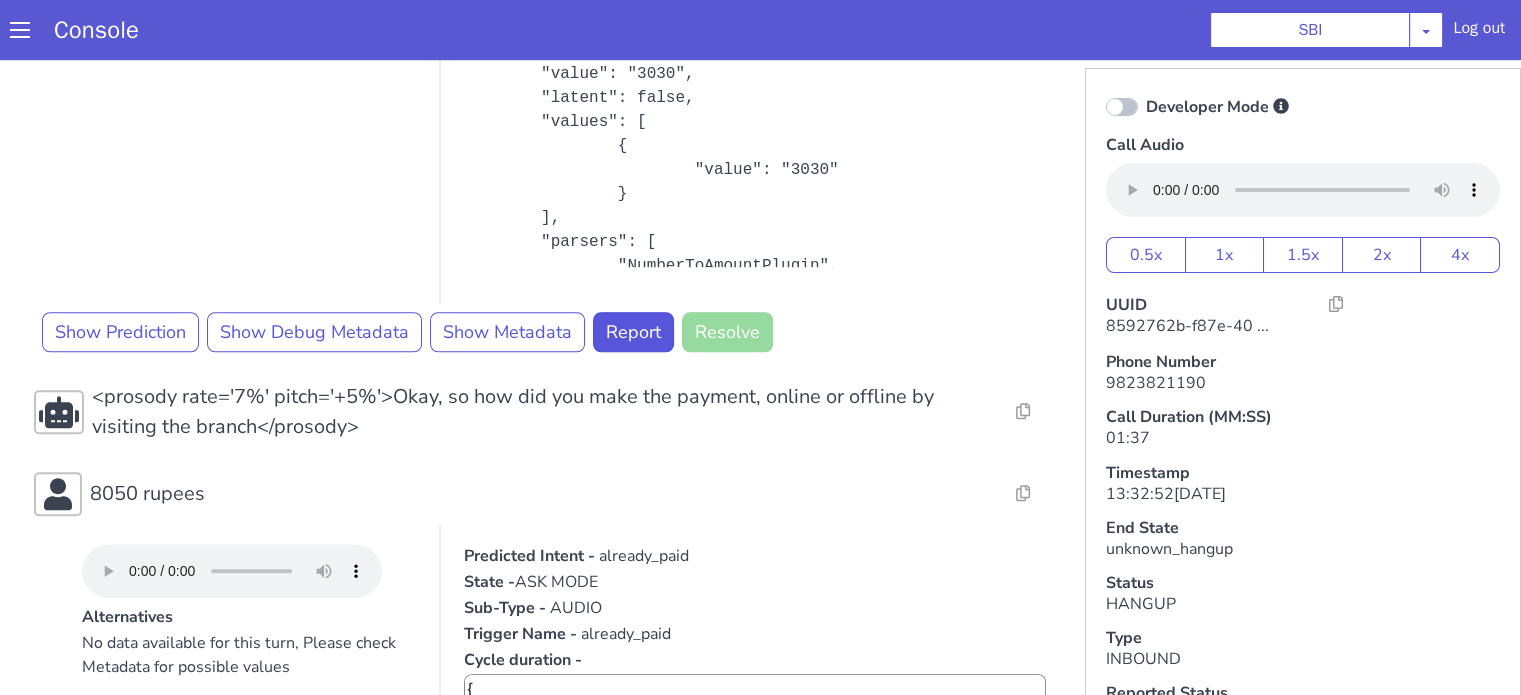scroll, scrollTop: 1600, scrollLeft: 0, axis: vertical 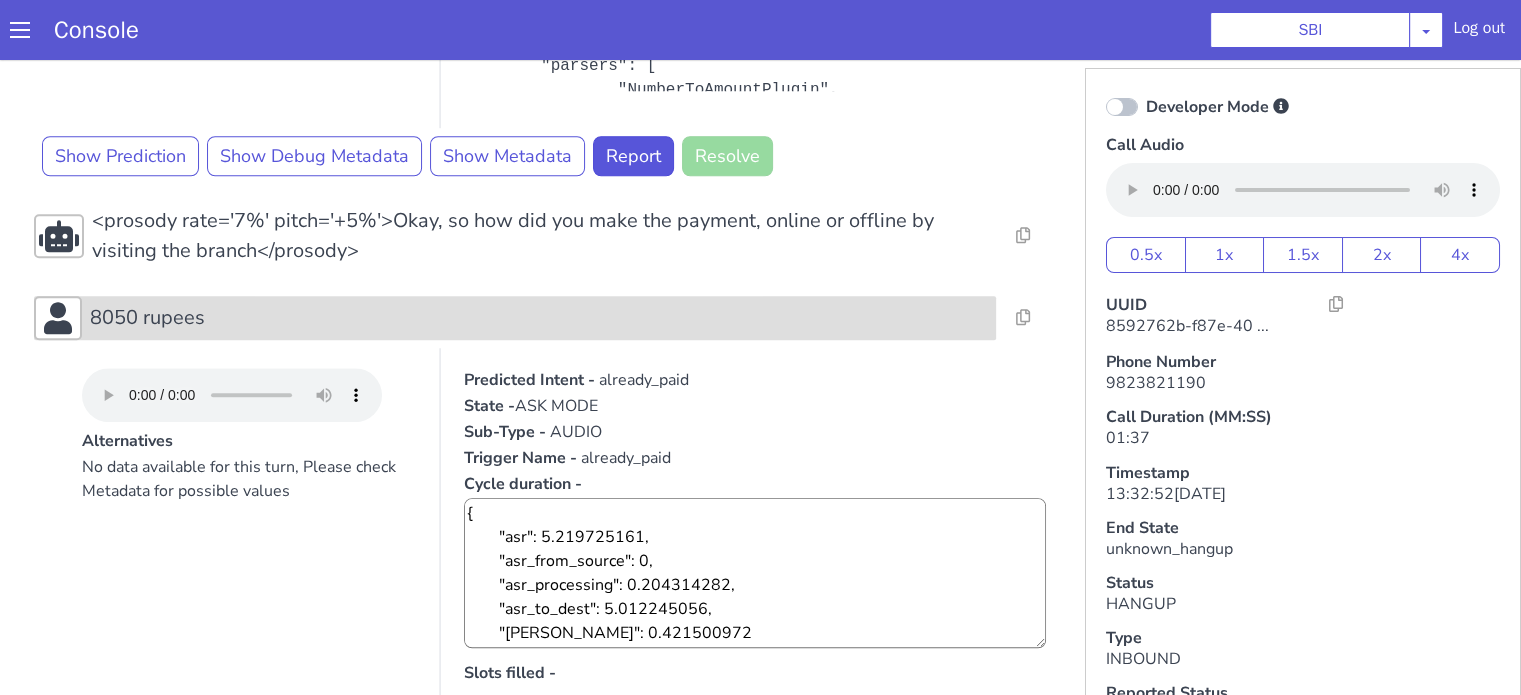 click on "8050 rupees" at bounding box center [539, 318] 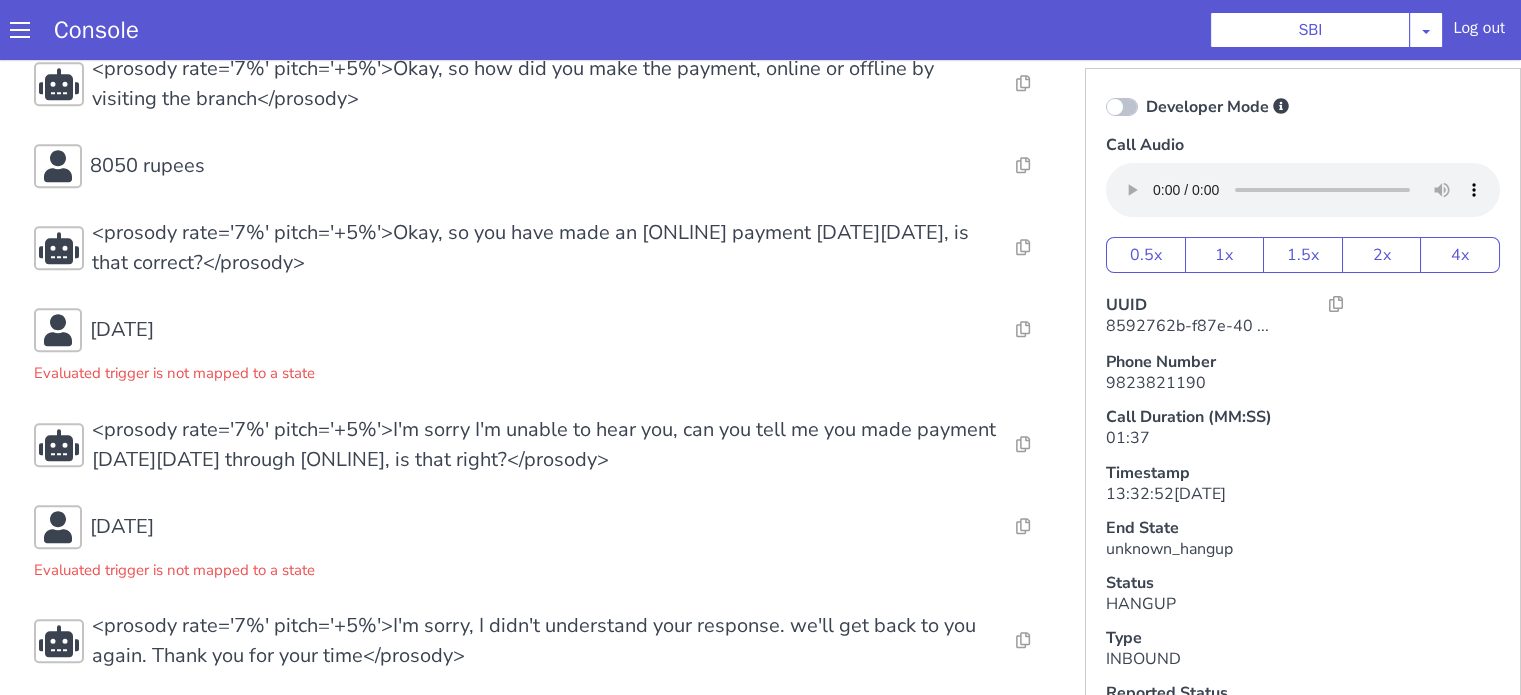scroll, scrollTop: 1760, scrollLeft: 0, axis: vertical 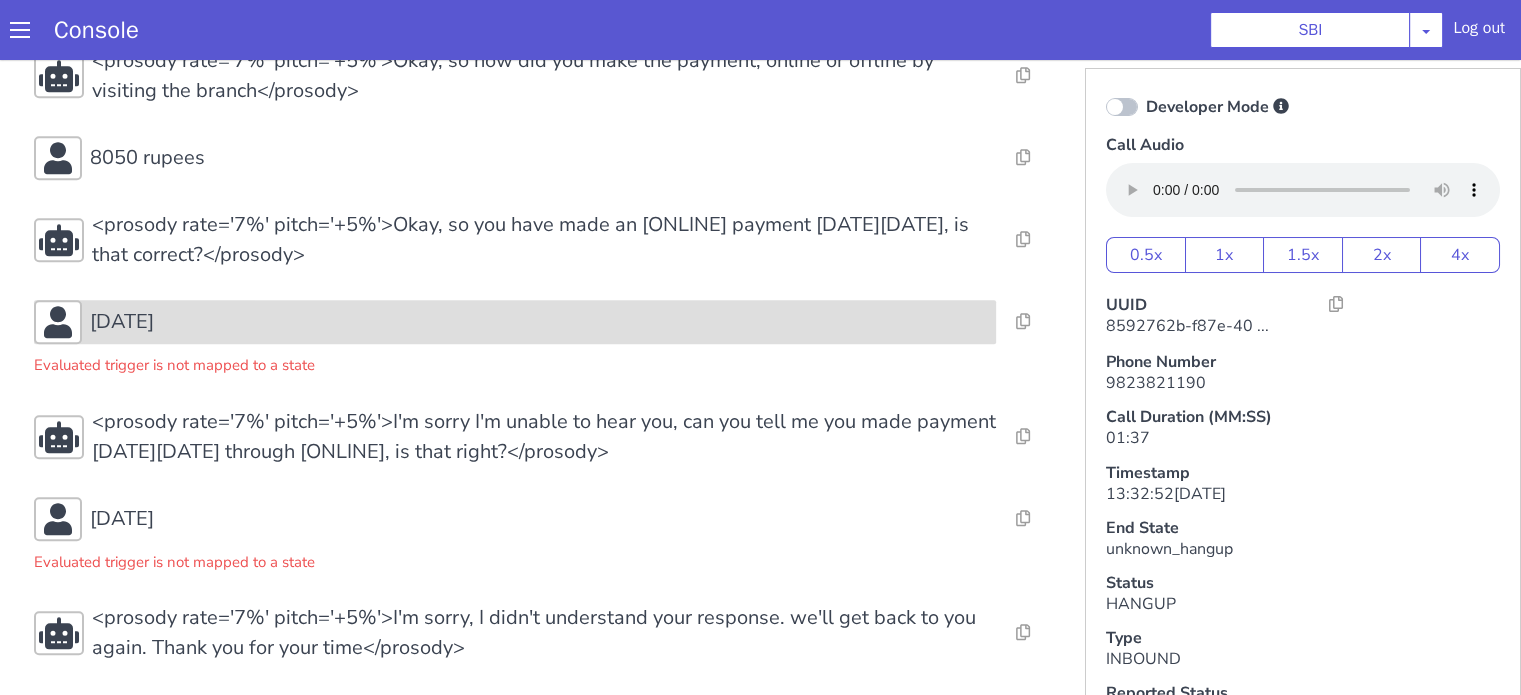 click on "Monday" at bounding box center (539, 322) 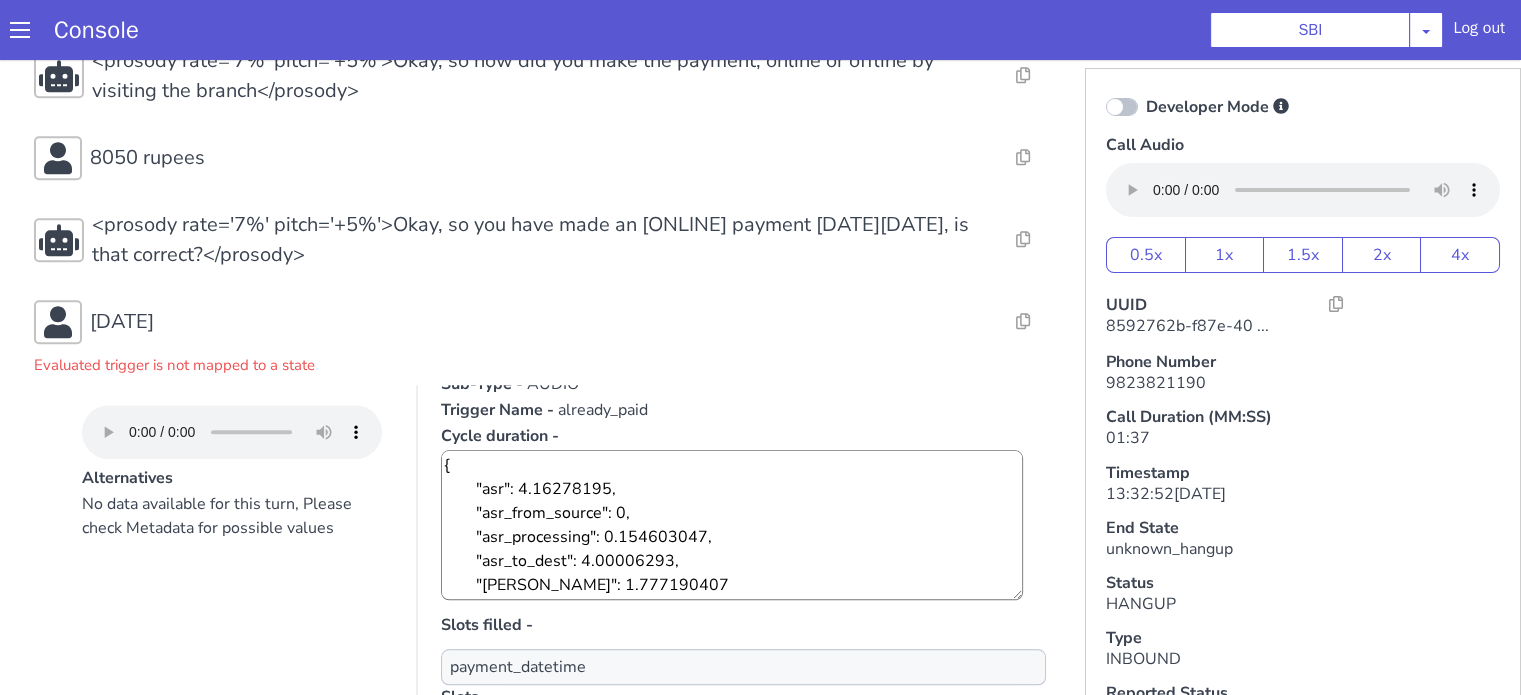 scroll, scrollTop: 0, scrollLeft: 0, axis: both 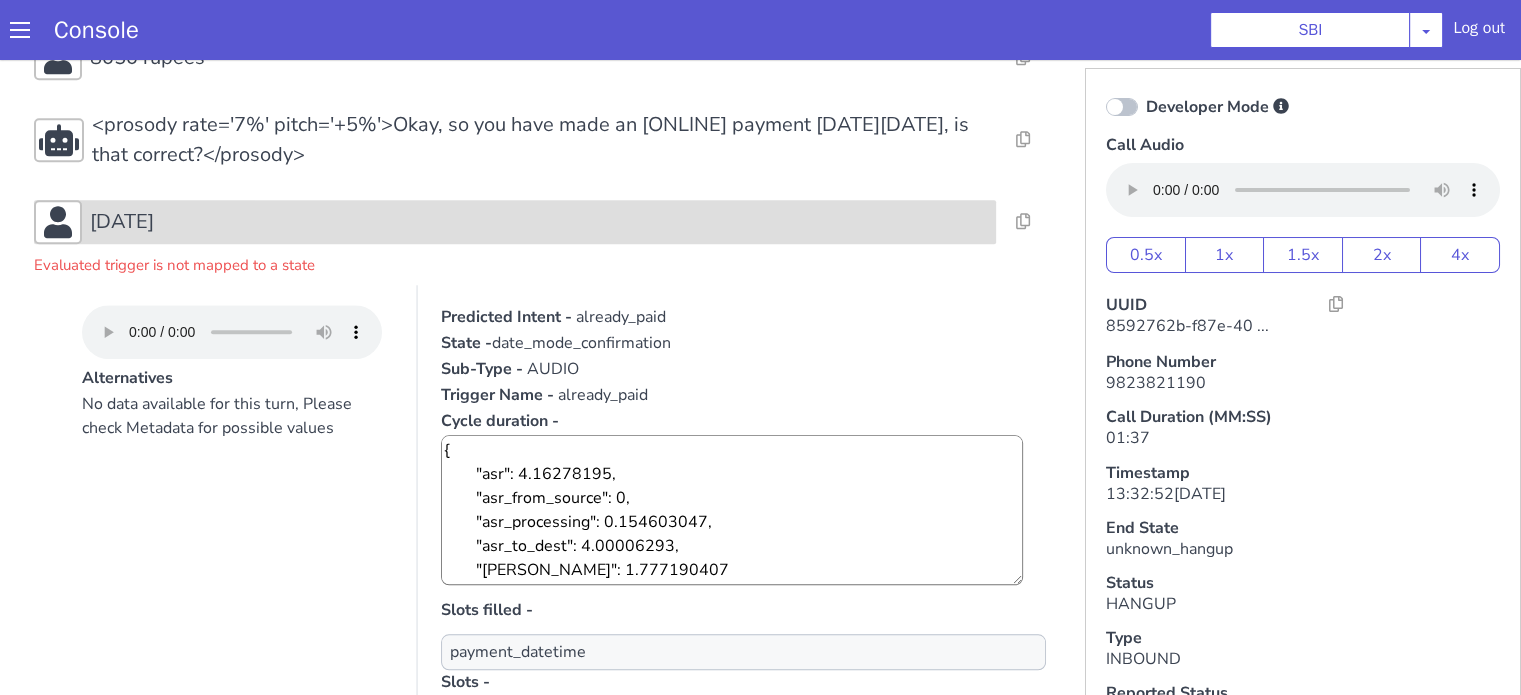 click on "Monday" at bounding box center (539, 222) 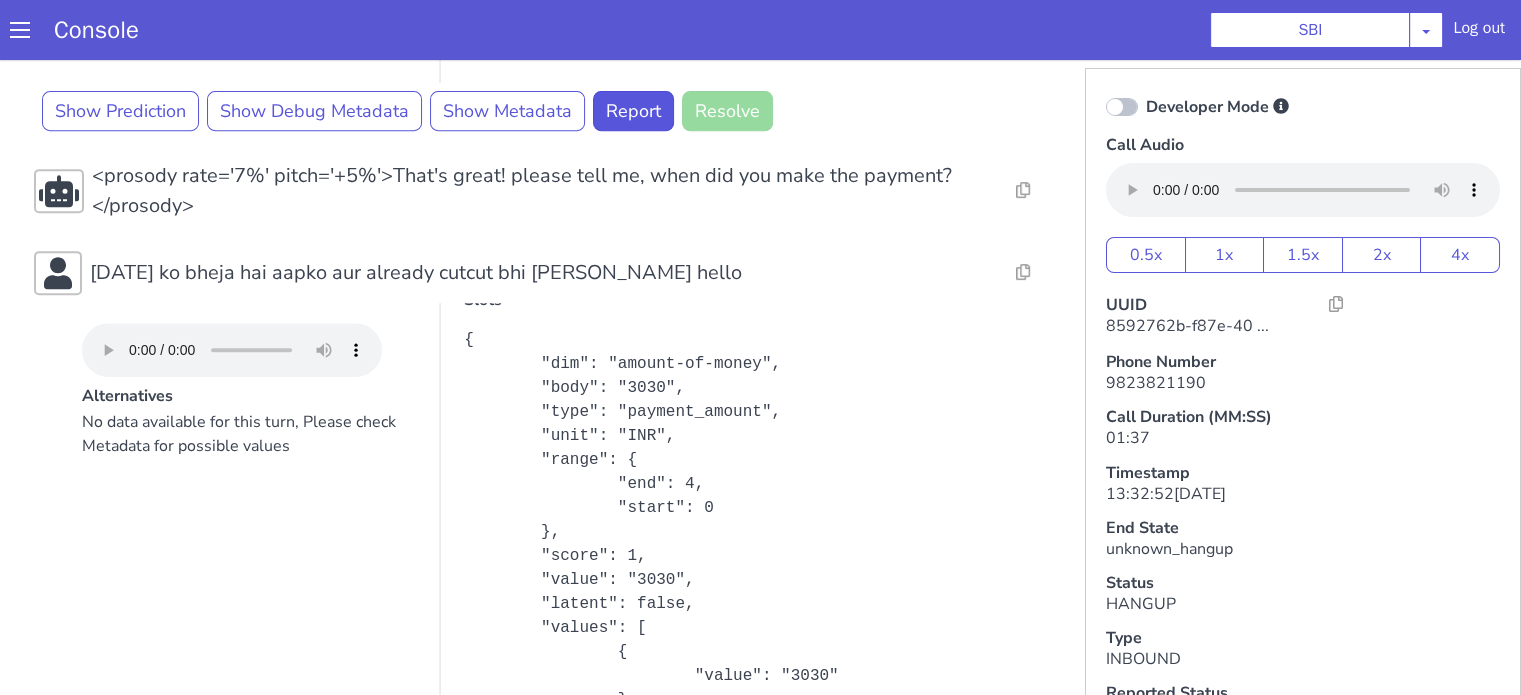 scroll, scrollTop: 760, scrollLeft: 0, axis: vertical 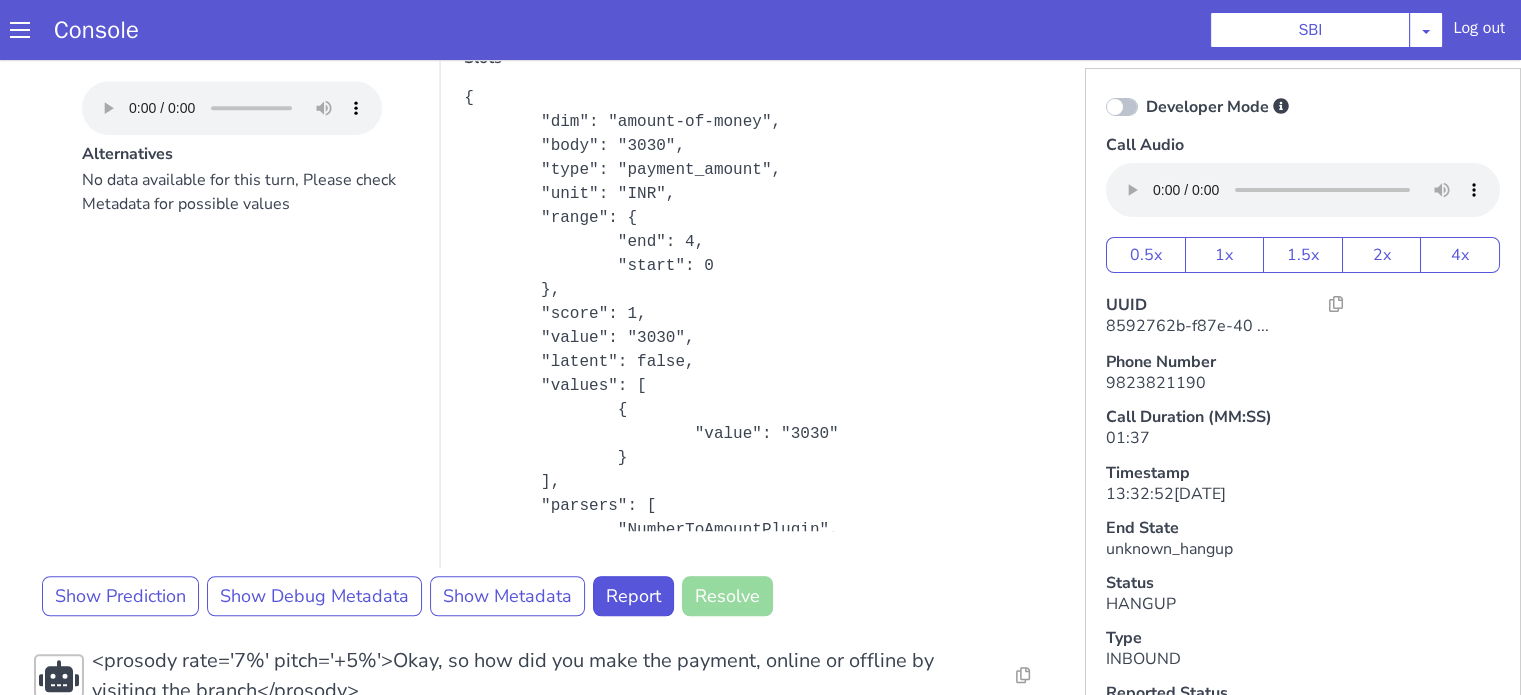 click on "Alternatives No data available for this turn, Please check Metadata for possible values Predicted Intent -   already_paid State -  ASK_ALREADY_PAYMENT_DATE Sub-Type -   AUDIO Trigger Name -   already_paid Cycle duration -  {
"asr": 10.254702025,
"asr_from_source": 0,
"asr_processing": 0.25825578,
"asr_to_dest": 9.992424034999999,
"plute": 1.9291647589999998
} Slots filled - payment_amount,payment_datetime Slots -   {
"dim": "amount-of-money",
"body": "3030",
"type": "payment_amount",
"unit": "INR",
"range": {
"end": 4,
"start": 0
},
"score": 1,
"value": "3030",
"latent": false,
"values": [
{
"value": "3030"
}
],
"parsers": [
"NumberToAmountPlugin",
"standardize-aom-entity-plugin"
],
"entity_type": "payment_amount",
"alternative_index": null,
"alternative_indices": null
}" at bounding box center [544, 314] 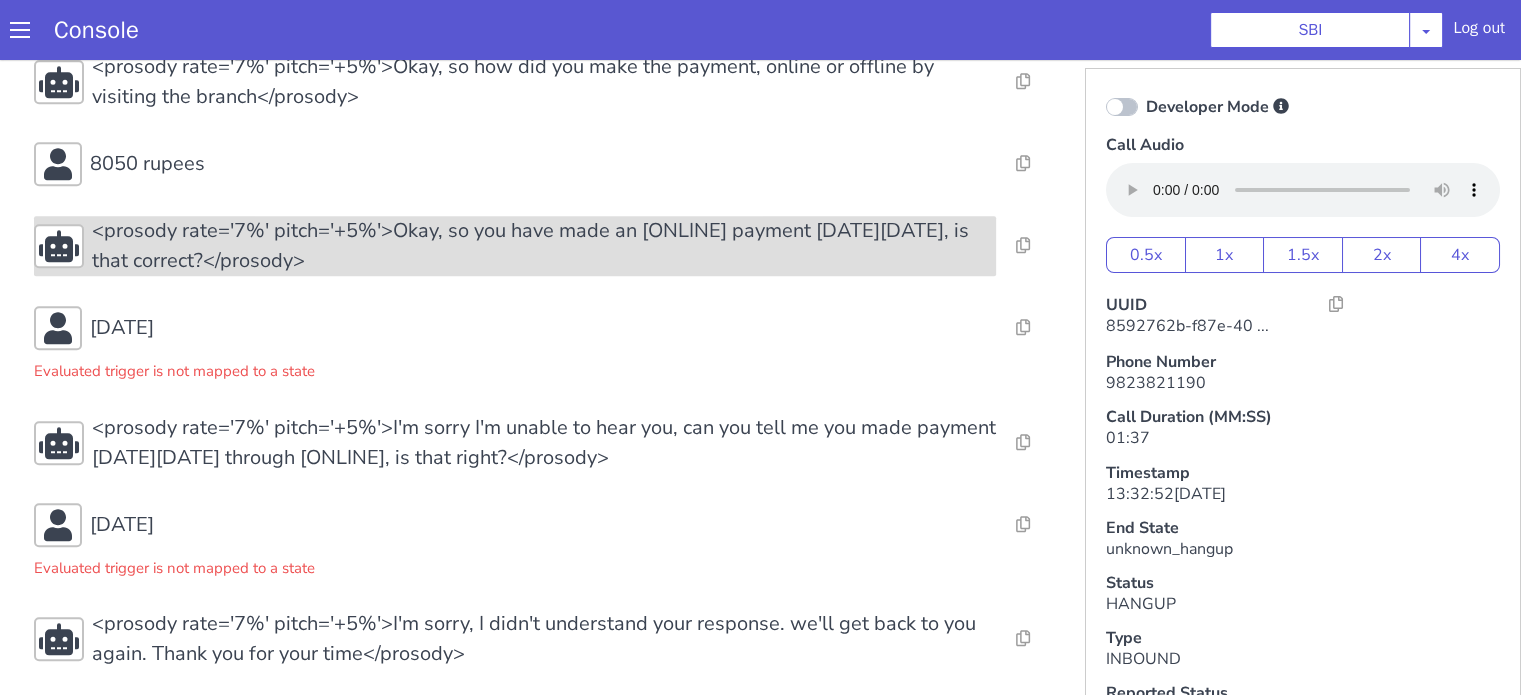 scroll, scrollTop: 1560, scrollLeft: 0, axis: vertical 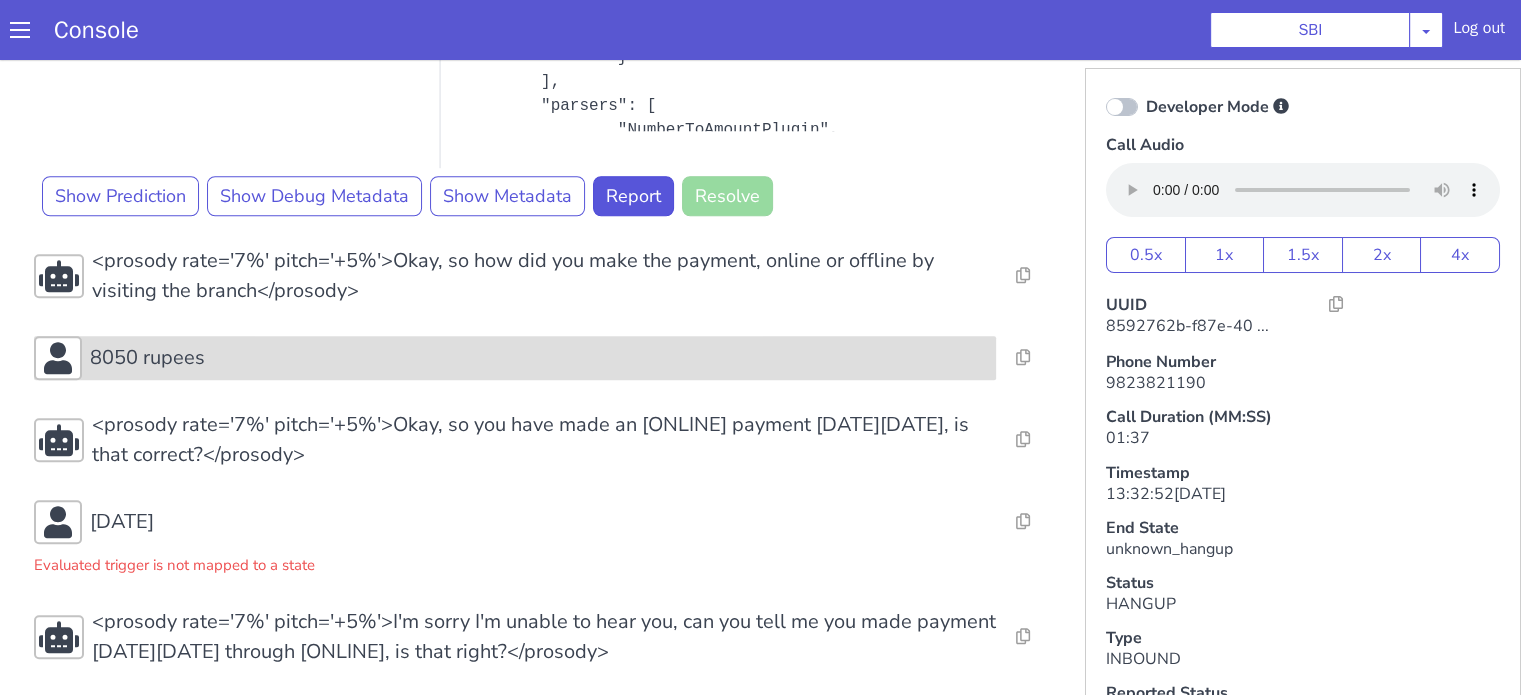 click on "8050 rupees" at bounding box center [147, 358] 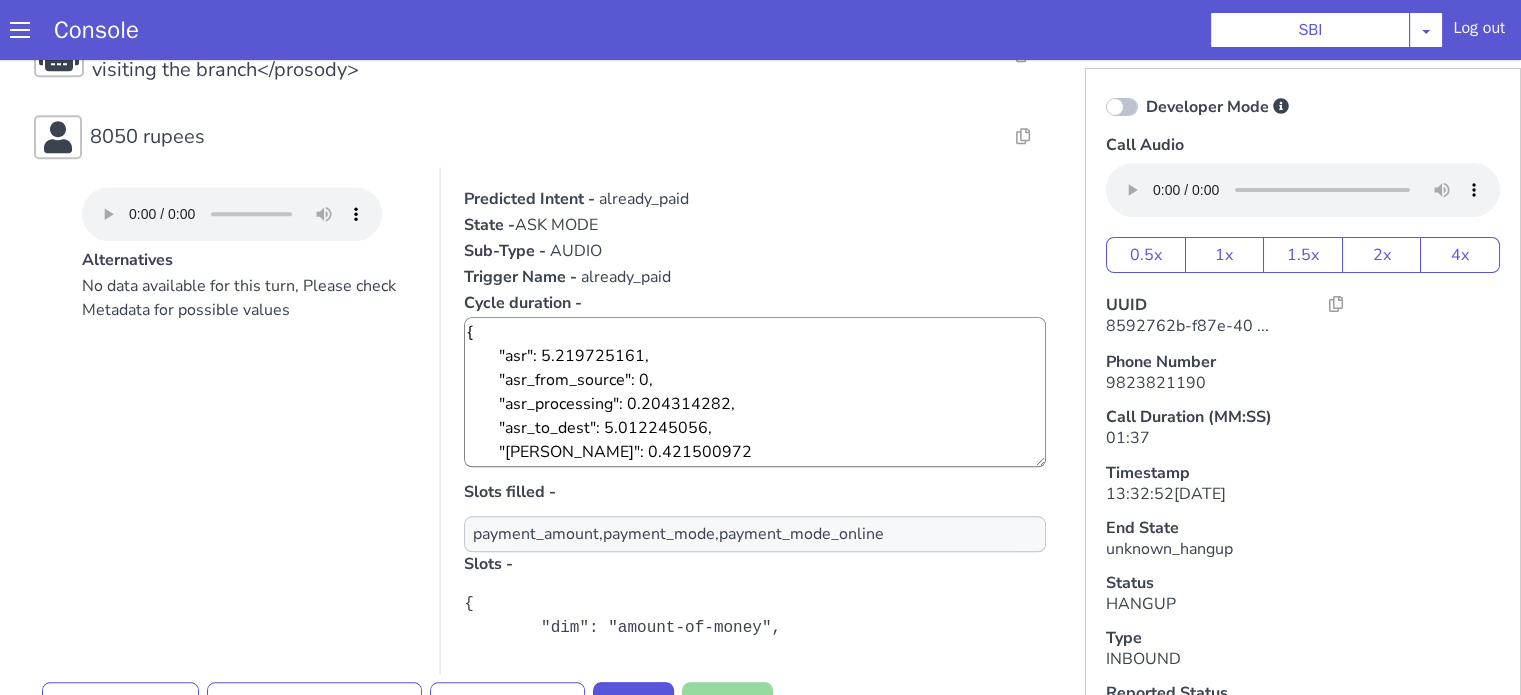 scroll, scrollTop: 1860, scrollLeft: 0, axis: vertical 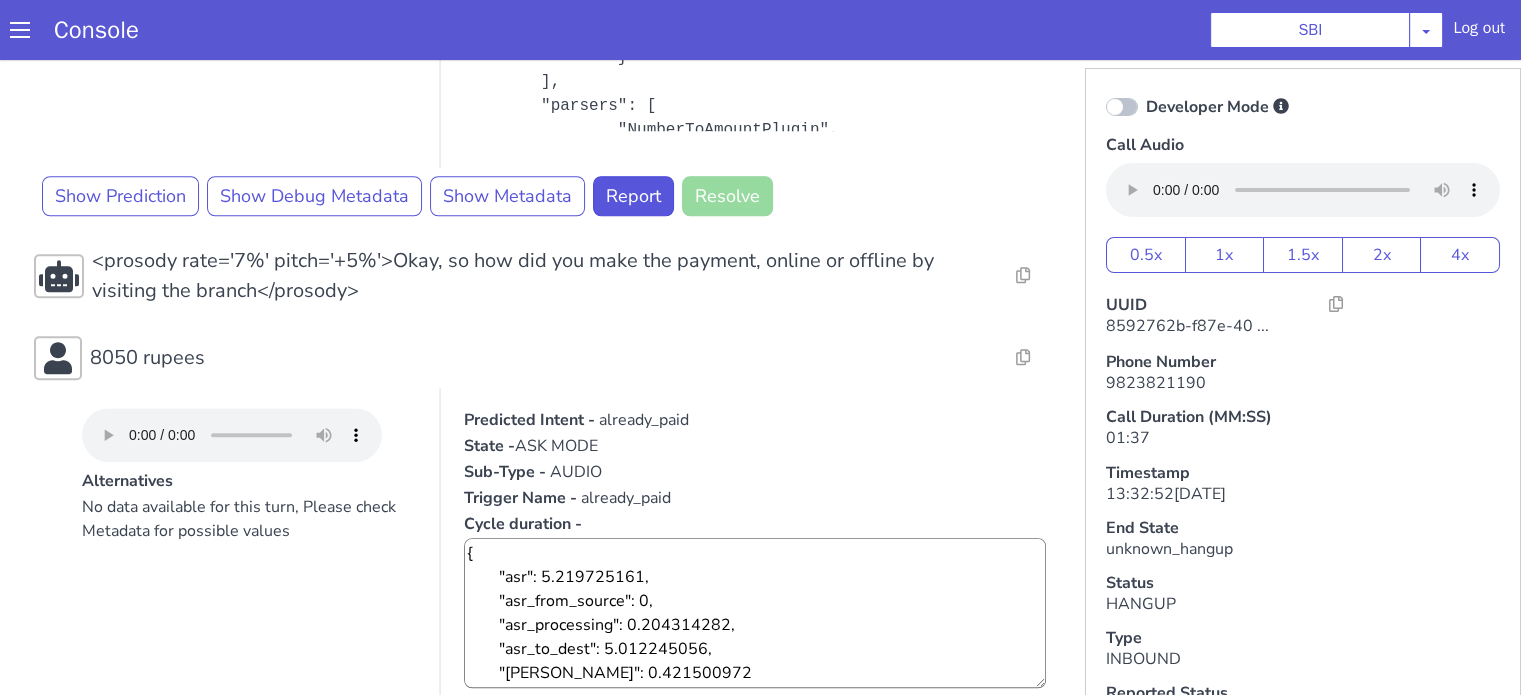 click on "No data available for this turn, Please check Metadata for possible values" at bounding box center (249, 695) 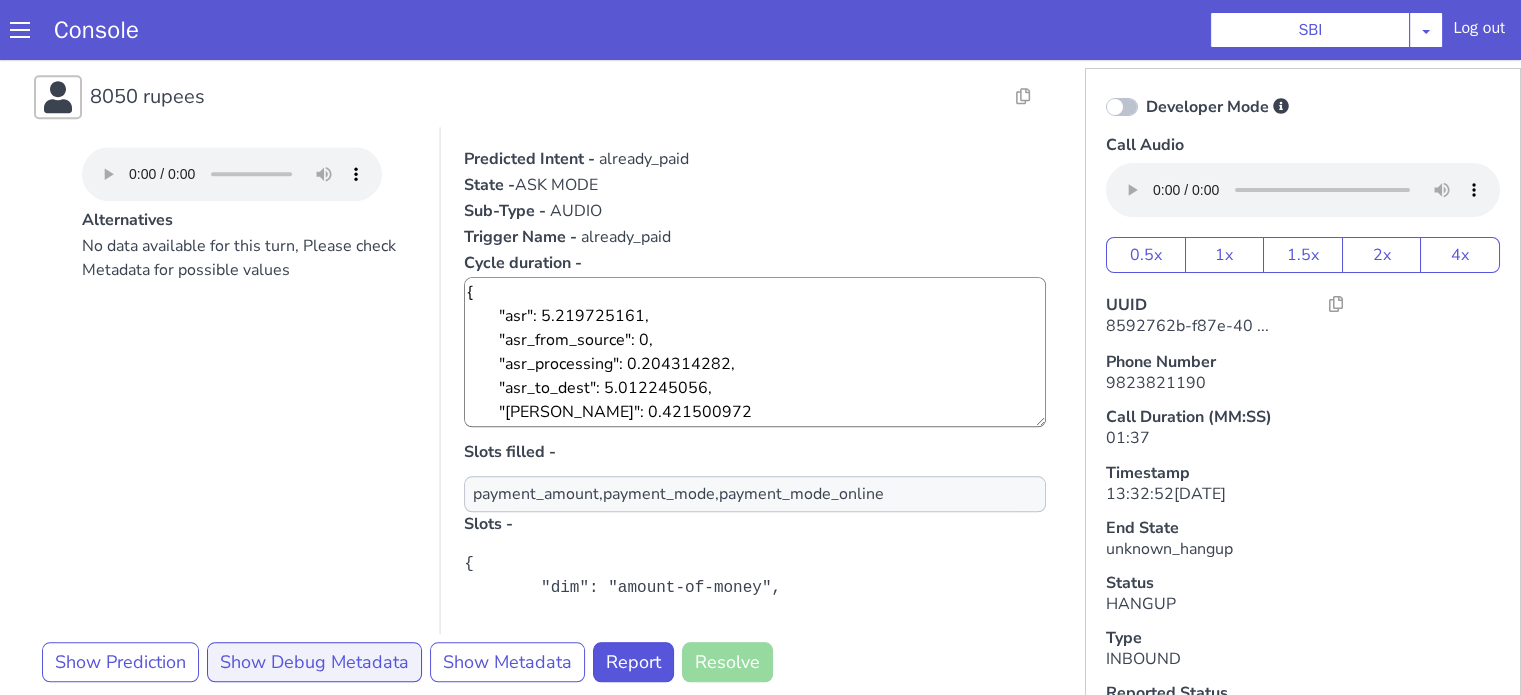 scroll, scrollTop: 1960, scrollLeft: 0, axis: vertical 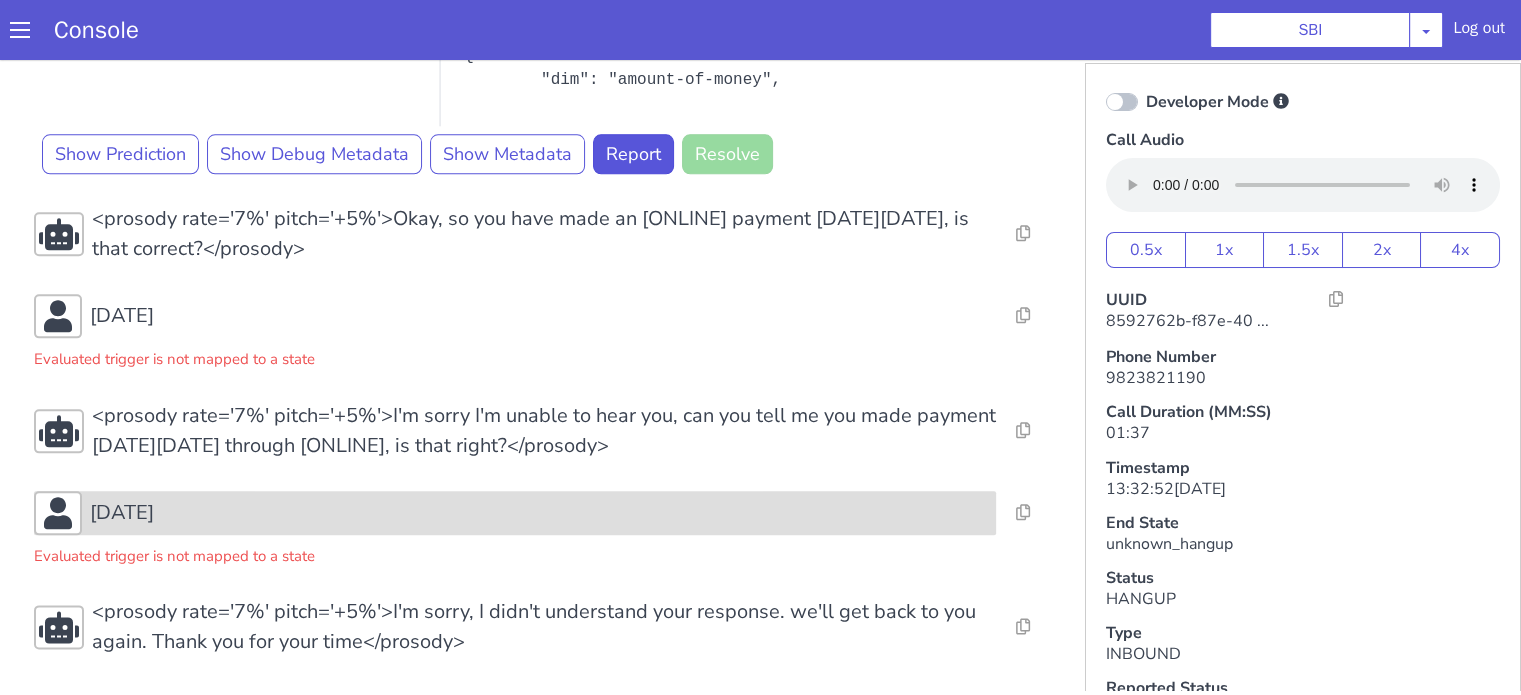 click on "July 25" at bounding box center (539, 513) 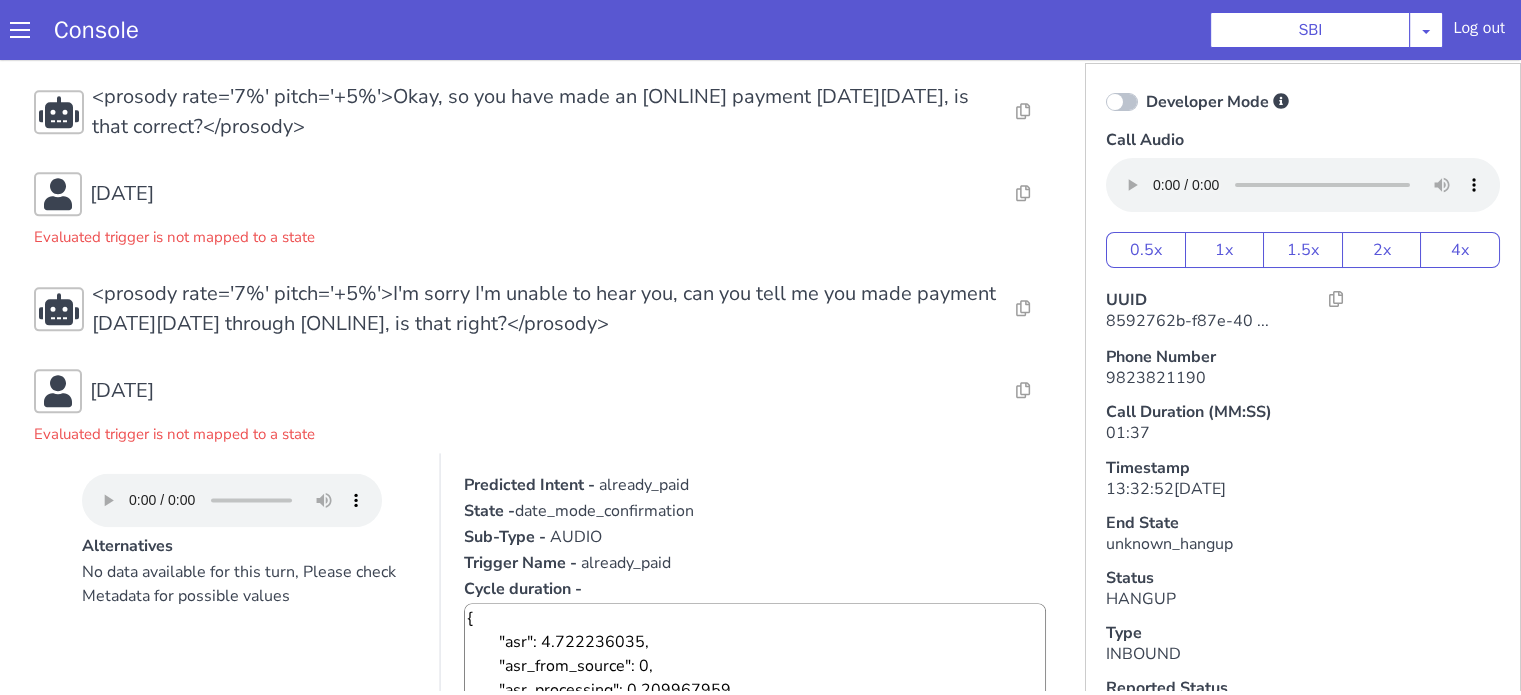 scroll, scrollTop: 2524, scrollLeft: 0, axis: vertical 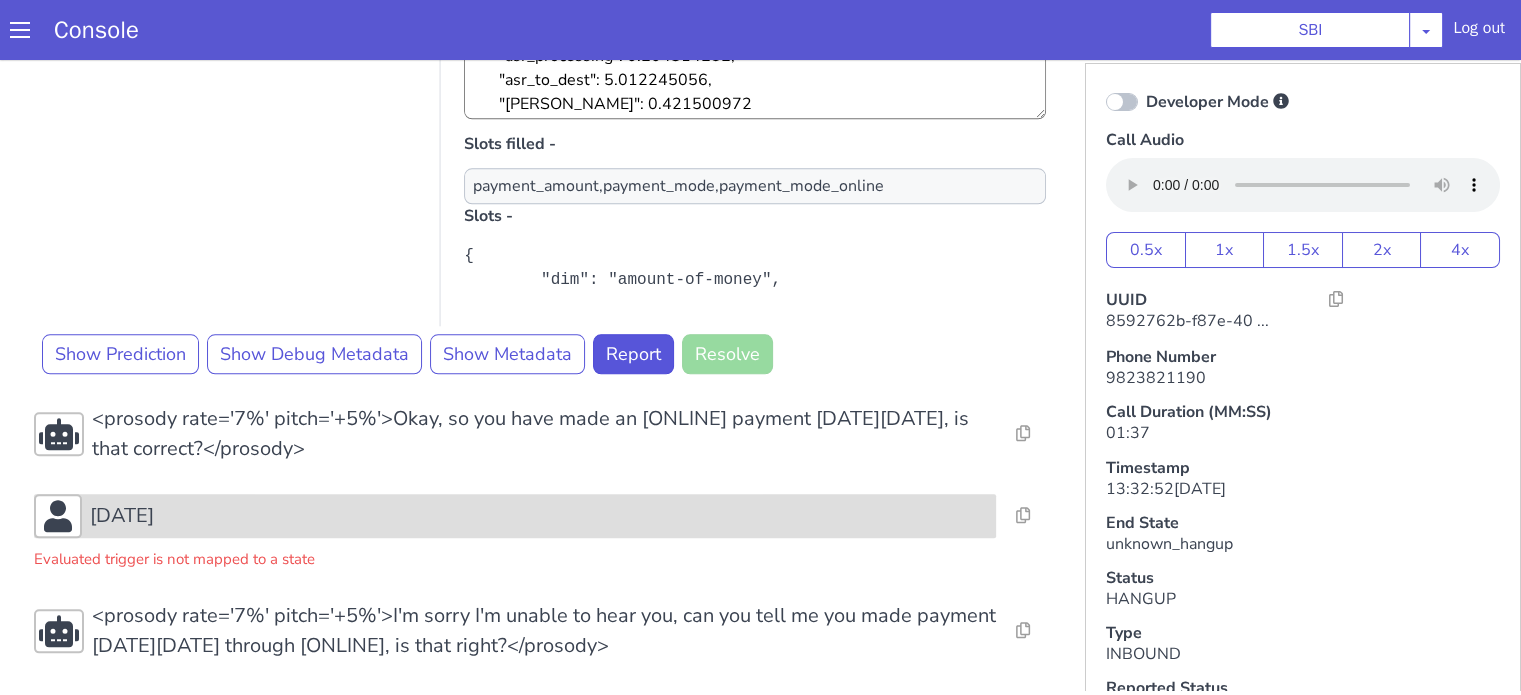 click on "Monday" at bounding box center (515, 516) 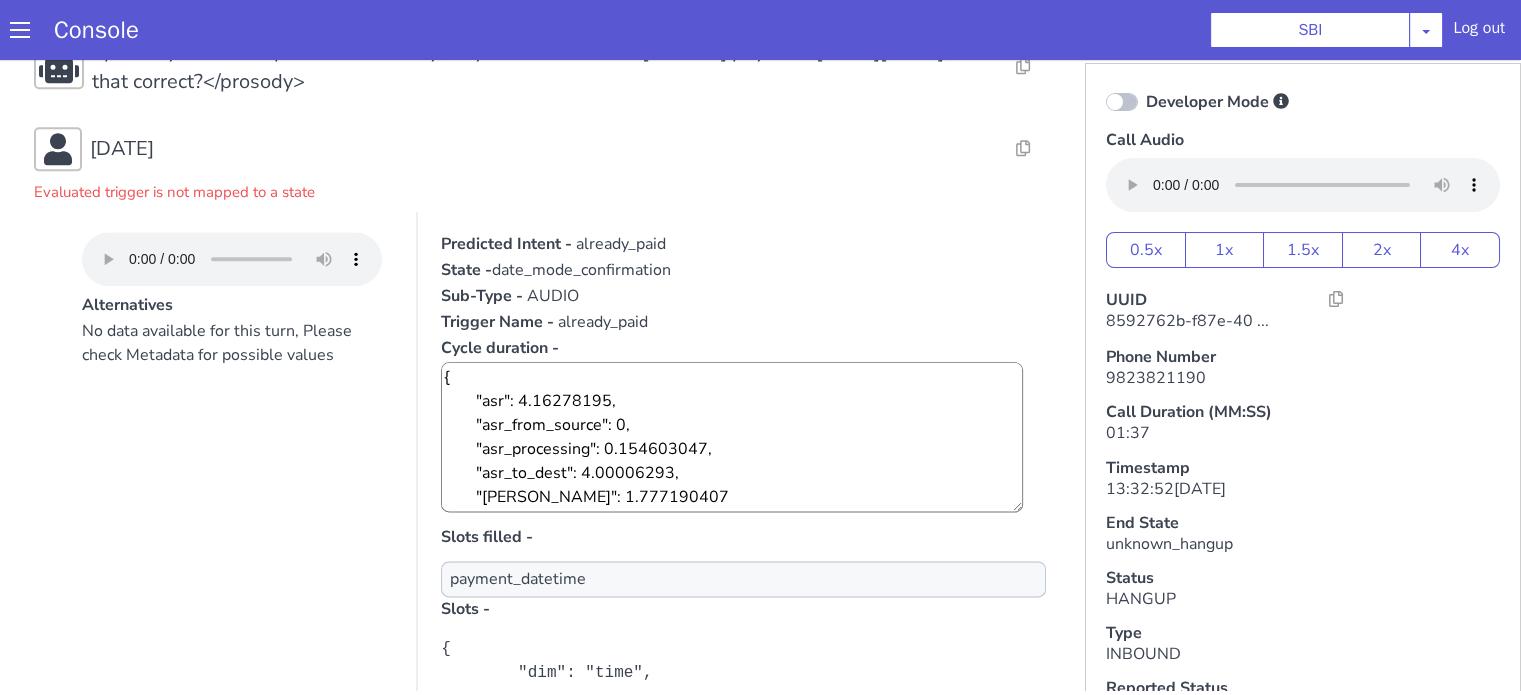 scroll, scrollTop: 2524, scrollLeft: 0, axis: vertical 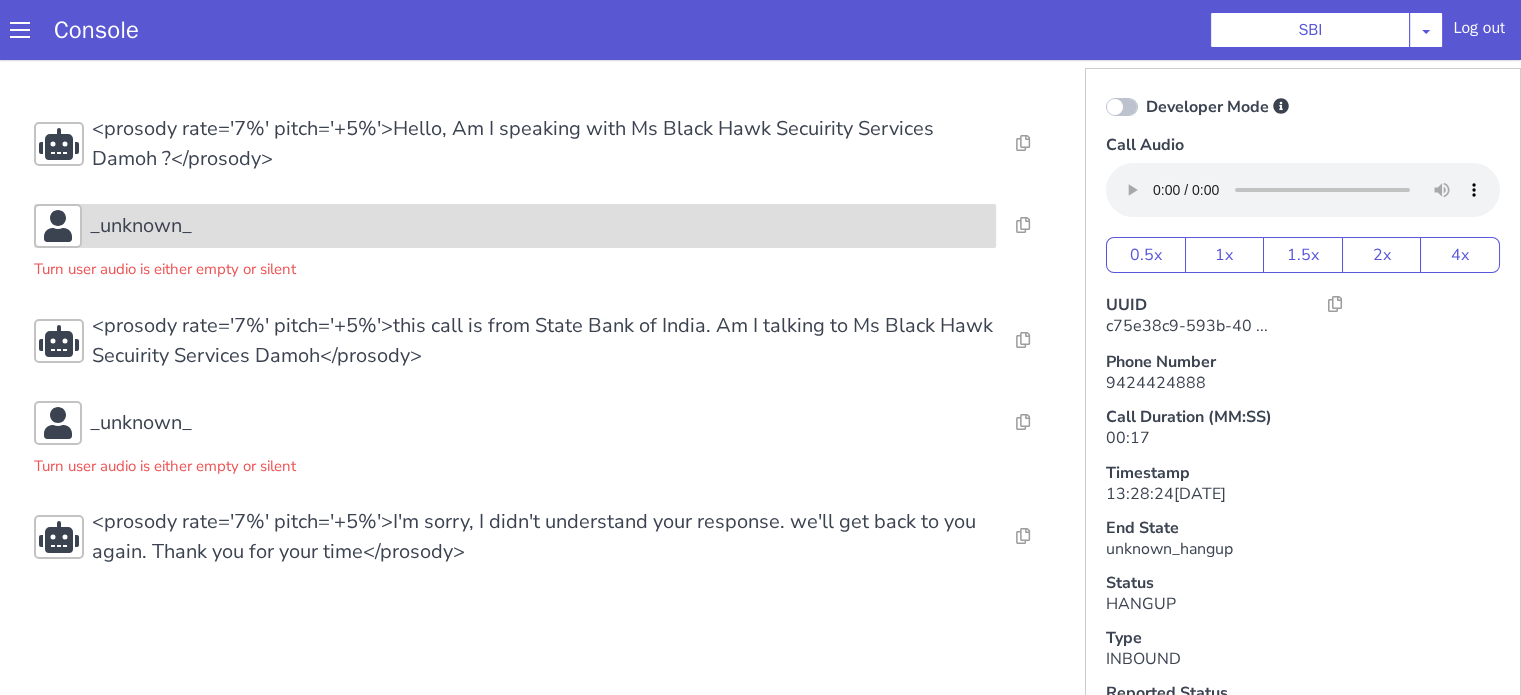 drag, startPoint x: 335, startPoint y: 226, endPoint x: 313, endPoint y: 223, distance: 22.203604 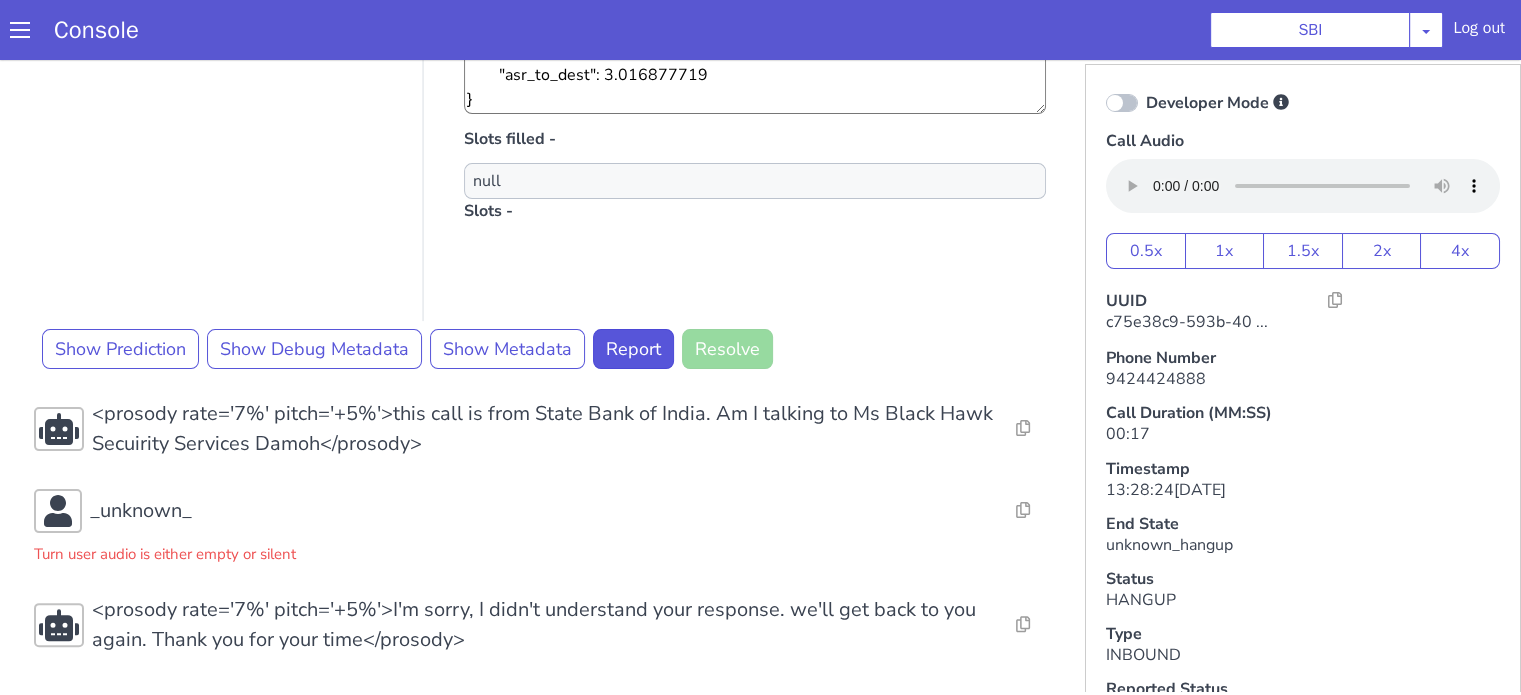 scroll, scrollTop: 5, scrollLeft: 0, axis: vertical 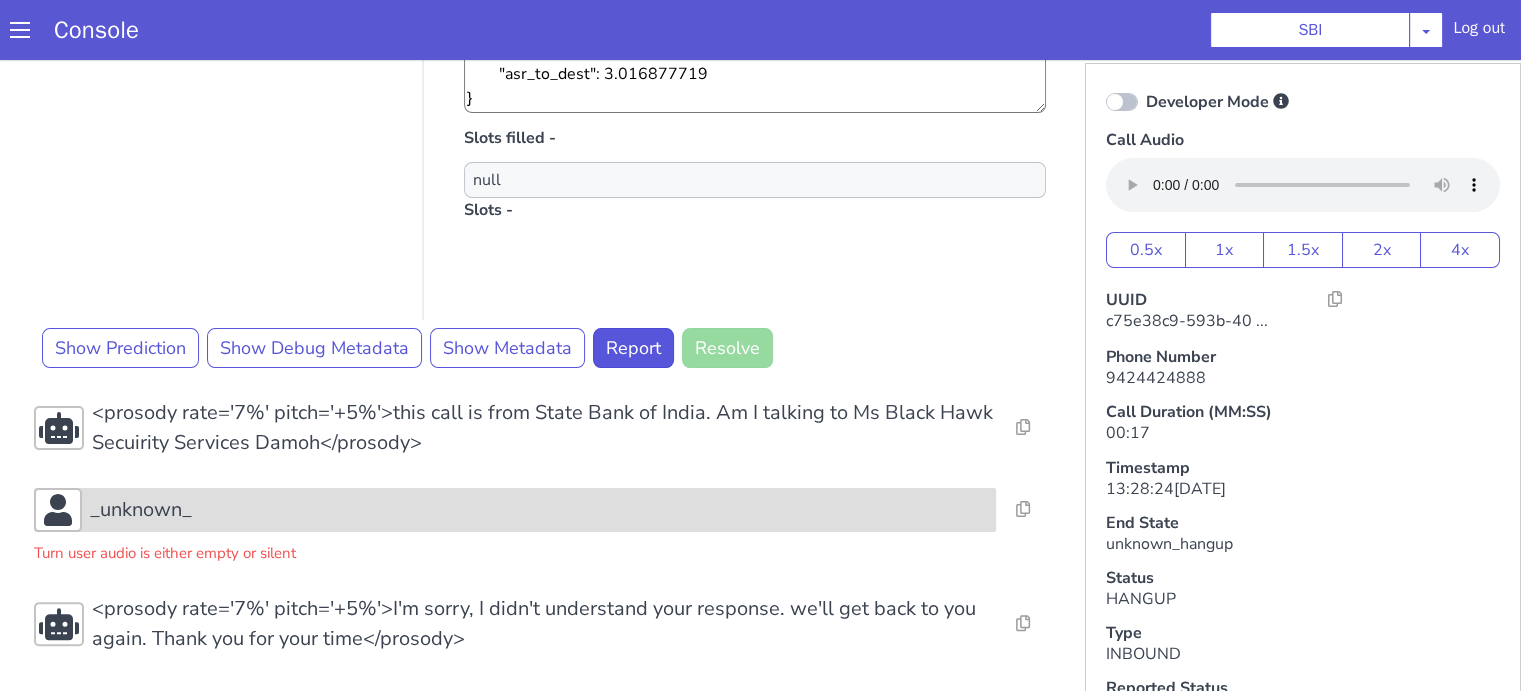 click on "_unknown_" at bounding box center (141, 510) 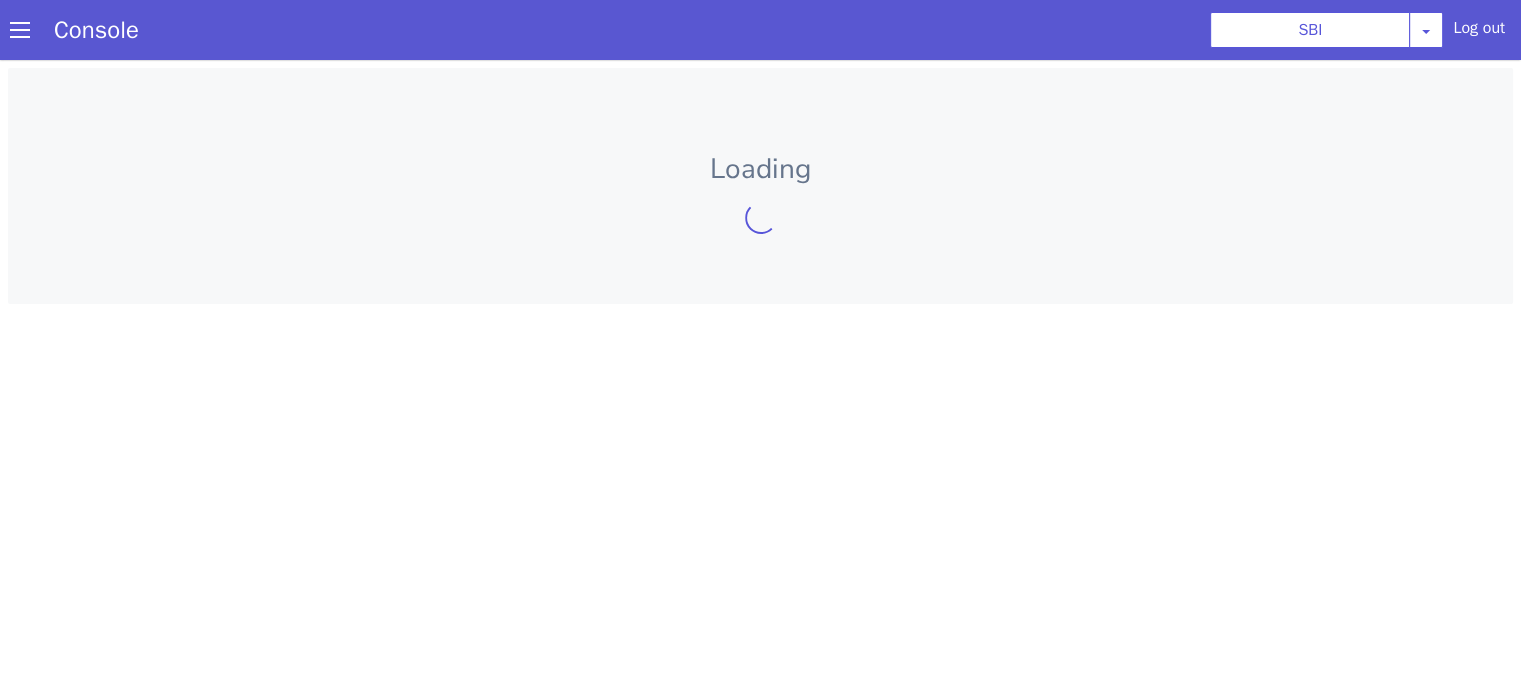 scroll, scrollTop: 0, scrollLeft: 0, axis: both 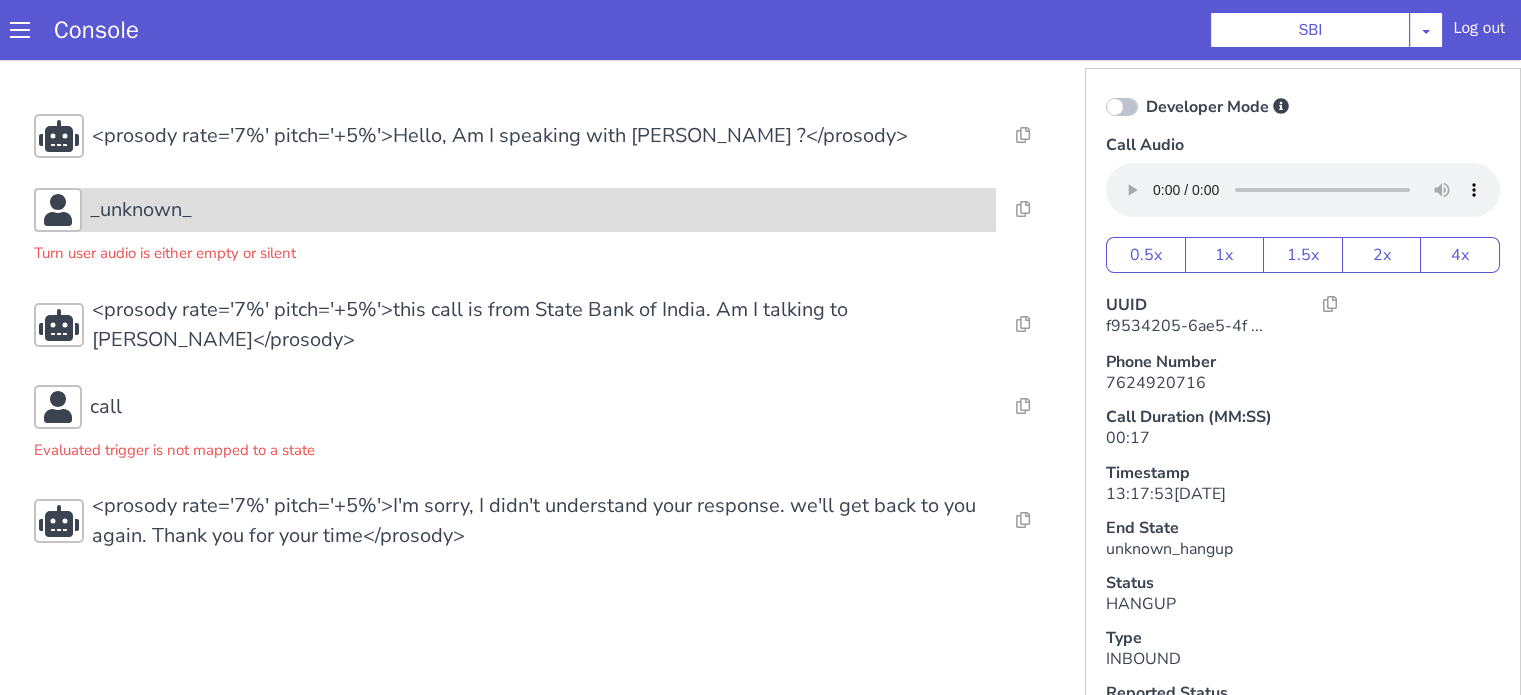 click on "_unknown_" at bounding box center (587, 64) 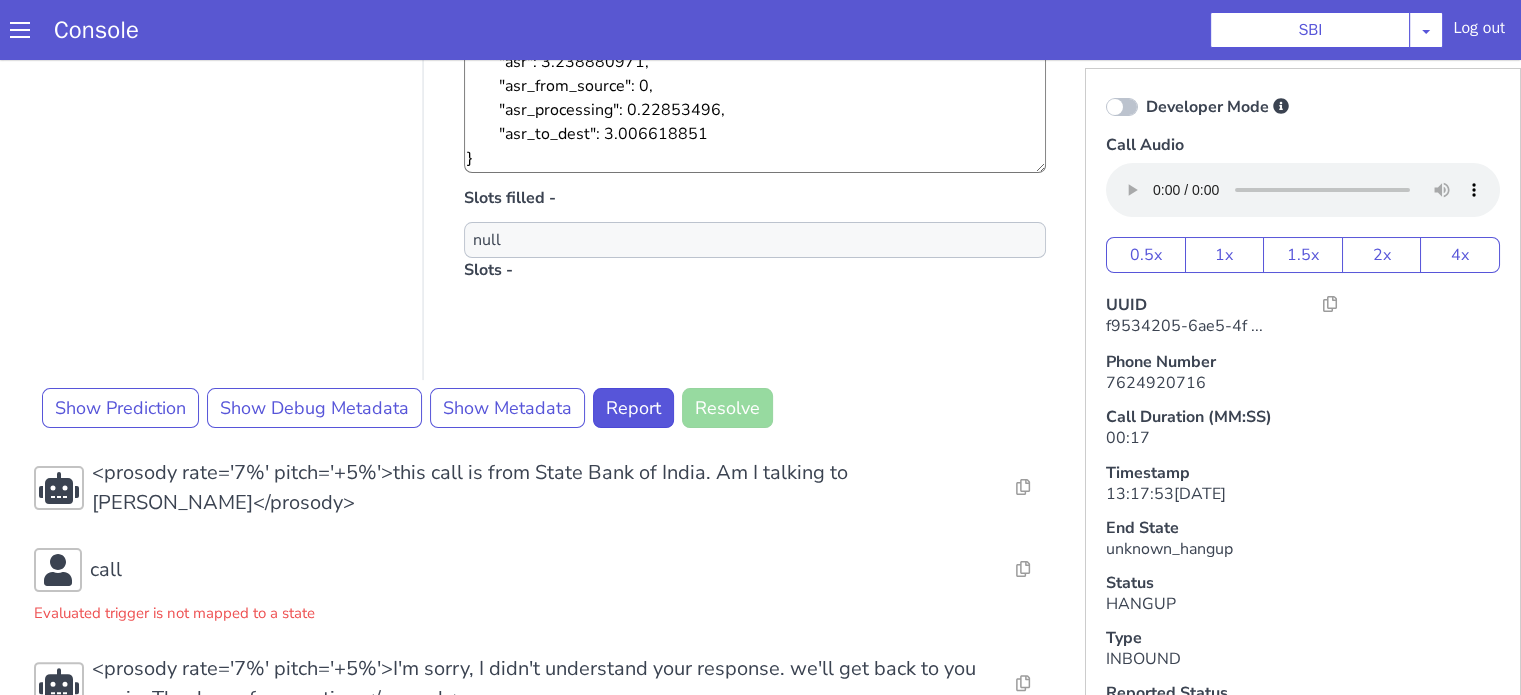 scroll, scrollTop: 471, scrollLeft: 0, axis: vertical 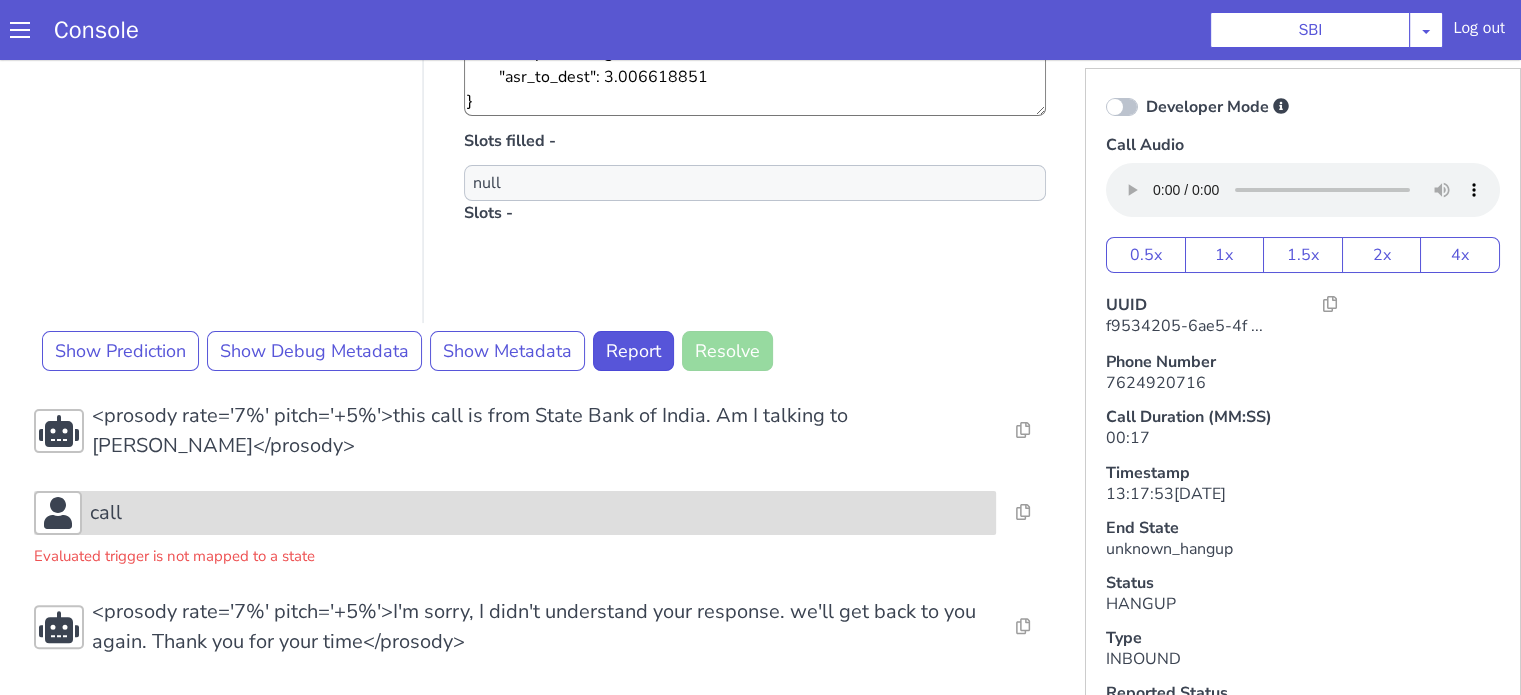 click on "call" at bounding box center (611, 367) 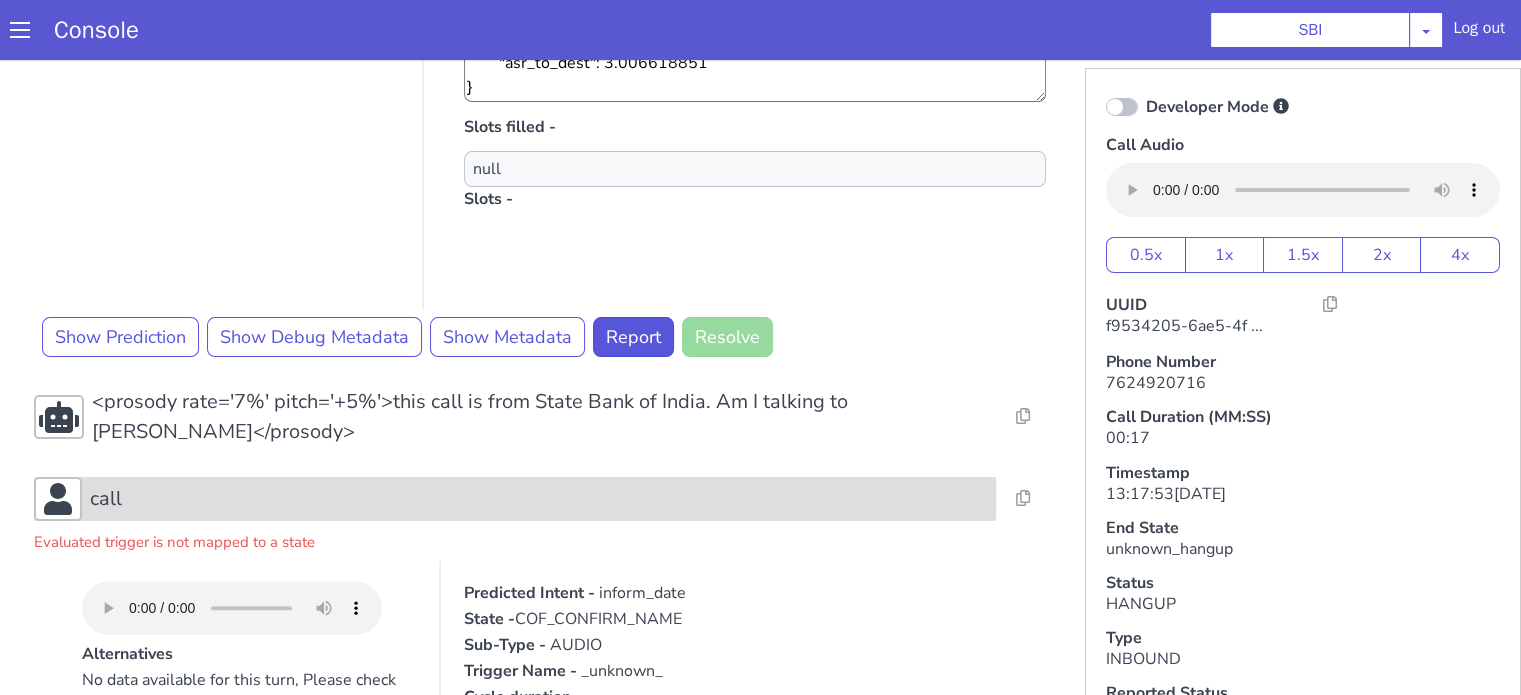scroll, scrollTop: 871, scrollLeft: 0, axis: vertical 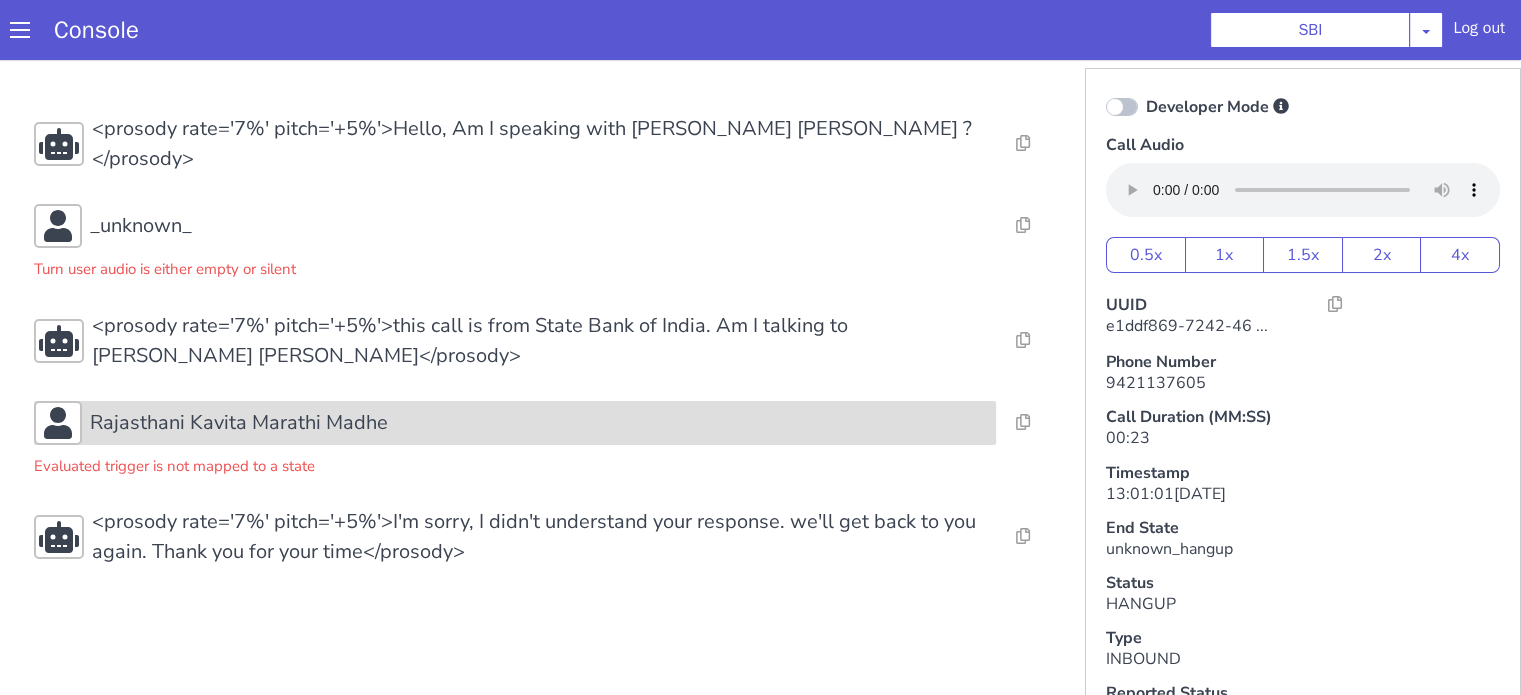 click on "Rajasthani Kavita Marathi Madhe" at bounding box center (239, 423) 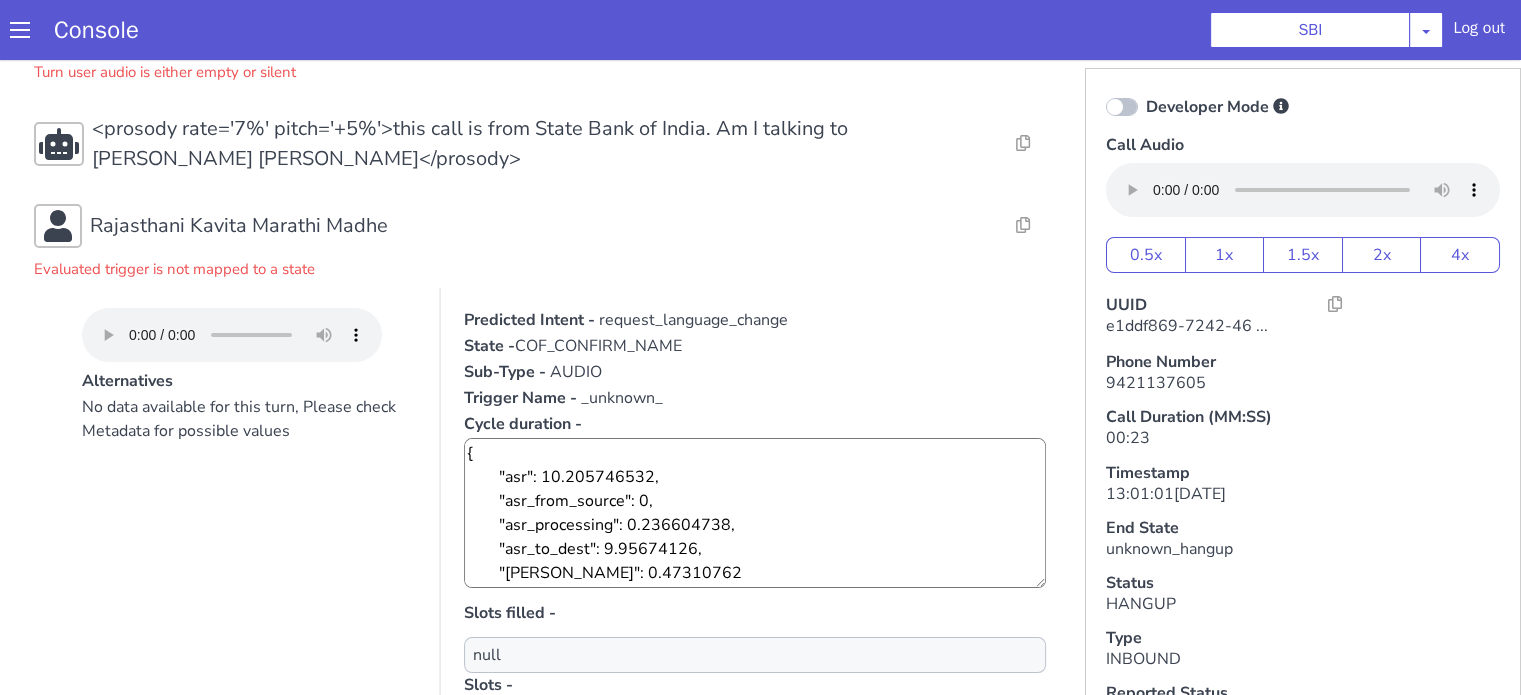 scroll, scrollTop: 200, scrollLeft: 0, axis: vertical 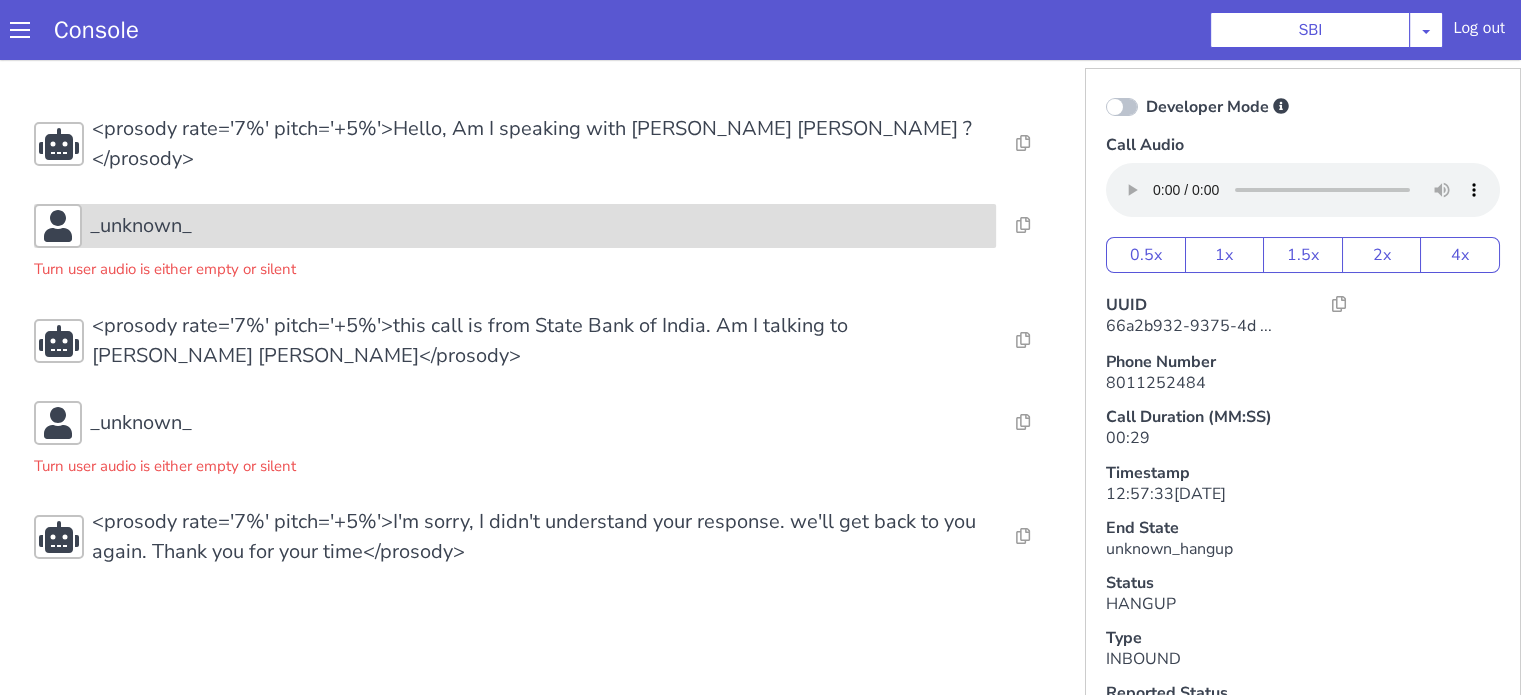click on "_unknown_" at bounding box center [515, 226] 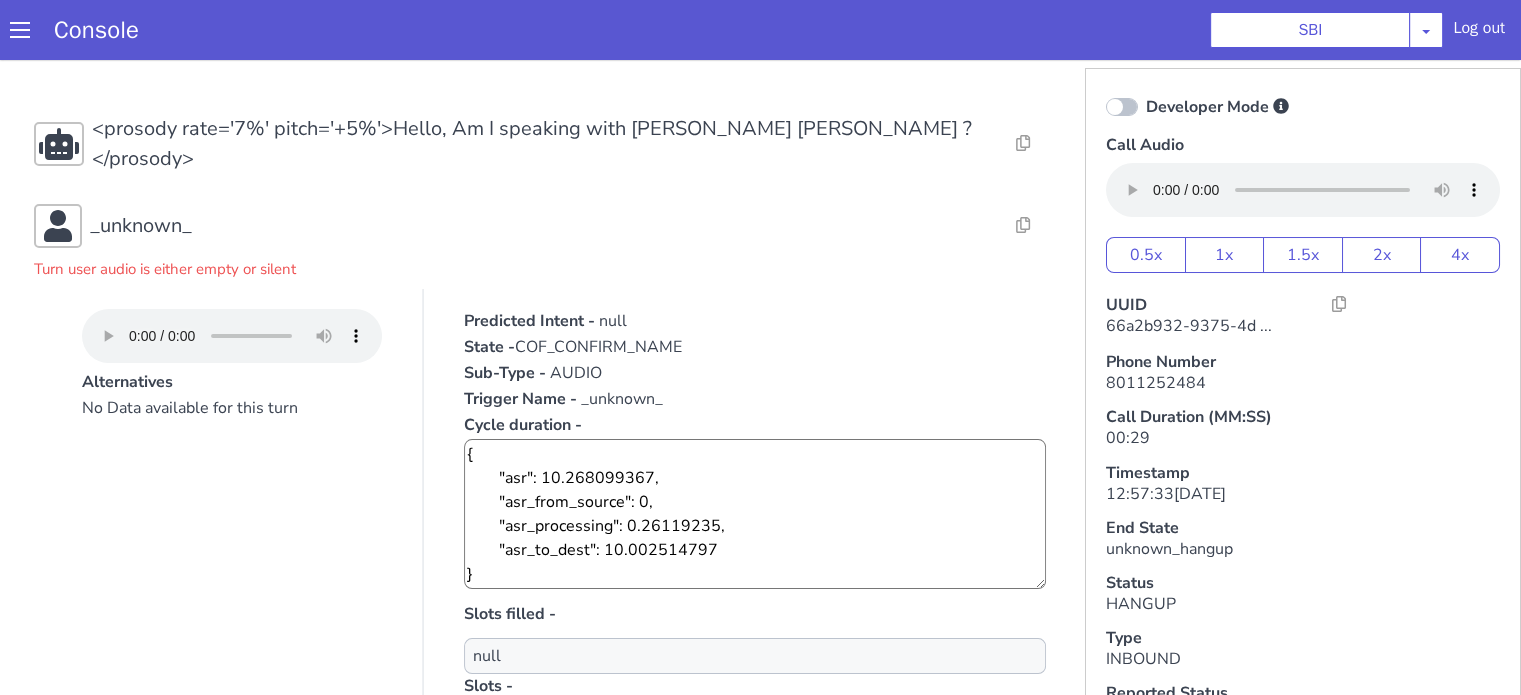scroll, scrollTop: 454, scrollLeft: 0, axis: vertical 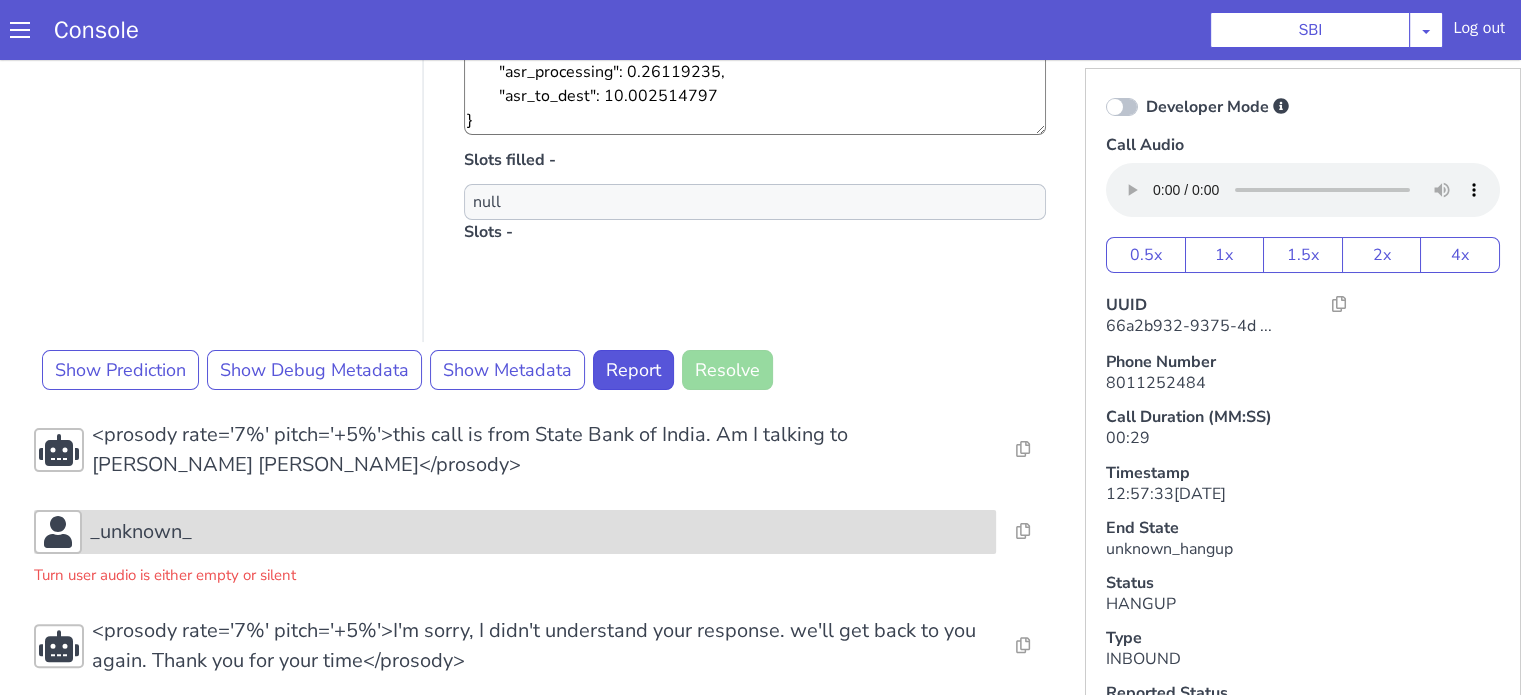 click on "_unknown_" at bounding box center (539, 532) 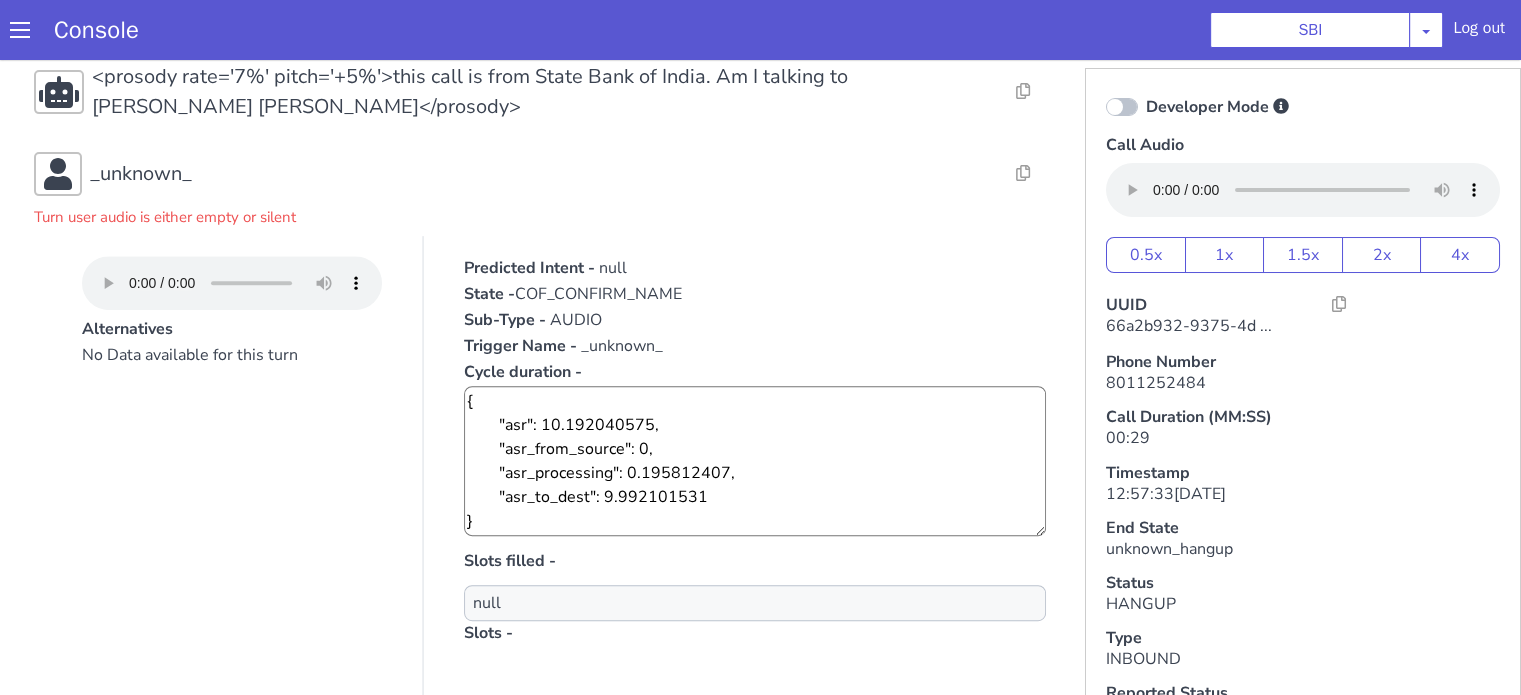 scroll, scrollTop: 854, scrollLeft: 0, axis: vertical 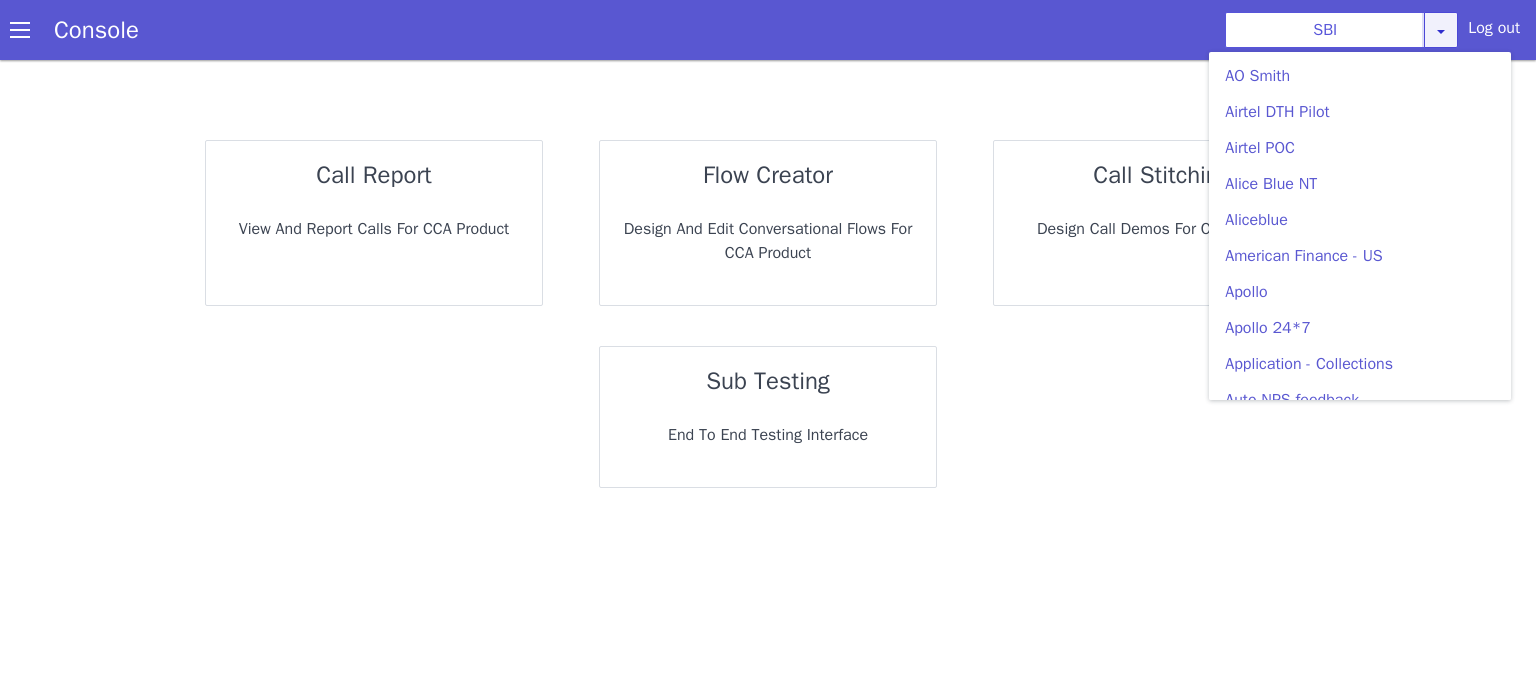 click on "SBI AO Smith Airtel DTH Pilot Airtel POC Alice Blue NT Aliceblue American Finance - US Apollo Apollo 24*7 Application - Collections Auto NPS feedback Avaya Devconnect Axis Axis AMC Axis Outbound BAGIC BALIC BALIC Old 2 Bajaj Autofinance Bajaj Fin Banking Demo Barbeque Nation Buy Now Pay Later Cars24 Cashe Central Bank of India Charles Tyrwhitt Cholamandalam Finance Consumer Durables Coverfox Covid19 Helpline Credgenics CreditMate DPDzero DUMMY Data collection Demo - Collections Dish TV ERCM Emeritus Eureka Forbes - LQ FFAM360 - US Familiarity Farming_Axis Finaccel Flipkart Flow Templates Fusion Microfinance Giorgos_TestBot Great Learning Grievance Bot HDB Finance HDFC HDFC Ergo HDFC Freedom CC HDFC Life Demo HDFC Securities Hathway Internet Hathway V2 Home Credit IBM IBM Banking Demo ICICI ICICI Bank Outbound ICICI Lombard Persistency ICICI Prudential ICICI securities ICICI_lombard IDFC First Bank IFFCO Tokio Insurance Iffco Tokio Indiamart Indigo IndusInd - Settlement IndusInd CC Indusind - Agri Loan Jarvis" at bounding box center [1393, 151] 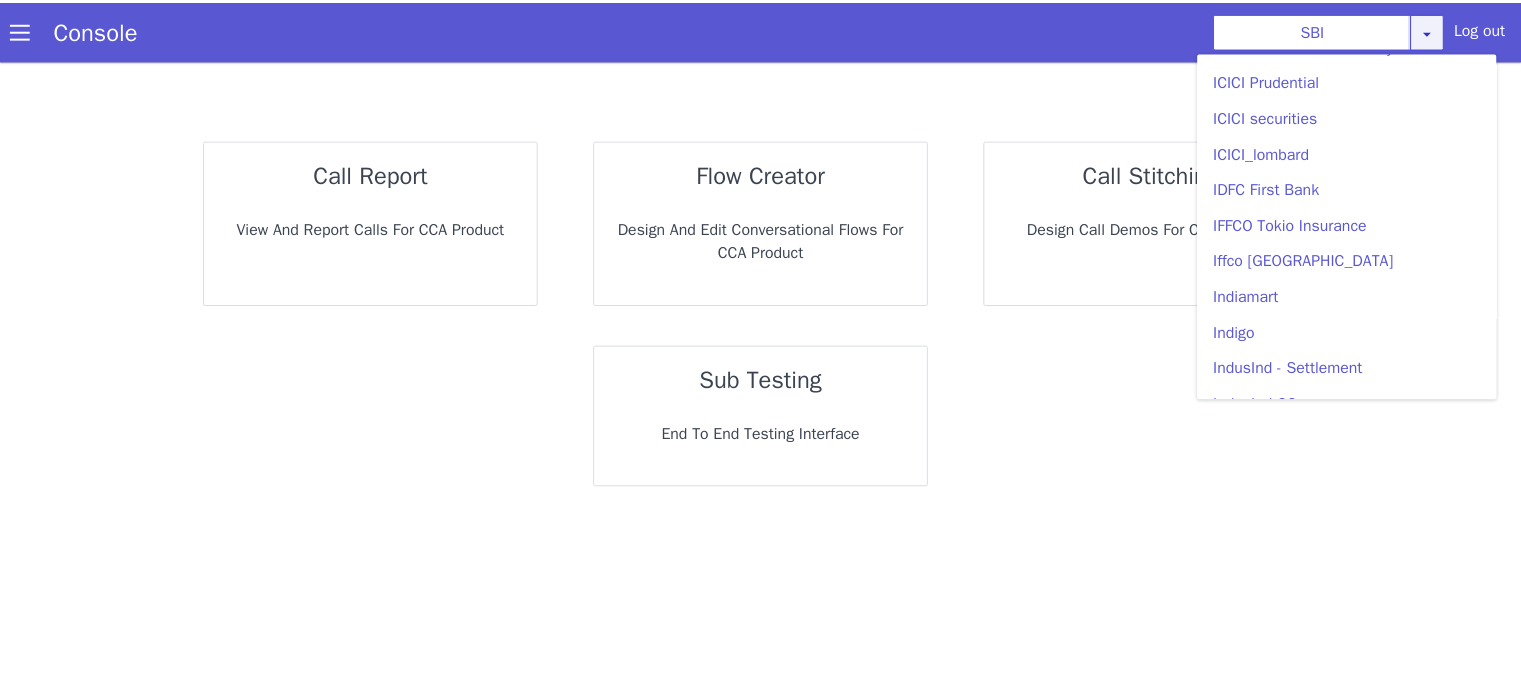scroll, scrollTop: 2300, scrollLeft: 0, axis: vertical 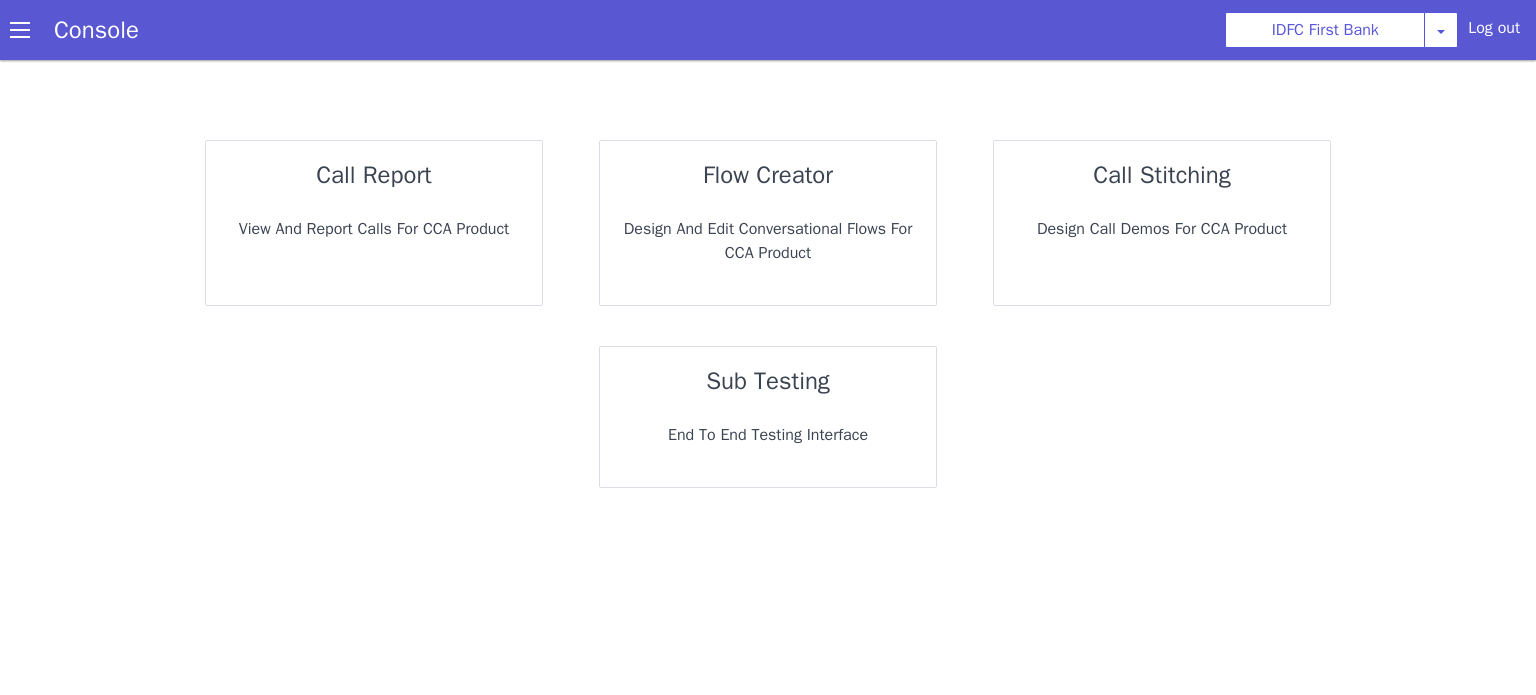 click on "call report View and report calls for CCA Product" at bounding box center [374, 223] 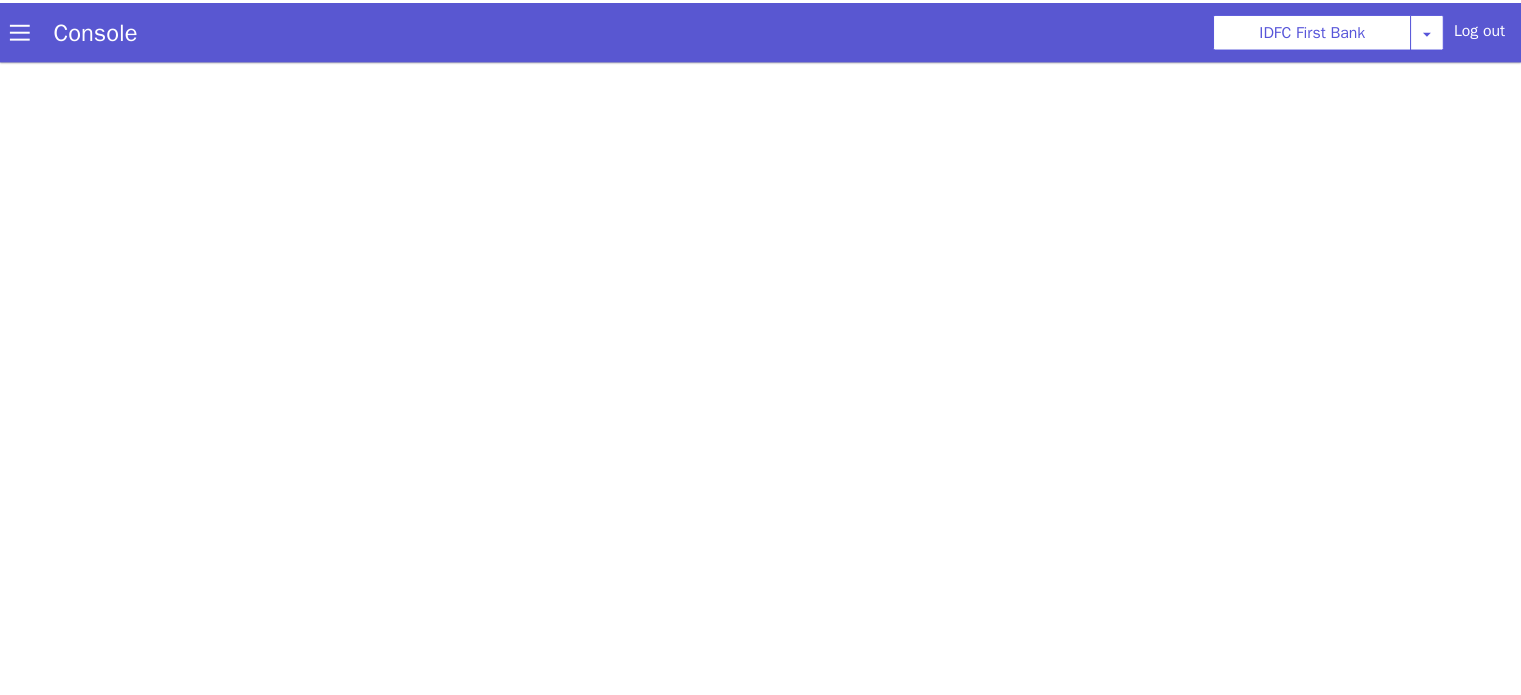 scroll, scrollTop: 0, scrollLeft: 0, axis: both 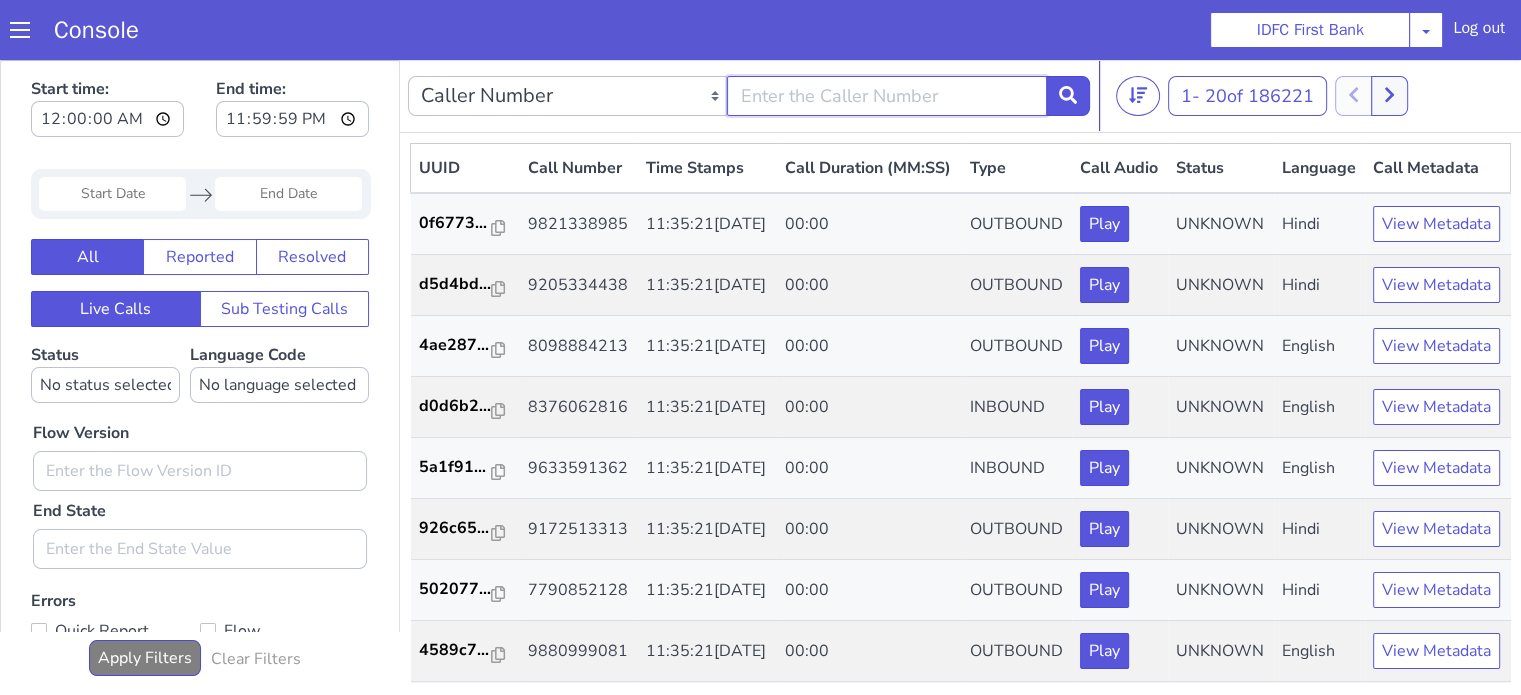 click at bounding box center [886, 96] 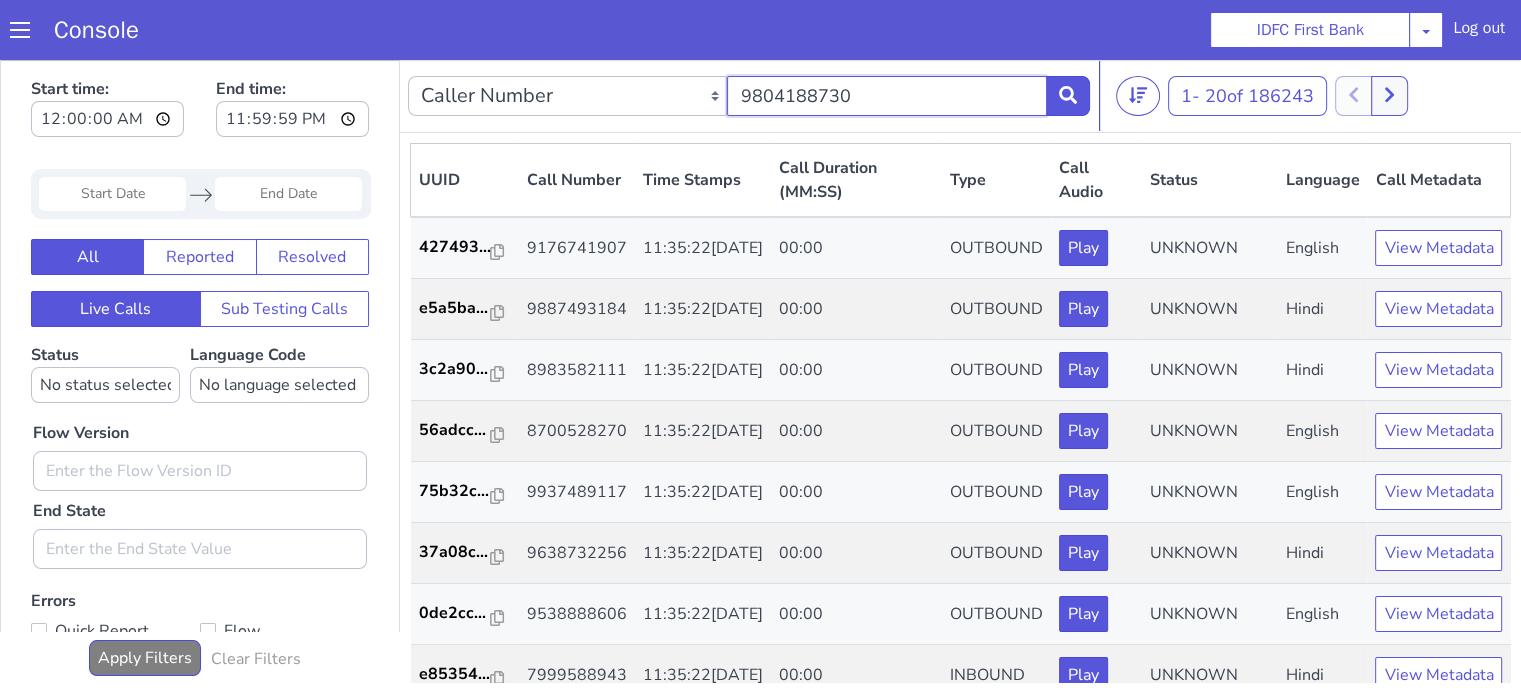 type on "9804188730" 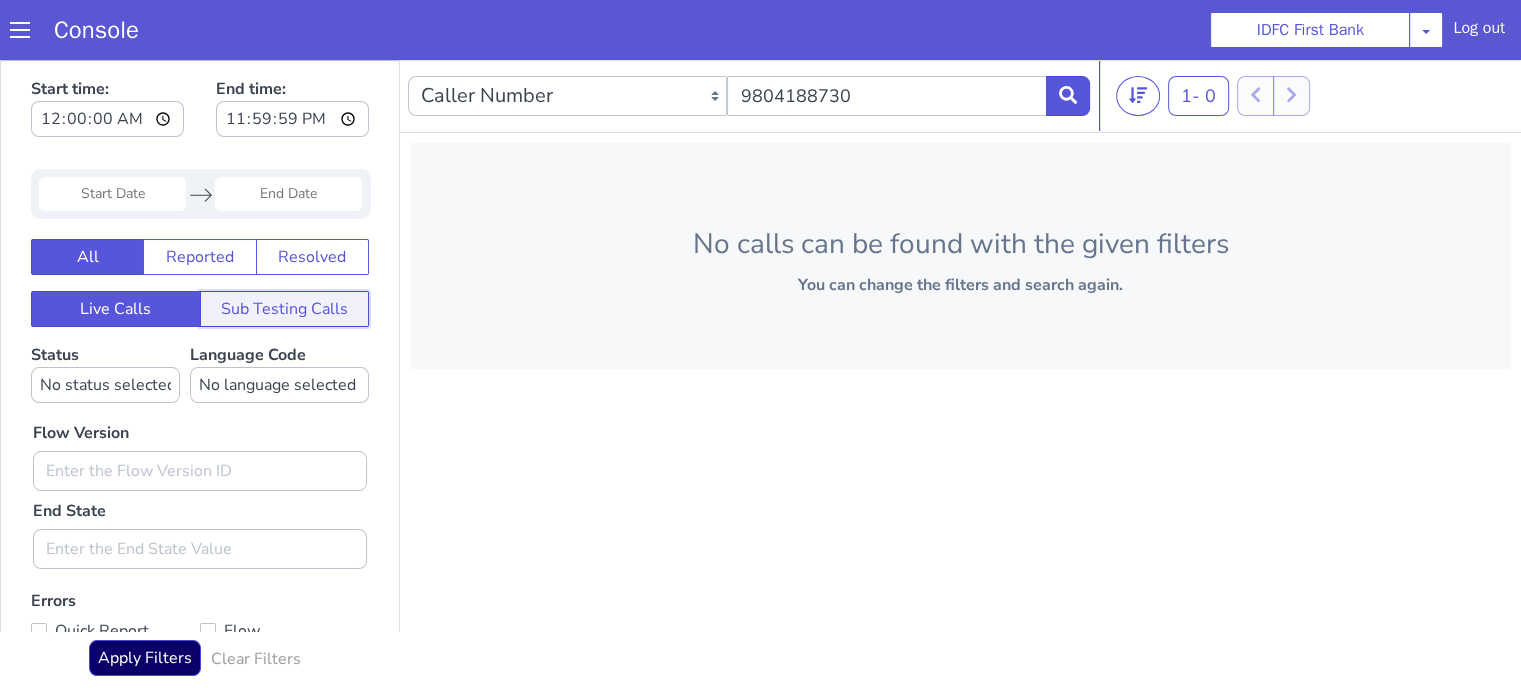 click on "Sub Testing Calls" at bounding box center [285, 309] 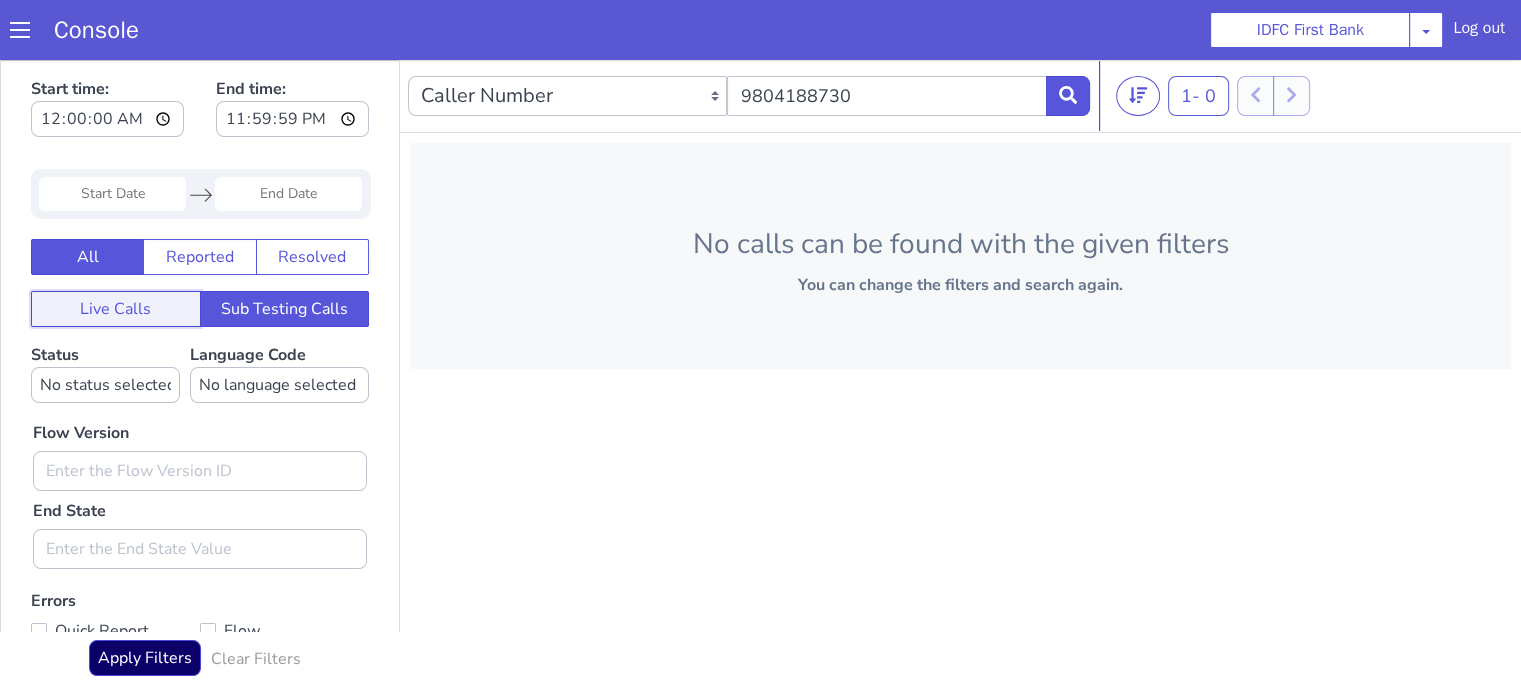 click on "Live Calls" at bounding box center [116, 309] 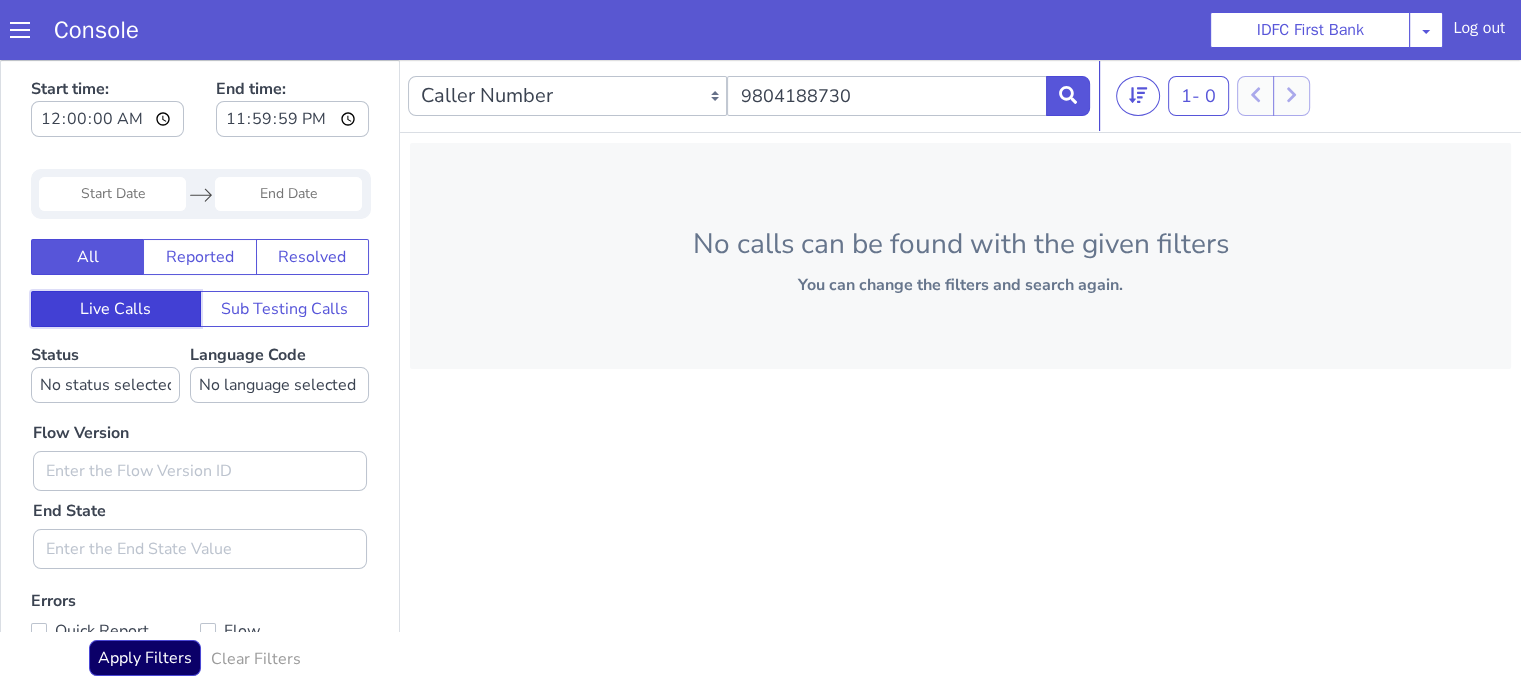type 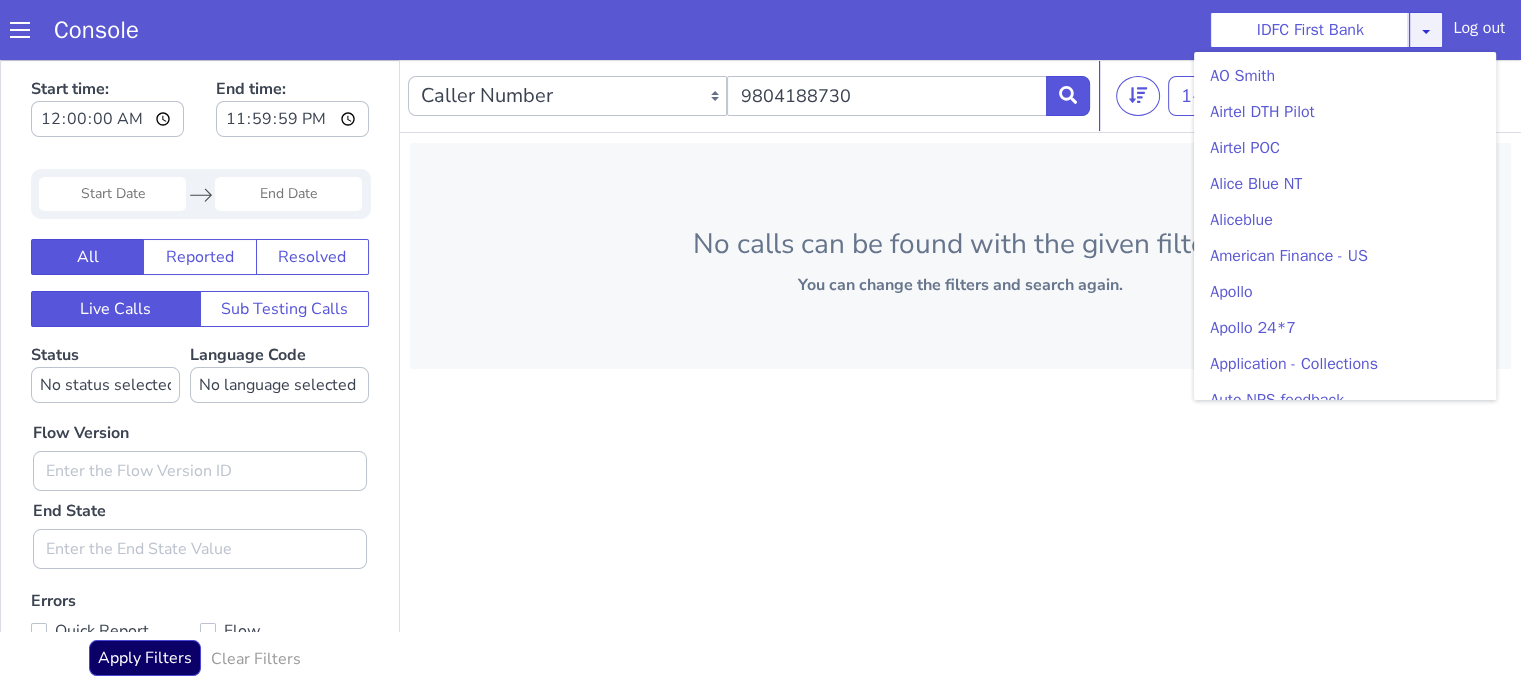 click at bounding box center [1426, 30] 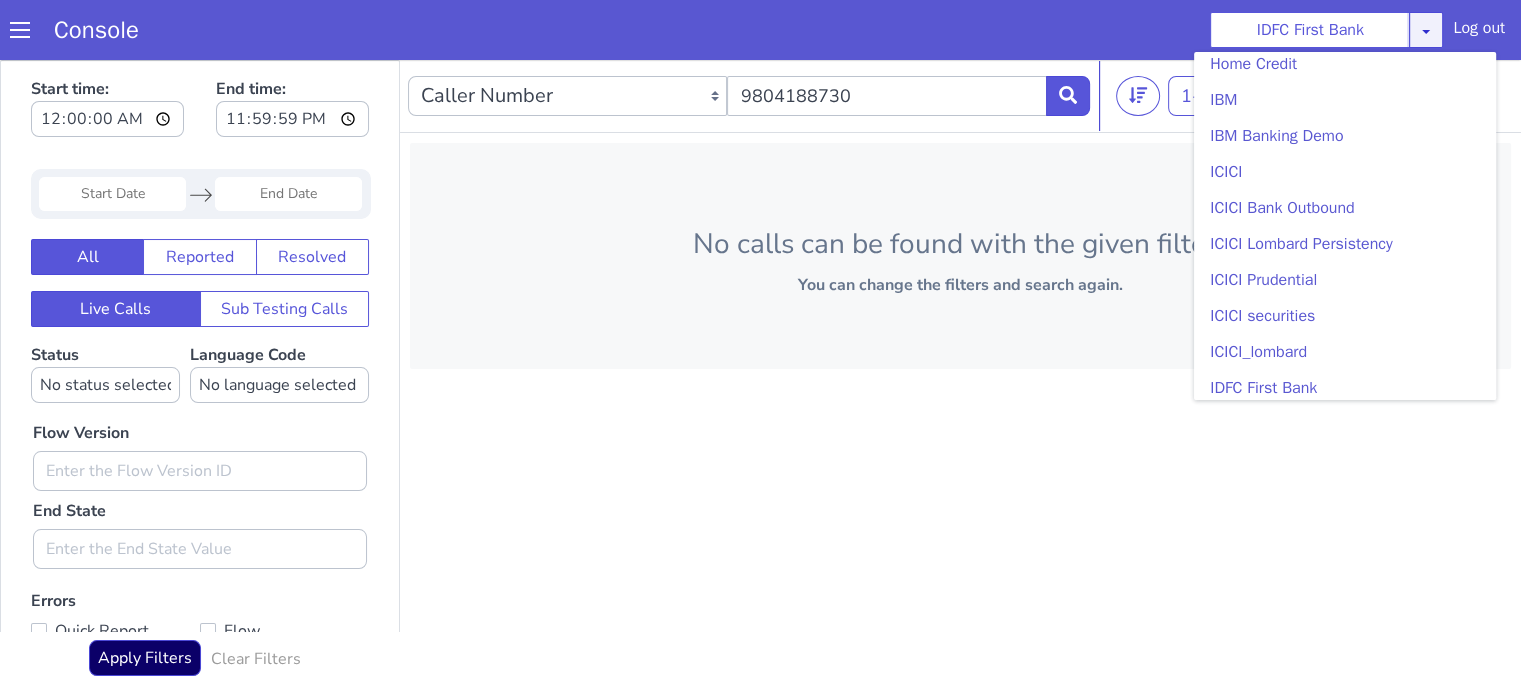 scroll, scrollTop: 2300, scrollLeft: 0, axis: vertical 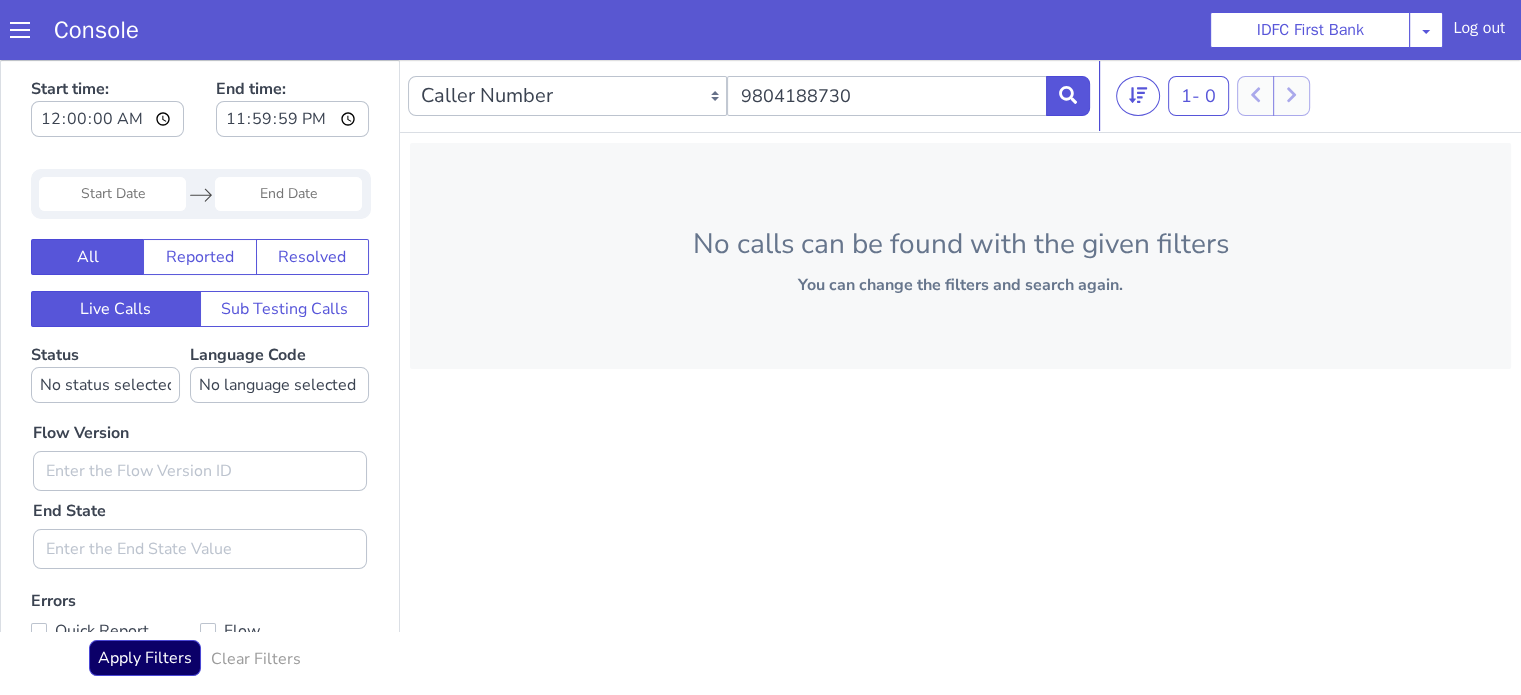 click on "Console IDFC First Bank AO Smith Airtel DTH Pilot Airtel POC Alice Blue NT Aliceblue American Finance - US Apollo Apollo 24*7 Application - Collections Auto NPS feedback Avaya Devconnect Axis Axis AMC Axis Outbound BAGIC BALIC BALIC Old 2 Bajaj Autofinance Bajaj Fin Banking Demo Barbeque Nation Buy Now Pay Later Cars24 Cashe Central Bank of India Charles Tyrwhitt Cholamandalam Finance Consumer Durables Coverfox Covid19 Helpline Credgenics CreditMate DPDzero DUMMY Data collection Demo - Collections Dish TV ERCM Emeritus Eureka Forbes - LQ FFAM360 - US Familiarity Farming_Axis Finaccel Flipkart Flow Templates Fusion Microfinance Giorgos_TestBot Great Learning Grievance Bot HDB Finance HDFC HDFC Ergo HDFC Freedom CC HDFC Life Demo HDFC Securities Hathway Internet Hathway V2 Home Credit IBM IBM Banking Demo ICICI ICICI Bank Outbound ICICI Lombard Persistency ICICI Prudential ICICI securities ICICI_lombard IDFC First Bank IFFCO Tokio Insurance Iffco Tokio Indiamart Indigo IndusInd - Settlement IndusInd CC Jarvis" at bounding box center (760, 30) 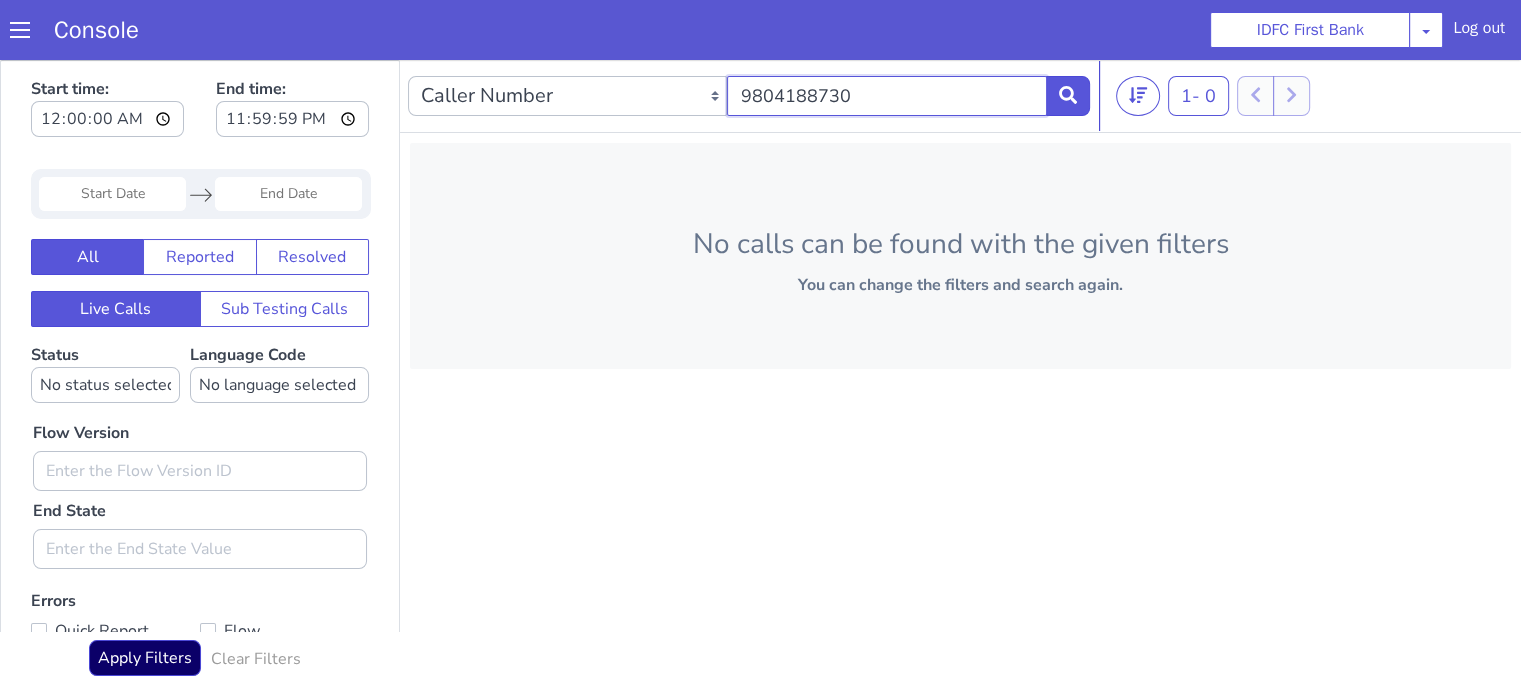 click on "9804188730" at bounding box center (886, 96) 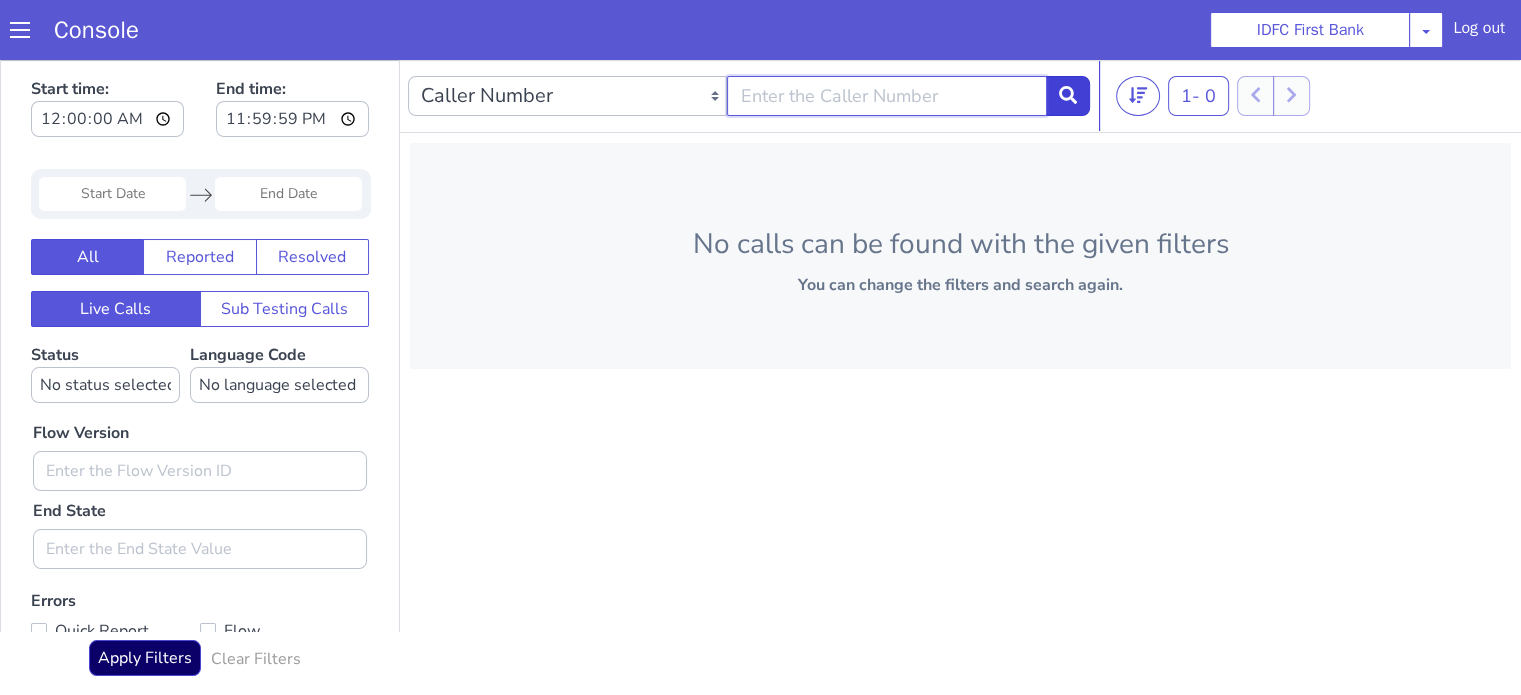 type 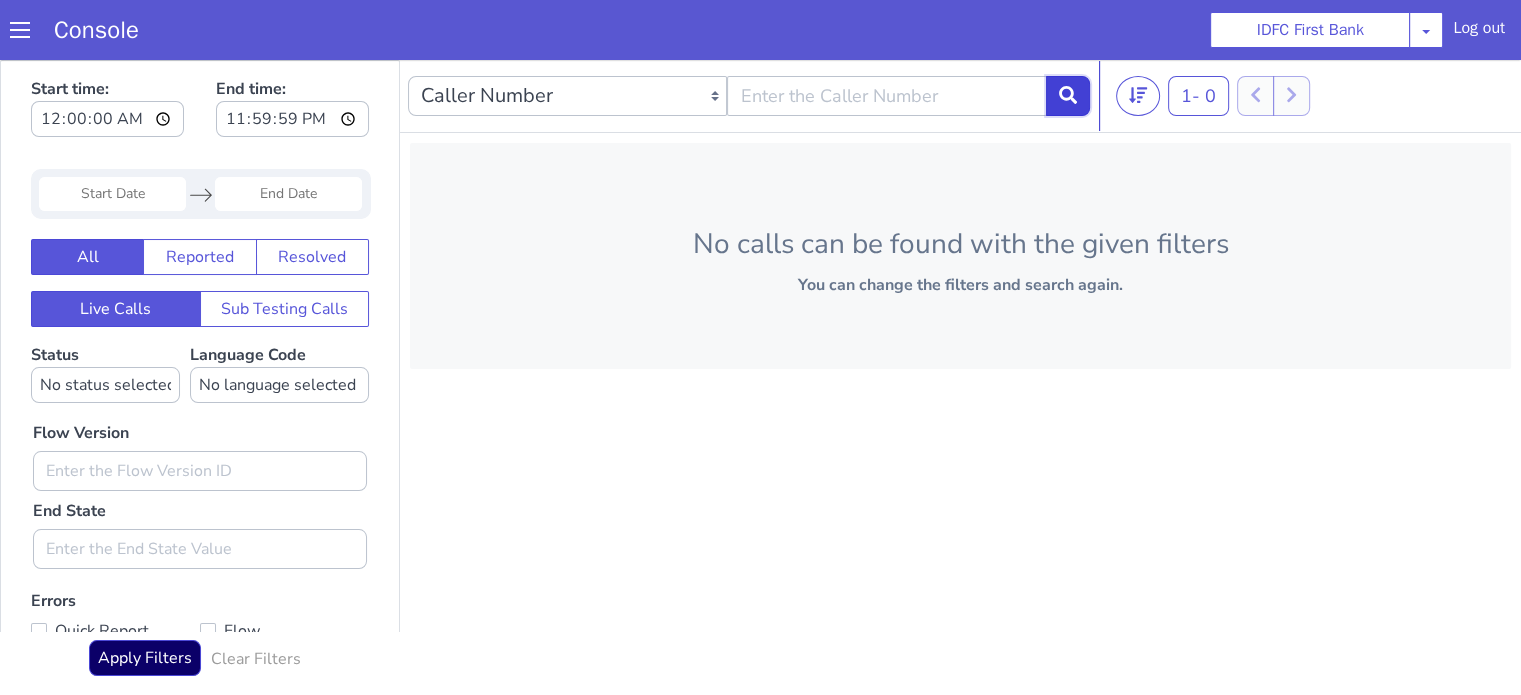click 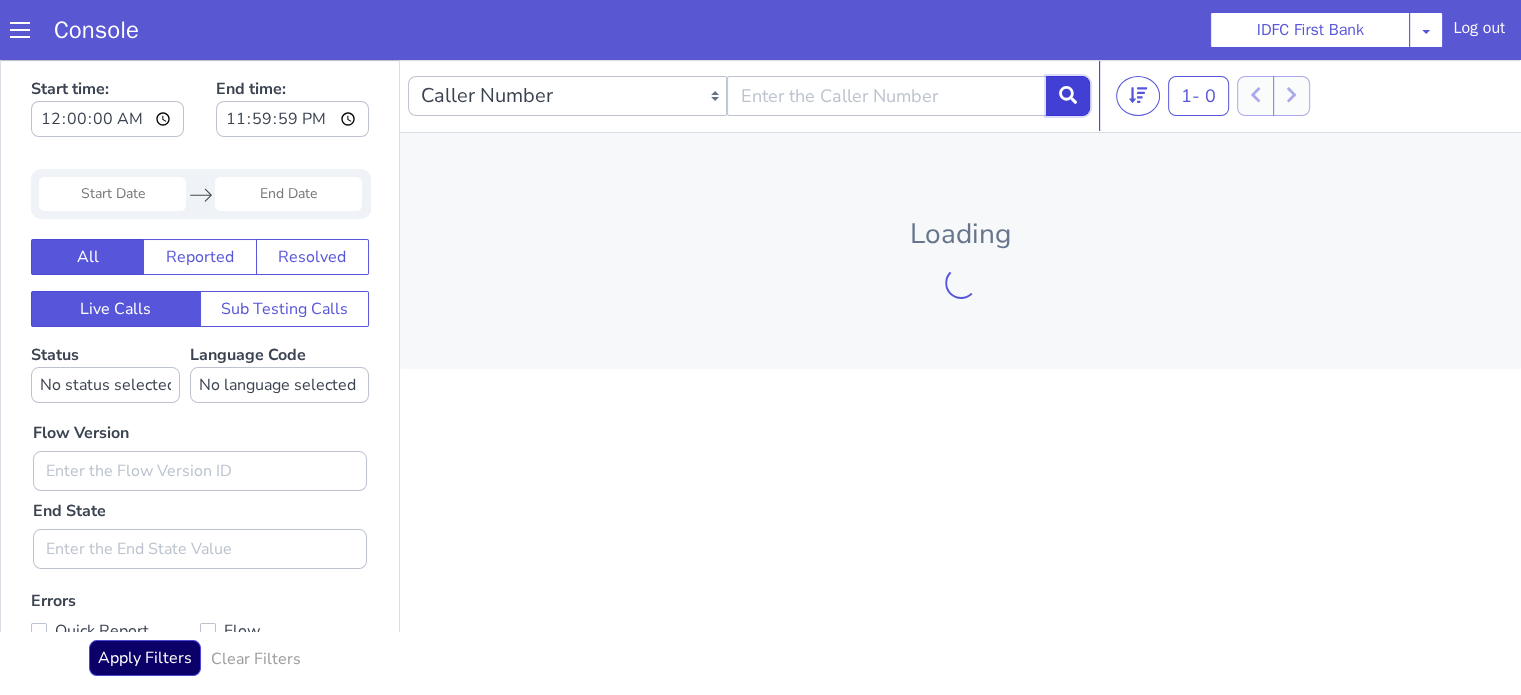 type 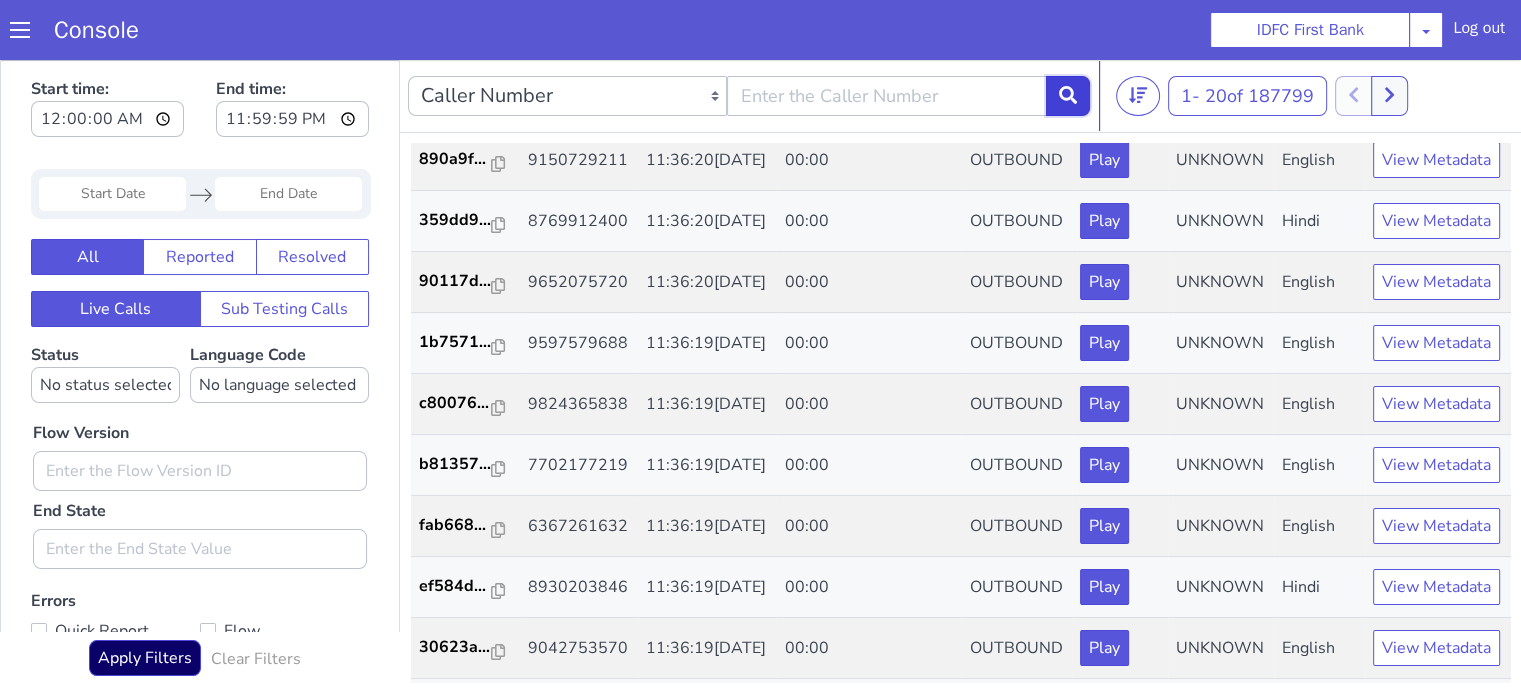 scroll, scrollTop: 0, scrollLeft: 0, axis: both 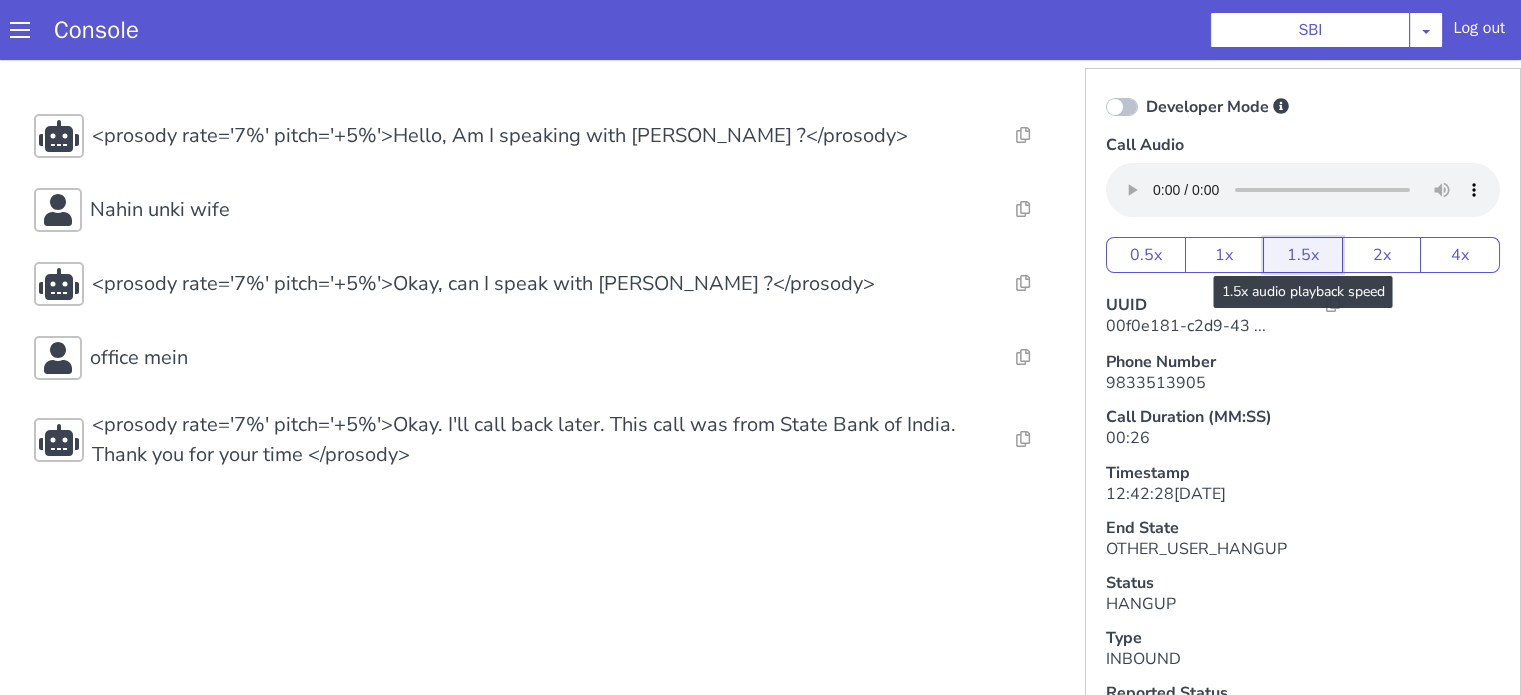 click on "1.5x" at bounding box center [1303, 255] 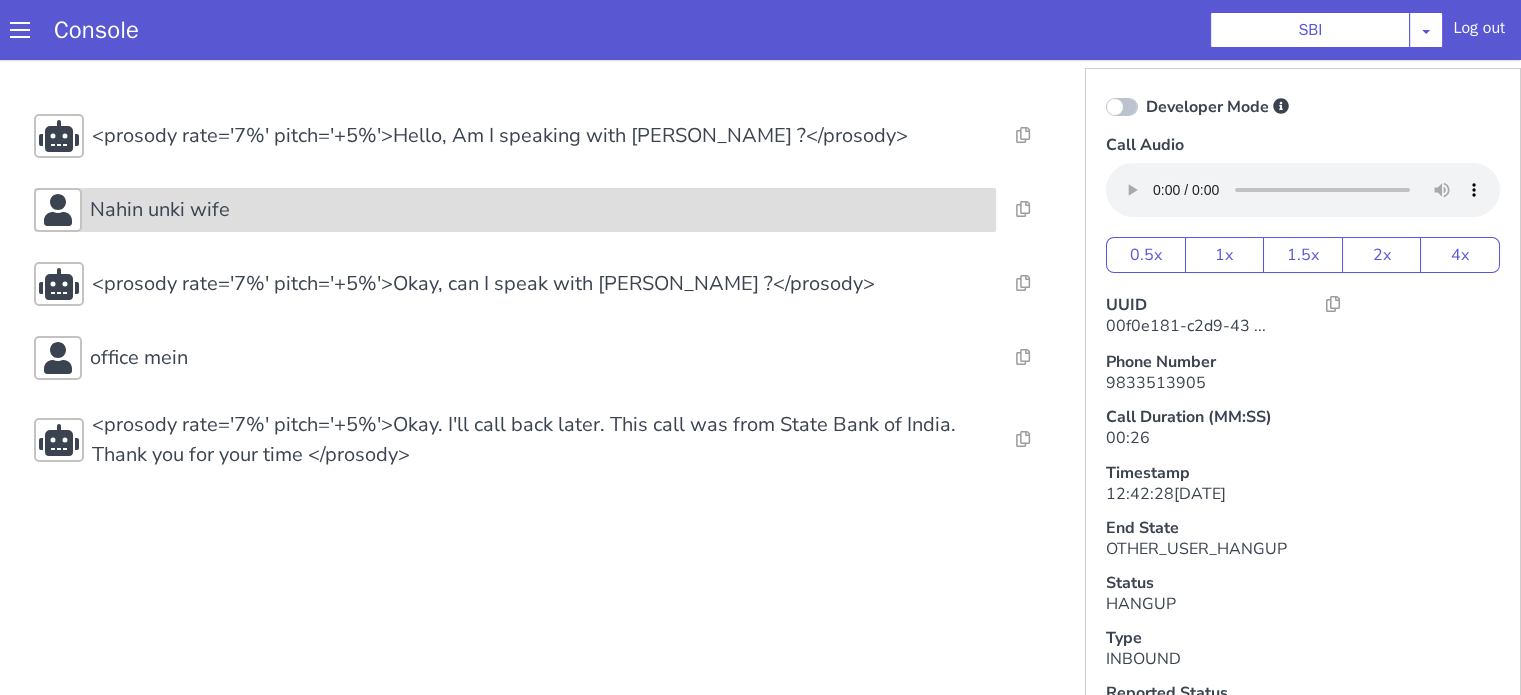 click on "Nahin unki wife" at bounding box center (539, 210) 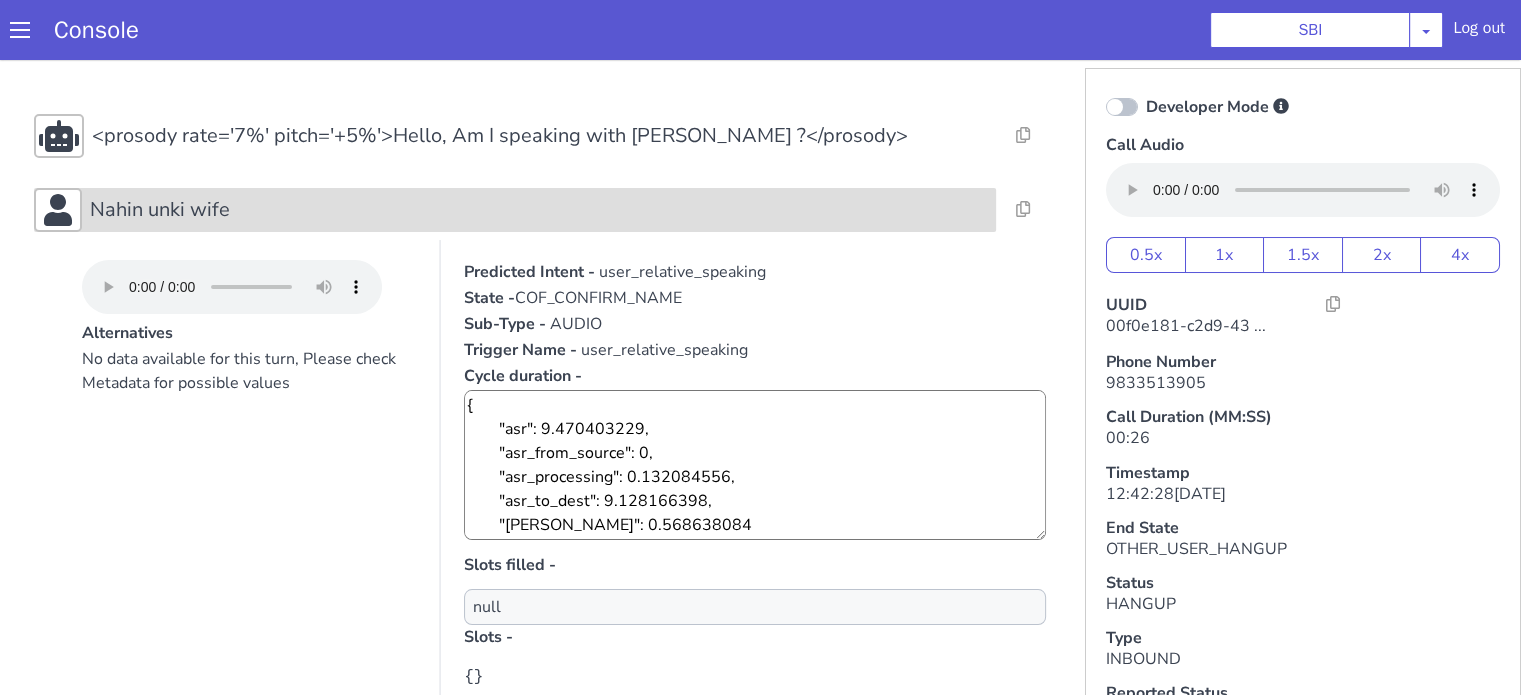 click on "Nahin unki wife" at bounding box center [539, 210] 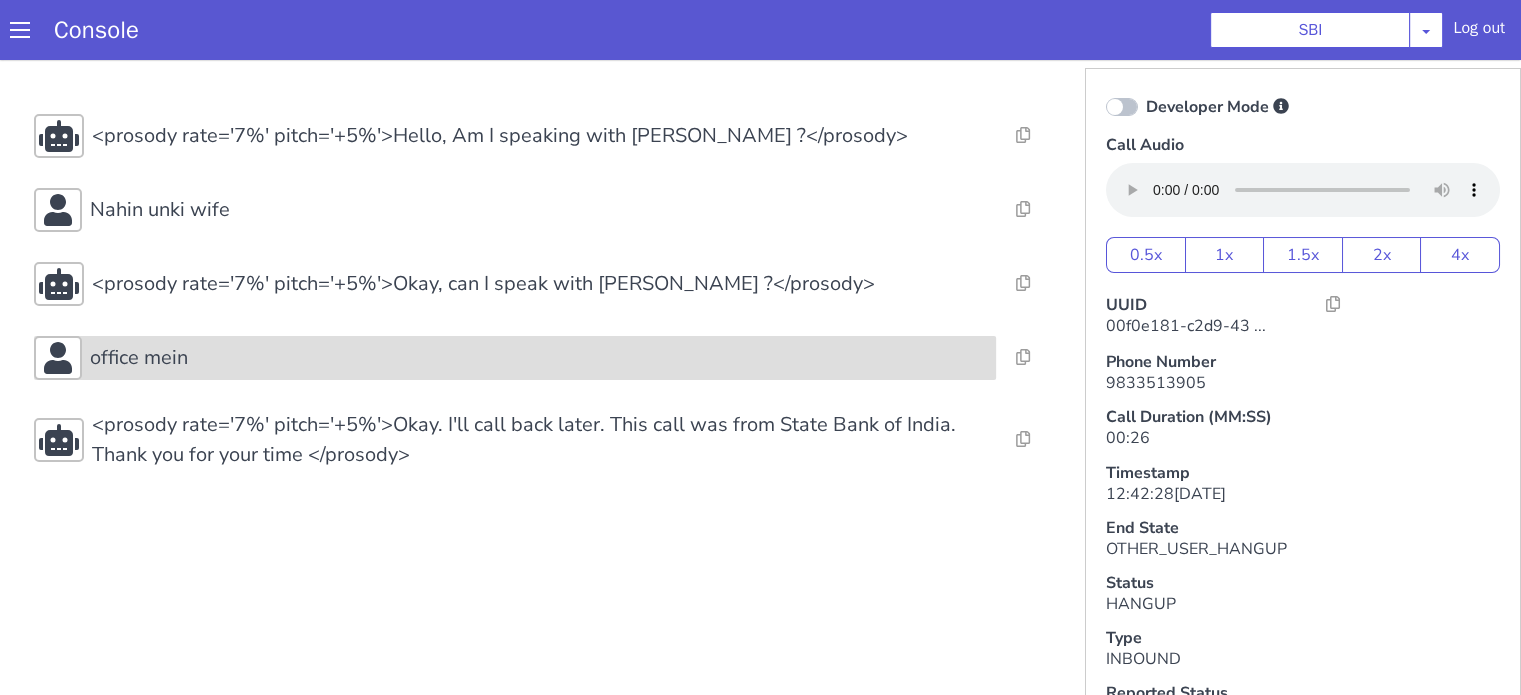 click on "office mein" at bounding box center [515, 358] 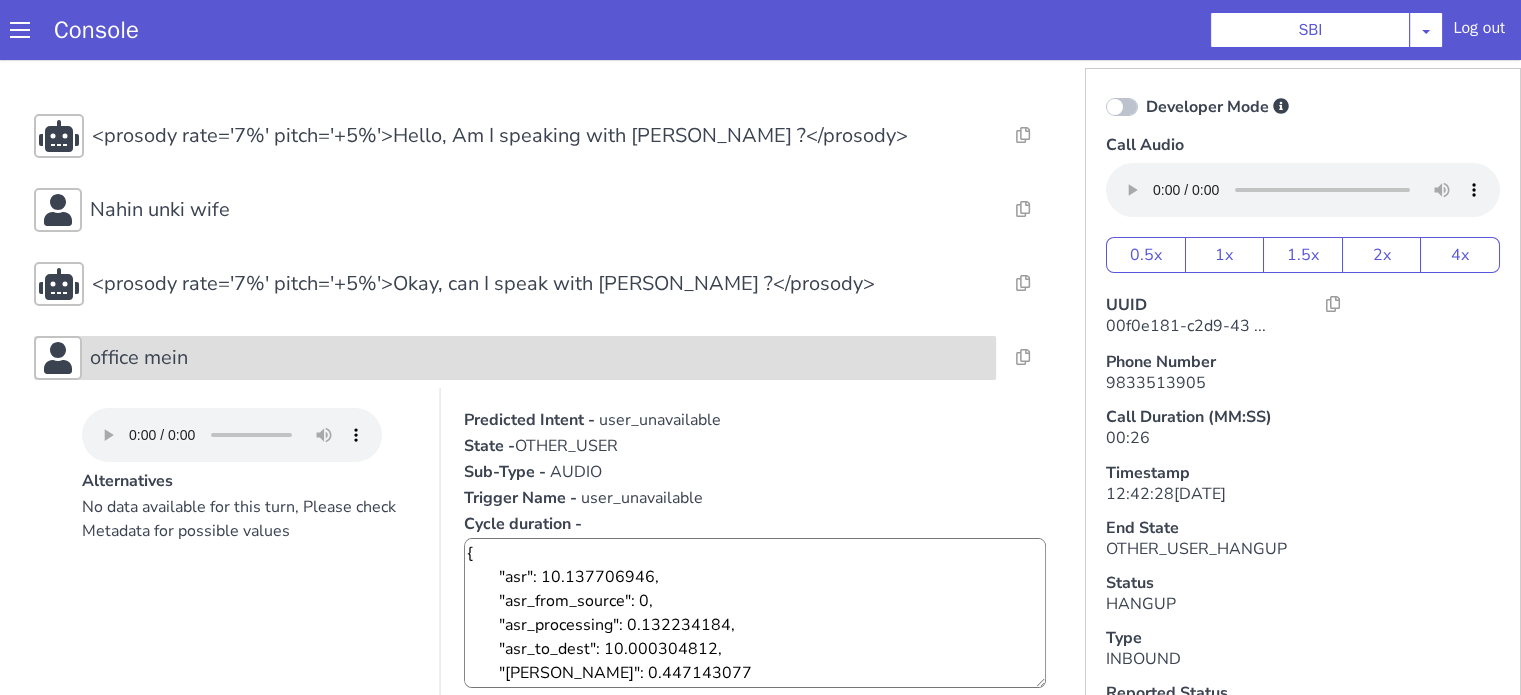 click on "office mein" at bounding box center (539, 358) 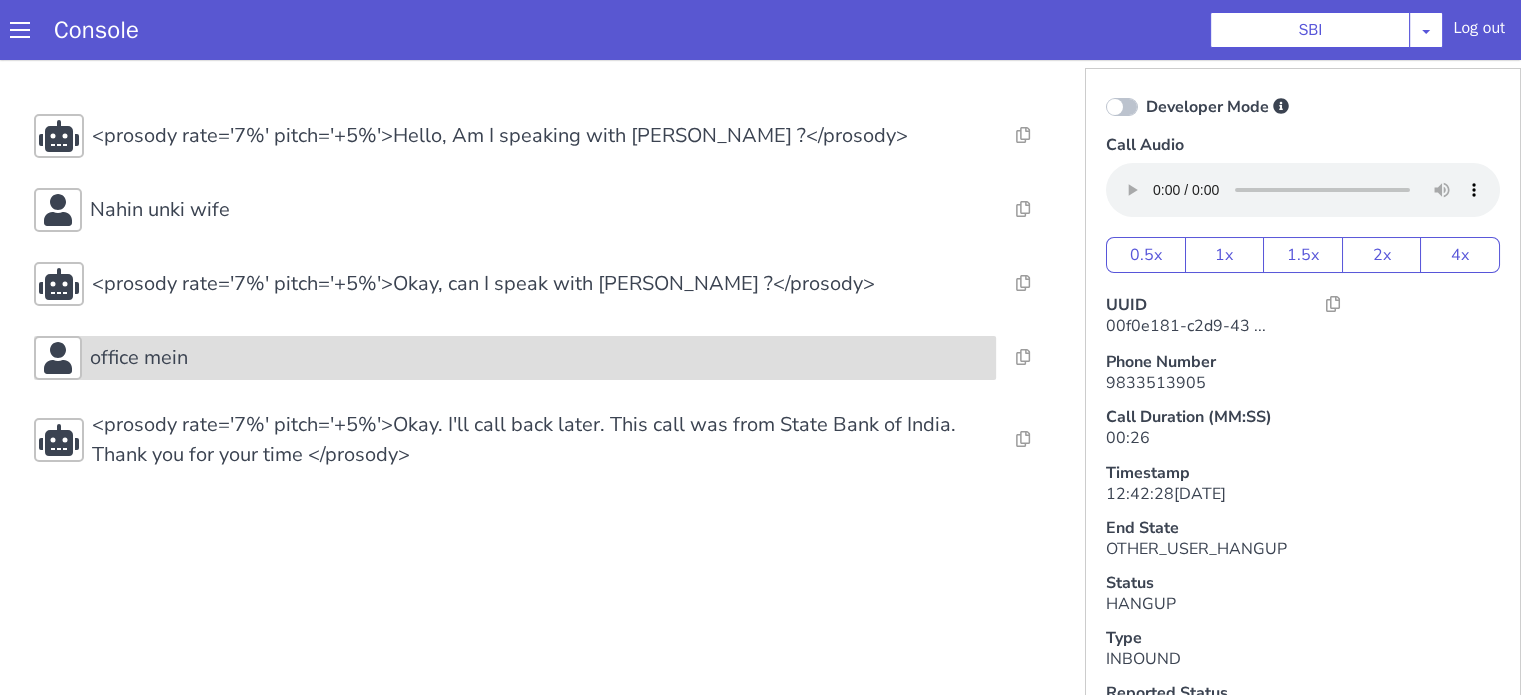 click on "office mein" at bounding box center [515, 358] 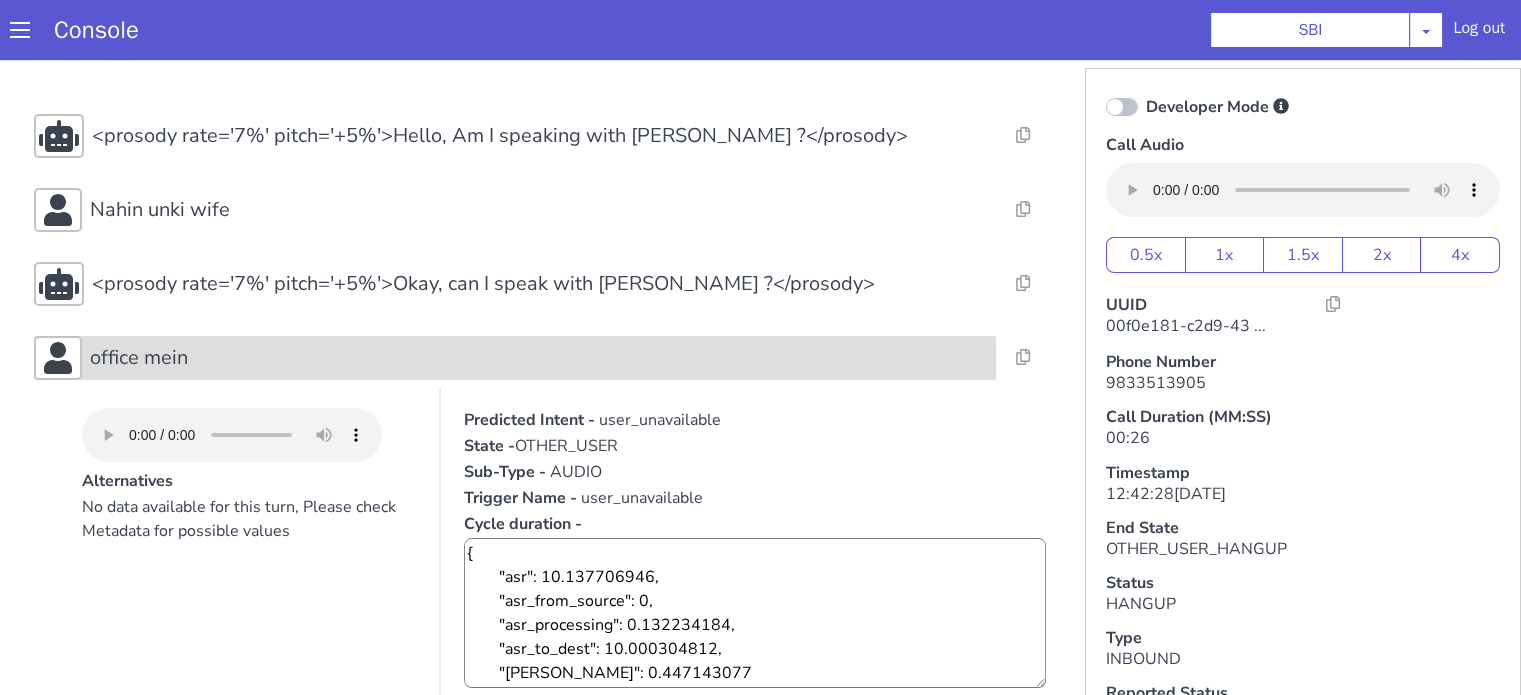 click on "office mein" at bounding box center (539, 358) 